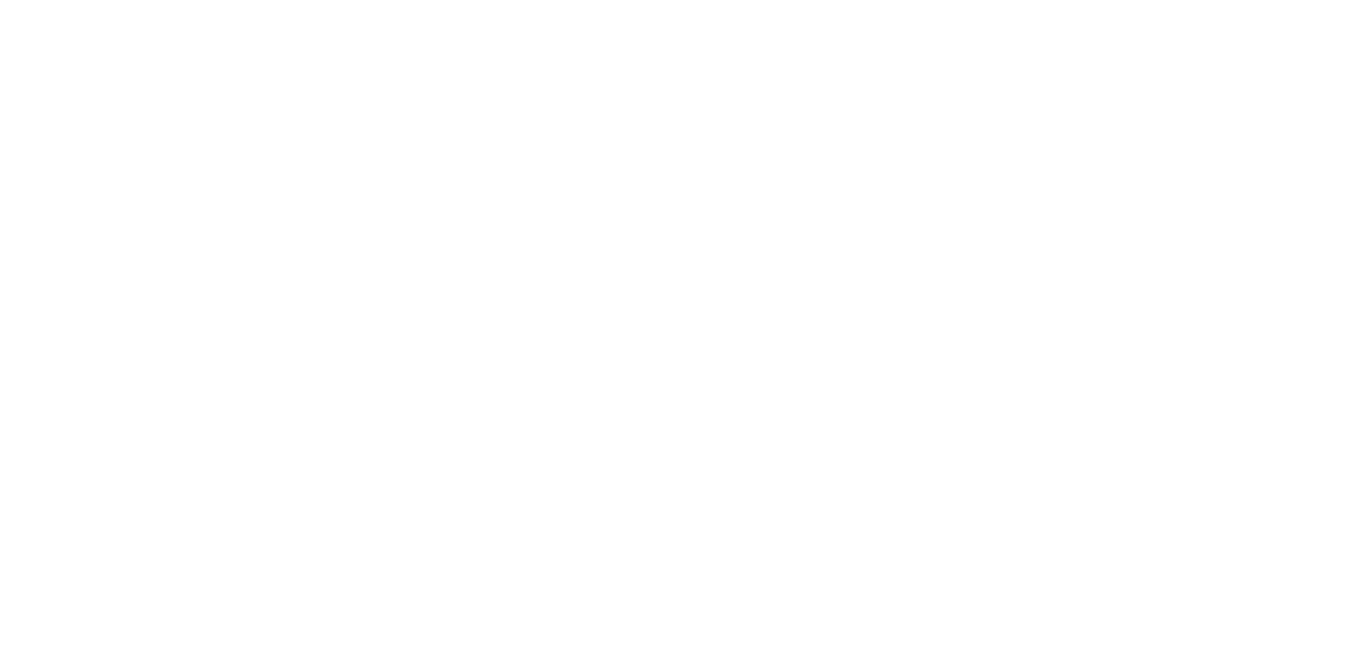 scroll, scrollTop: 0, scrollLeft: 0, axis: both 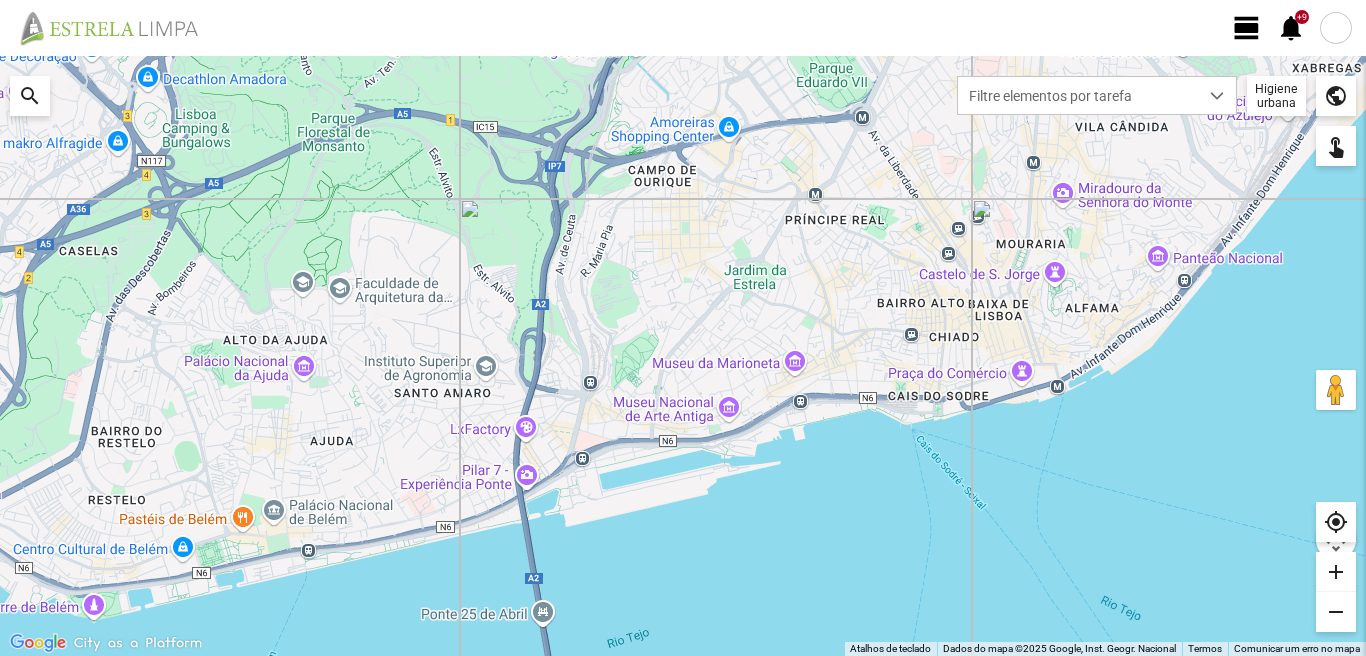 click on "view_day" 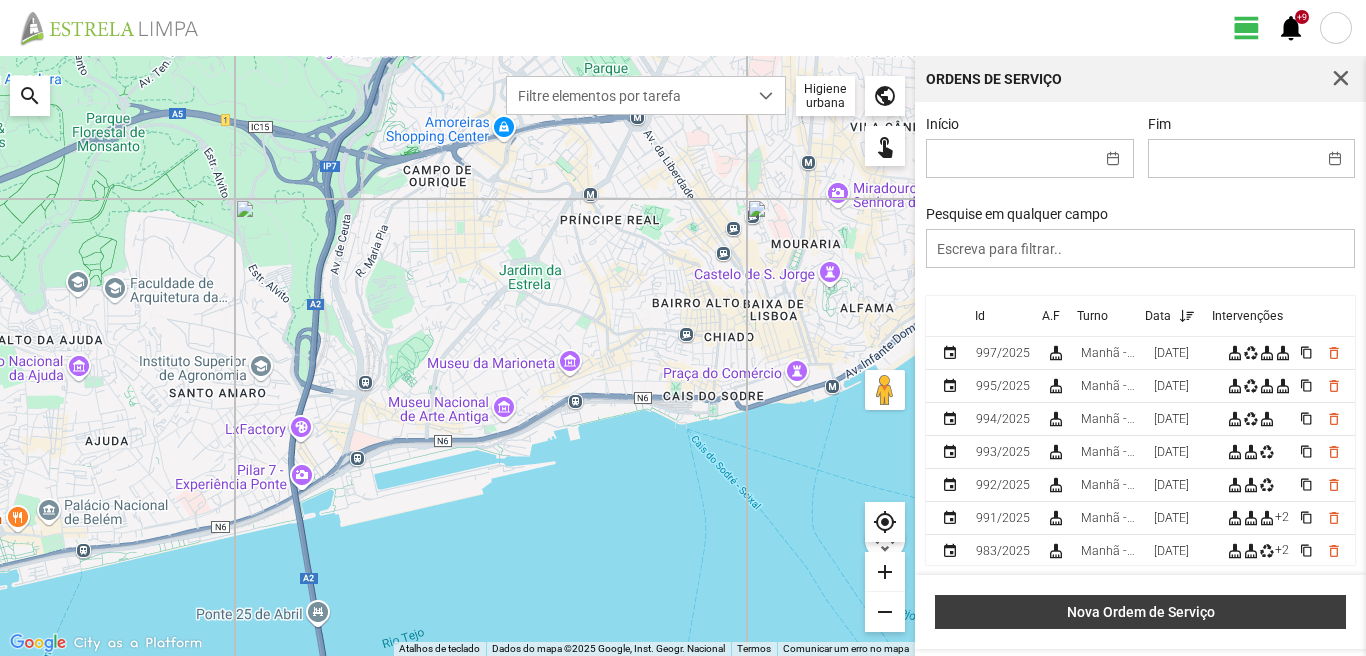 click on "Nova Ordem de Serviço" at bounding box center [1141, 612] 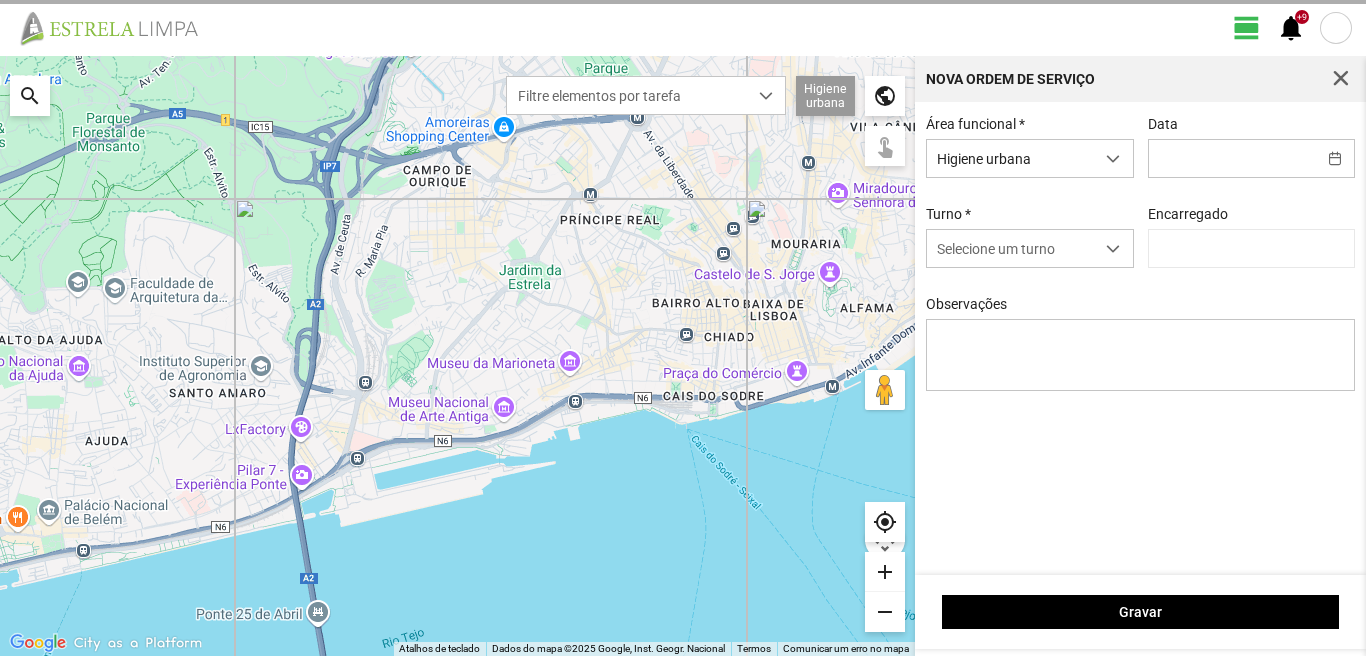 type on "[PERSON_NAME]" 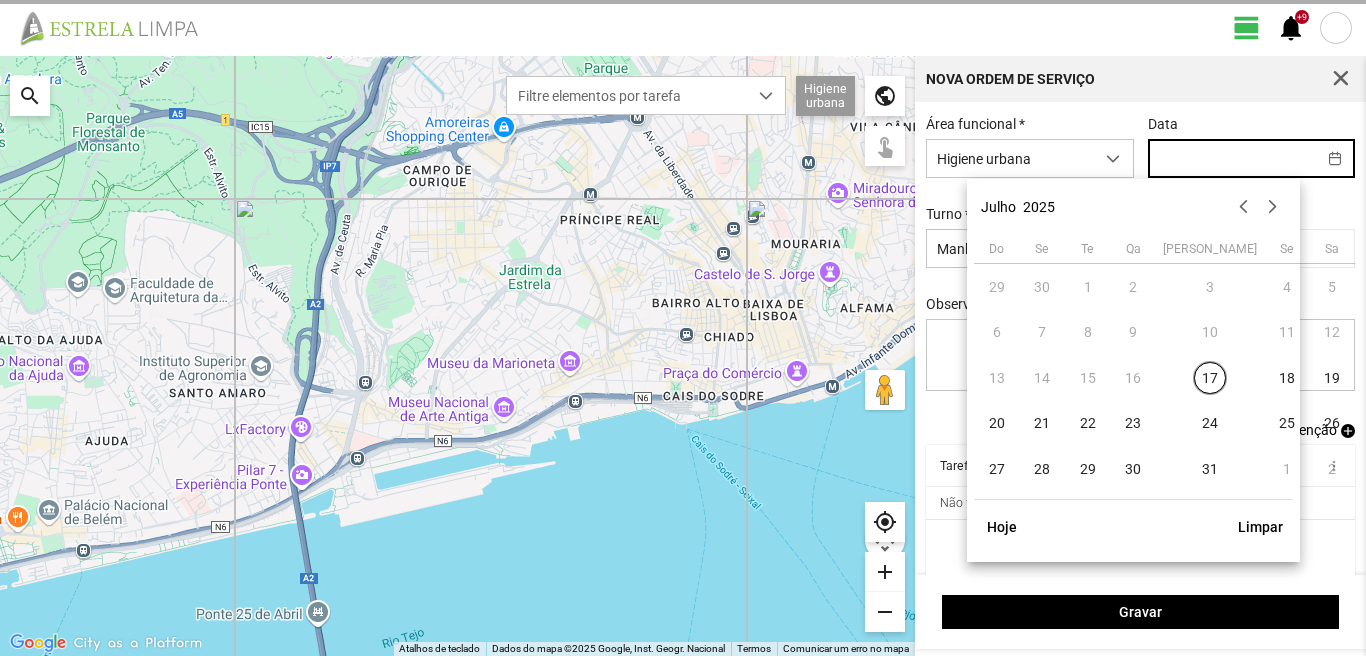 click at bounding box center [1232, 158] 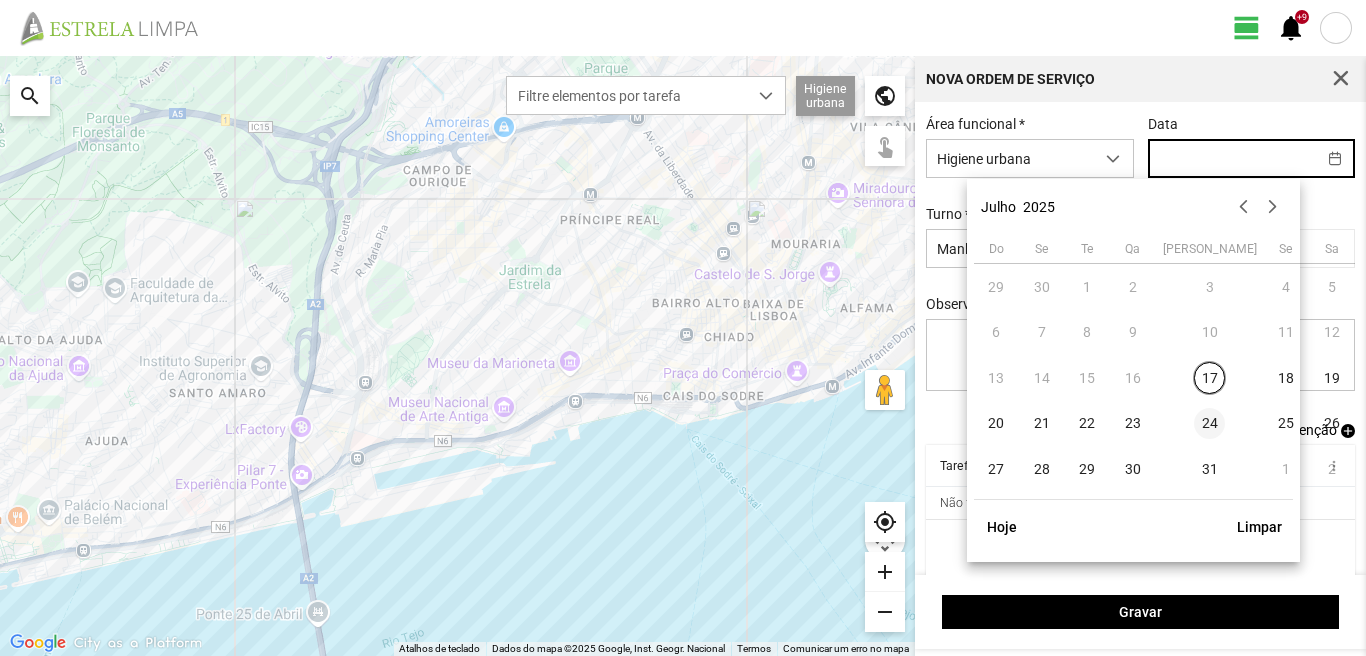 click on "24" at bounding box center [1210, 424] 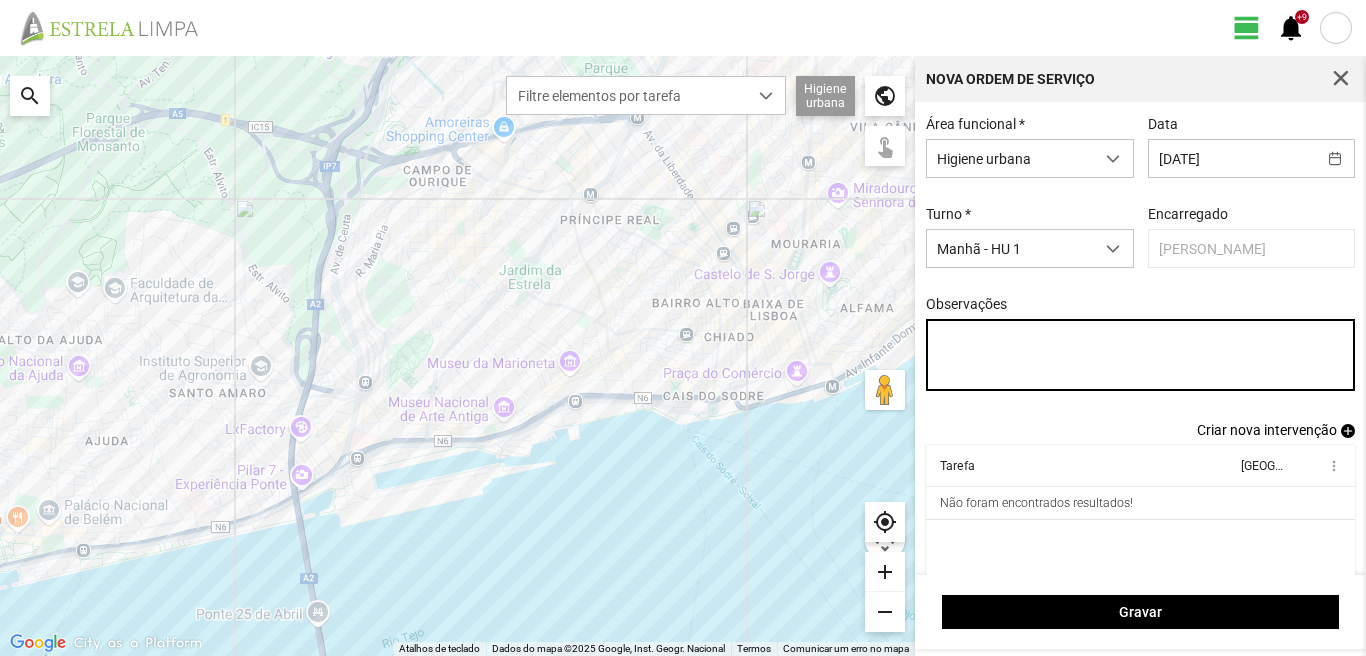 click on "Observações" at bounding box center [1141, 355] 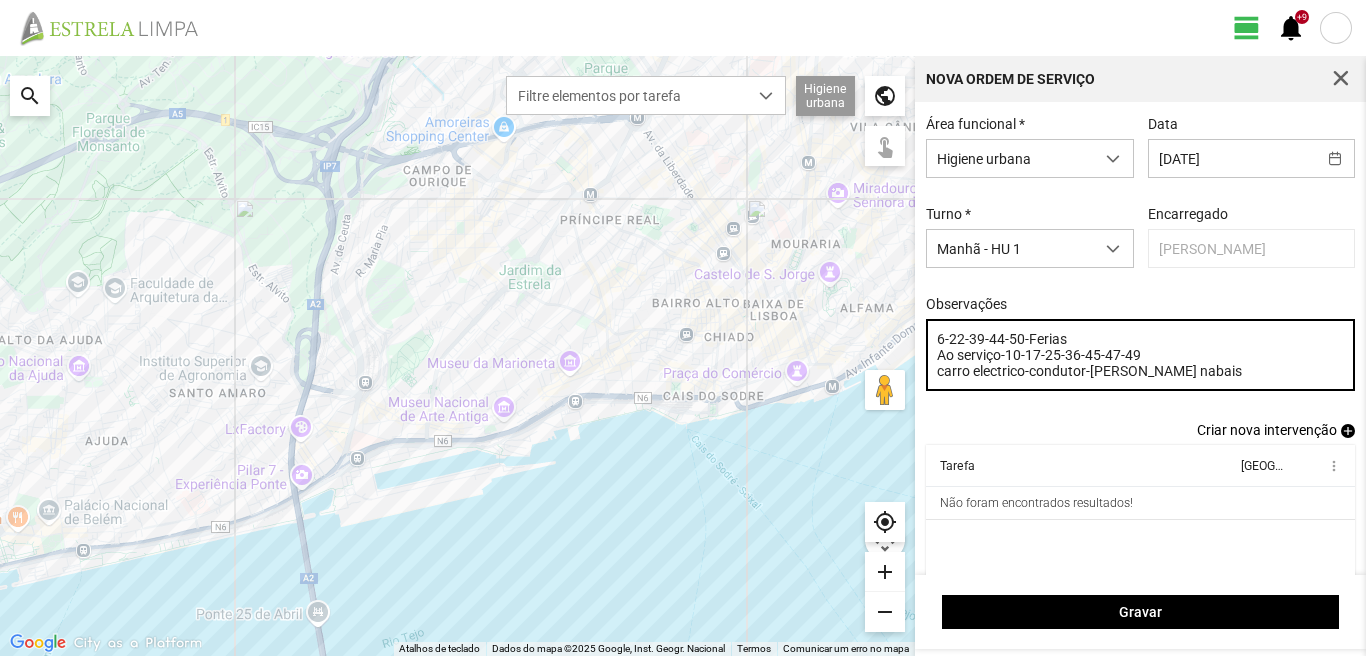 type on "6-22-39-44-50-Ferias
Ao serviço-10-17-25-36-45-47-49
carro electrico-condutor-[PERSON_NAME] nabais" 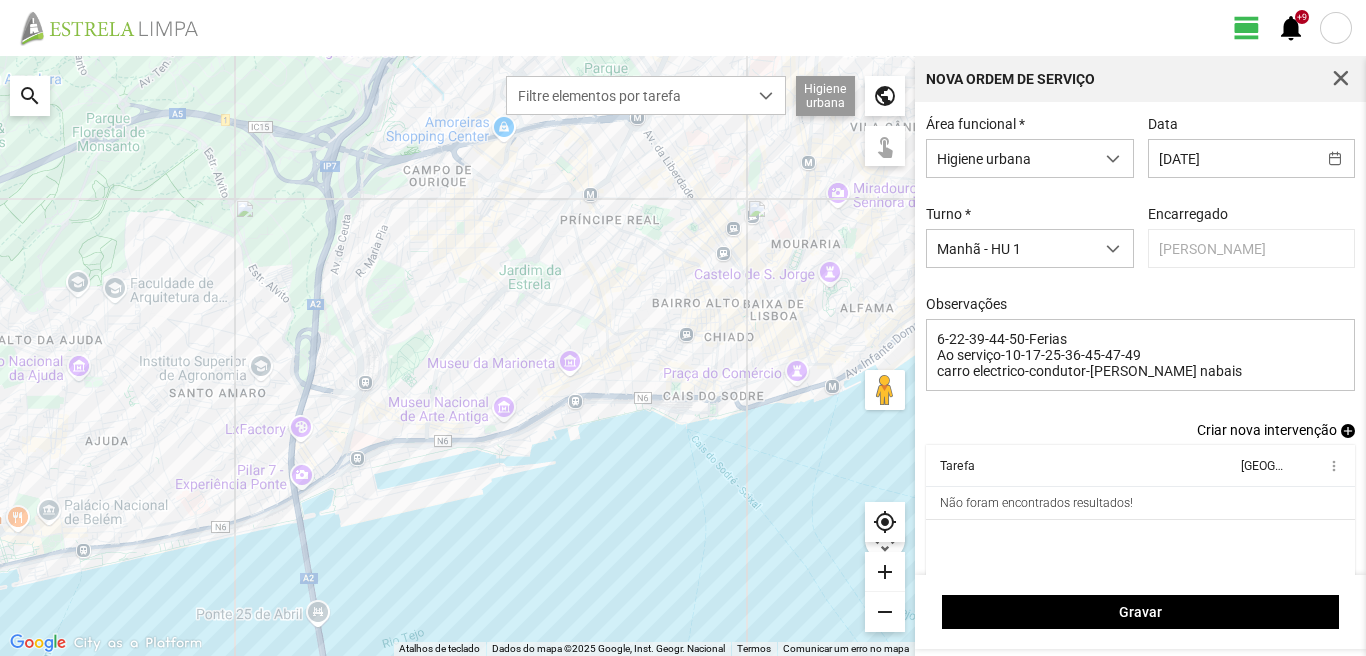 click on "add" at bounding box center [1348, 431] 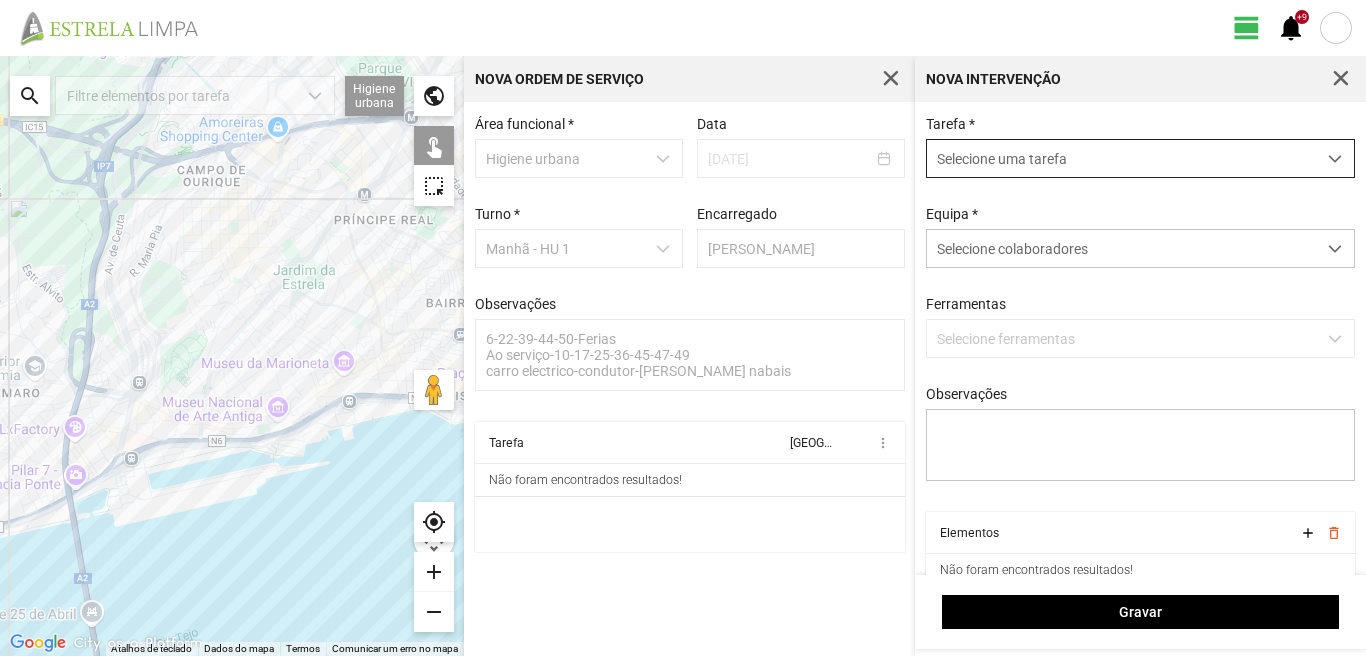 click on "Selecione uma tarefa" at bounding box center [1121, 158] 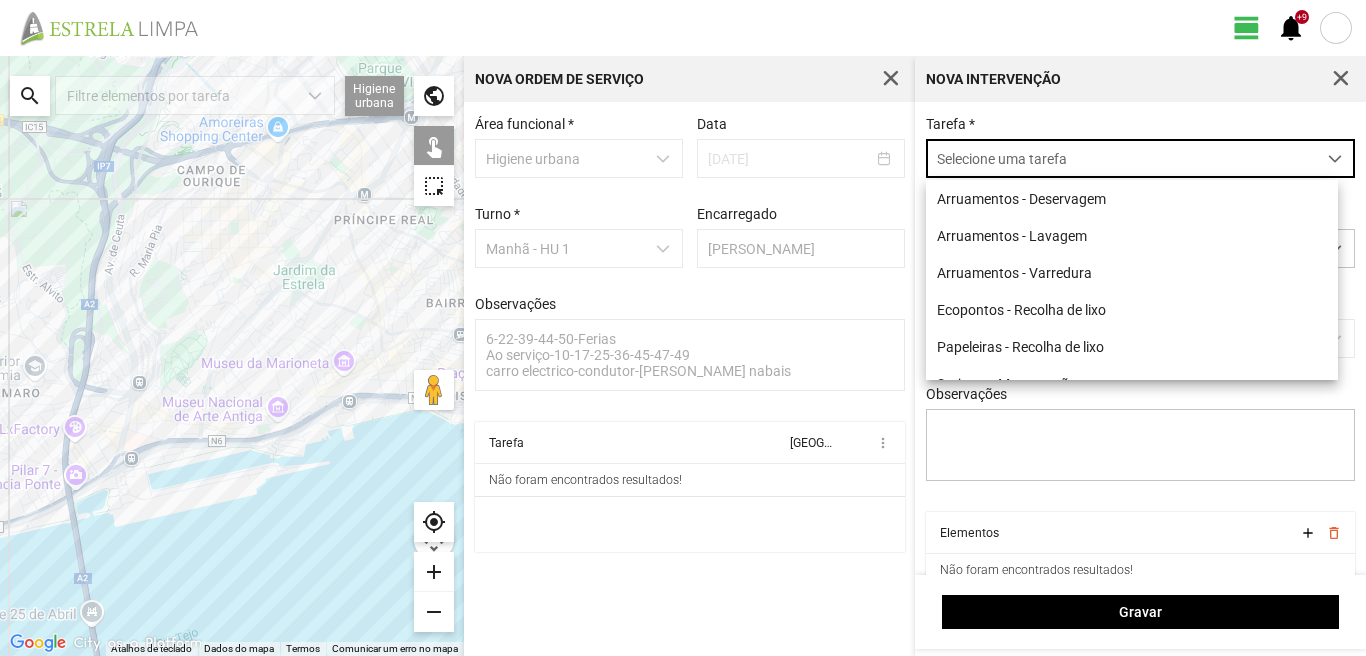 scroll, scrollTop: 11, scrollLeft: 89, axis: both 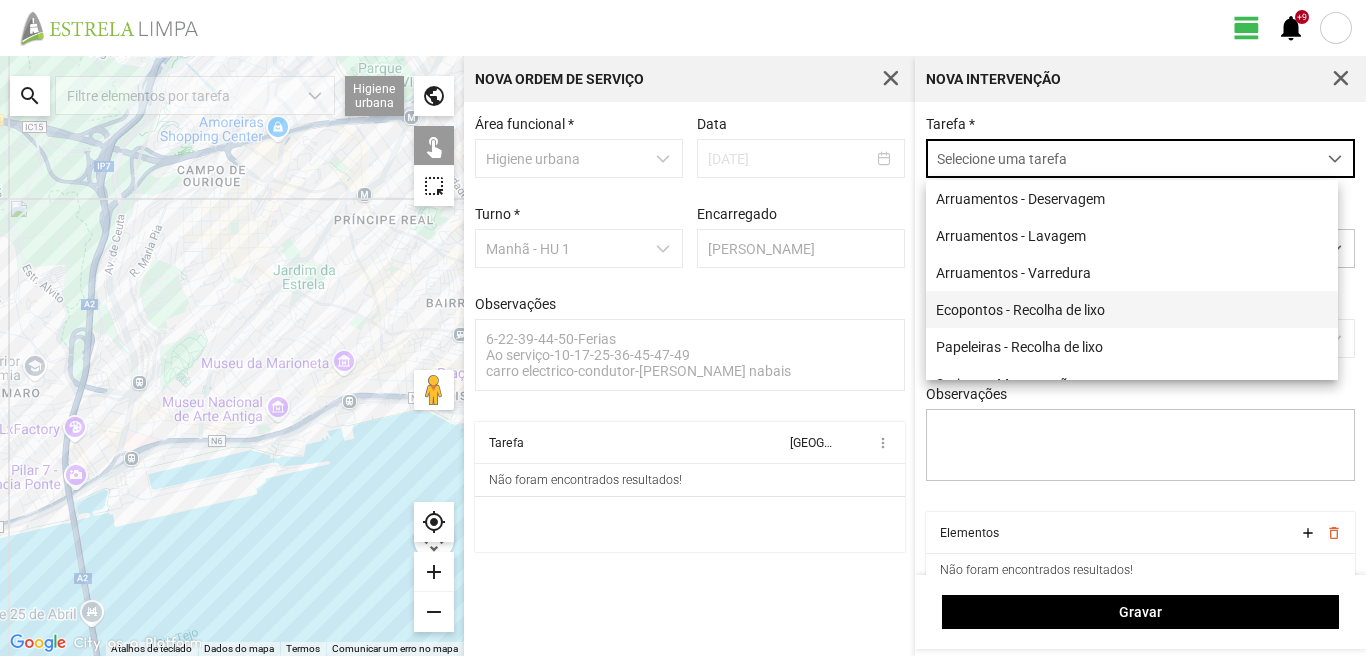 click on "Ecopontos - Recolha de lixo" at bounding box center (1132, 309) 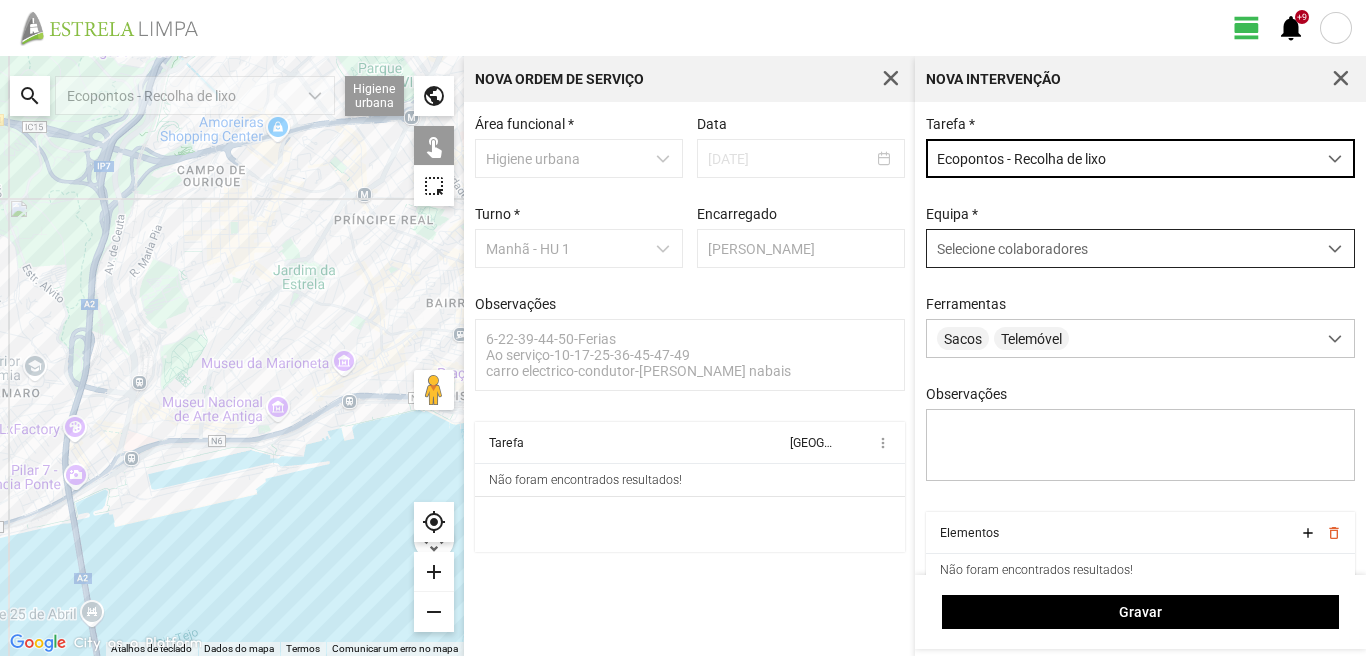 click on "Selecione colaboradores" at bounding box center (1121, 248) 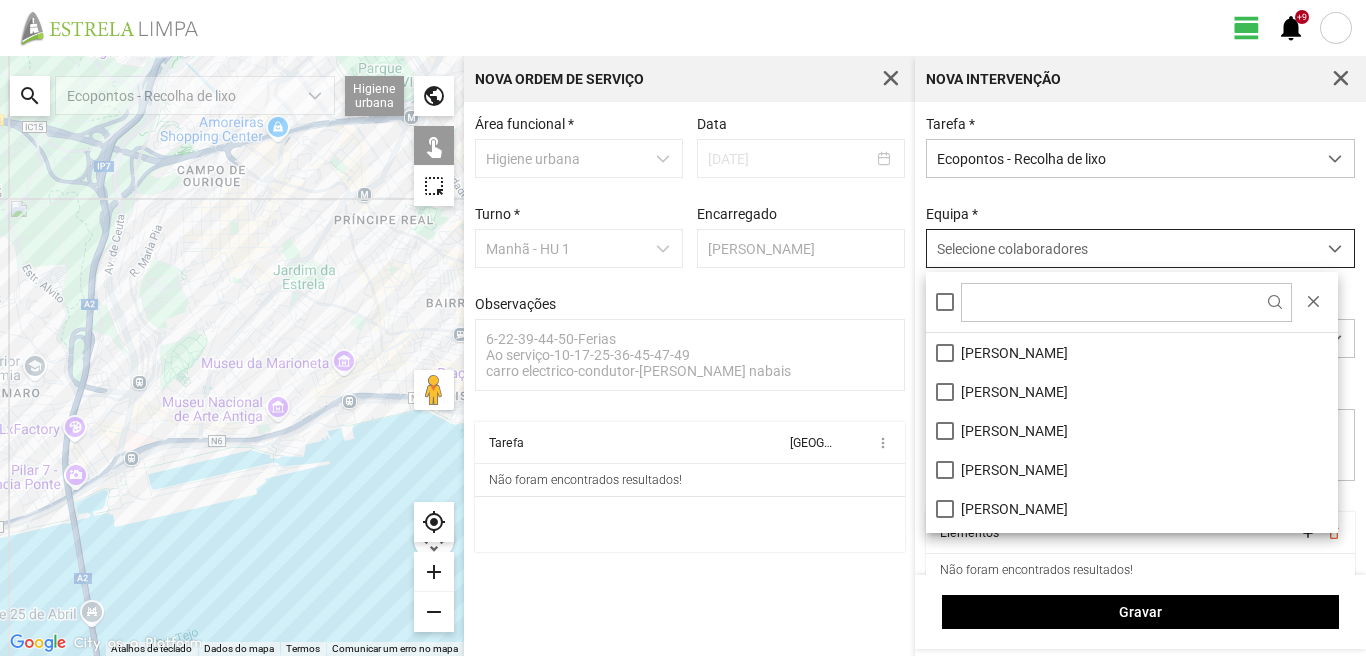 scroll, scrollTop: 11, scrollLeft: 89, axis: both 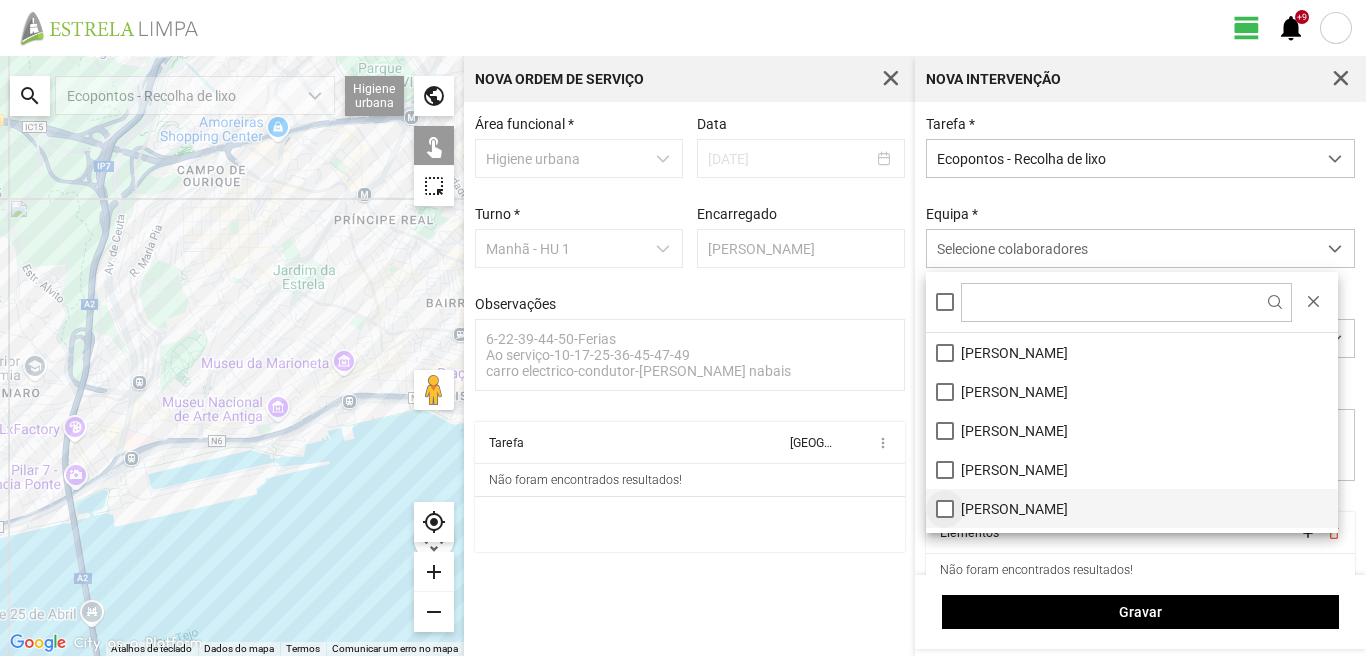 click on "[PERSON_NAME]" at bounding box center (1132, 508) 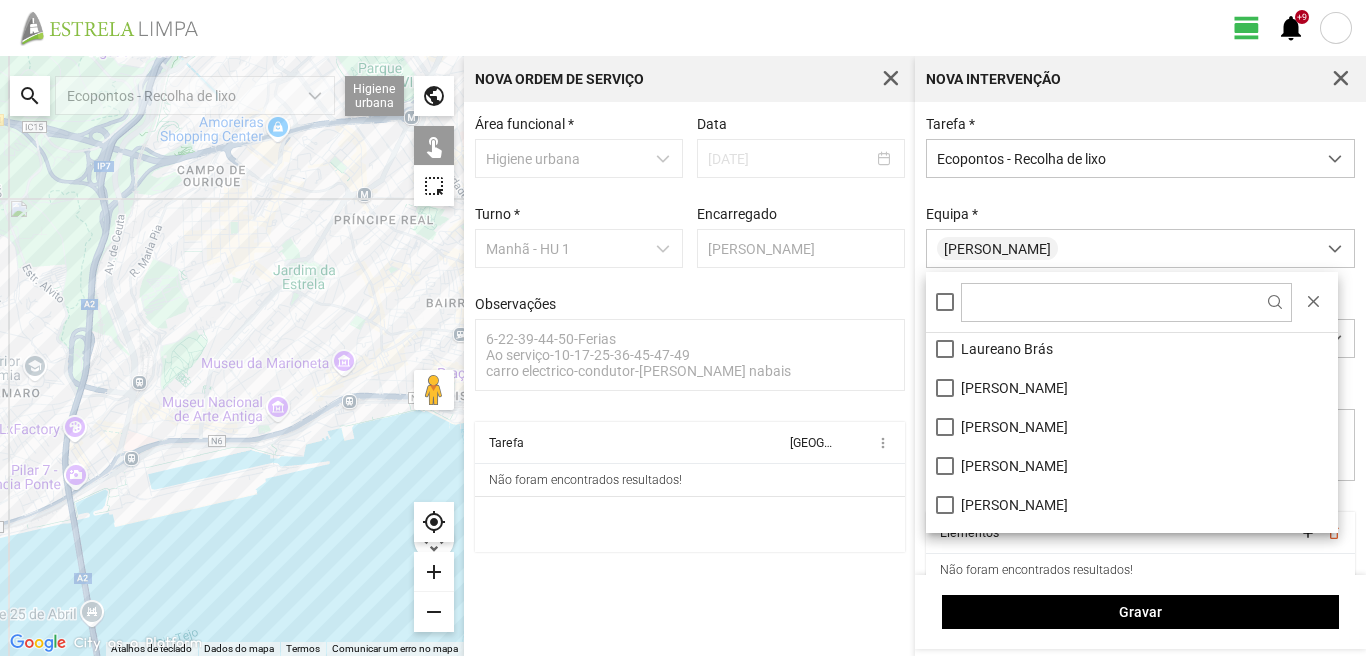 scroll, scrollTop: 200, scrollLeft: 0, axis: vertical 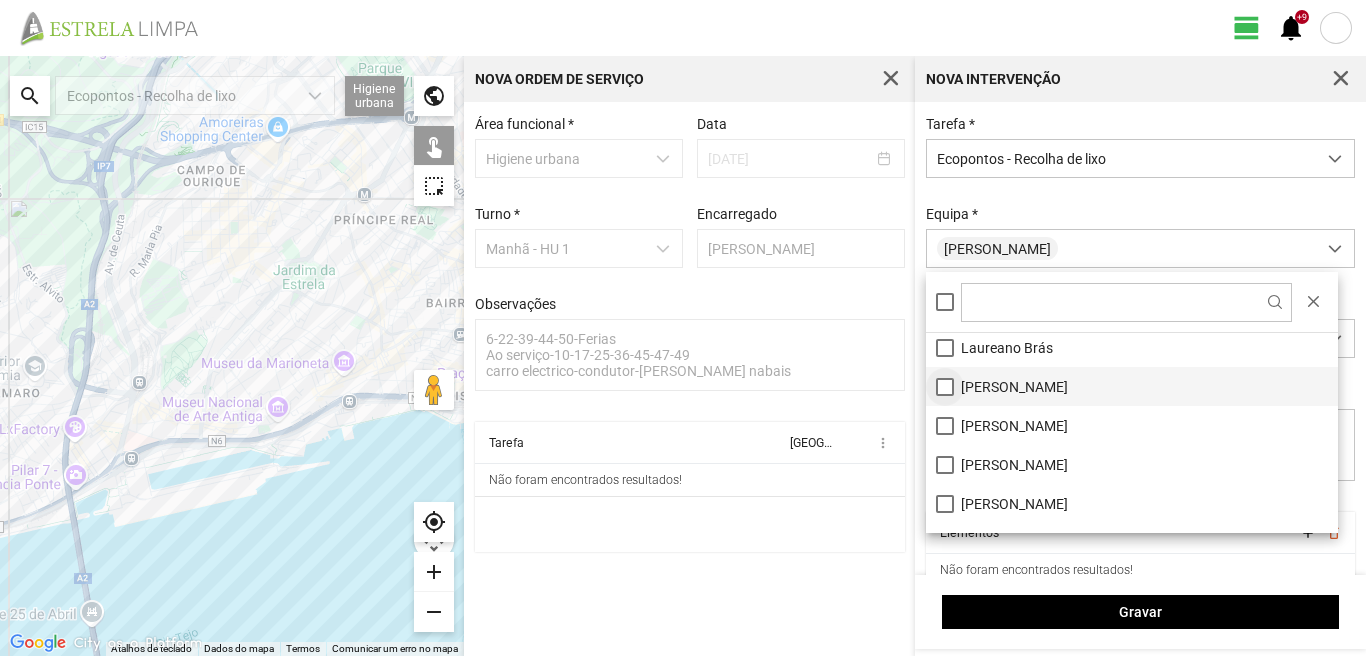 click on "[PERSON_NAME]" at bounding box center (1132, 386) 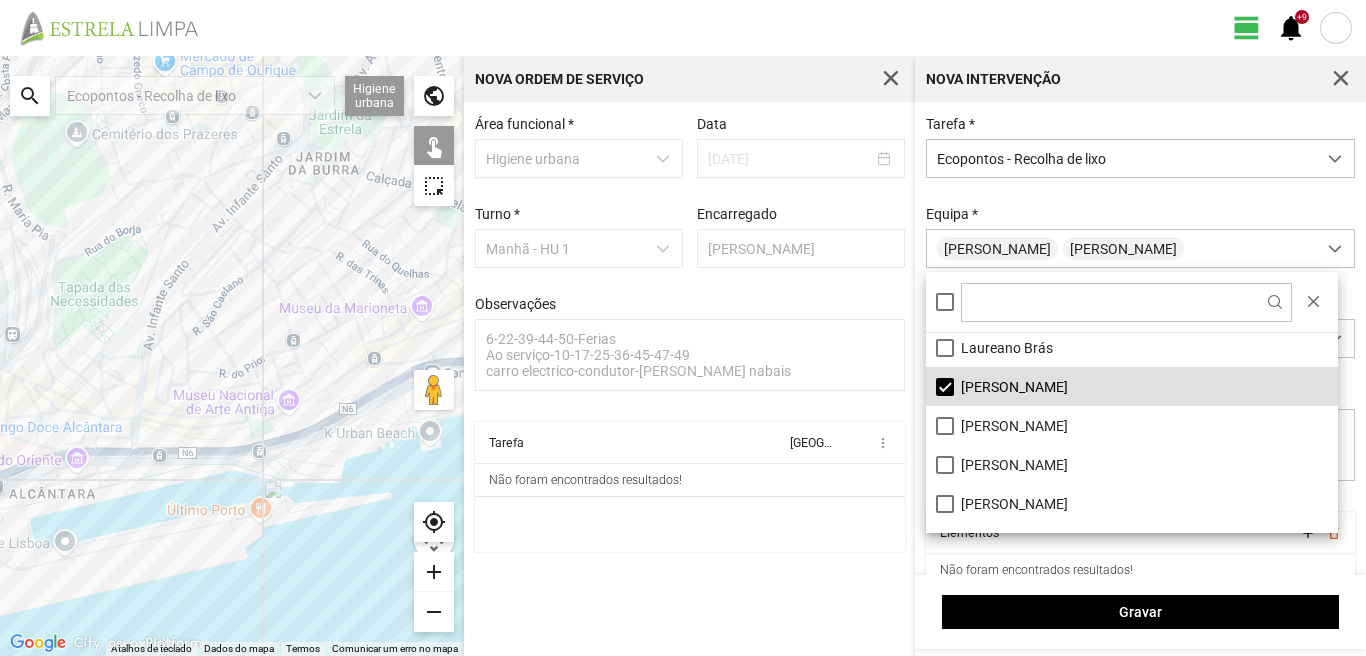 click 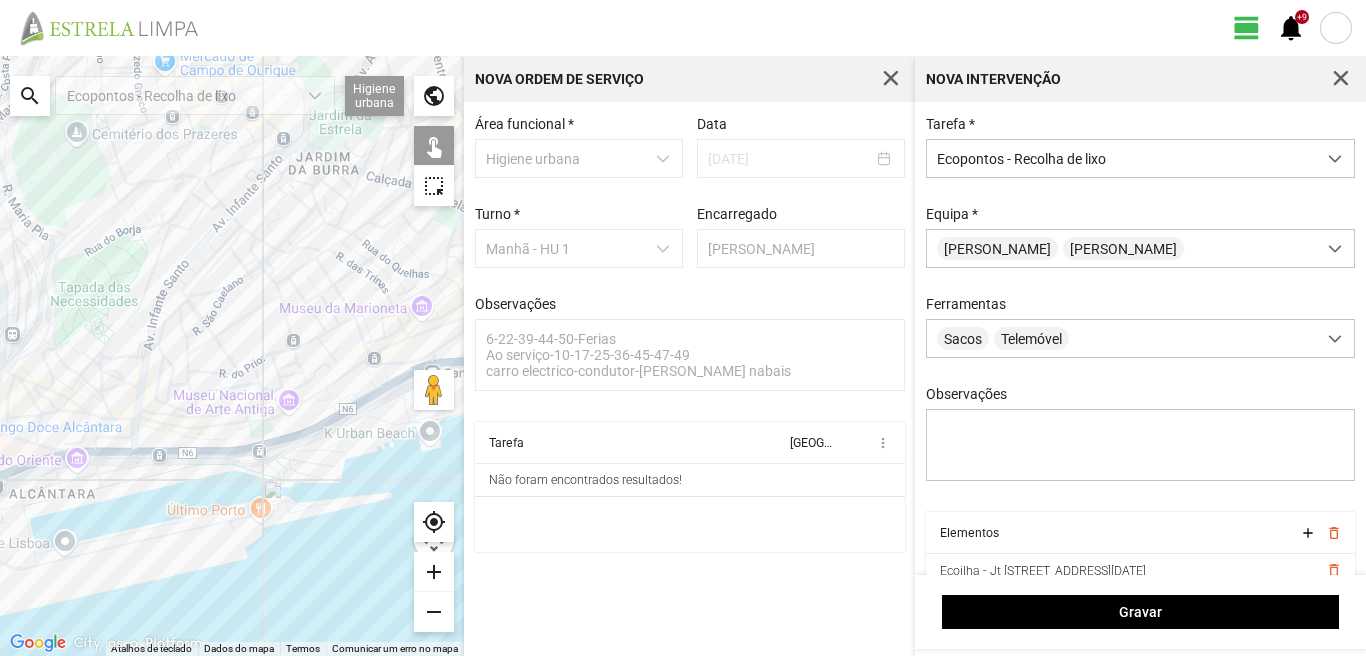 click 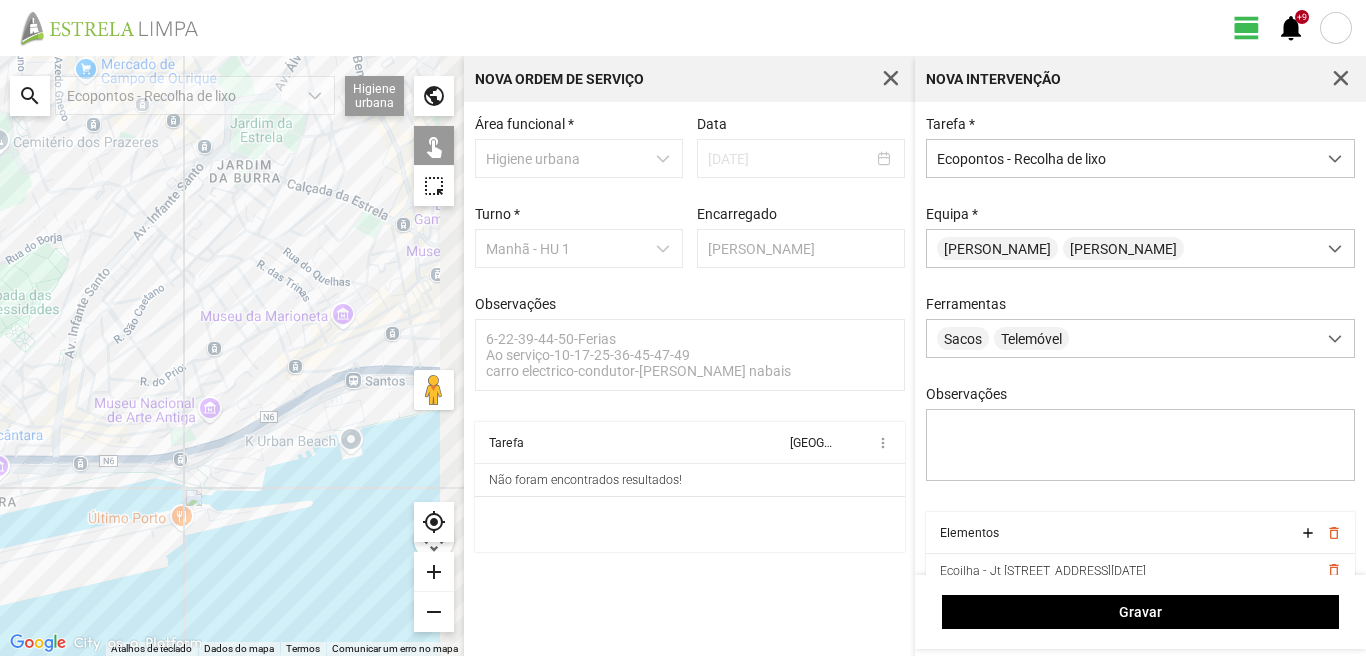 drag, startPoint x: 311, startPoint y: 361, endPoint x: 232, endPoint y: 369, distance: 79.40403 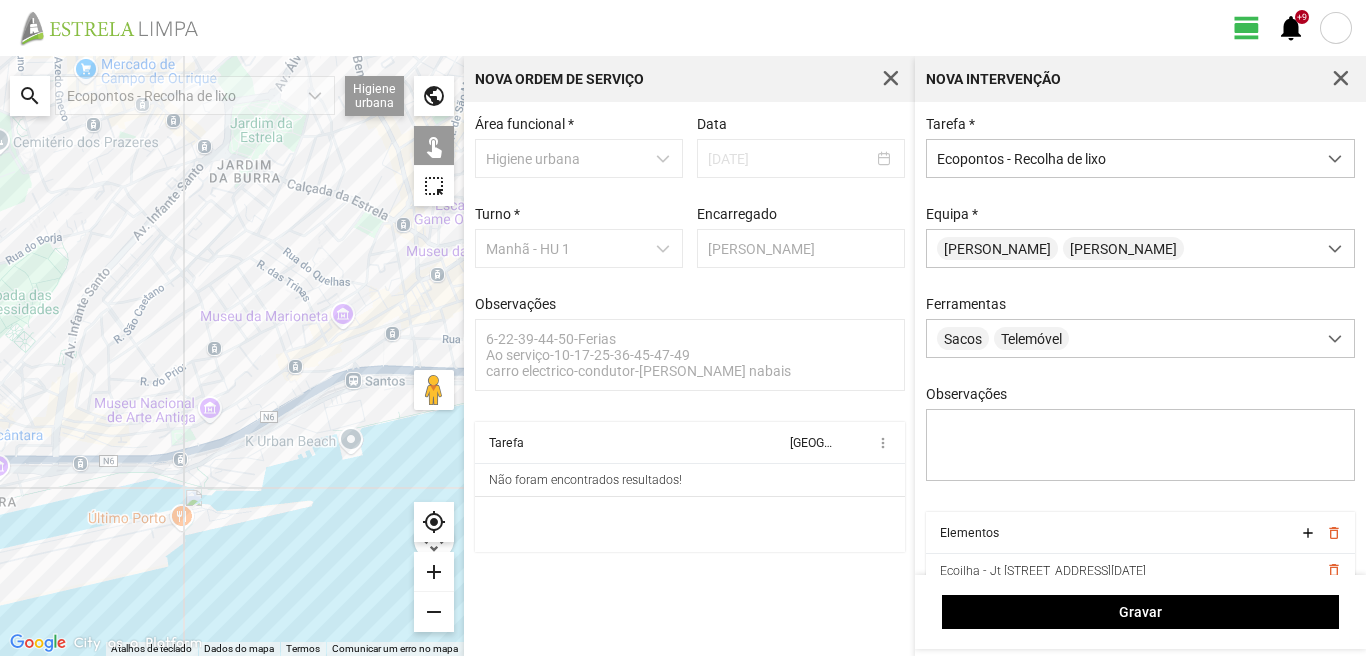 click 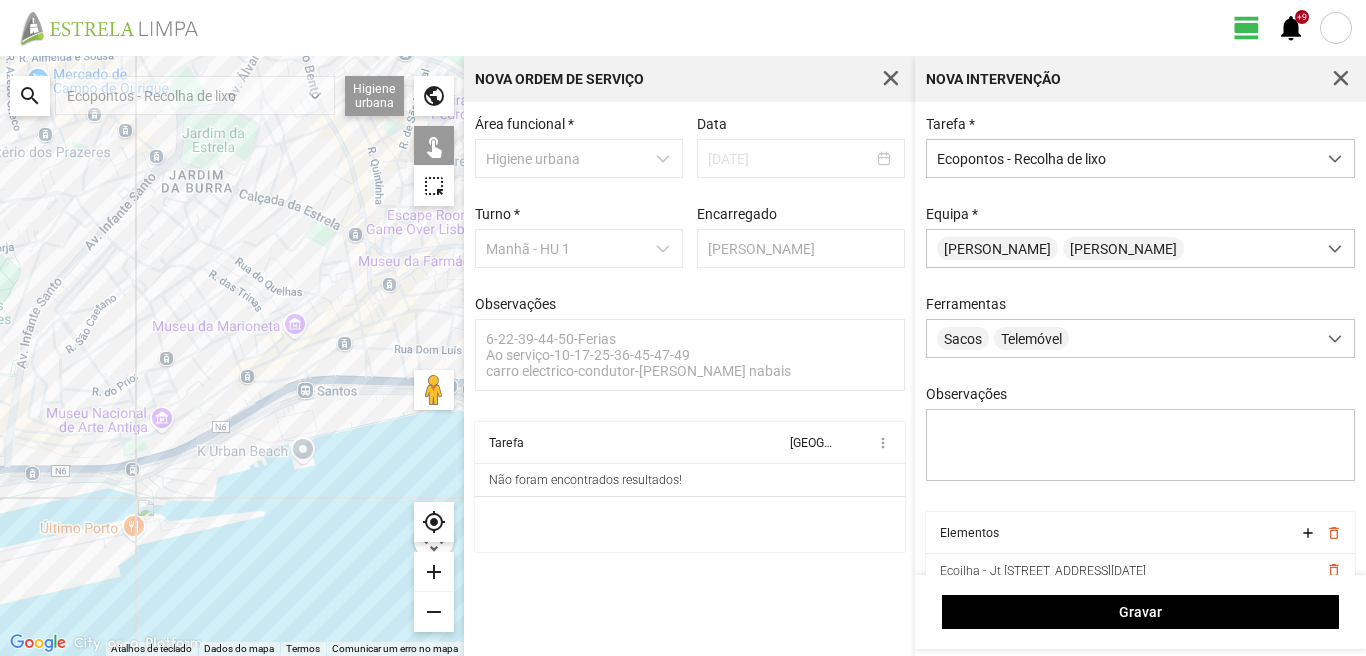 drag, startPoint x: 371, startPoint y: 338, endPoint x: 317, endPoint y: 352, distance: 55.7853 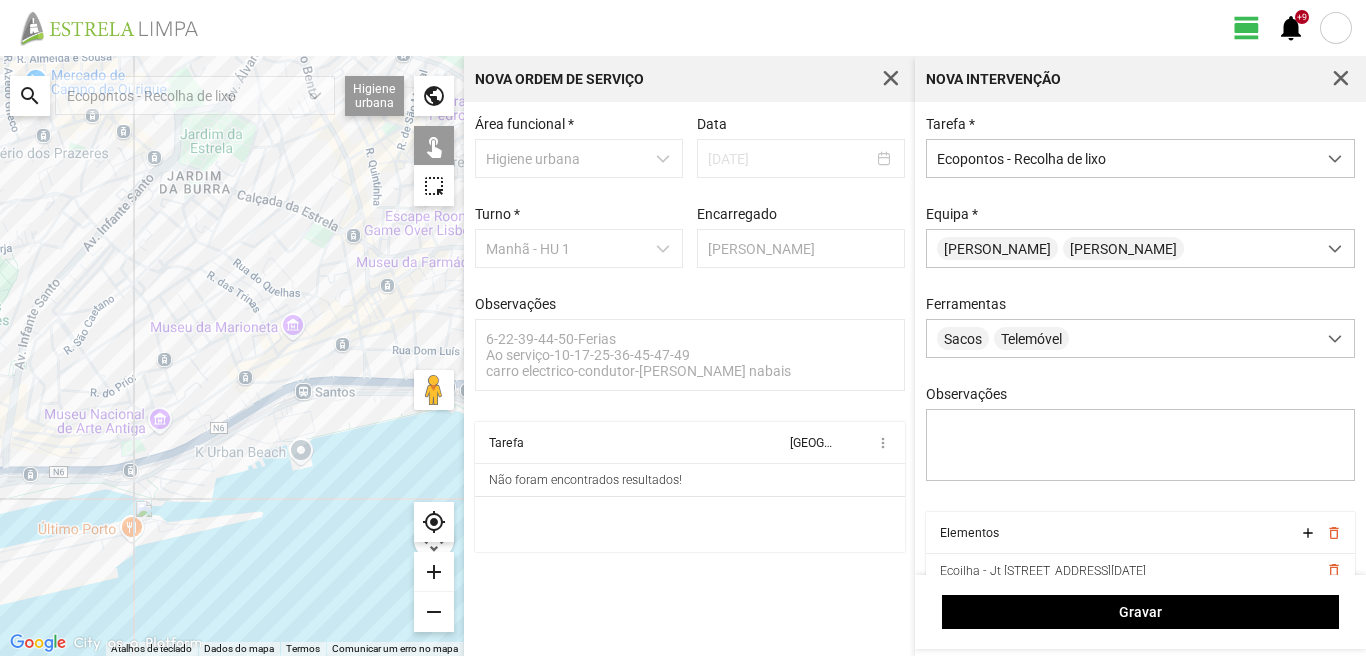 click 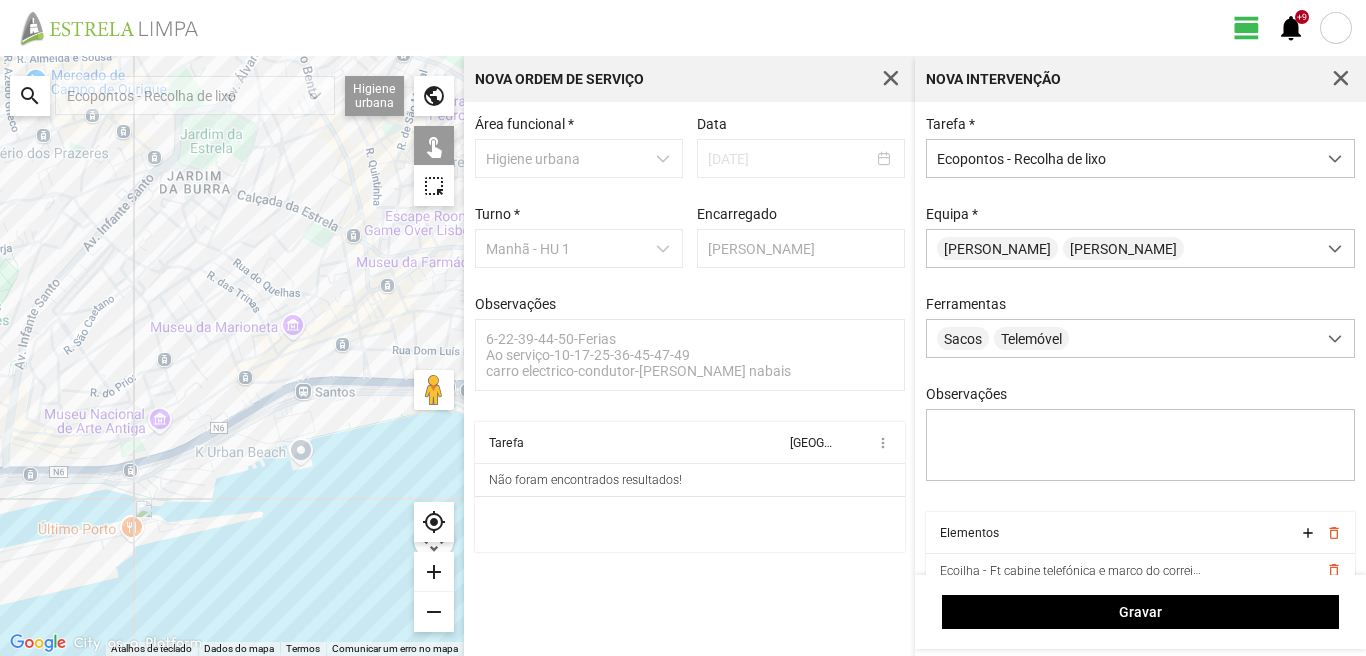 click 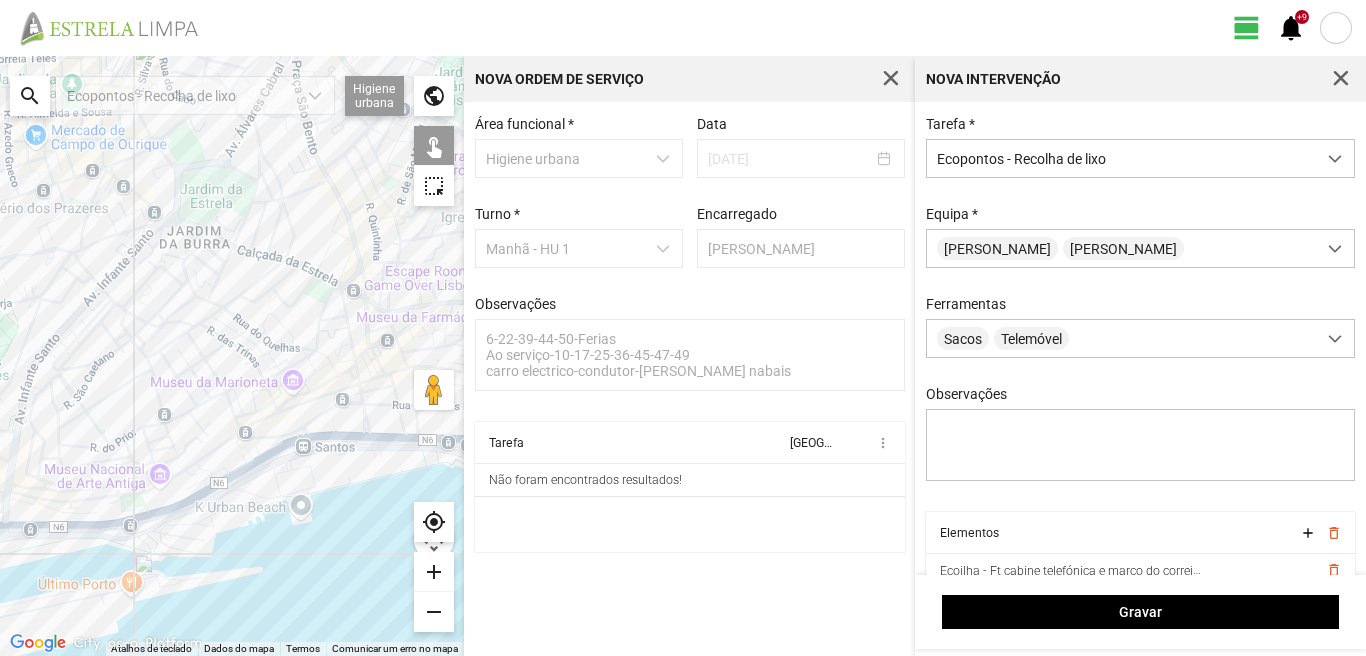 drag, startPoint x: 136, startPoint y: 157, endPoint x: 136, endPoint y: 219, distance: 62 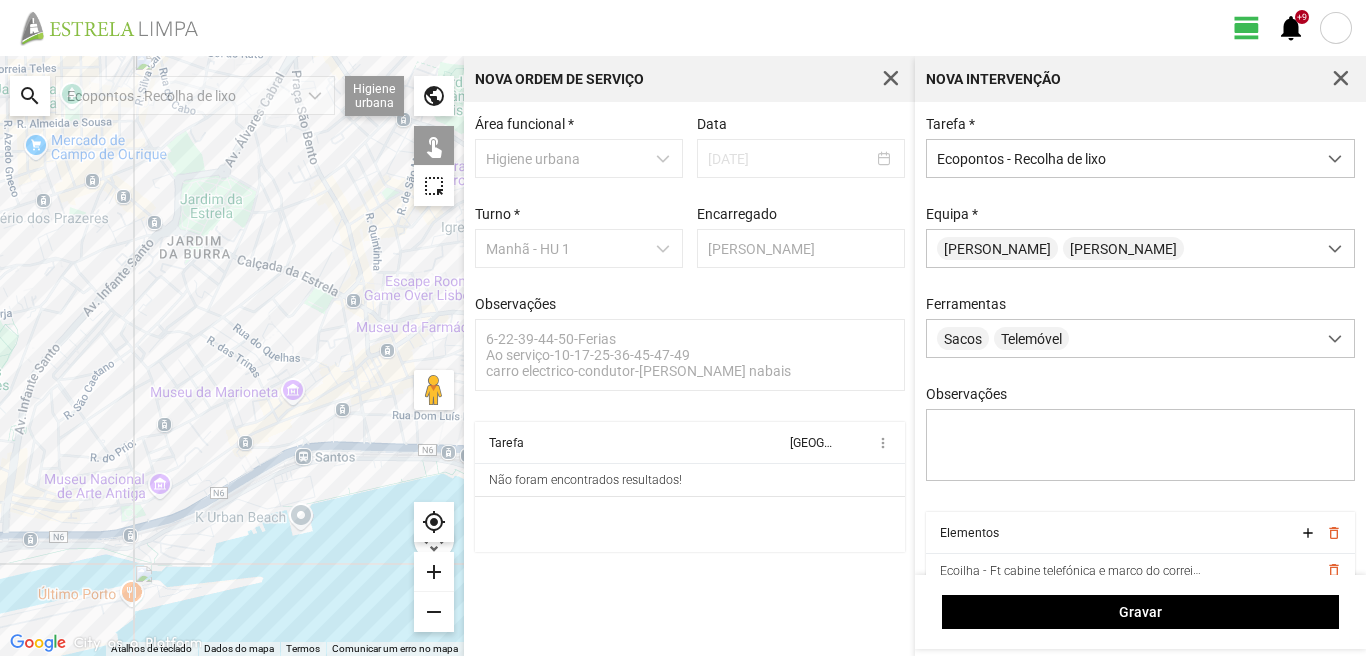 click 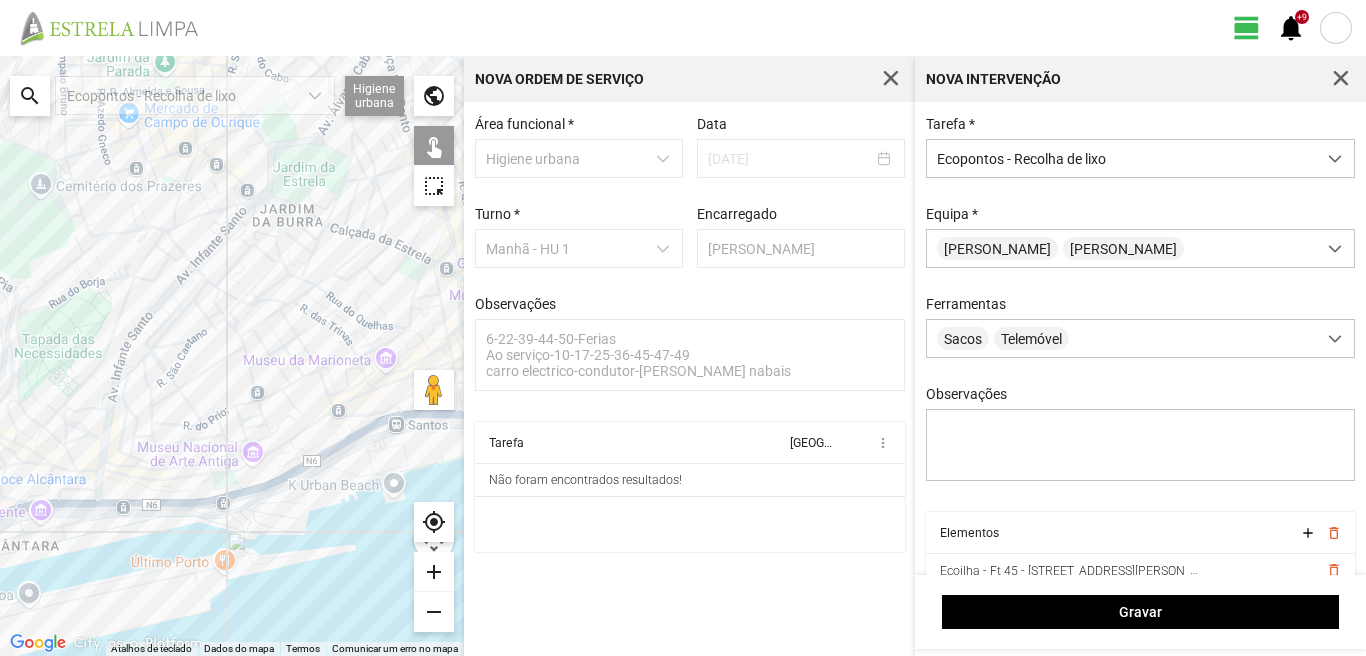 drag, startPoint x: 85, startPoint y: 423, endPoint x: 227, endPoint y: 366, distance: 153.01308 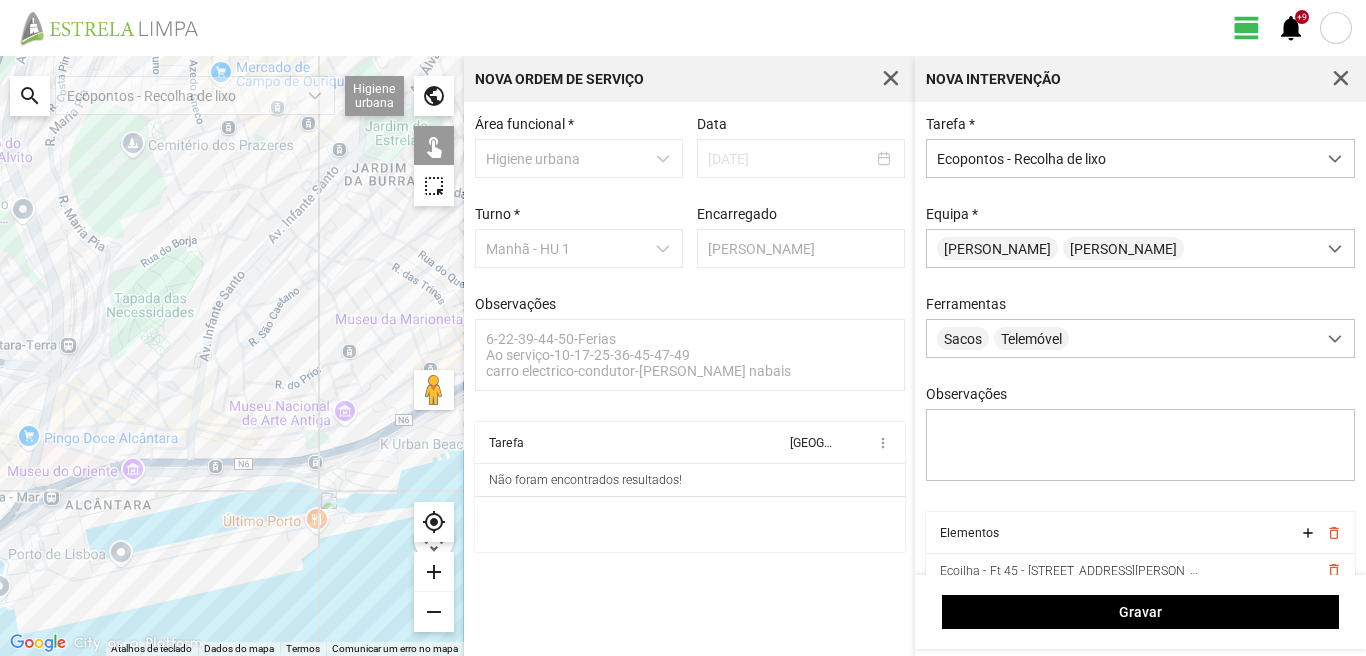 click 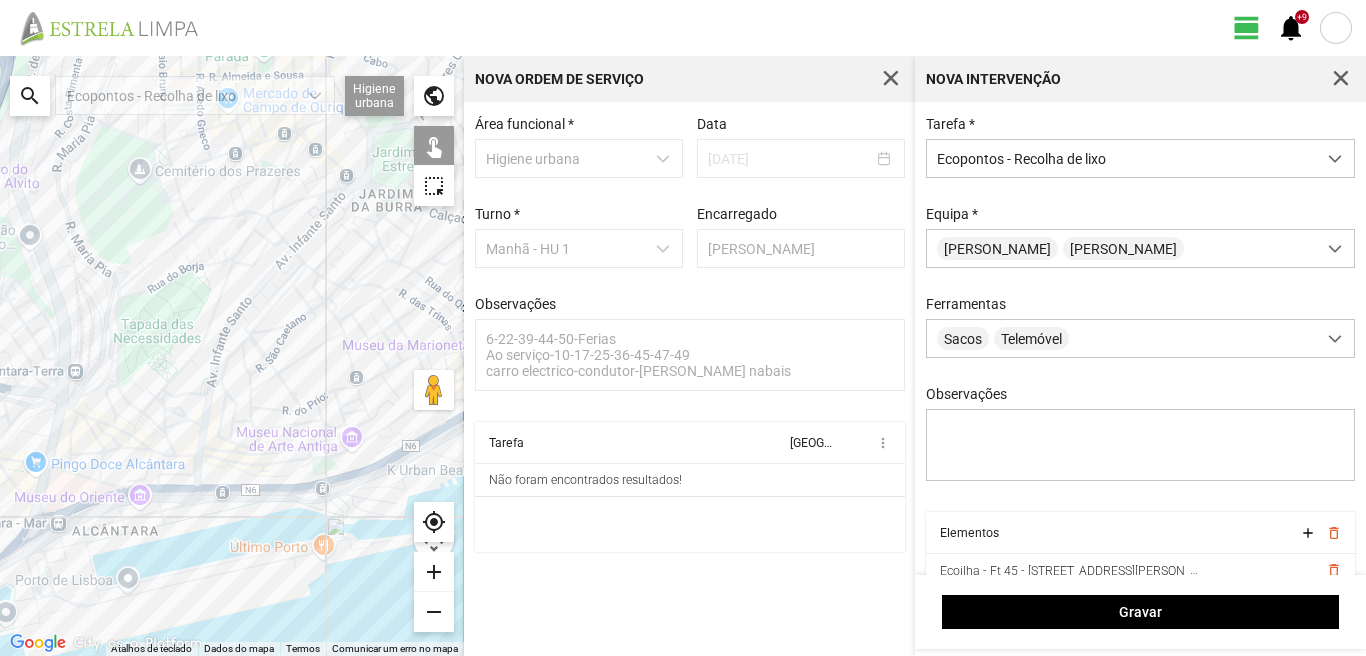 drag, startPoint x: 151, startPoint y: 129, endPoint x: 158, endPoint y: 165, distance: 36.67424 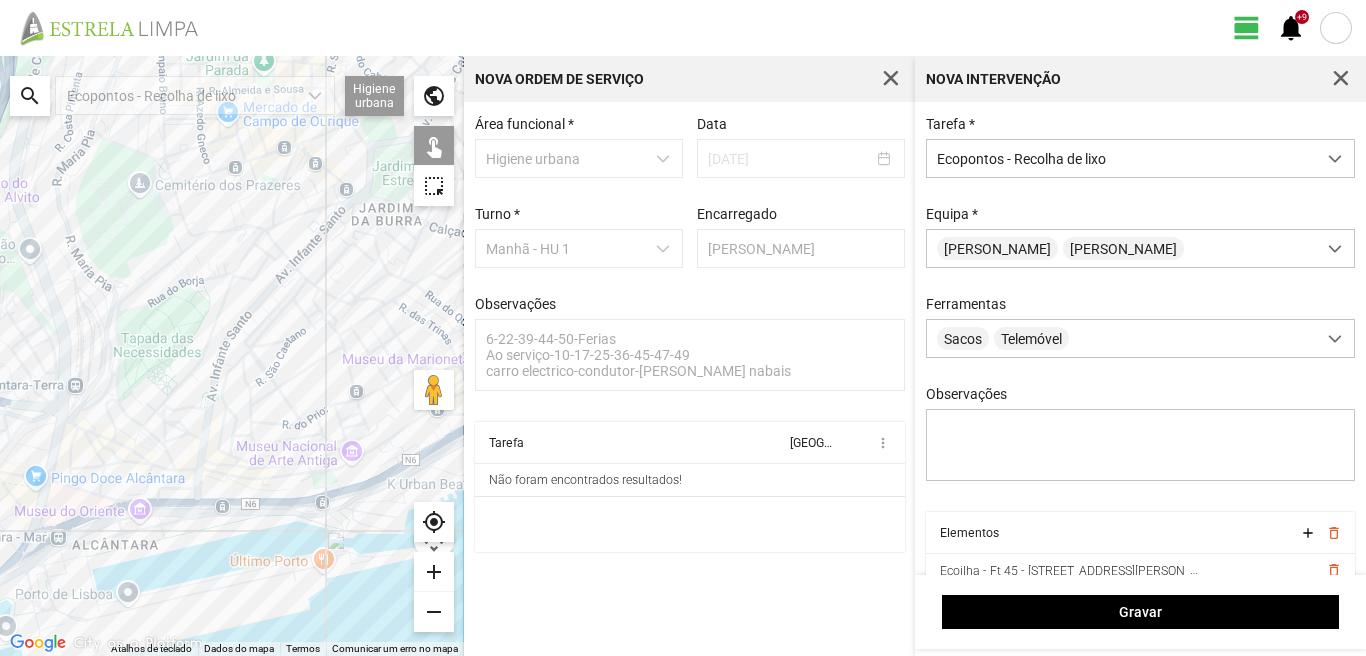 click 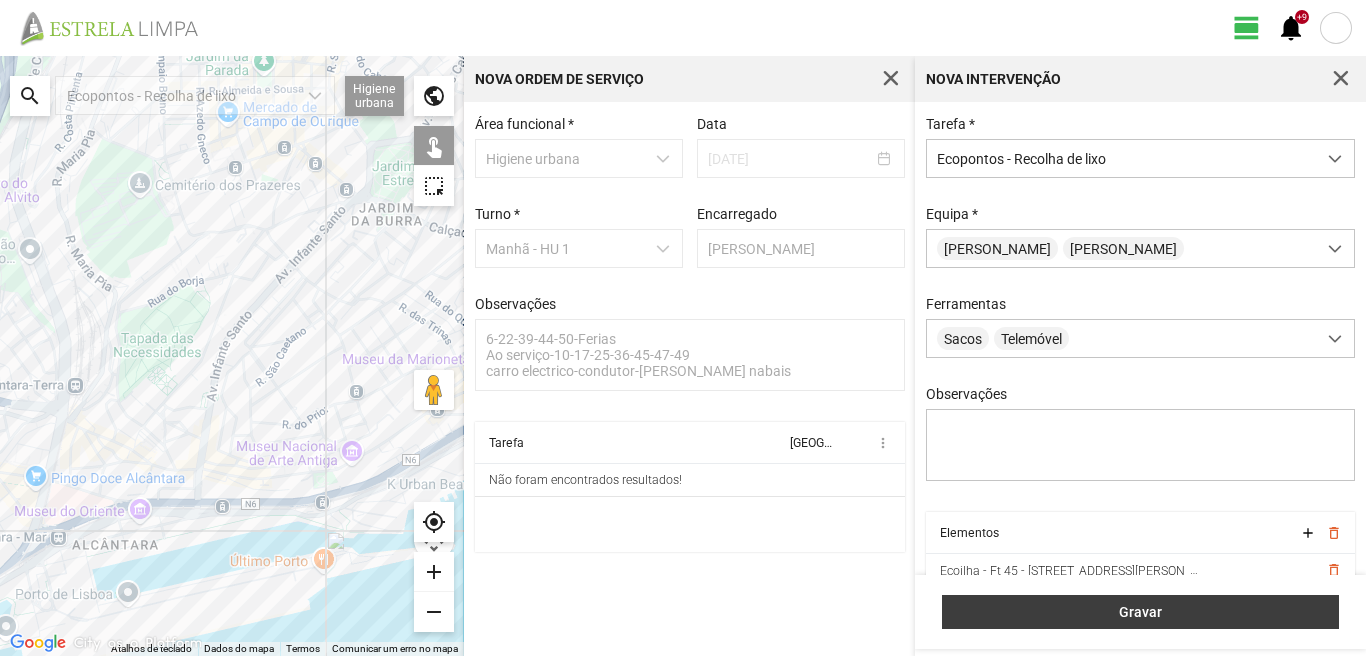 click on "Gravar" at bounding box center (1141, 612) 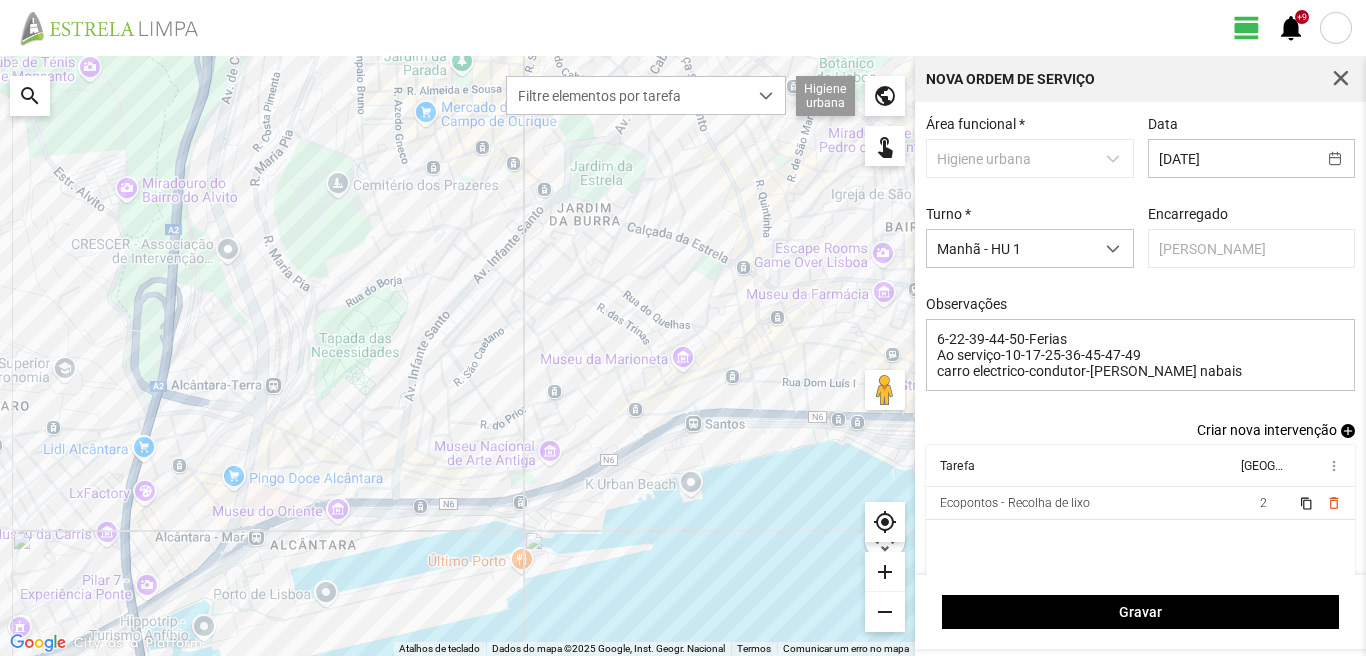 click on "add" at bounding box center [1348, 431] 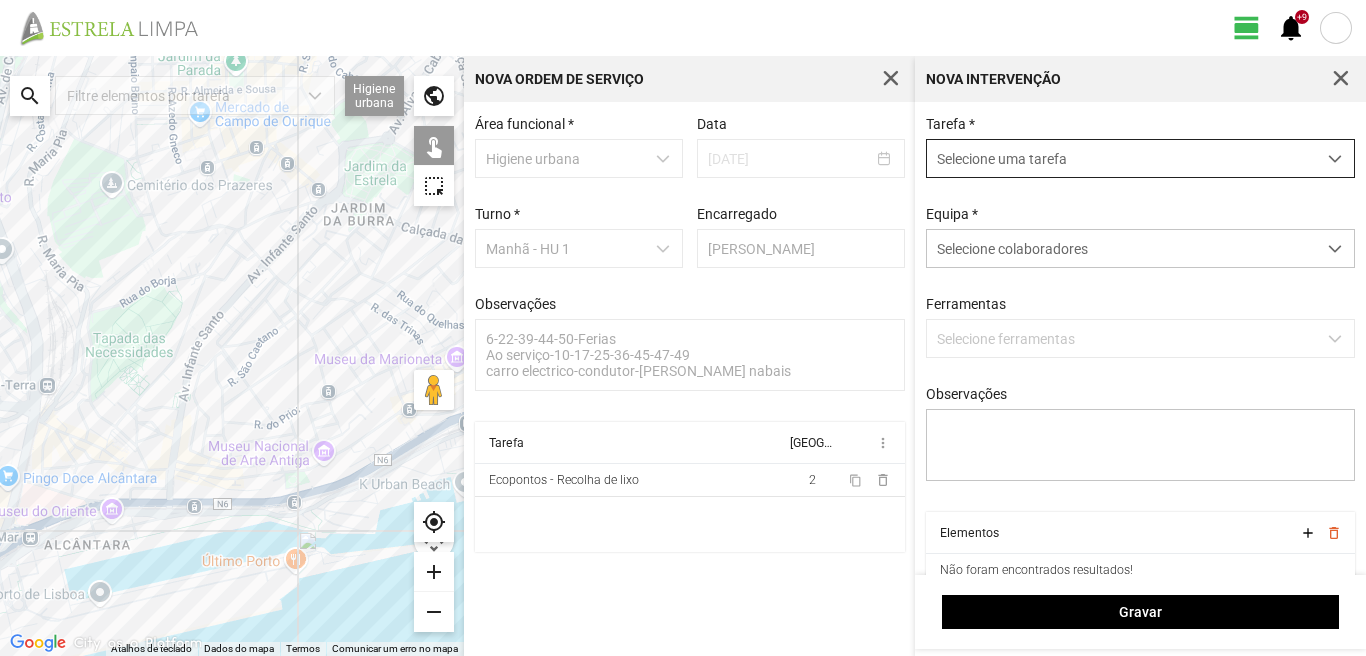 click on "Selecione uma tarefa" at bounding box center (1121, 158) 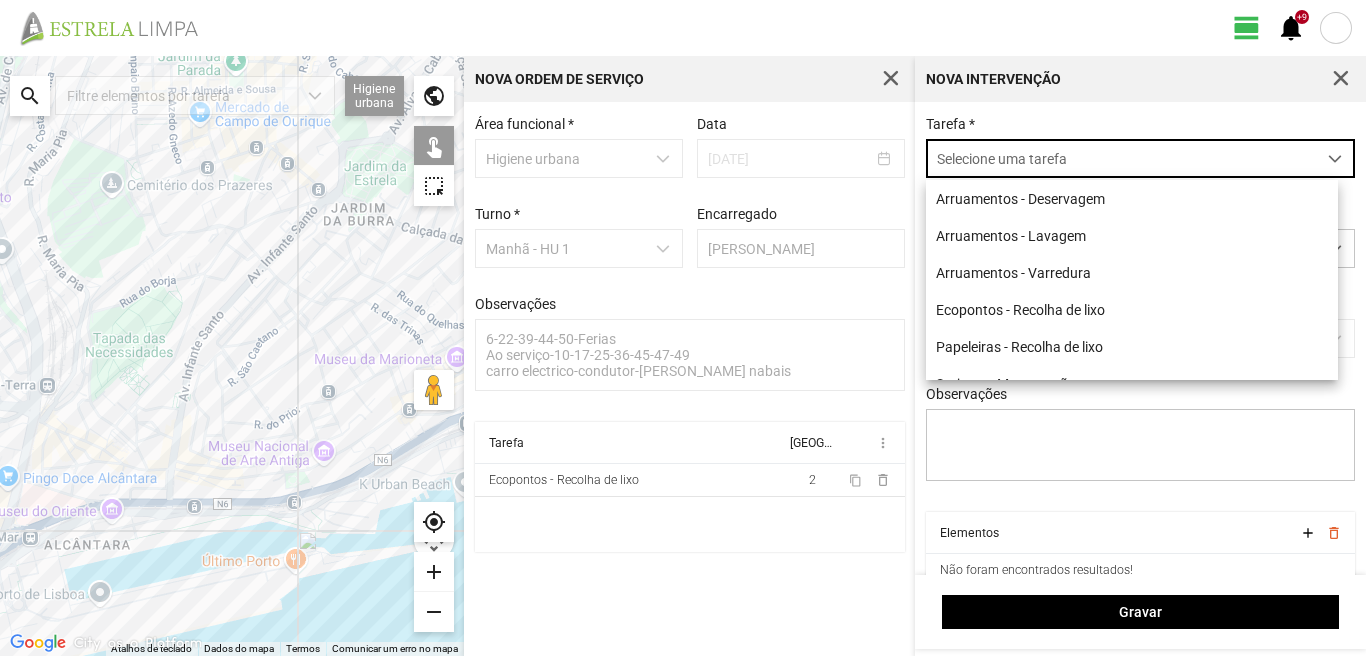 scroll, scrollTop: 11, scrollLeft: 89, axis: both 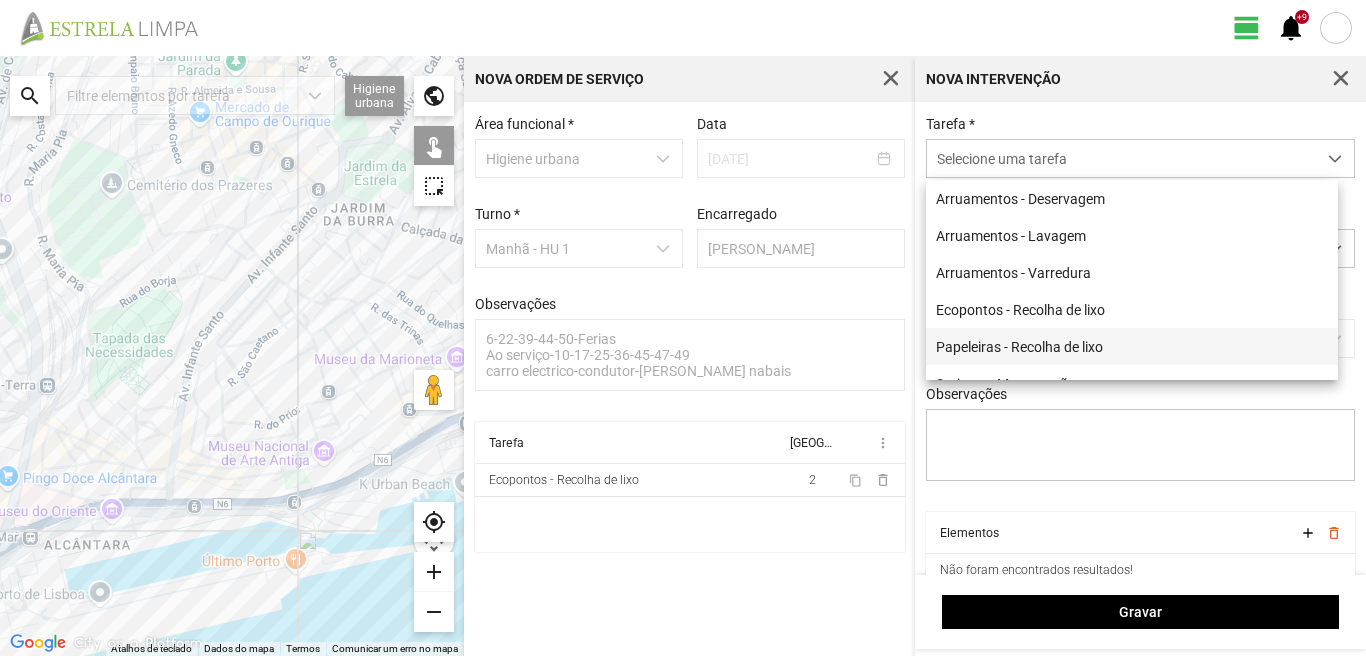 click on "Papeleiras - Recolha de lixo" at bounding box center [1132, 346] 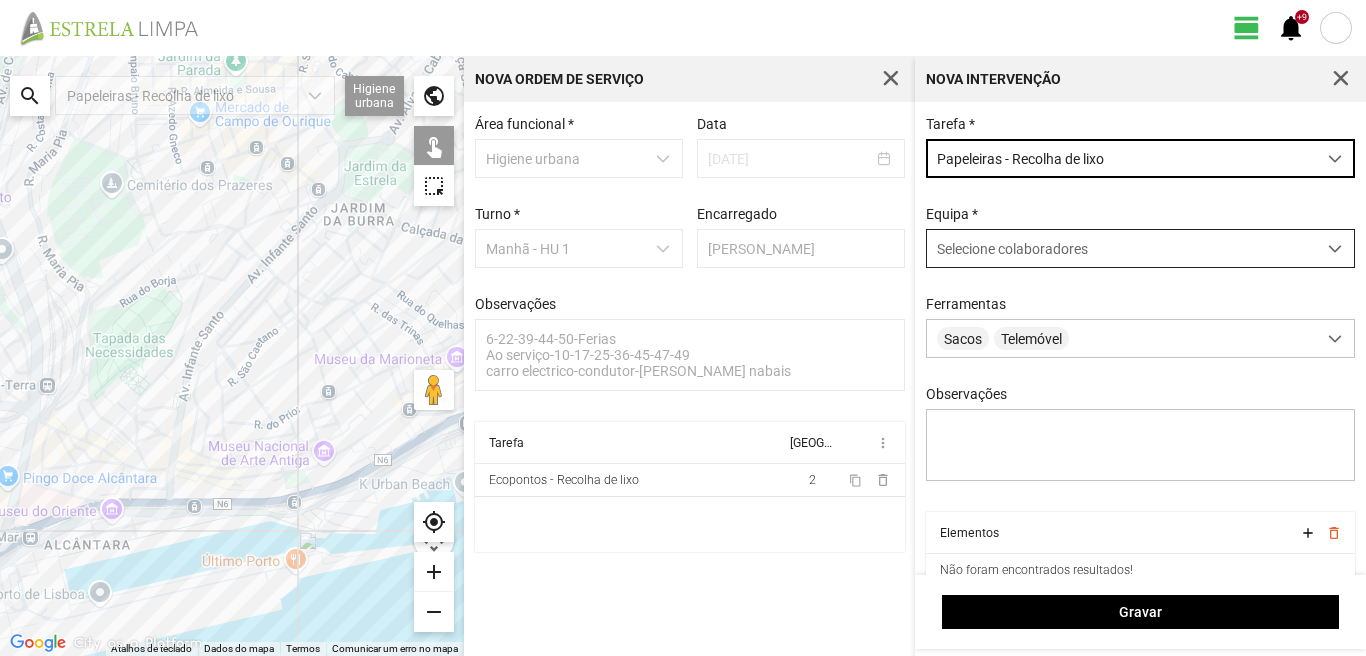 click on "Selecione colaboradores" at bounding box center [1012, 249] 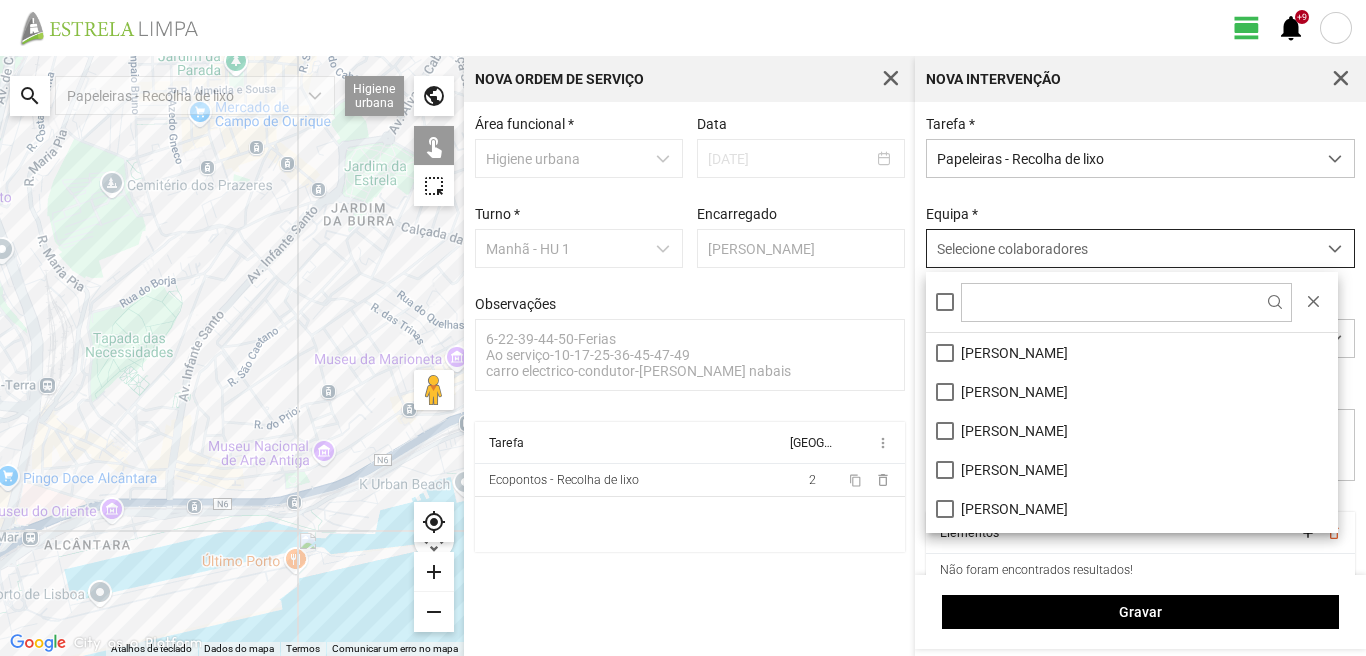 scroll, scrollTop: 11, scrollLeft: 89, axis: both 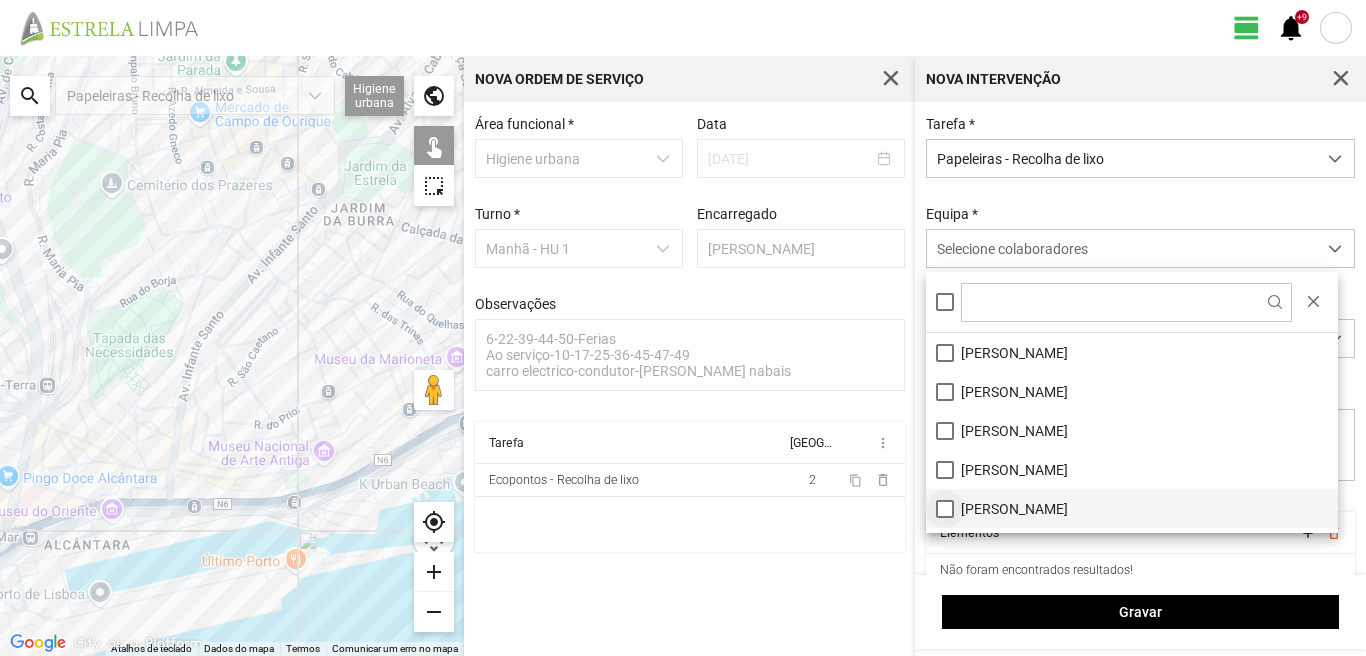 click on "[PERSON_NAME]" at bounding box center (1132, 508) 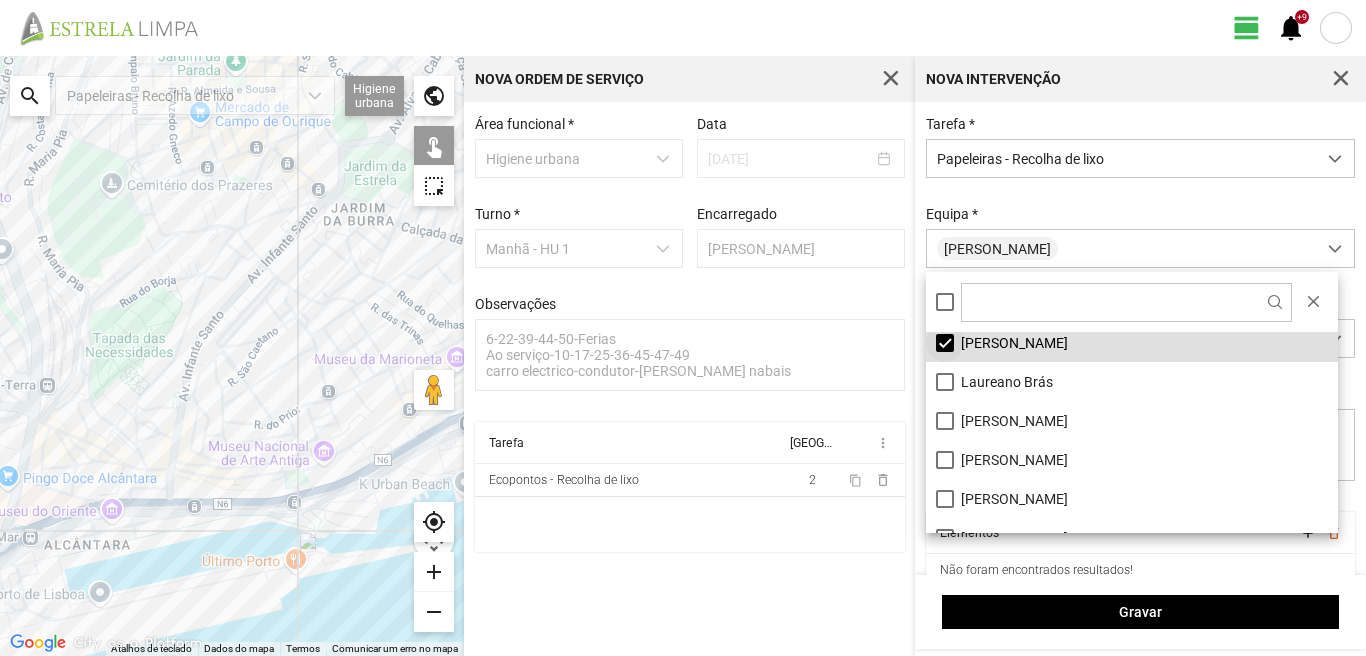 scroll, scrollTop: 200, scrollLeft: 0, axis: vertical 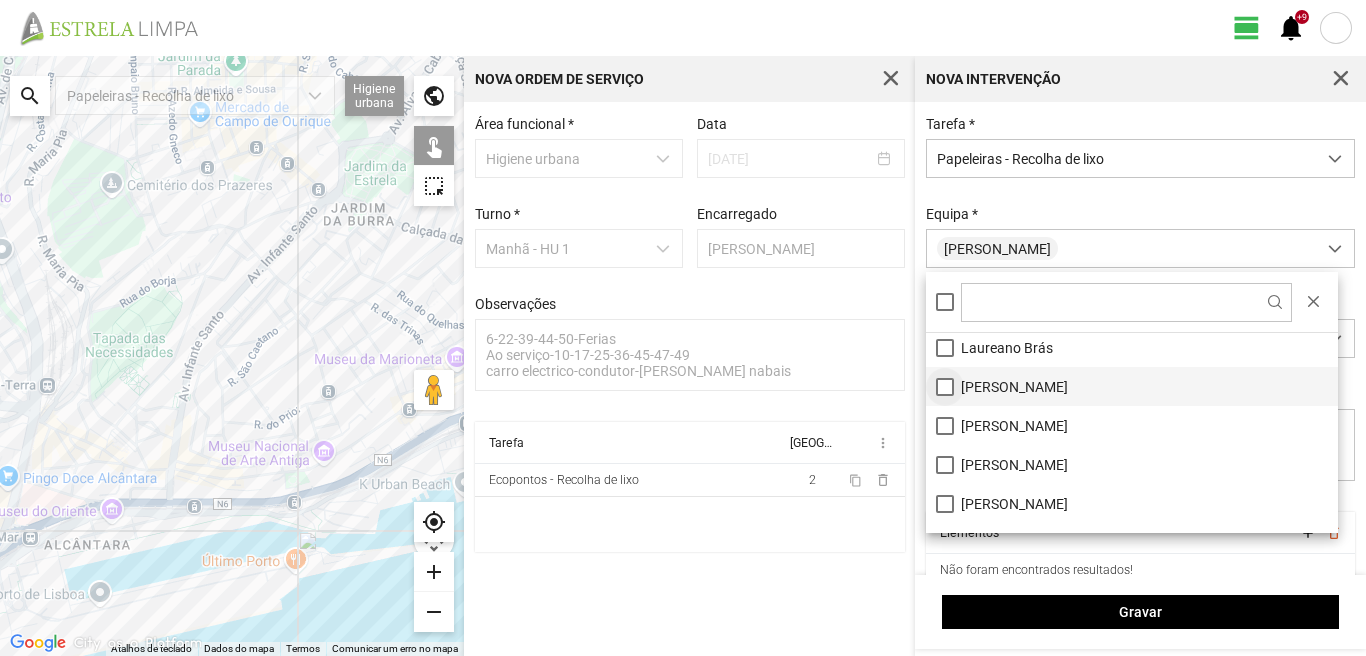 click on "[PERSON_NAME]" at bounding box center [1132, 386] 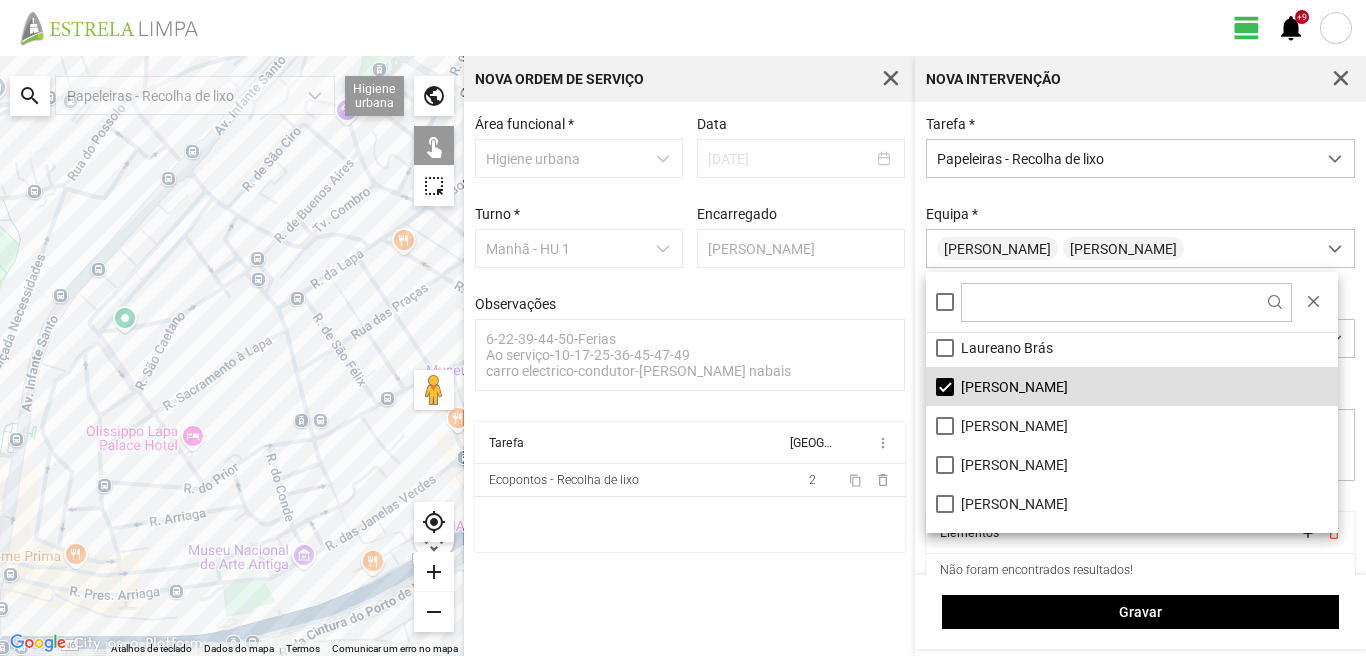 drag, startPoint x: 278, startPoint y: 387, endPoint x: 230, endPoint y: 525, distance: 146.10954 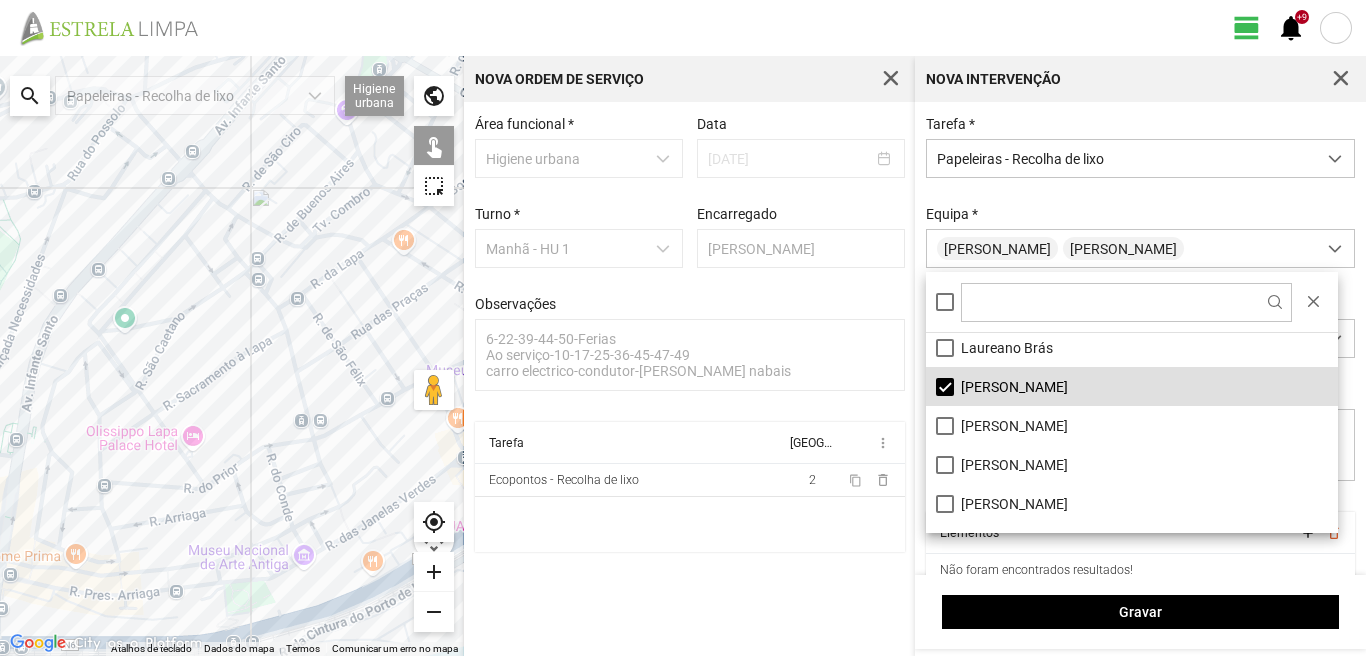 click 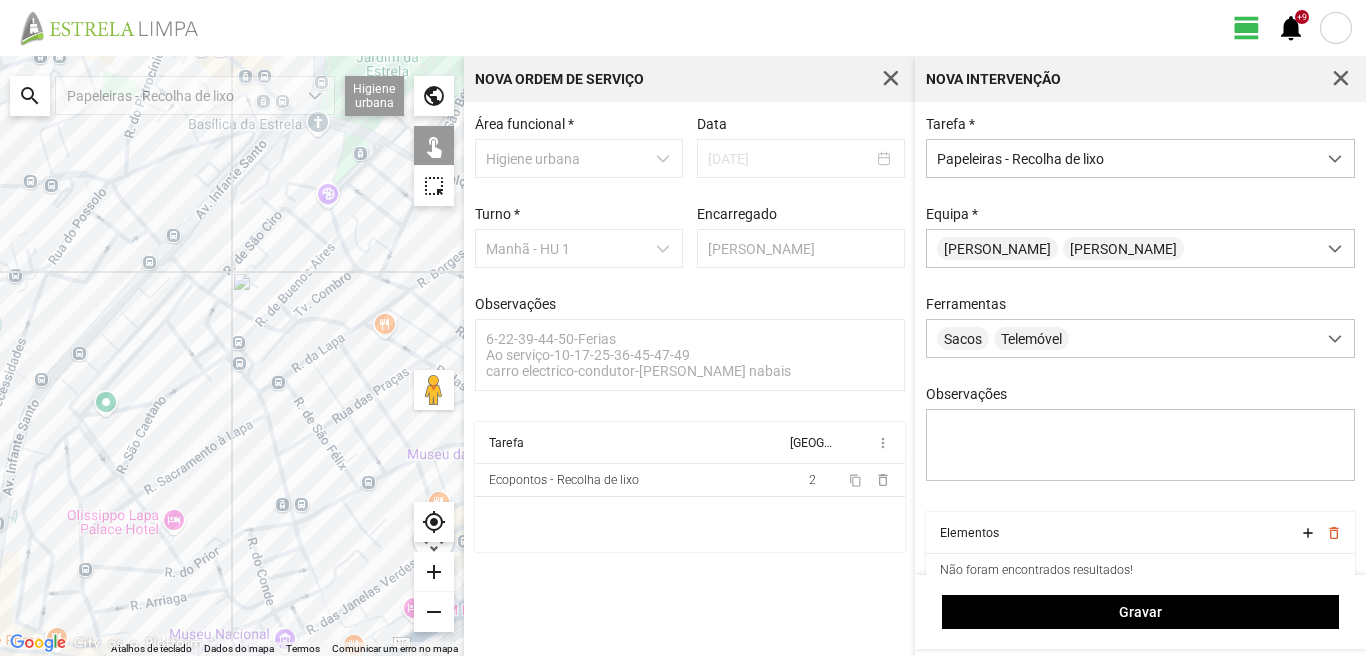 click 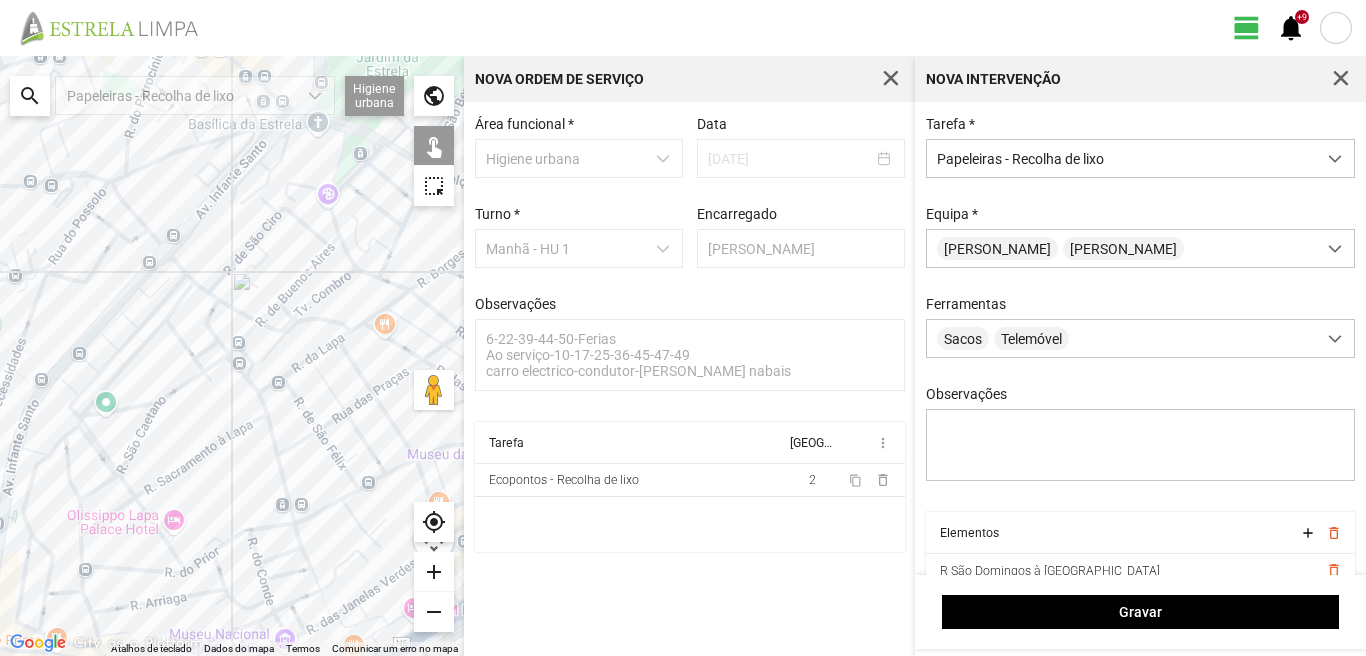 click 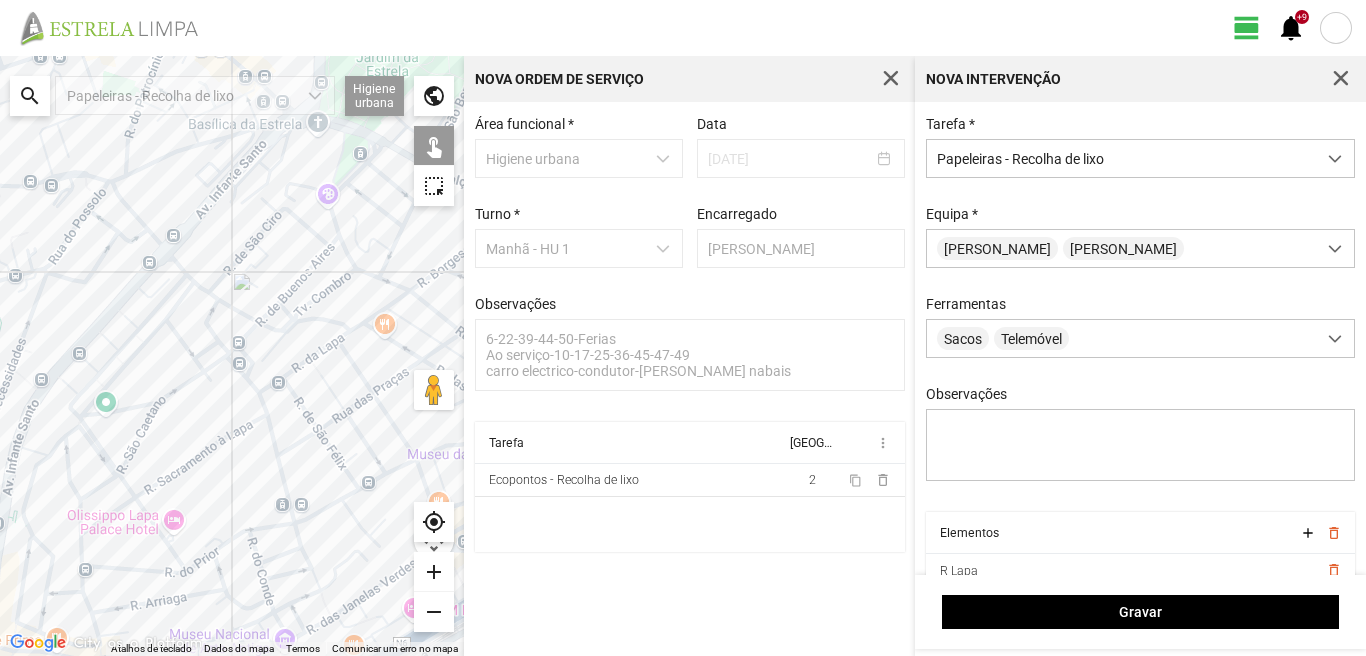 click 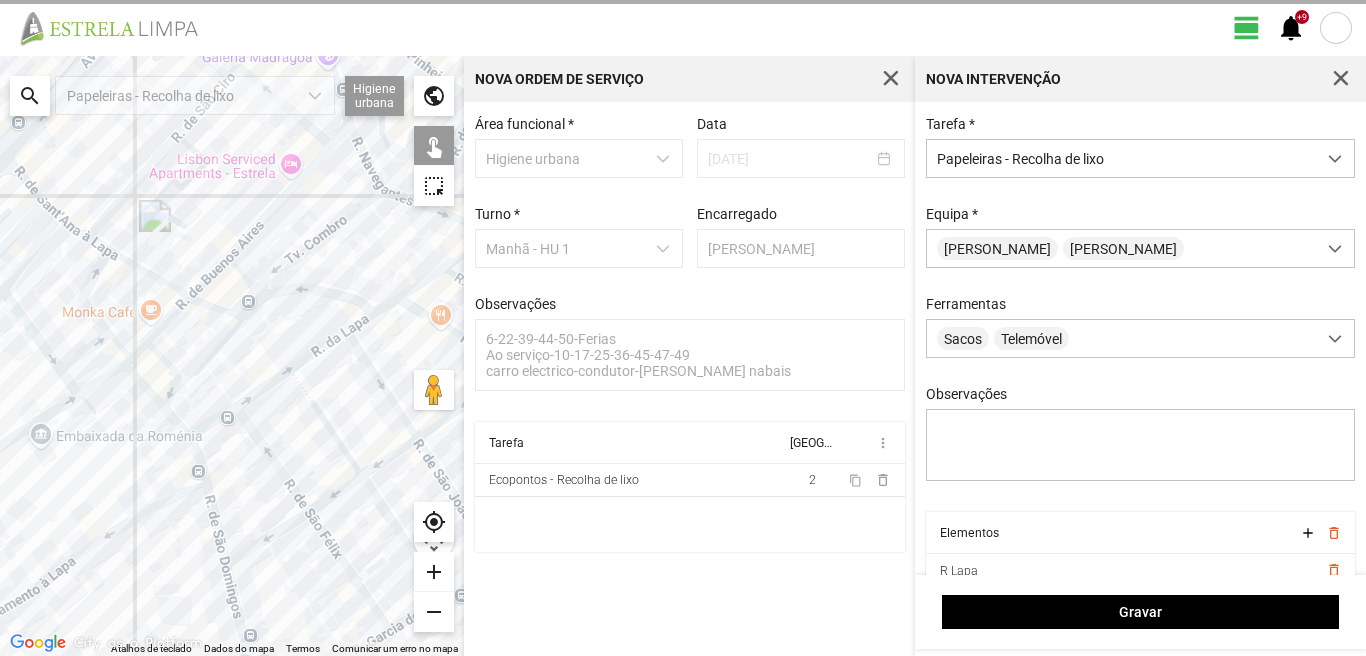 click 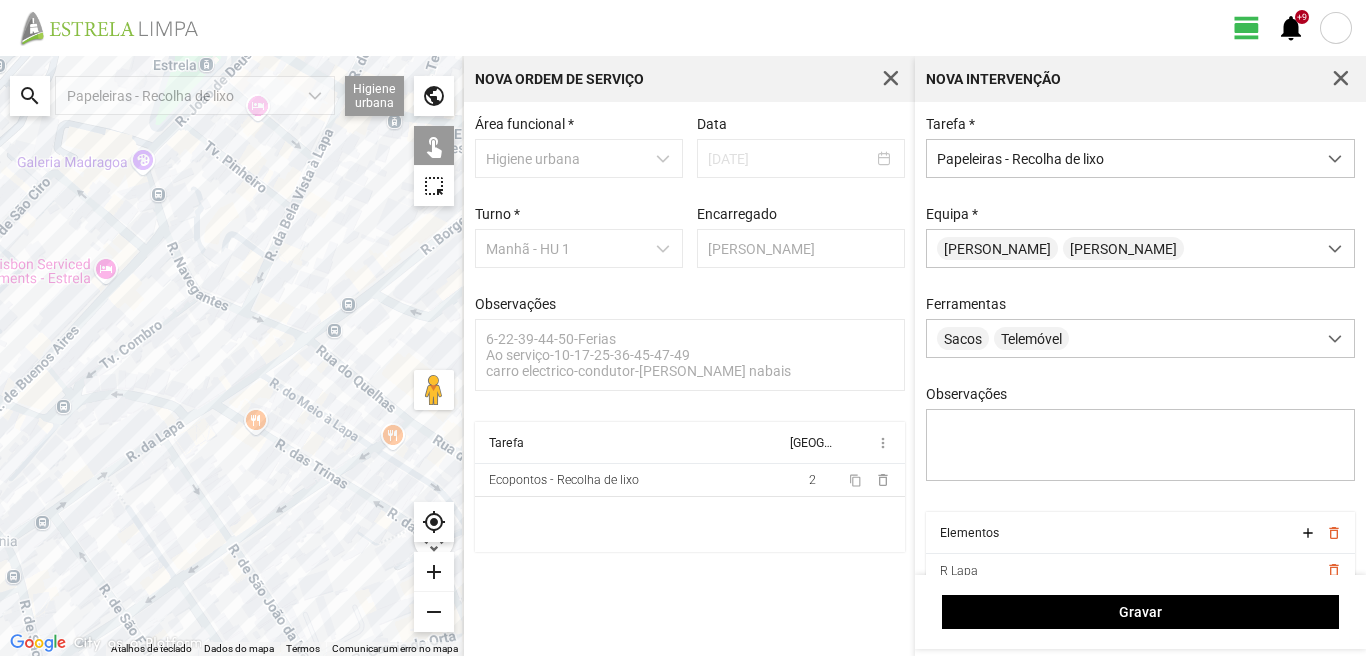 drag, startPoint x: 343, startPoint y: 364, endPoint x: 157, endPoint y: 472, distance: 215.08138 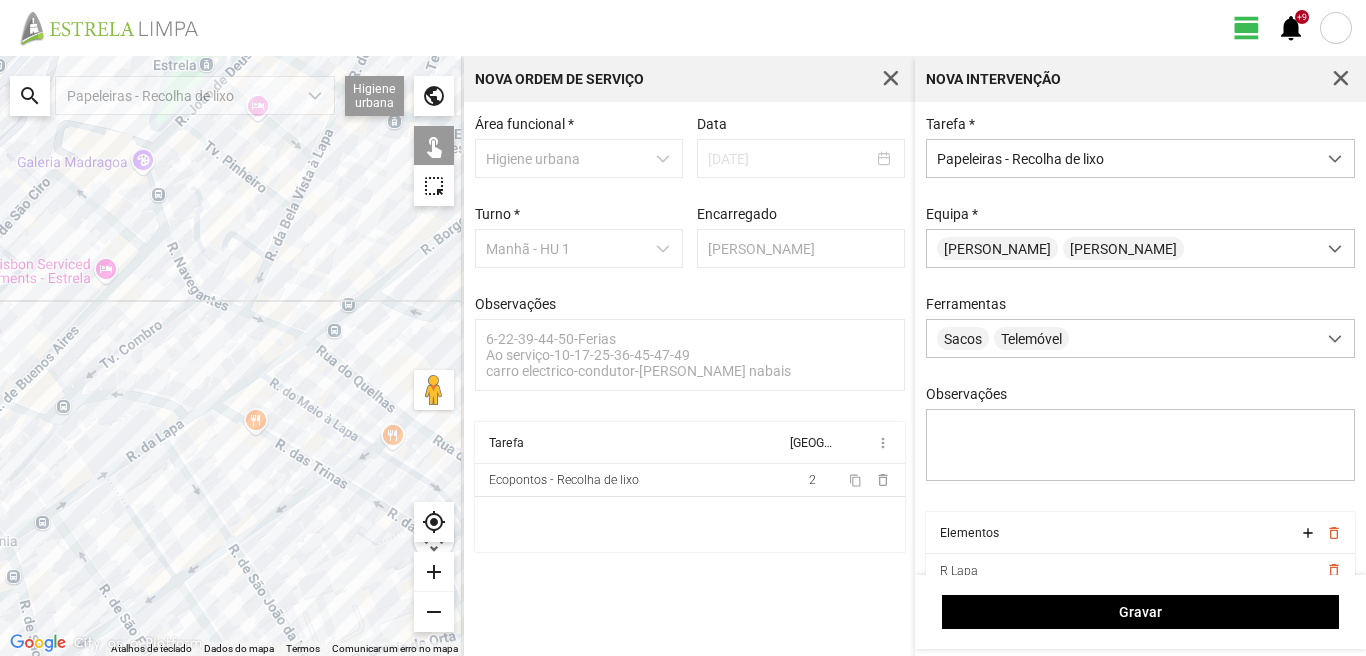 click 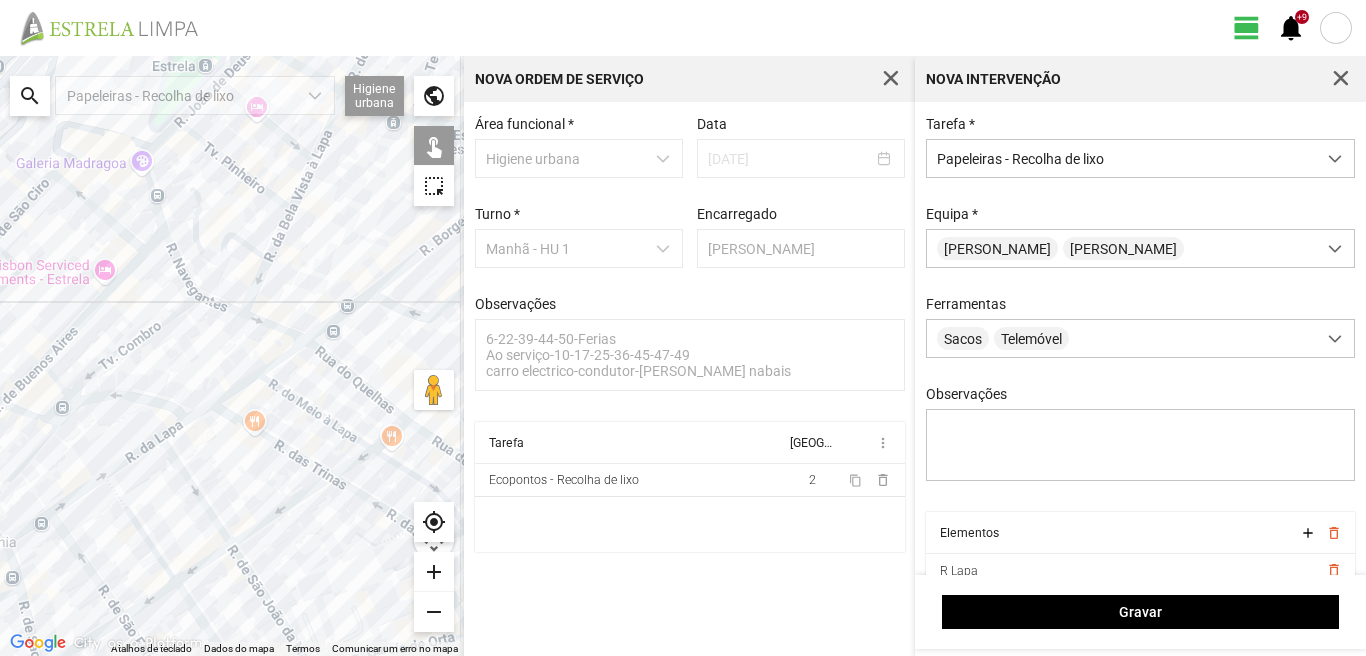 click 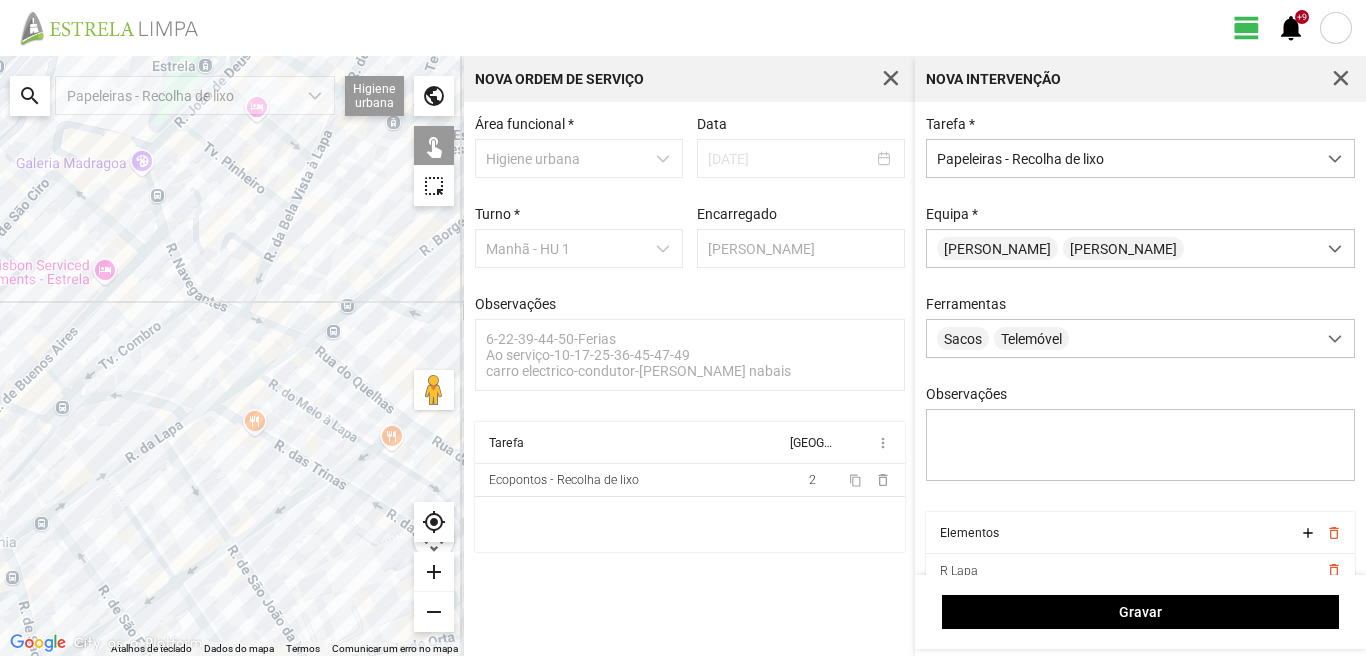 click 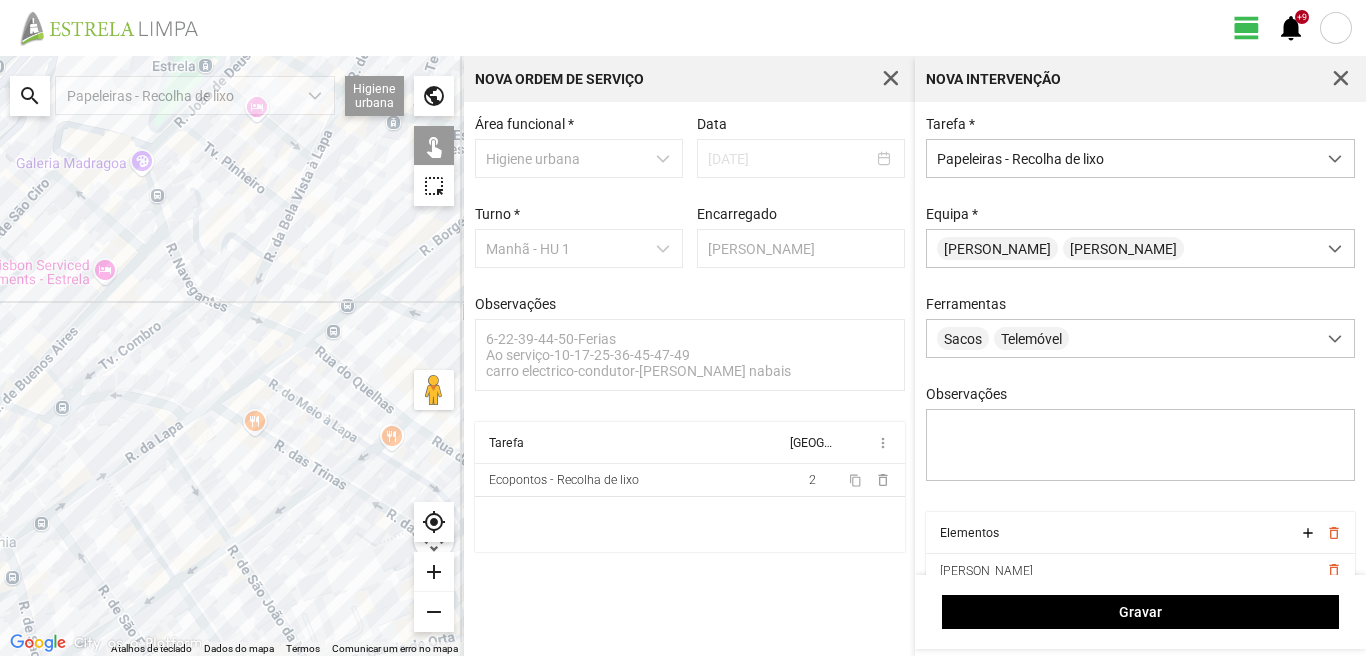 click 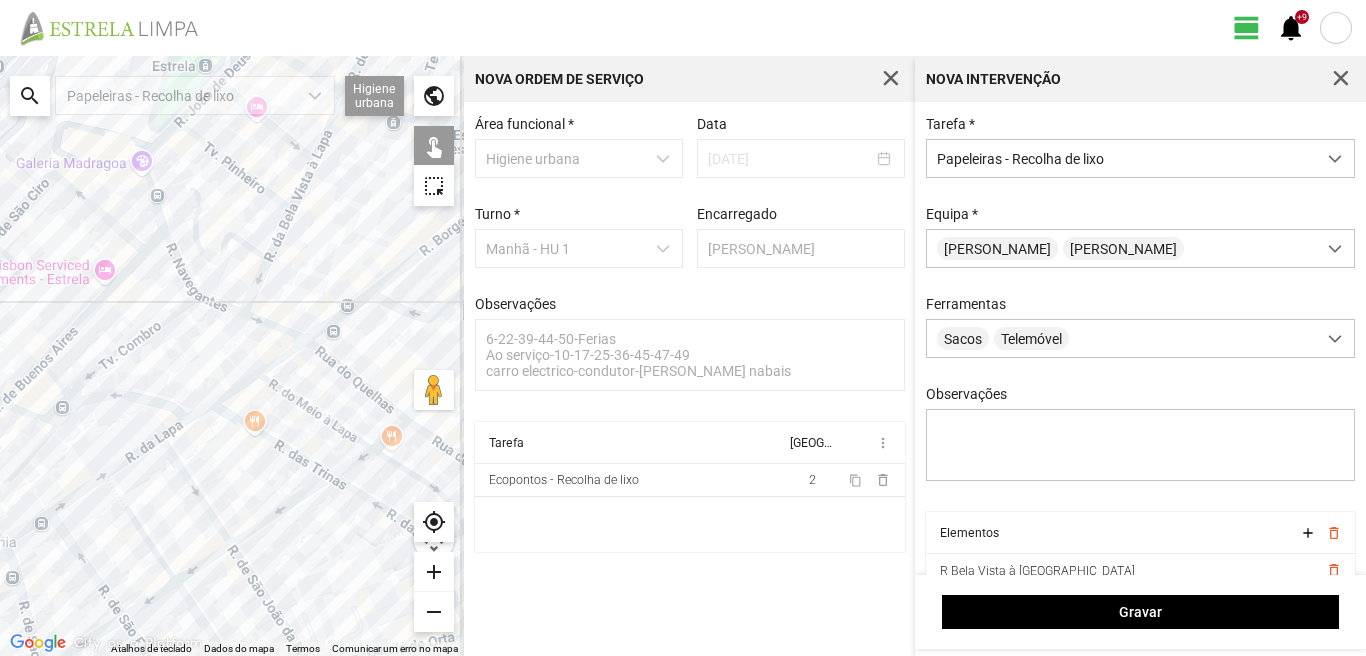 click 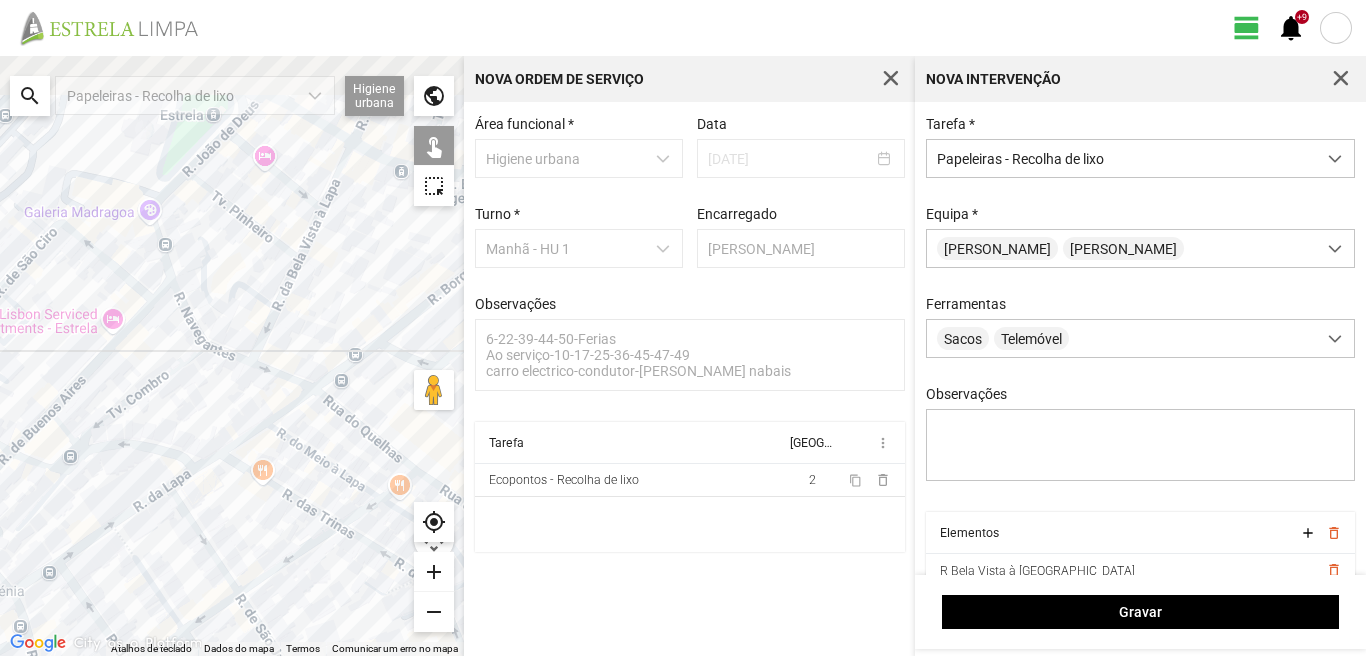 drag, startPoint x: 241, startPoint y: 212, endPoint x: 251, endPoint y: 295, distance: 83.60024 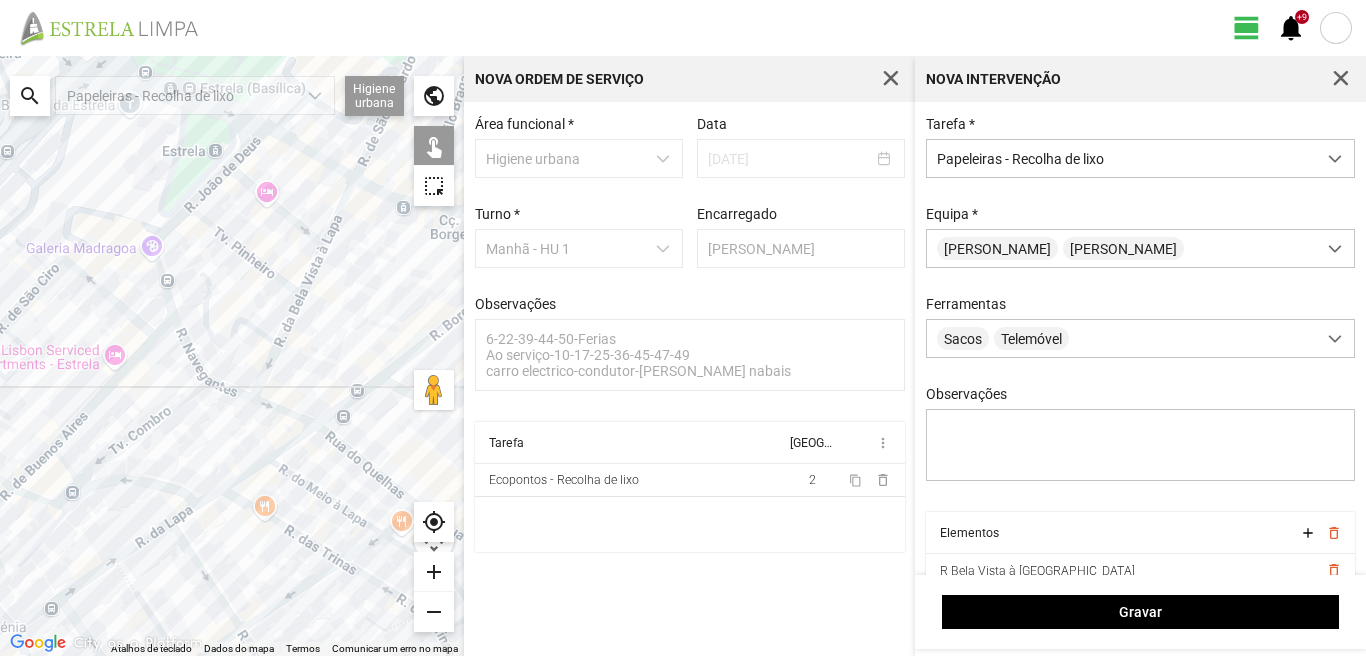 click 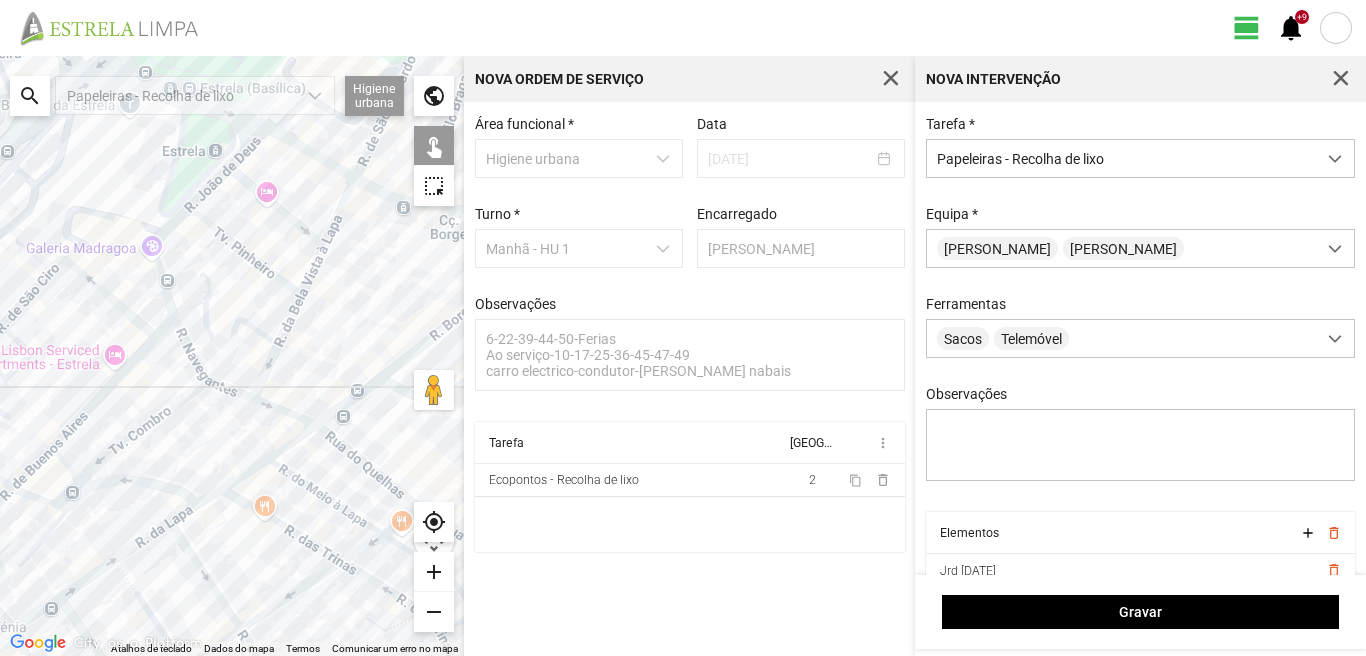 click 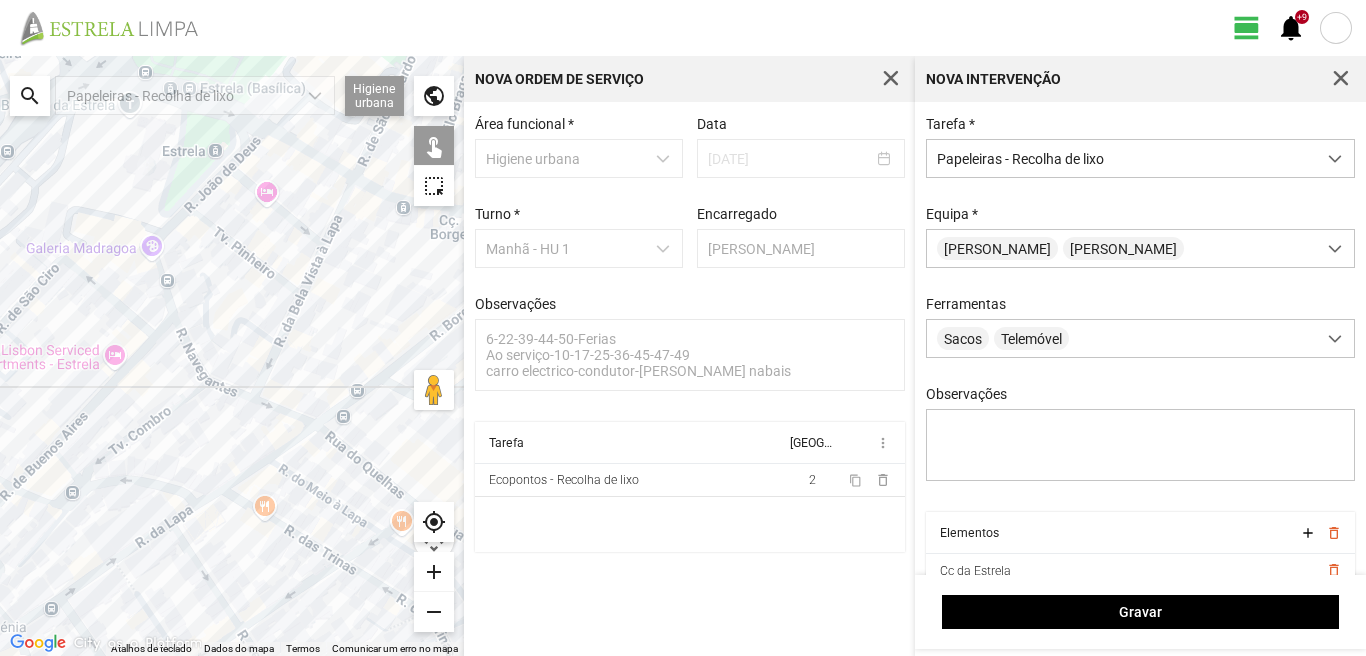 click 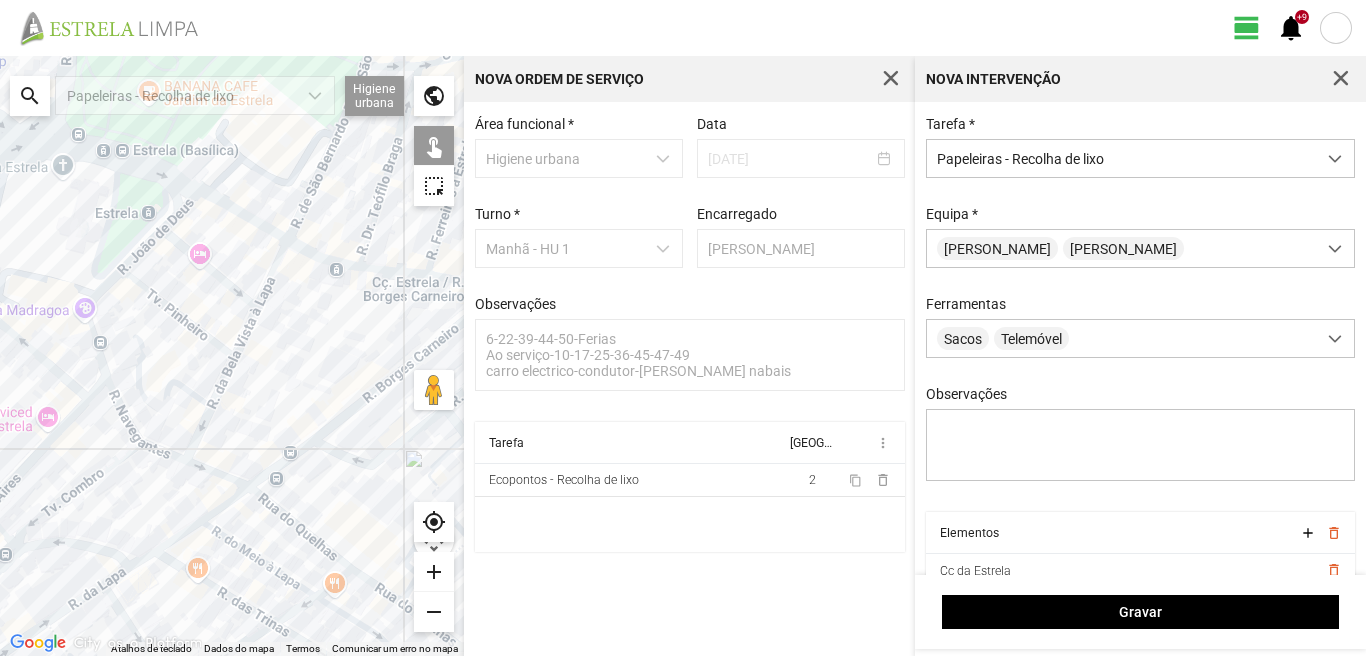 drag, startPoint x: 319, startPoint y: 213, endPoint x: 251, endPoint y: 277, distance: 93.38094 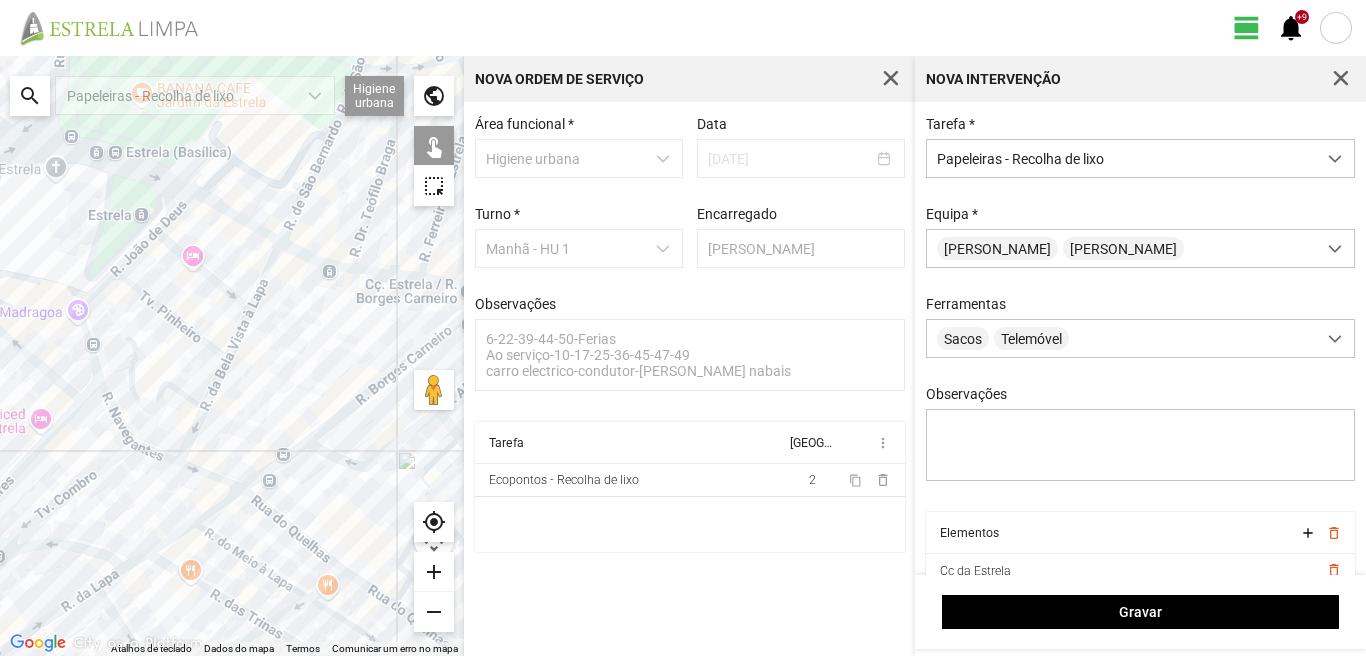 click 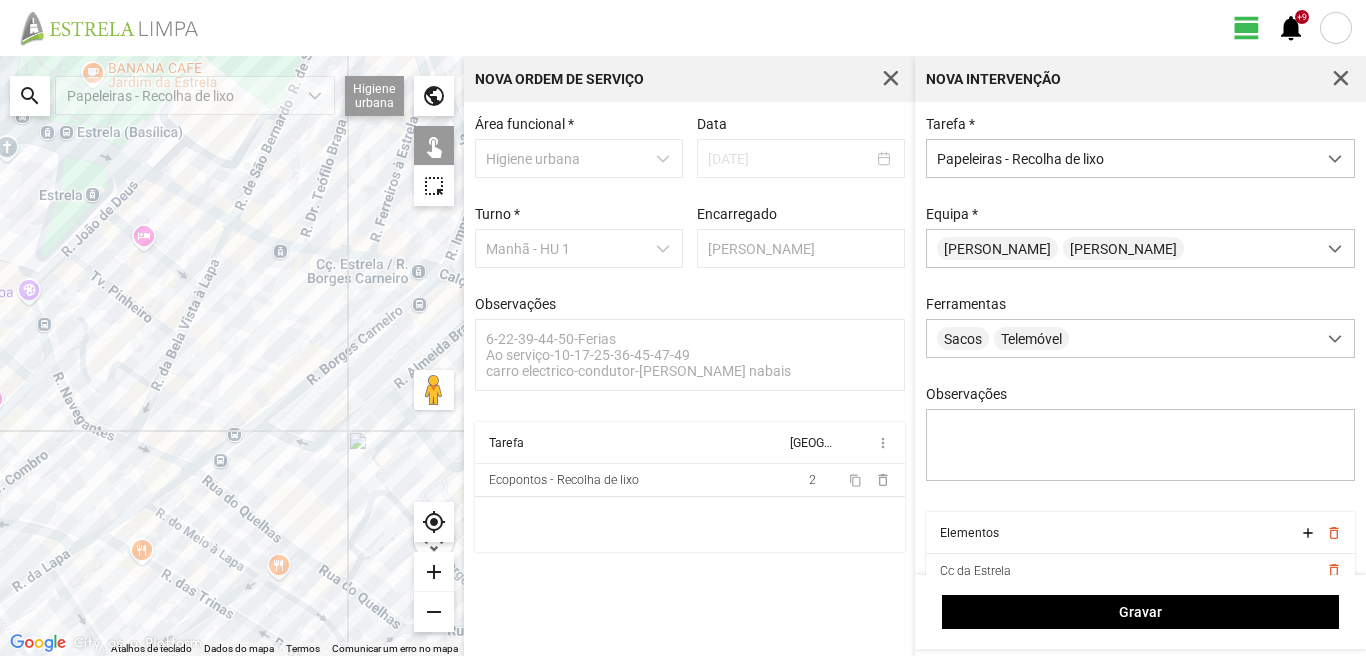 drag, startPoint x: 344, startPoint y: 331, endPoint x: 281, endPoint y: 307, distance: 67.41662 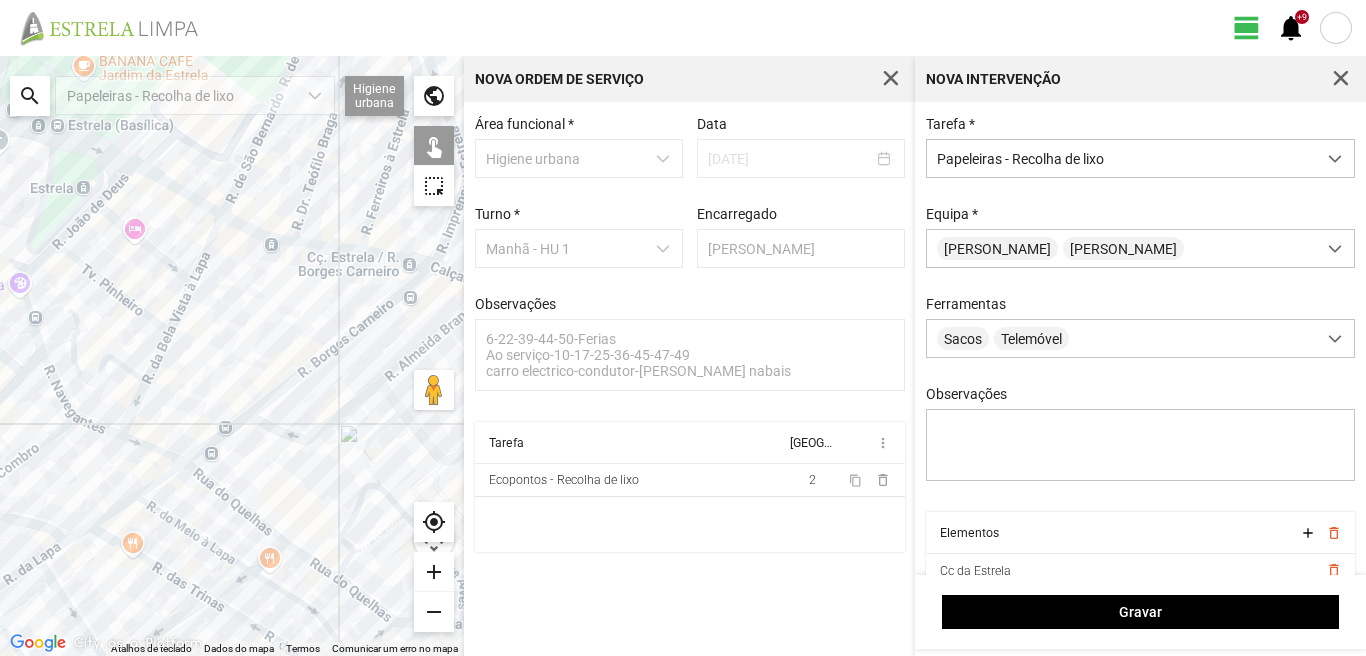 click 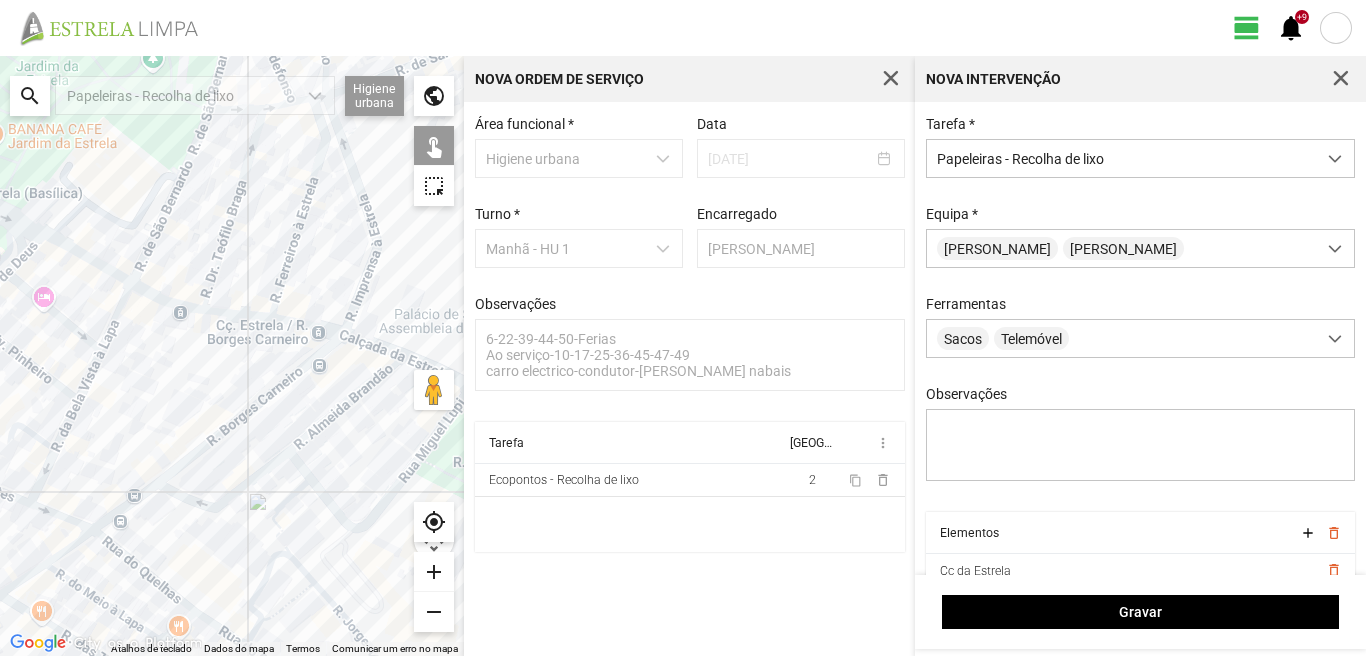 drag, startPoint x: 375, startPoint y: 353, endPoint x: 282, endPoint y: 420, distance: 114.62112 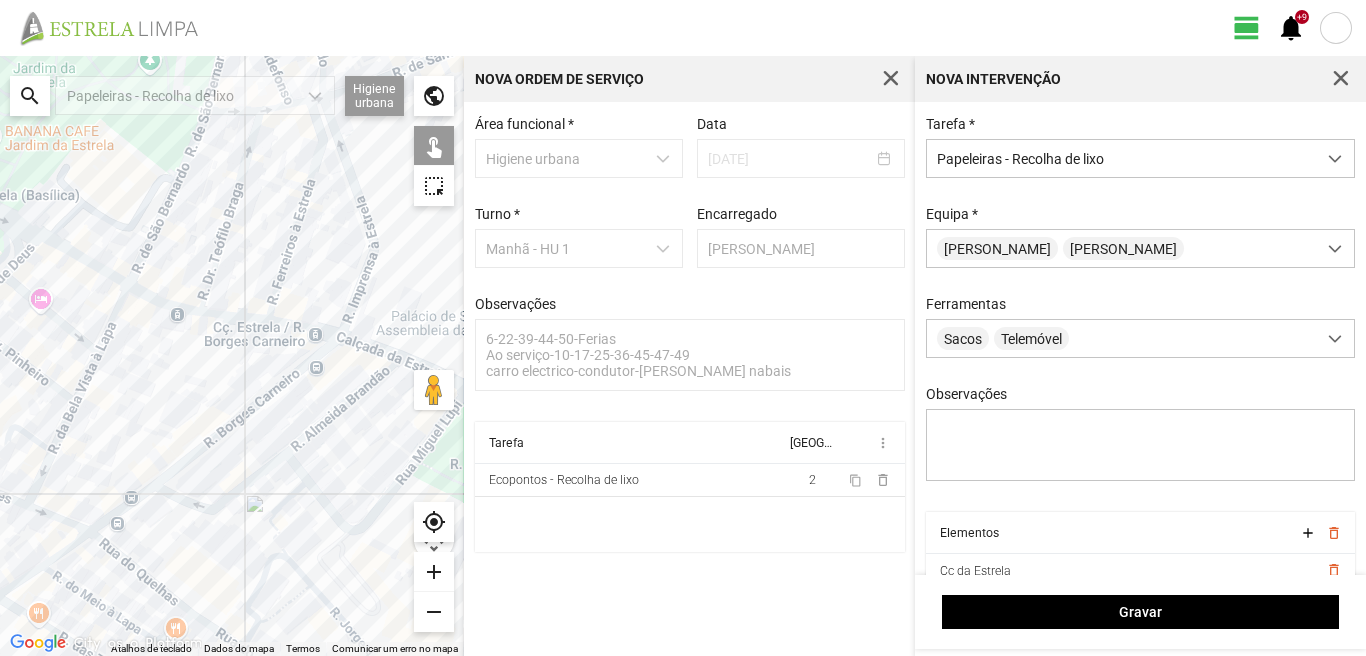 drag, startPoint x: 311, startPoint y: 340, endPoint x: 331, endPoint y: 340, distance: 20 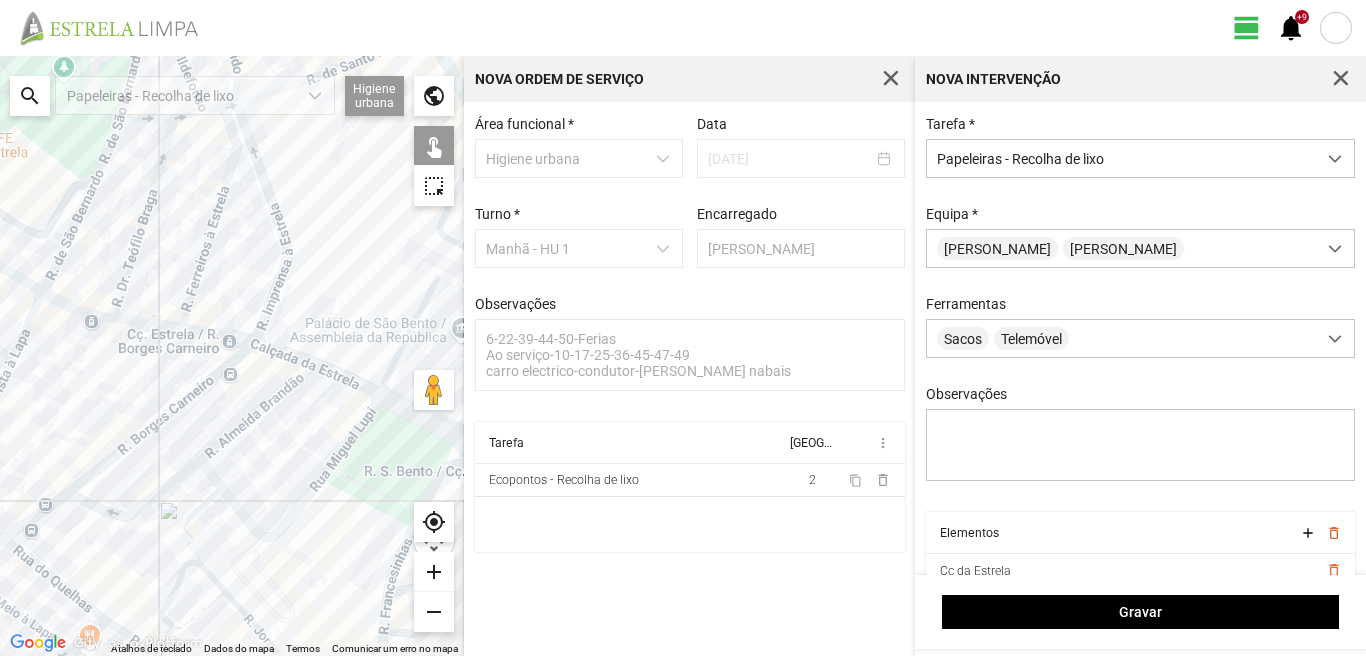 drag, startPoint x: 354, startPoint y: 390, endPoint x: 264, endPoint y: 397, distance: 90.27181 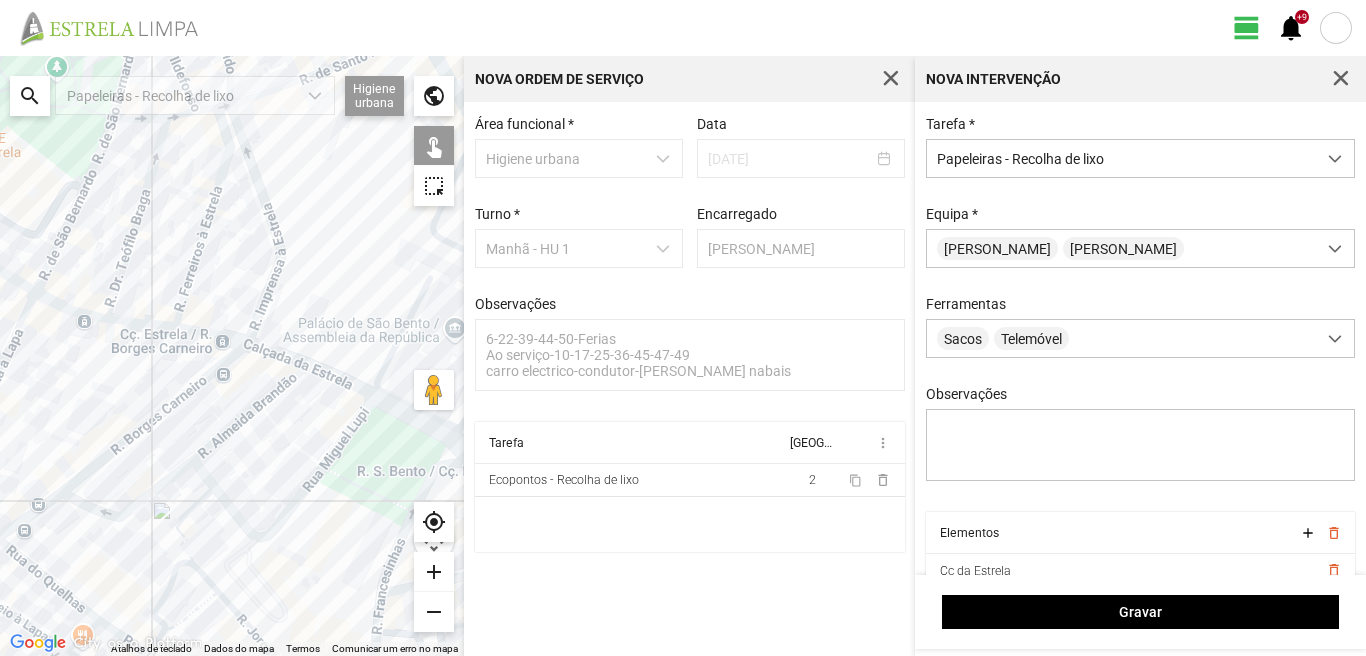 click 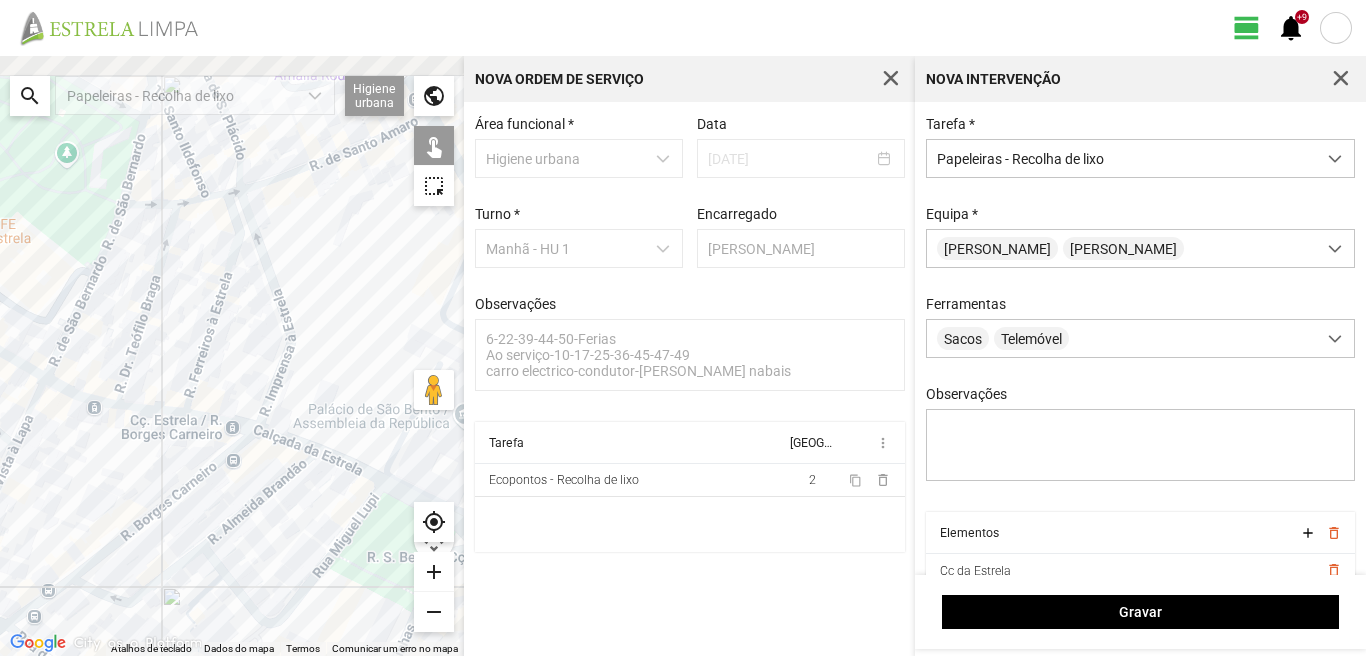 drag, startPoint x: 256, startPoint y: 263, endPoint x: 267, endPoint y: 376, distance: 113.534134 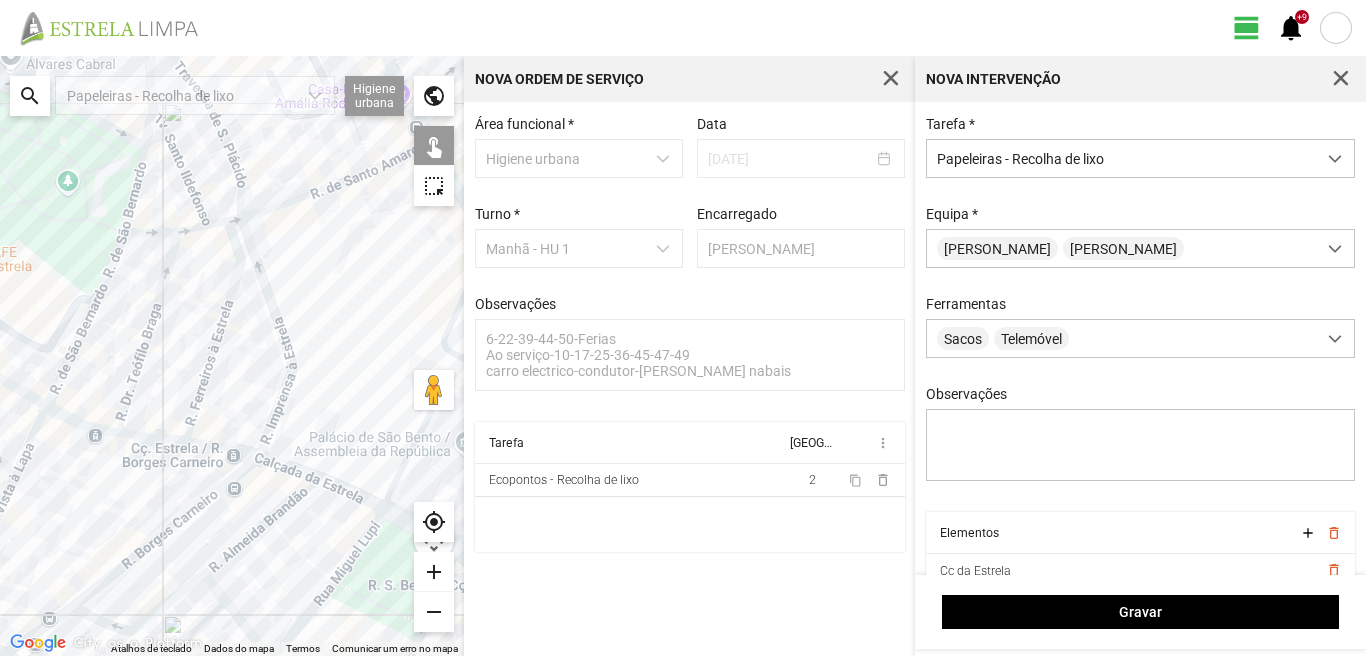 click 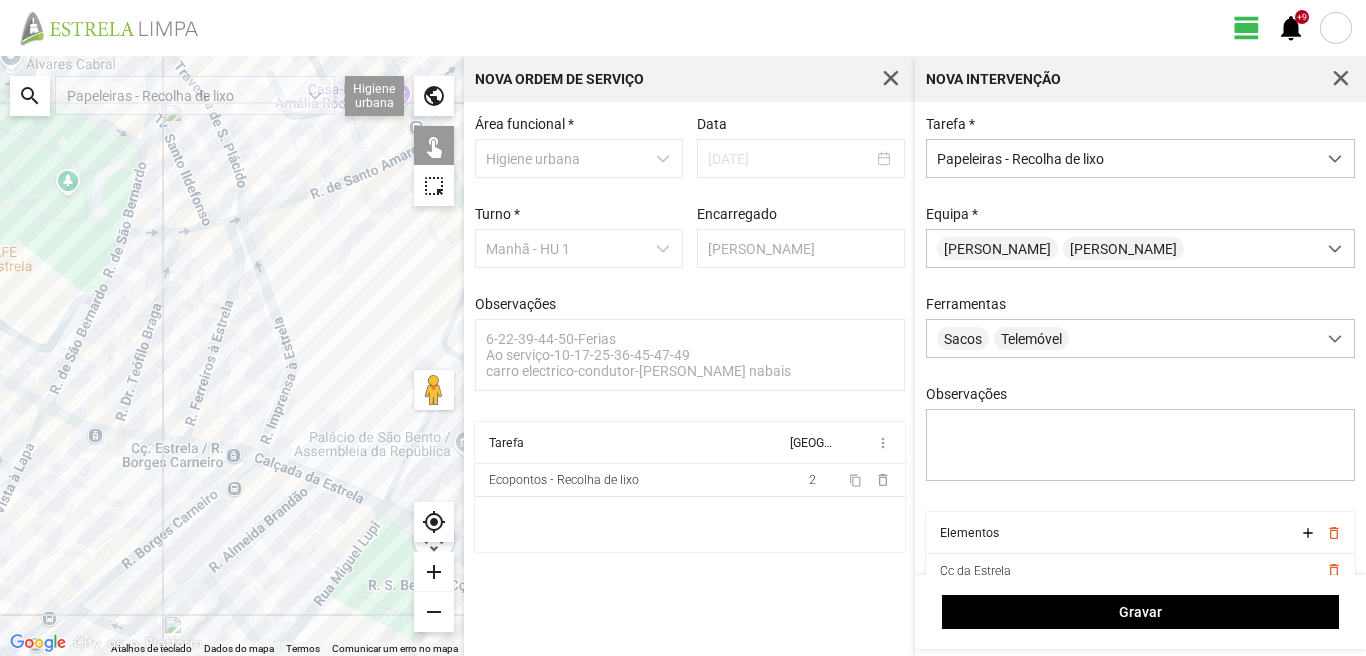 click 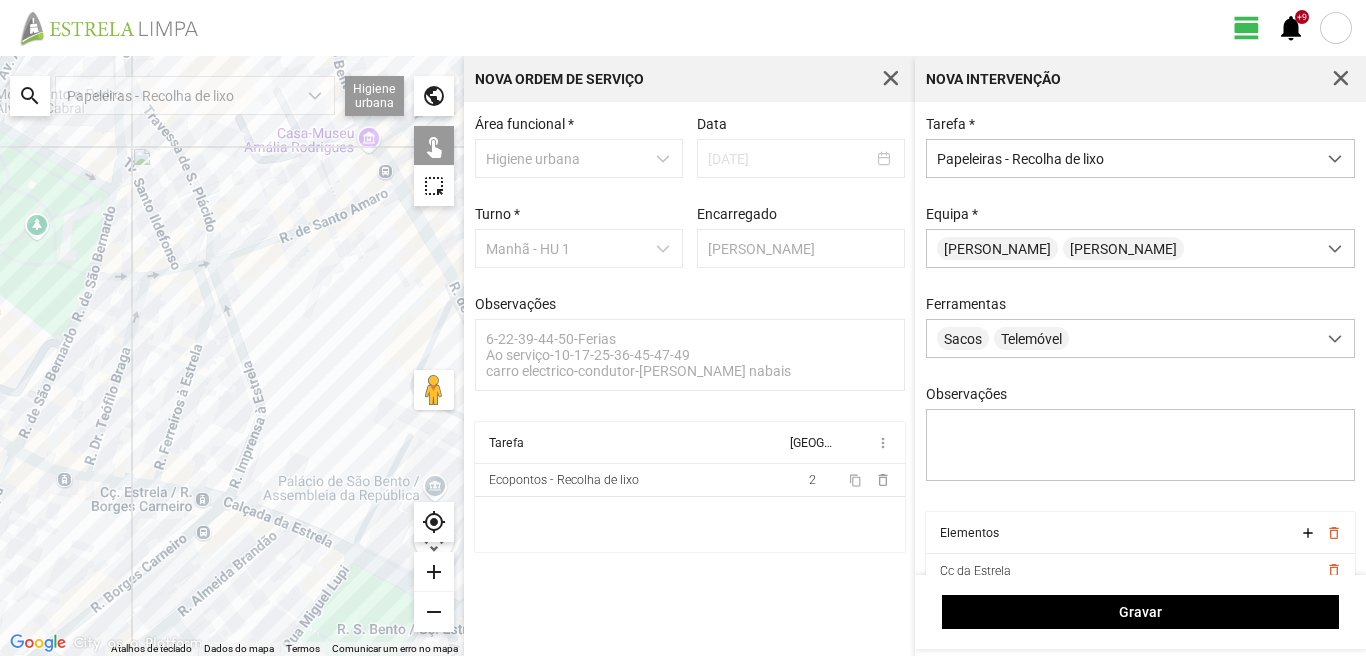 drag, startPoint x: 187, startPoint y: 277, endPoint x: 82, endPoint y: 367, distance: 138.29317 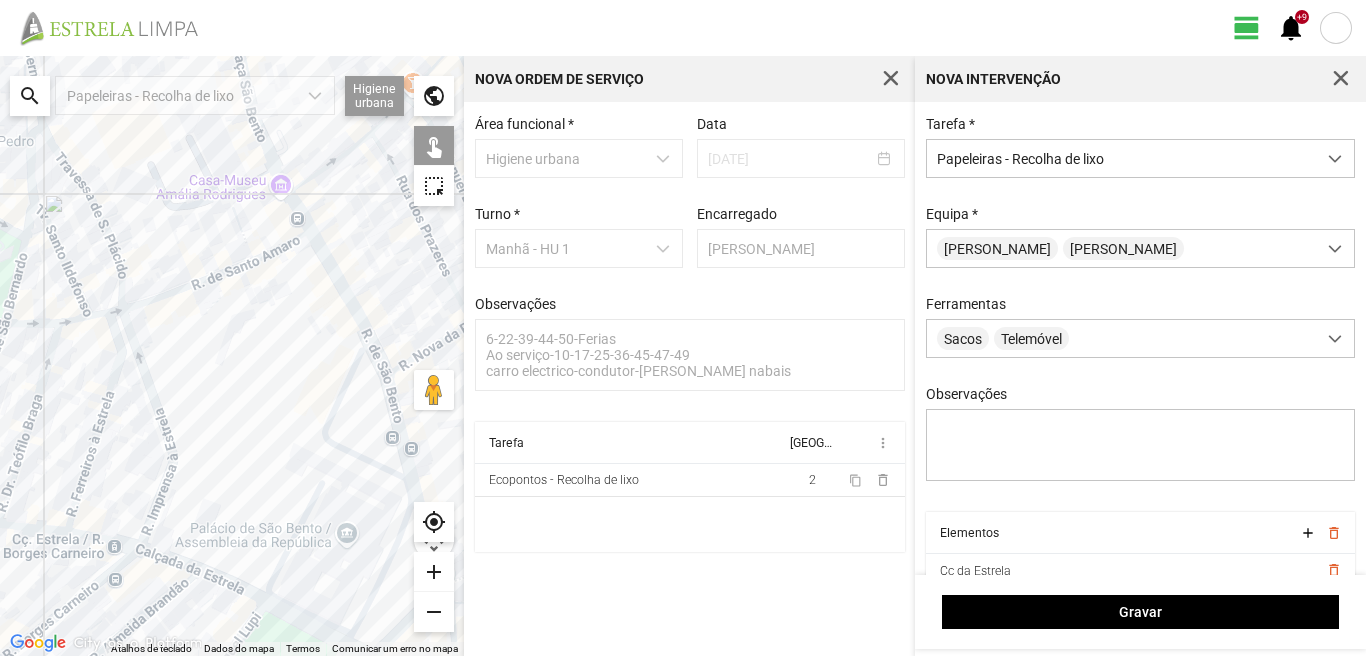 click 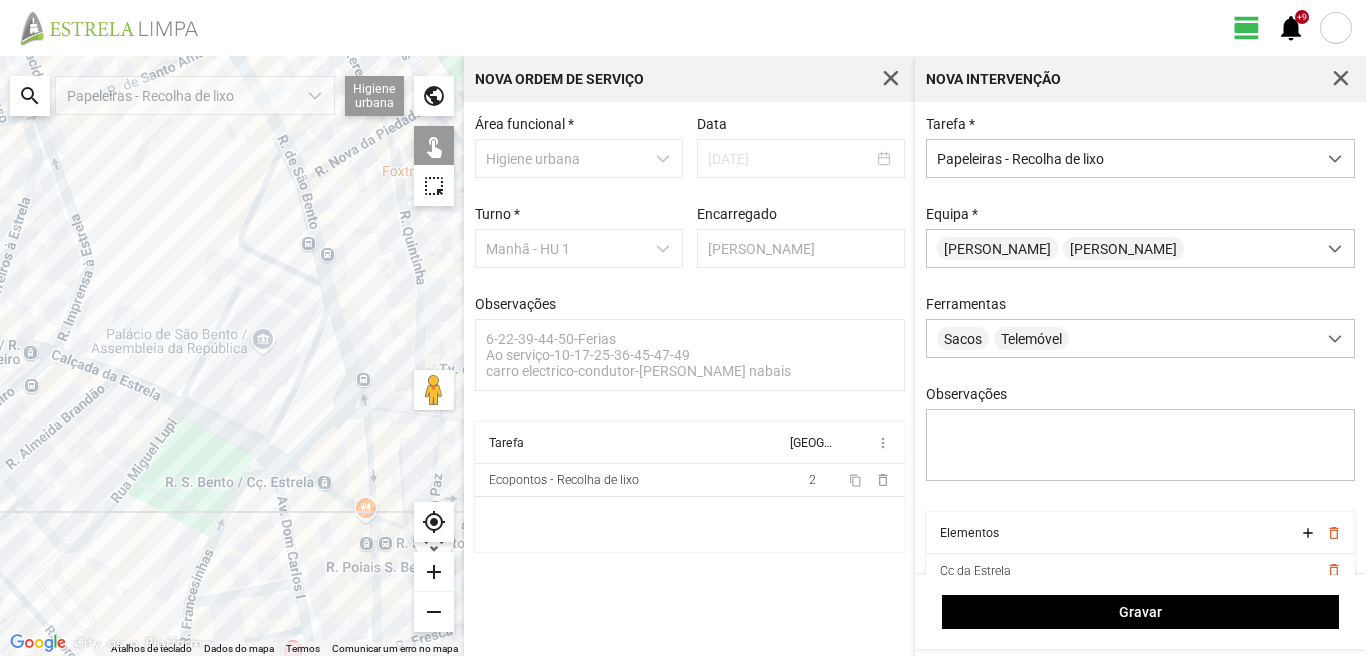 drag, startPoint x: 297, startPoint y: 573, endPoint x: 212, endPoint y: 370, distance: 220.07726 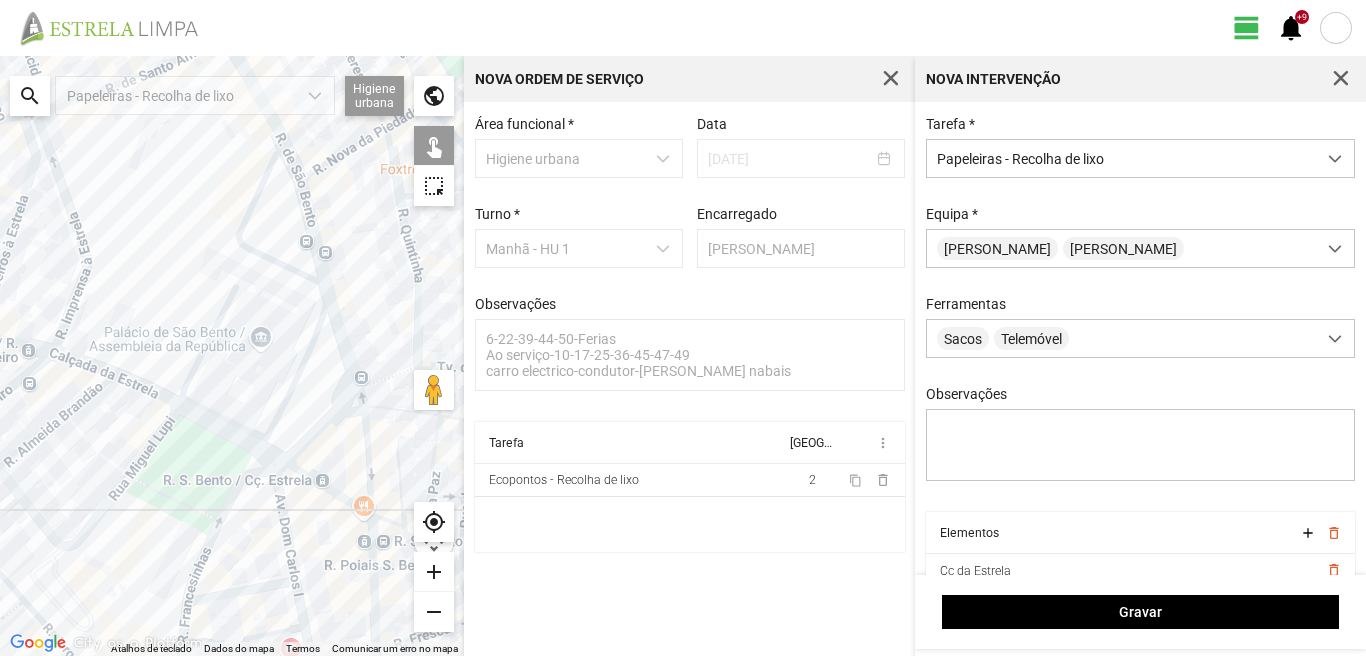click 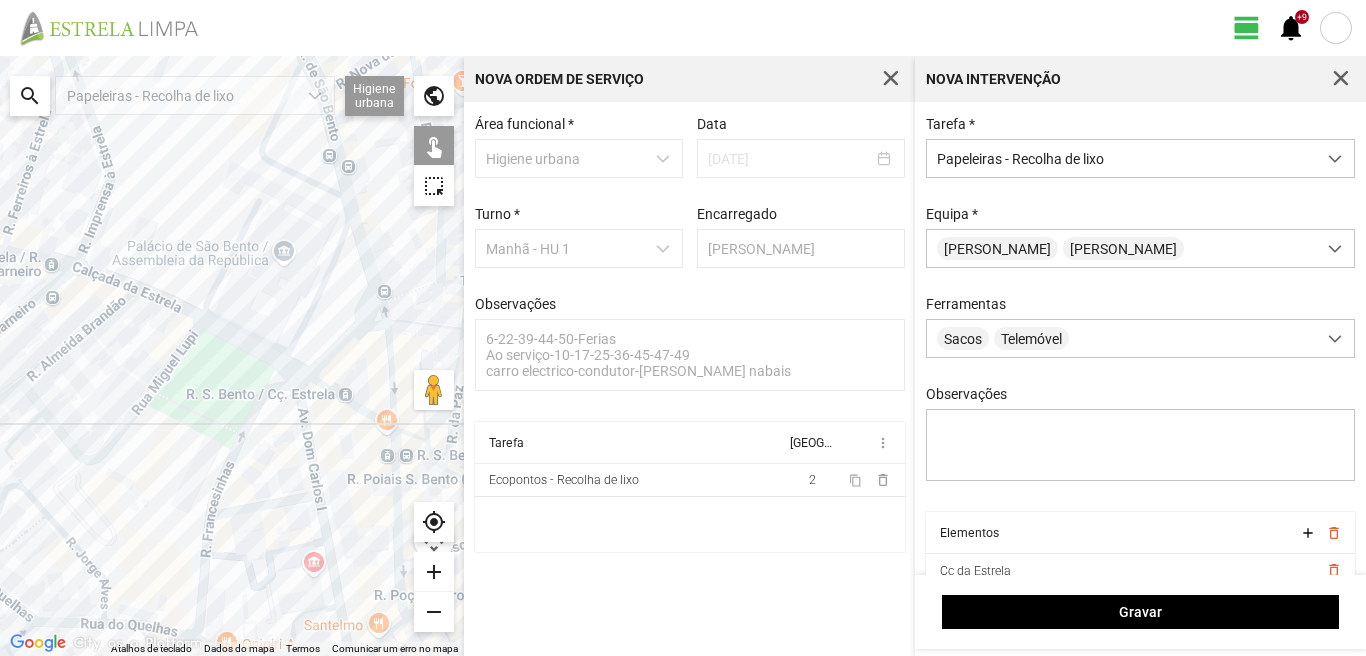 drag, startPoint x: 138, startPoint y: 624, endPoint x: 180, endPoint y: 472, distance: 157.6959 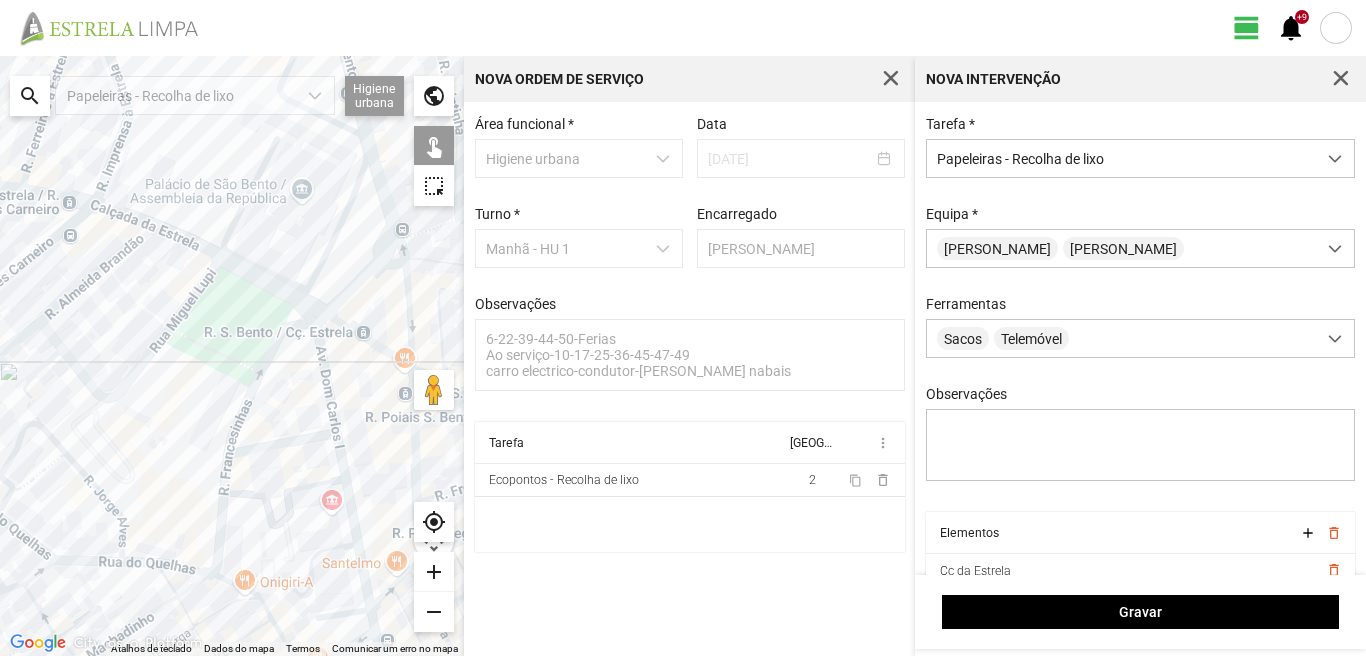 click 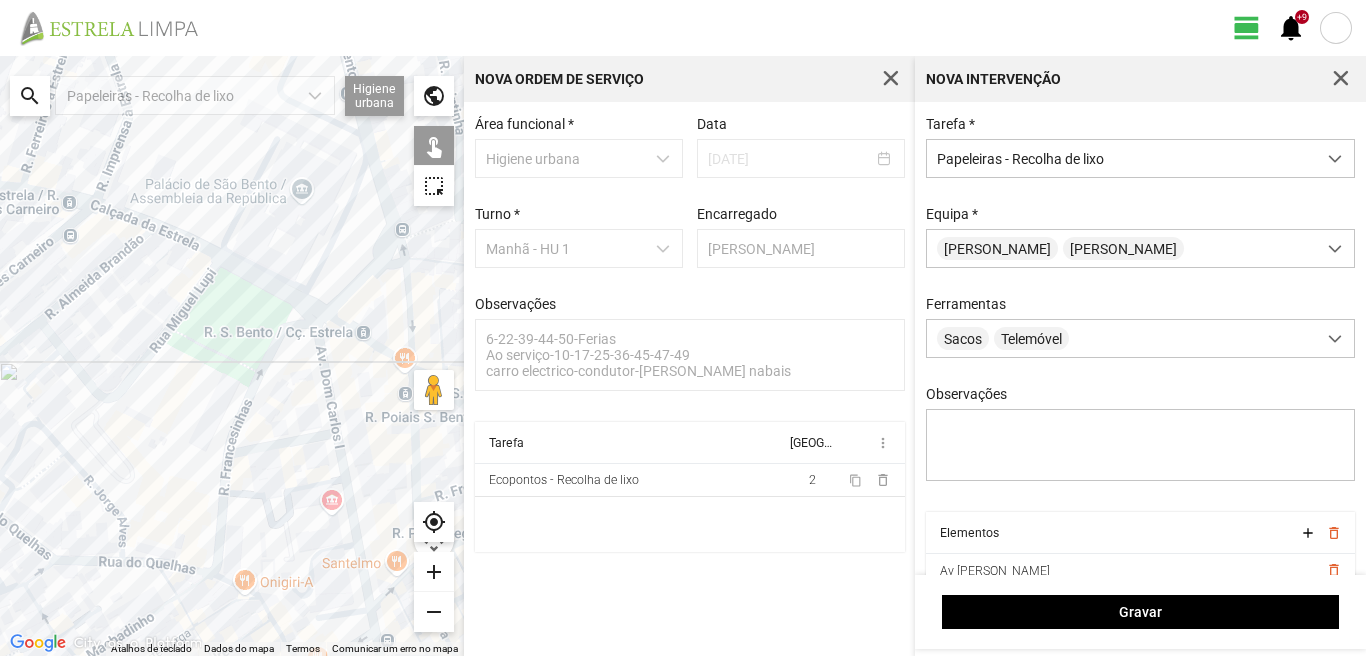 click 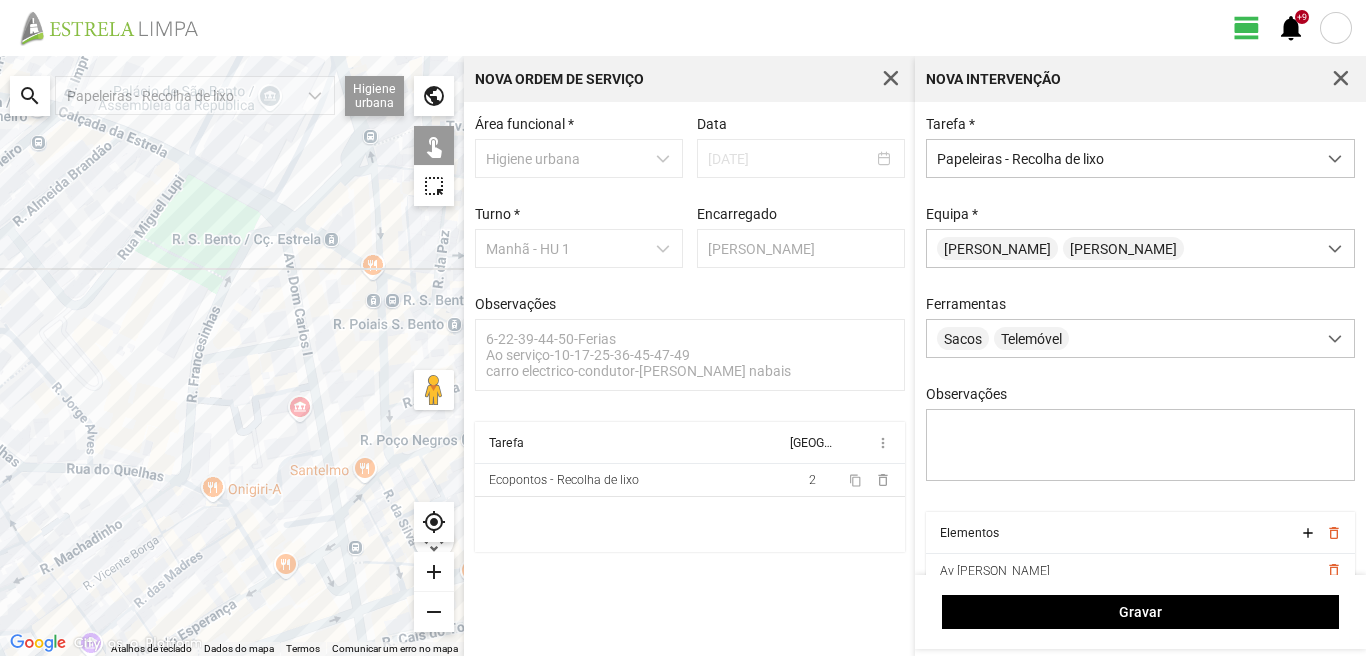 drag, startPoint x: 309, startPoint y: 522, endPoint x: 270, endPoint y: 407, distance: 121.433105 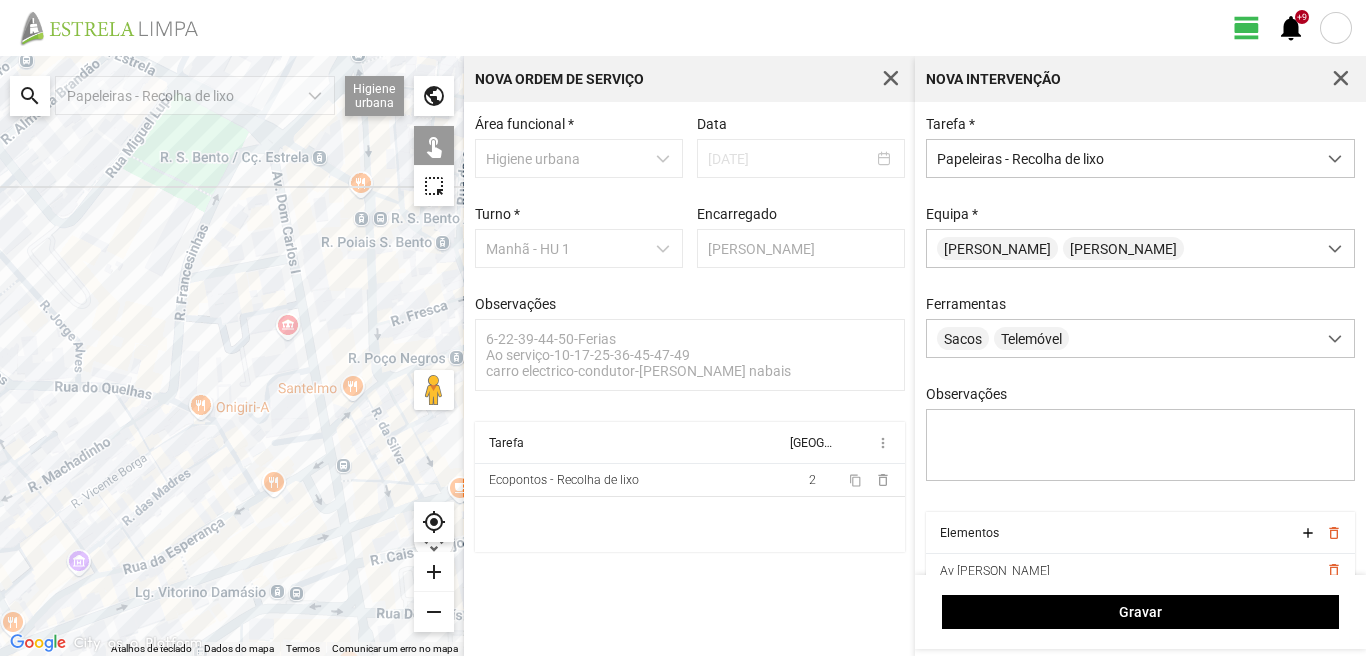 drag, startPoint x: 307, startPoint y: 496, endPoint x: 297, endPoint y: 420, distance: 76.655075 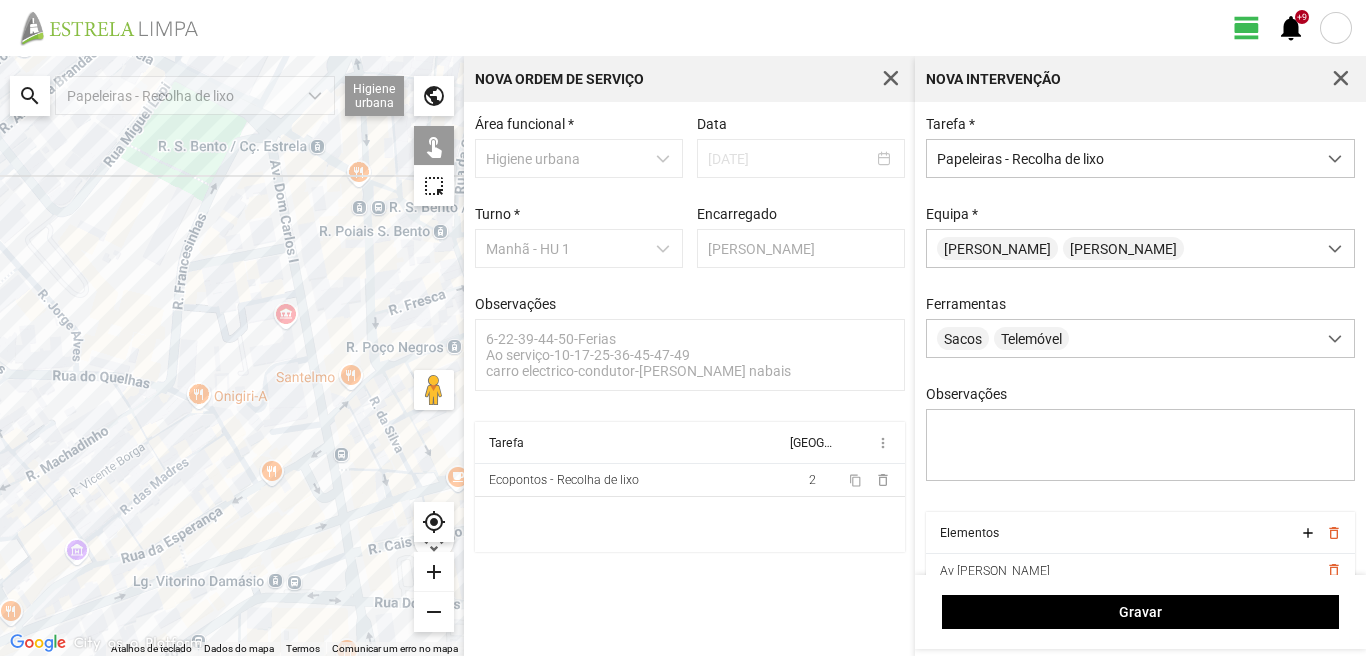 click 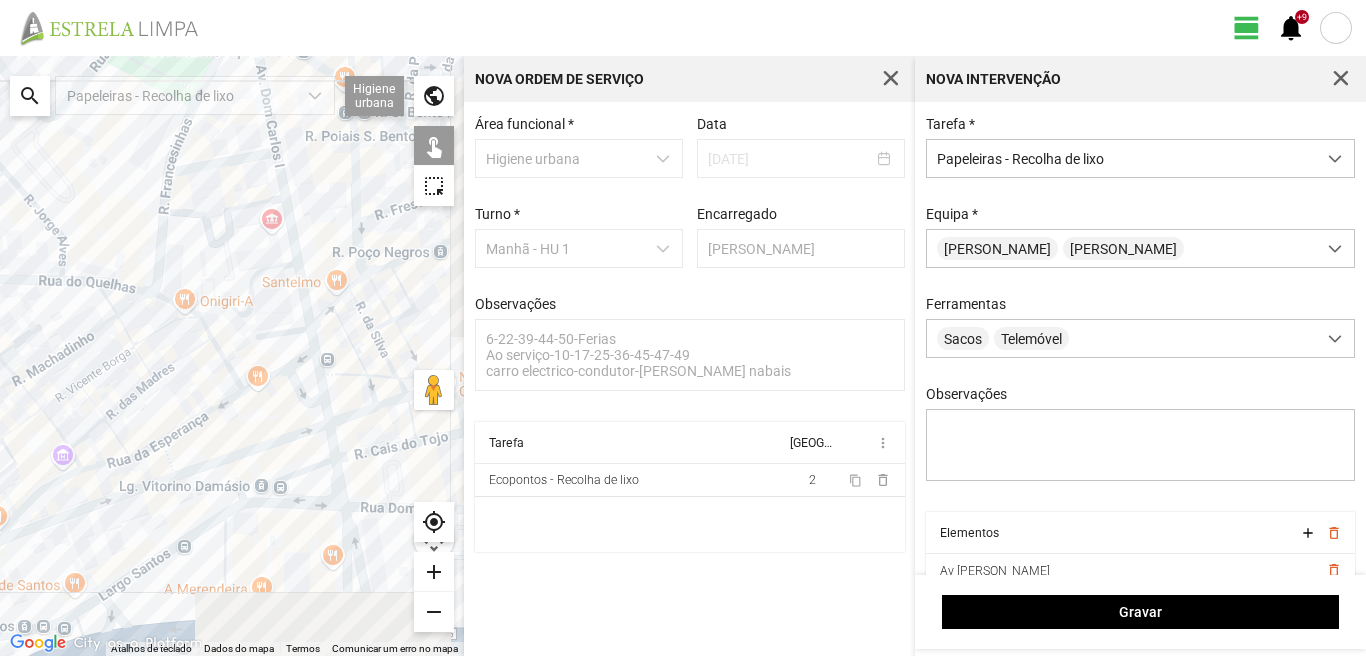 drag, startPoint x: 259, startPoint y: 571, endPoint x: 244, endPoint y: 476, distance: 96.17692 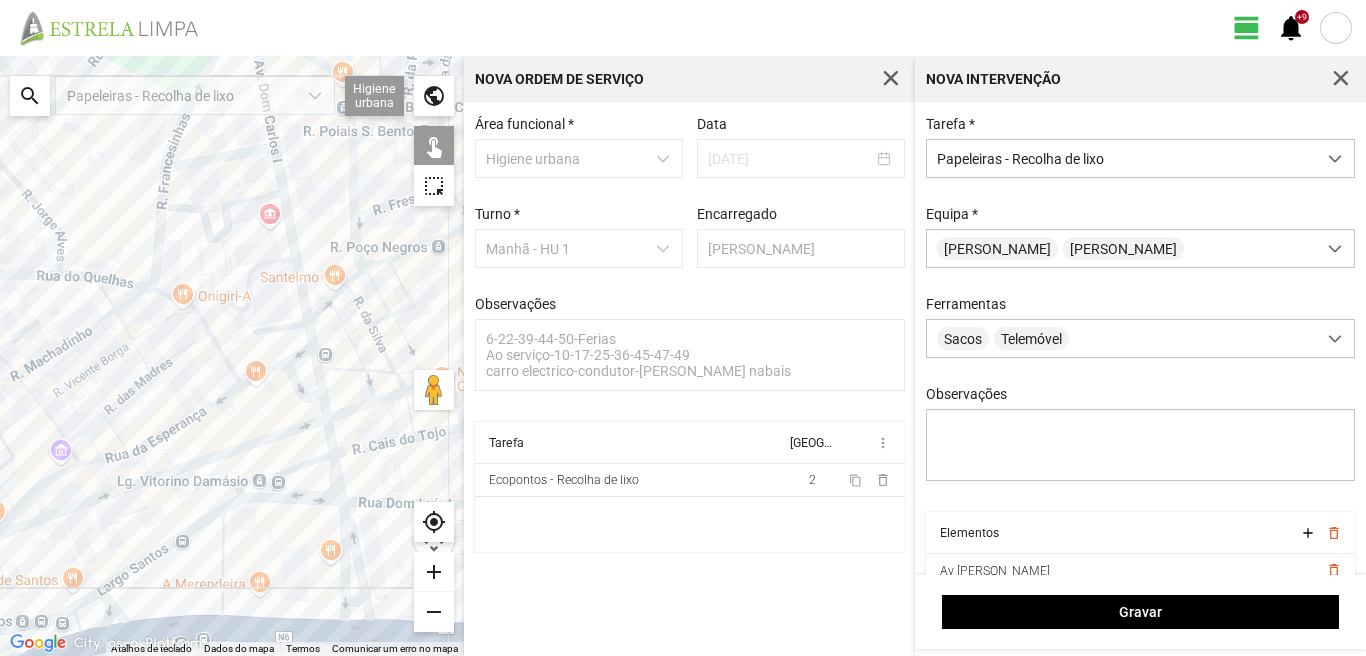 click 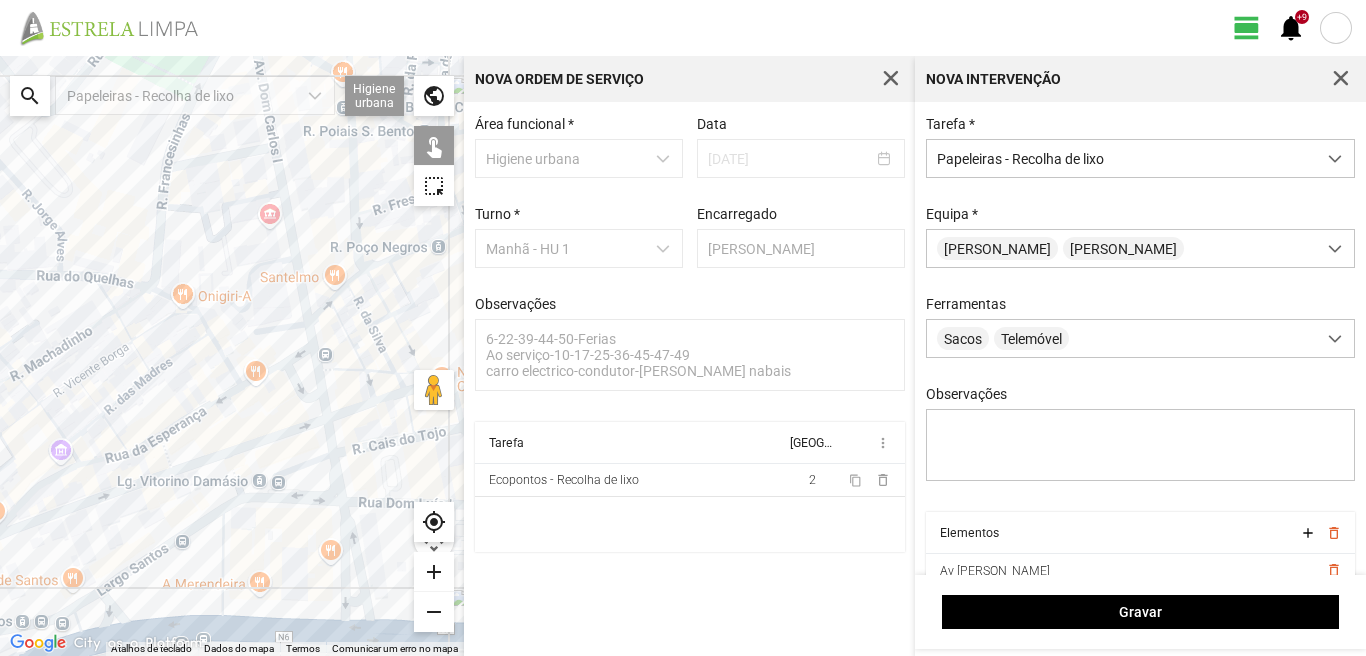 click 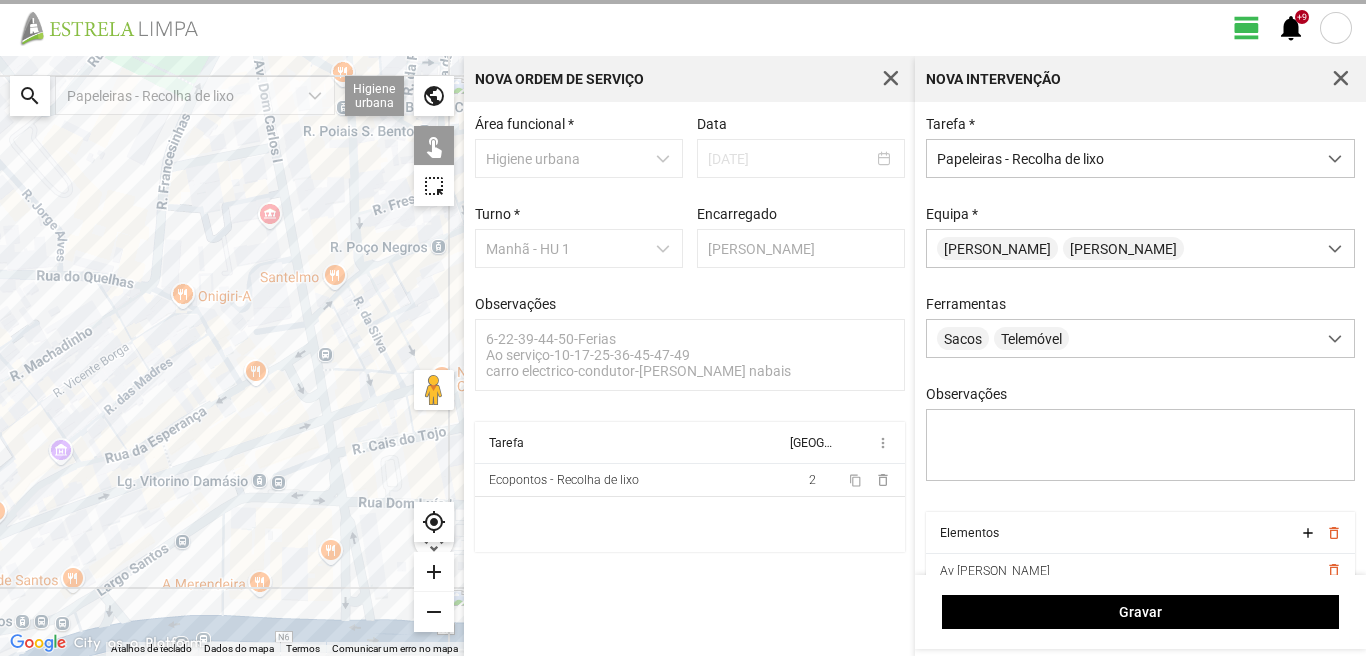 click 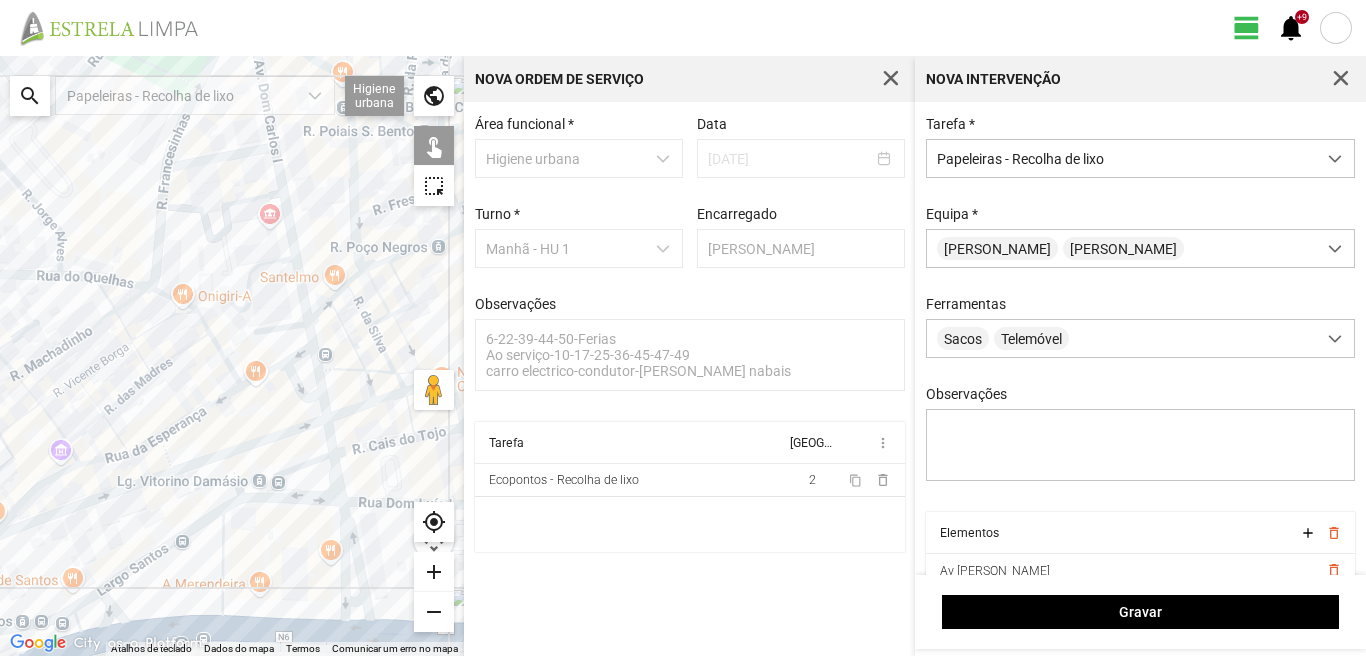 click 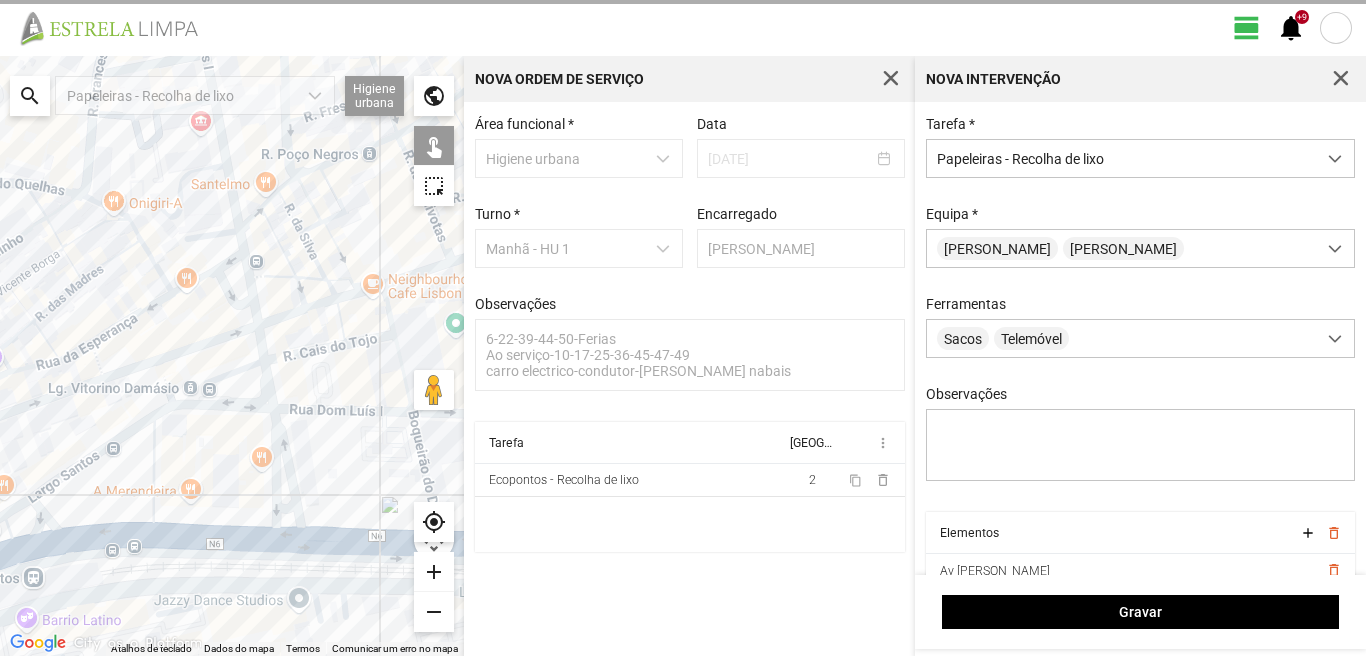 drag, startPoint x: 342, startPoint y: 564, endPoint x: 271, endPoint y: 469, distance: 118.60017 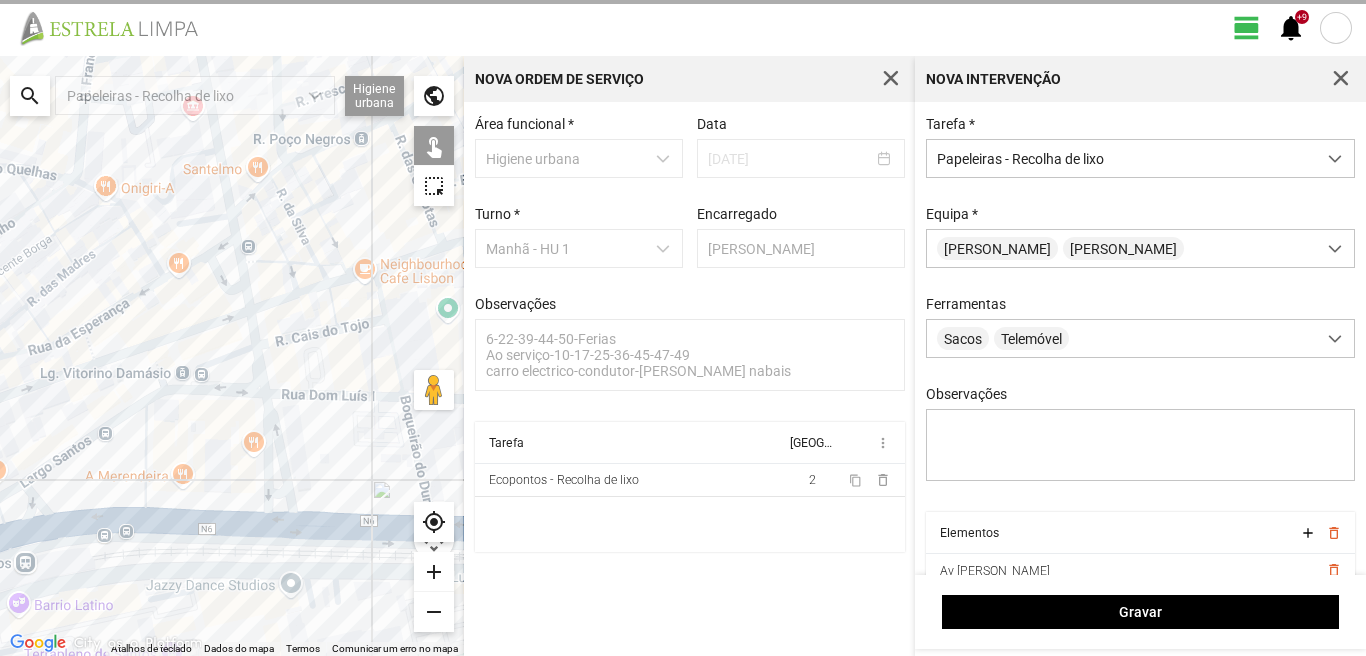 click 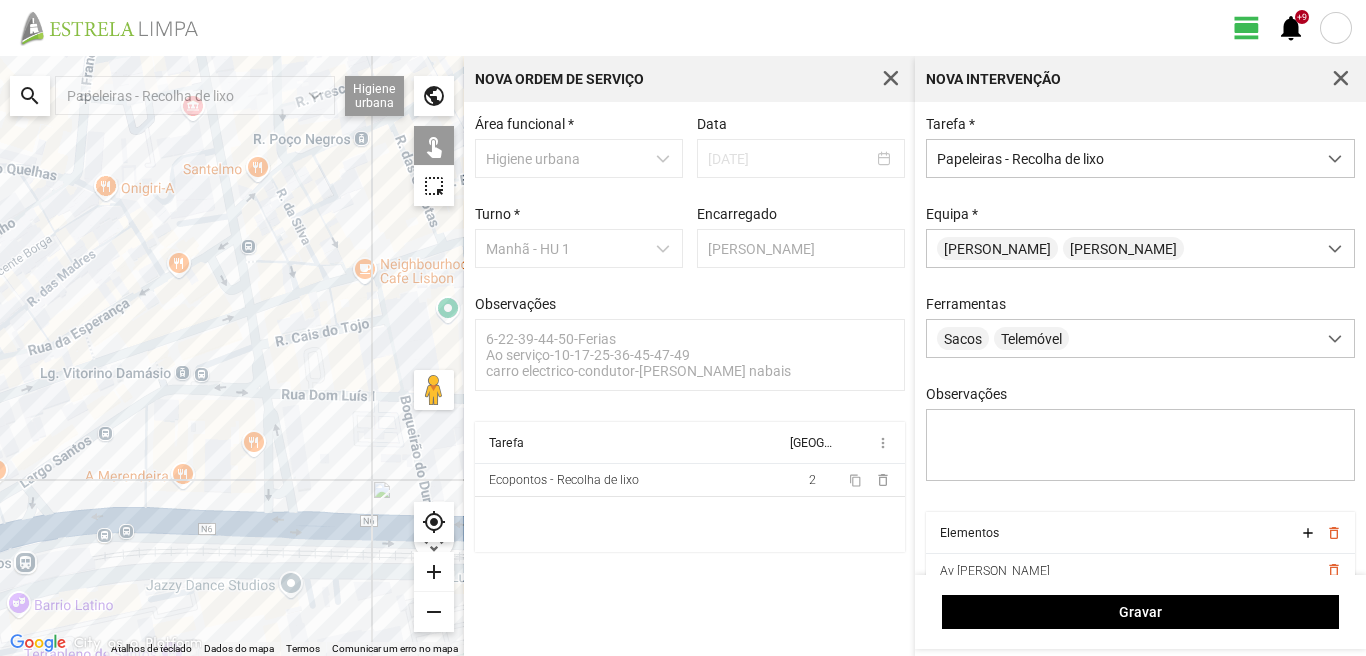 click 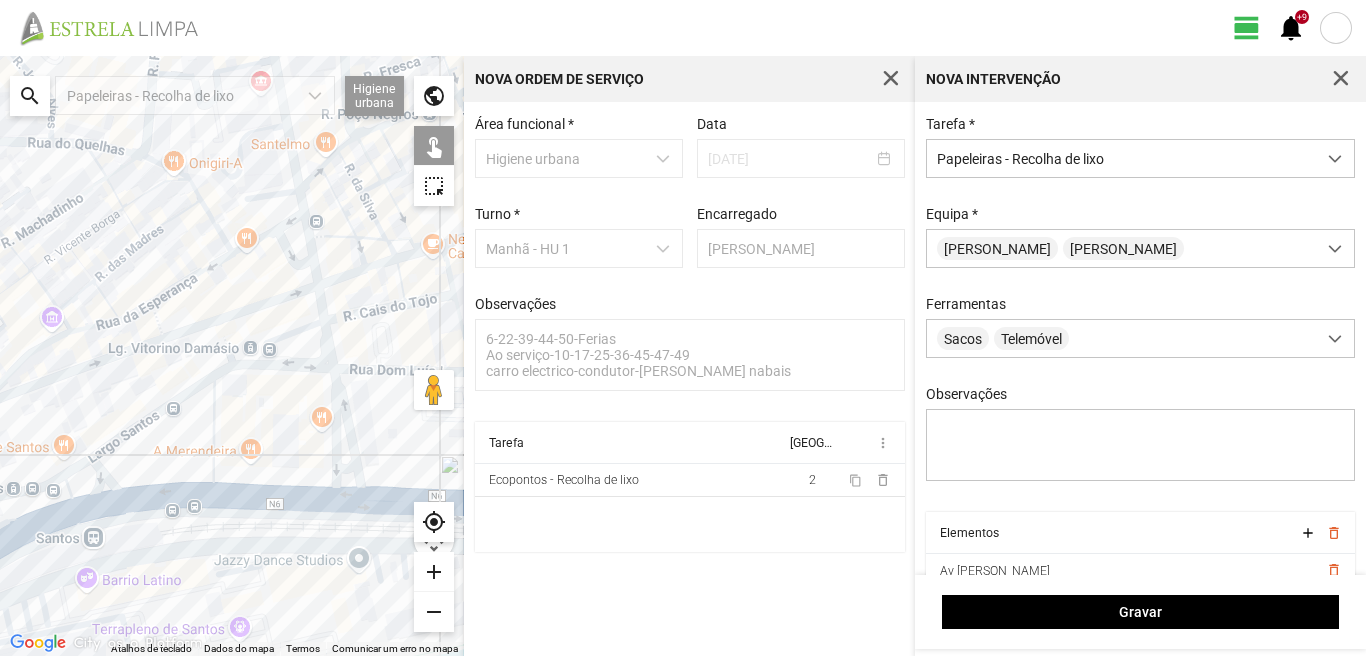 drag, startPoint x: 248, startPoint y: 492, endPoint x: 326, endPoint y: 466, distance: 82.219215 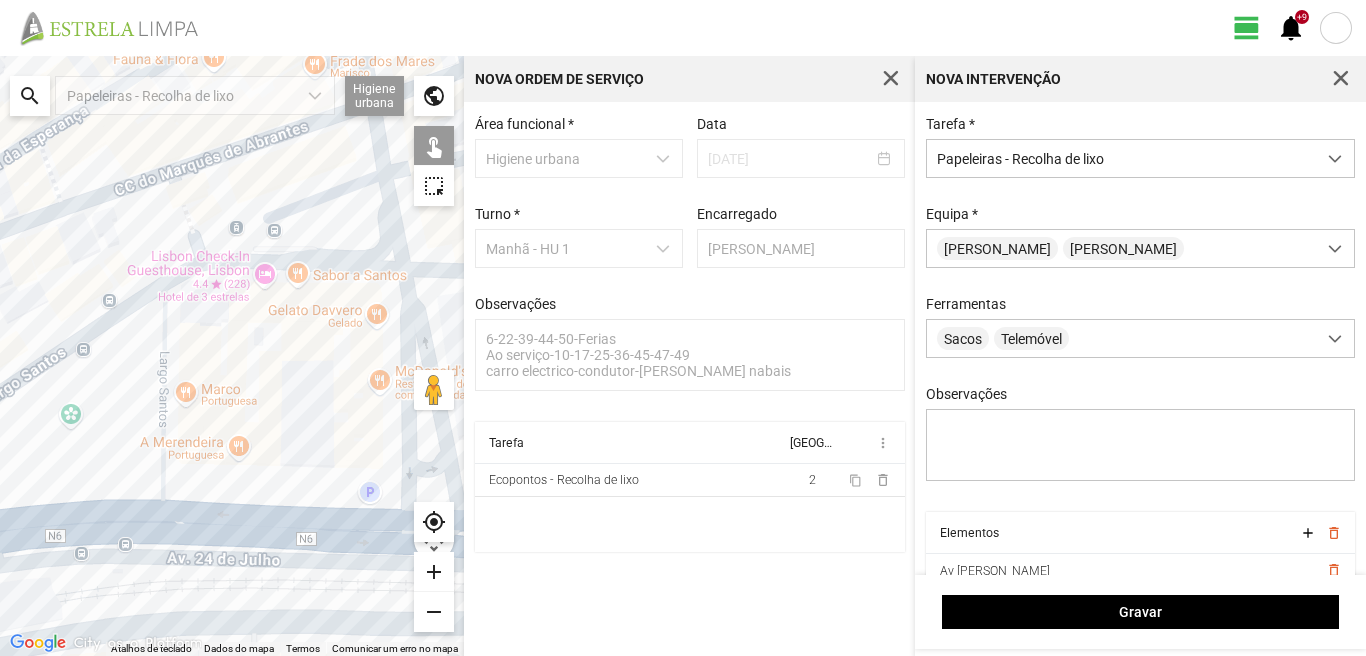 click 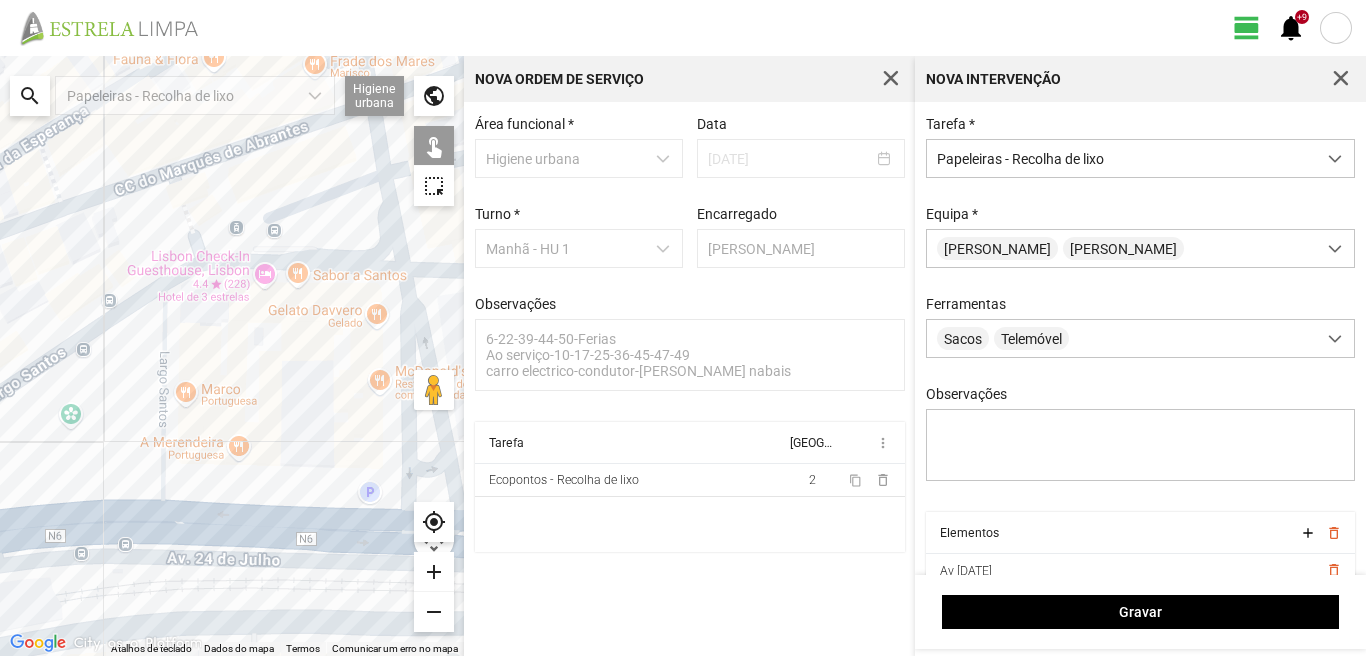 click 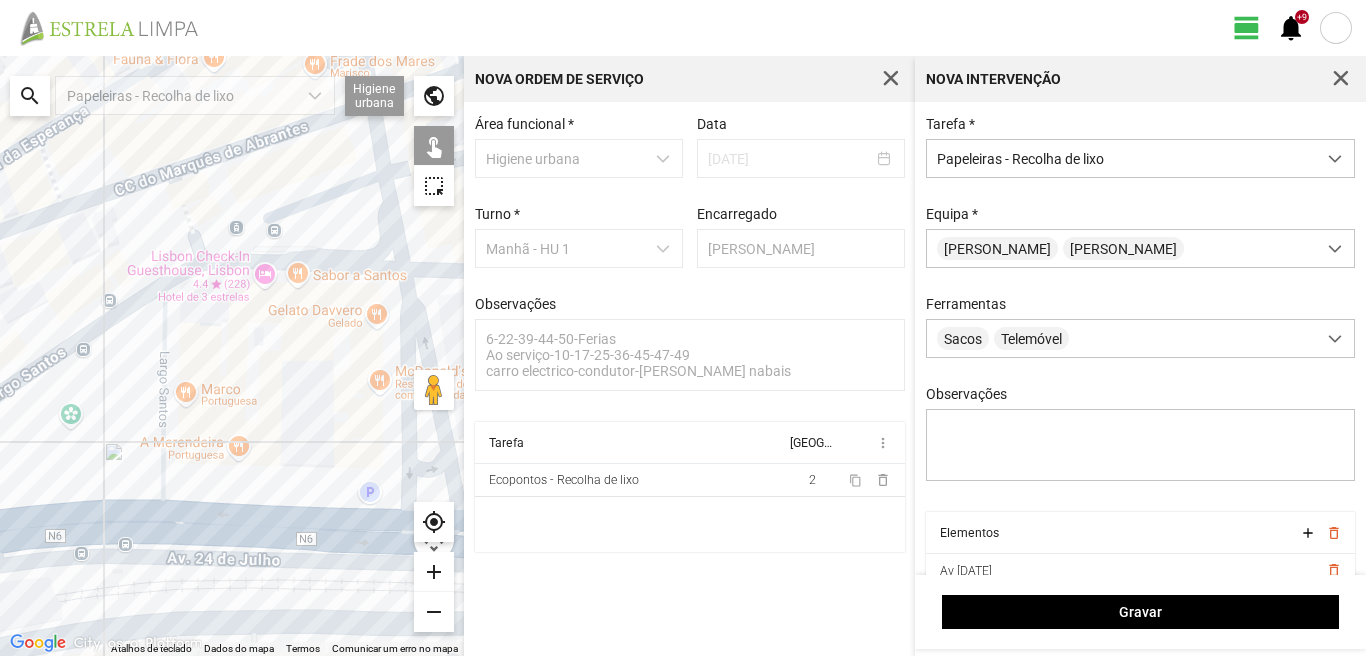 click 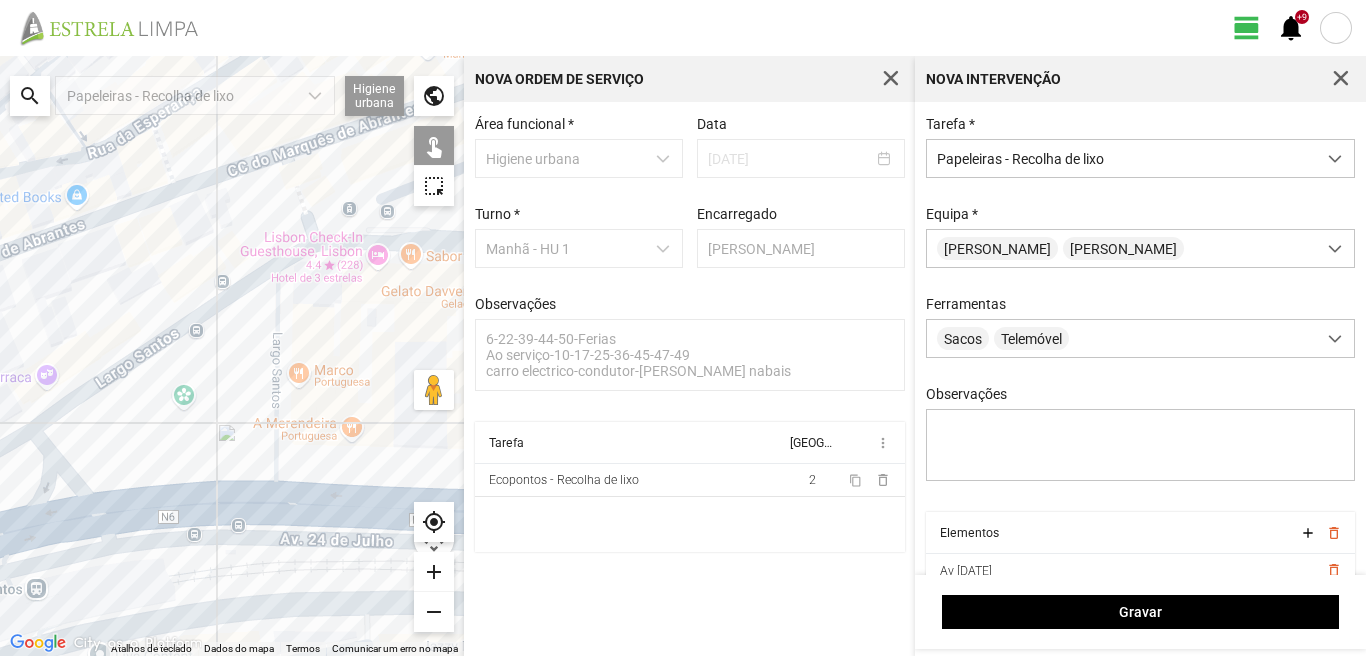 drag, startPoint x: 150, startPoint y: 493, endPoint x: 269, endPoint y: 473, distance: 120.66897 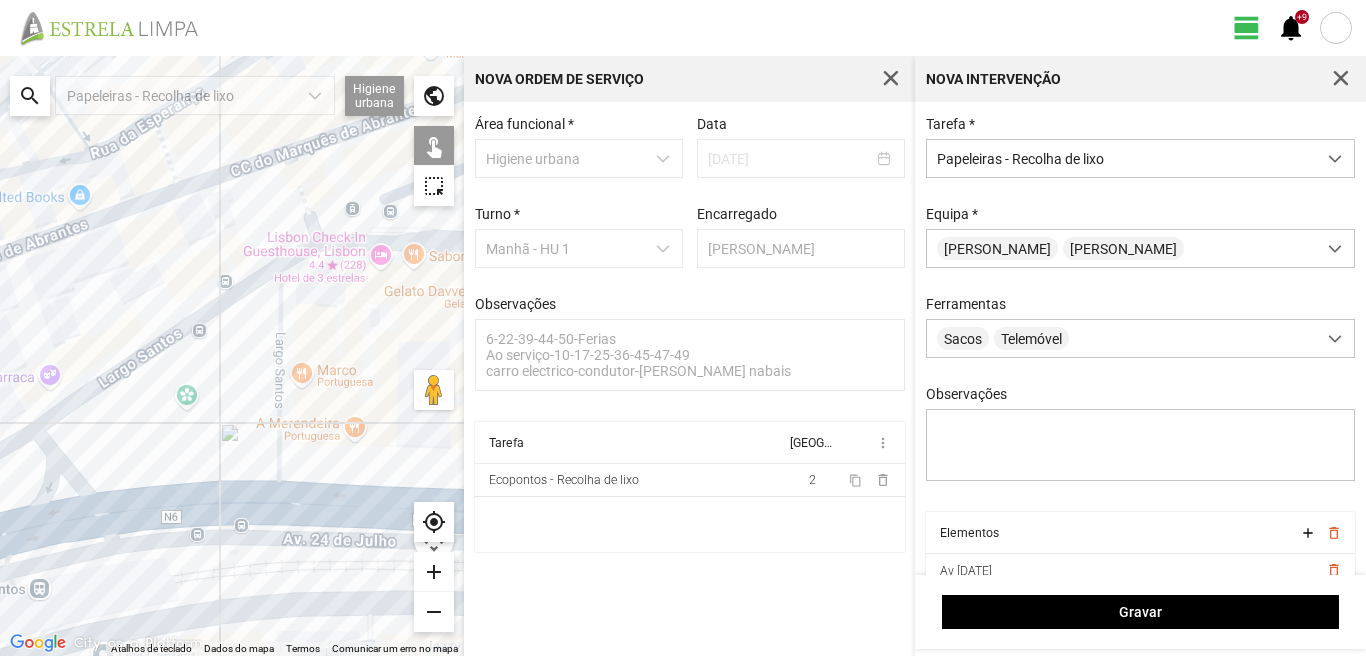 click 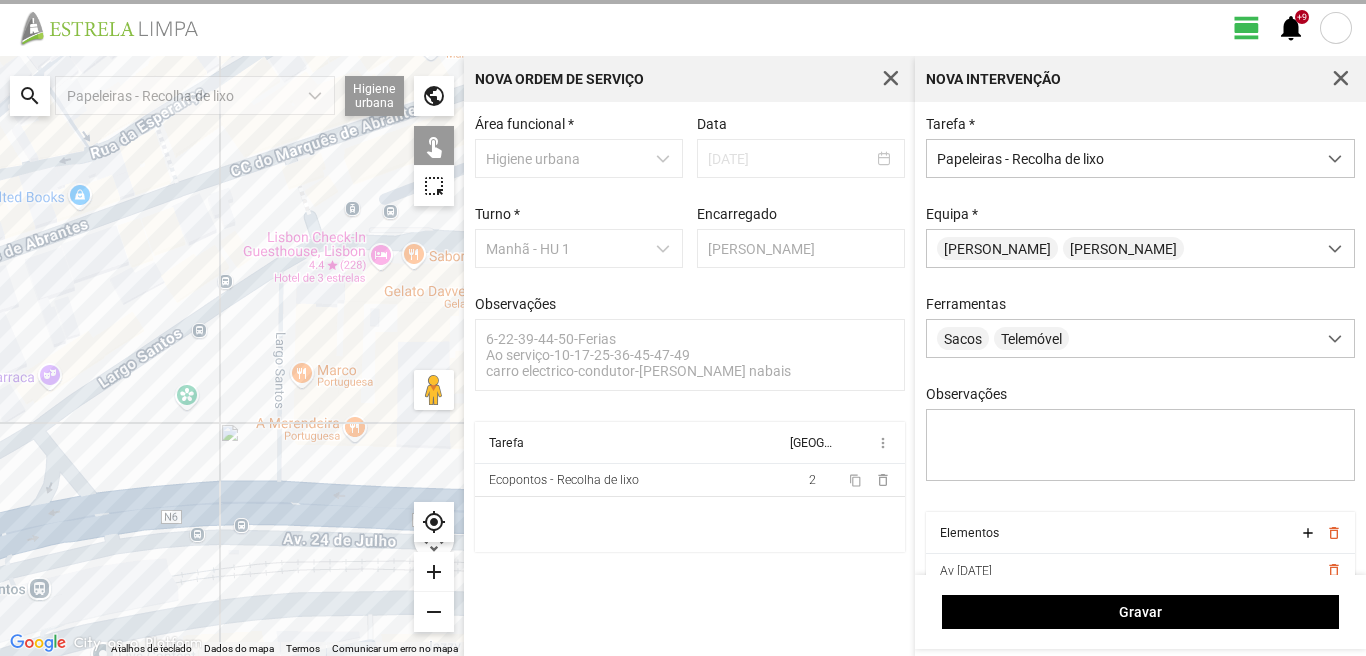click 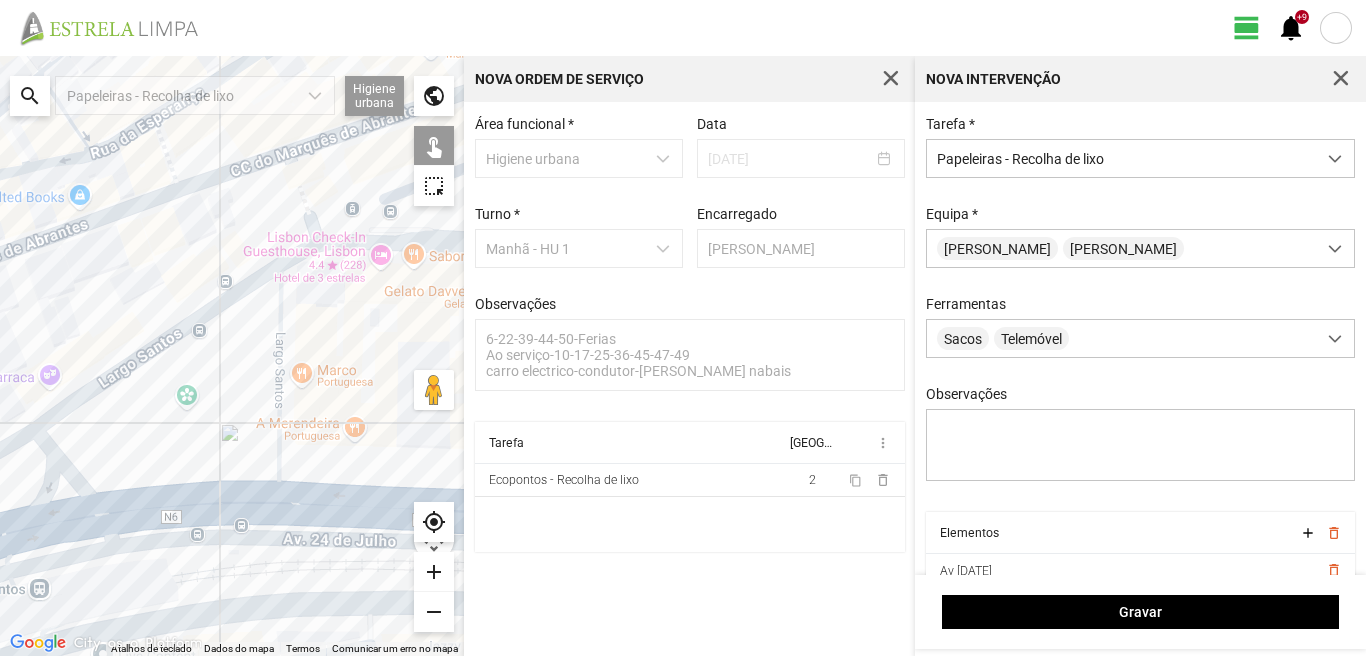click 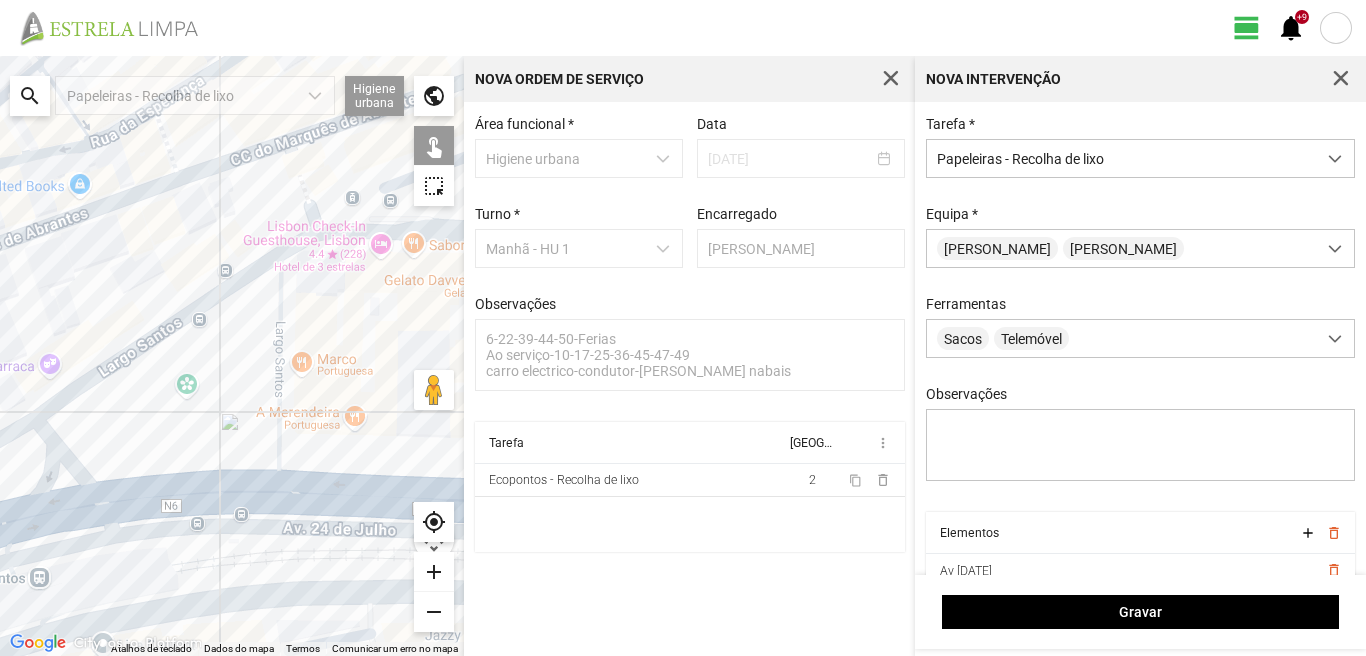 drag, startPoint x: 179, startPoint y: 501, endPoint x: 183, endPoint y: 428, distance: 73.109505 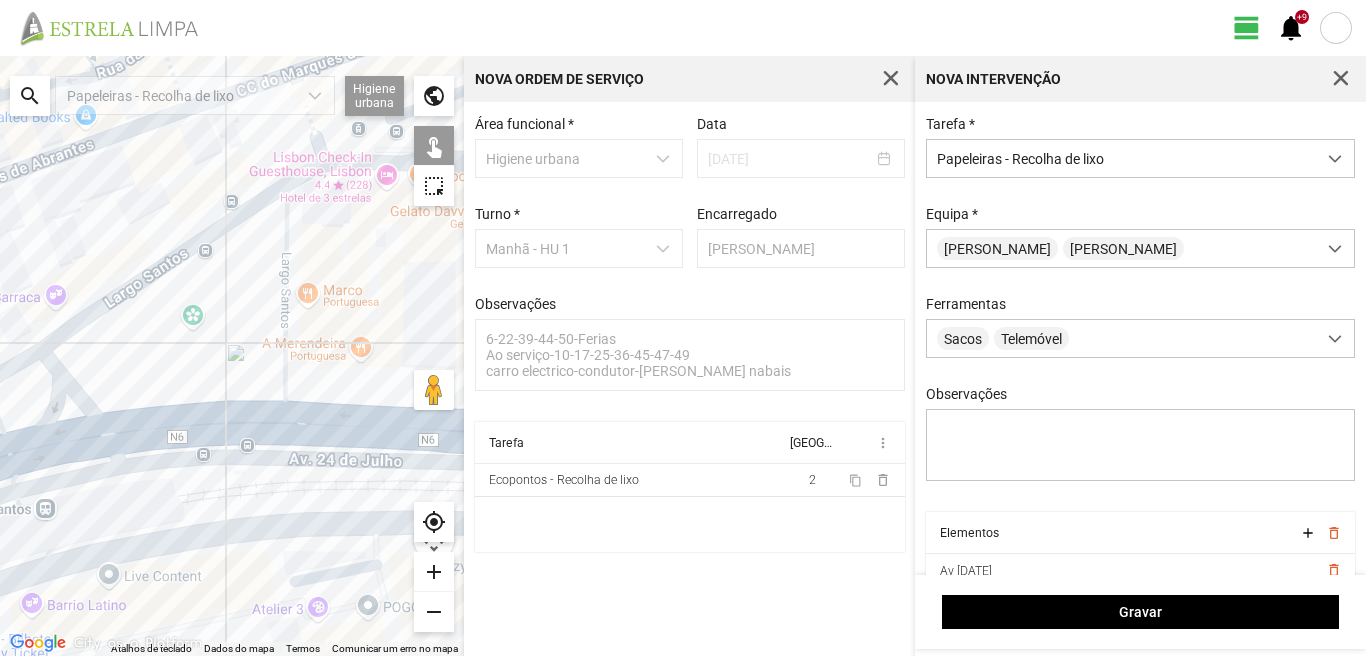 click 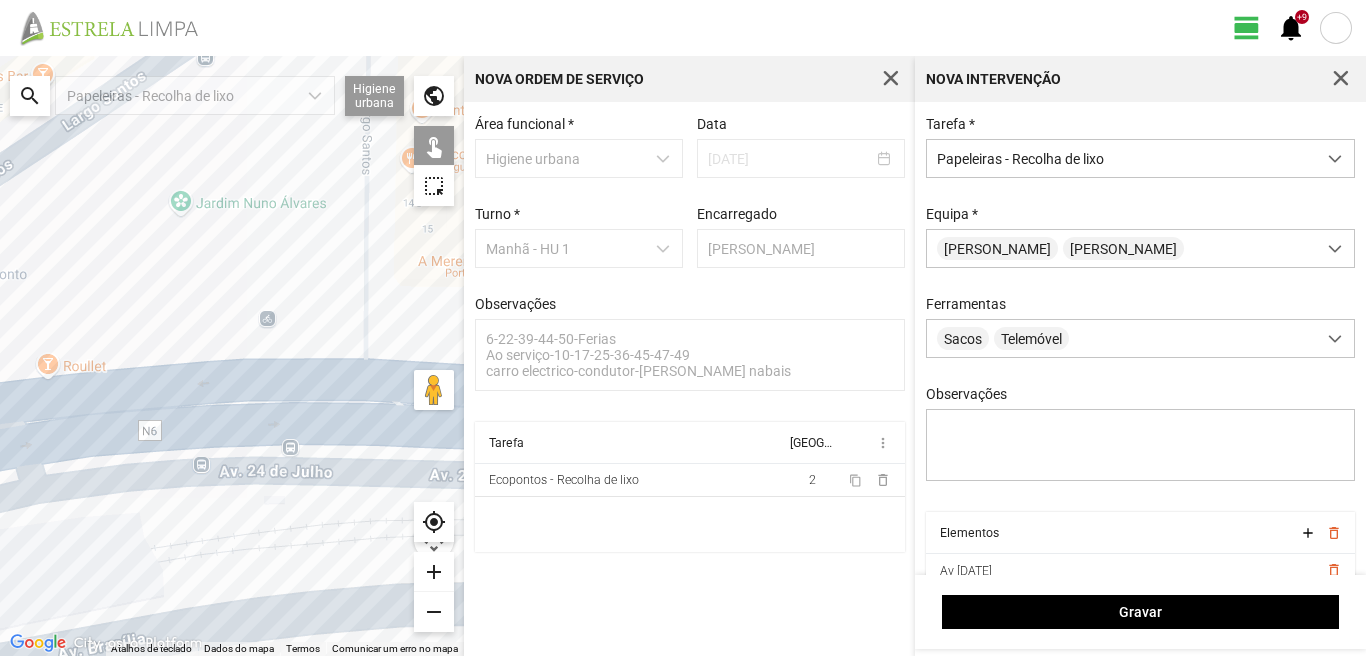 click 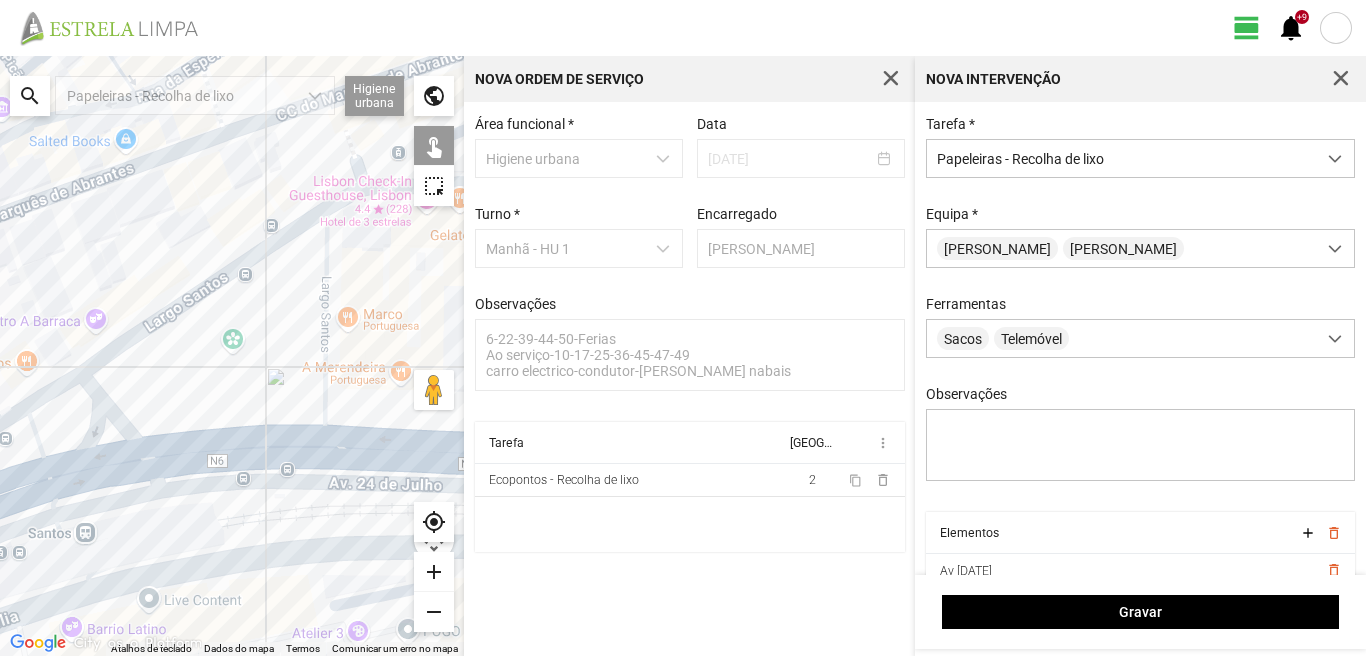 click 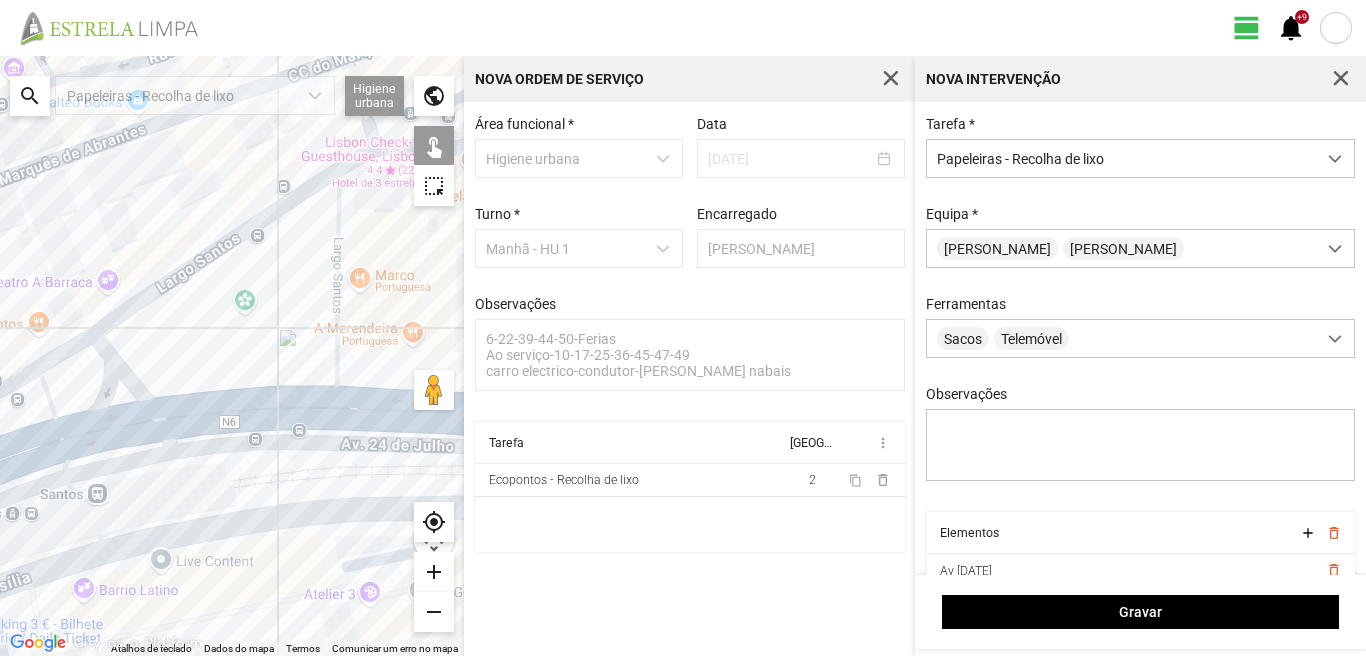 drag, startPoint x: 97, startPoint y: 487, endPoint x: 116, endPoint y: 402, distance: 87.09765 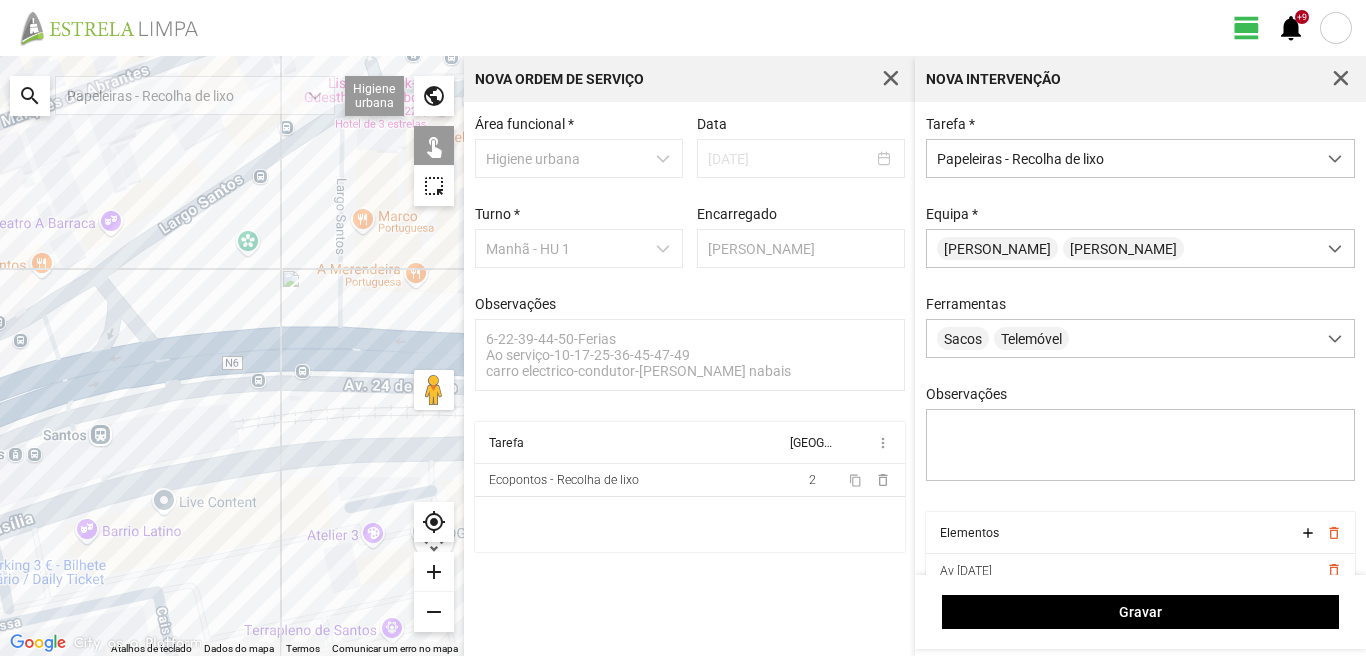 click 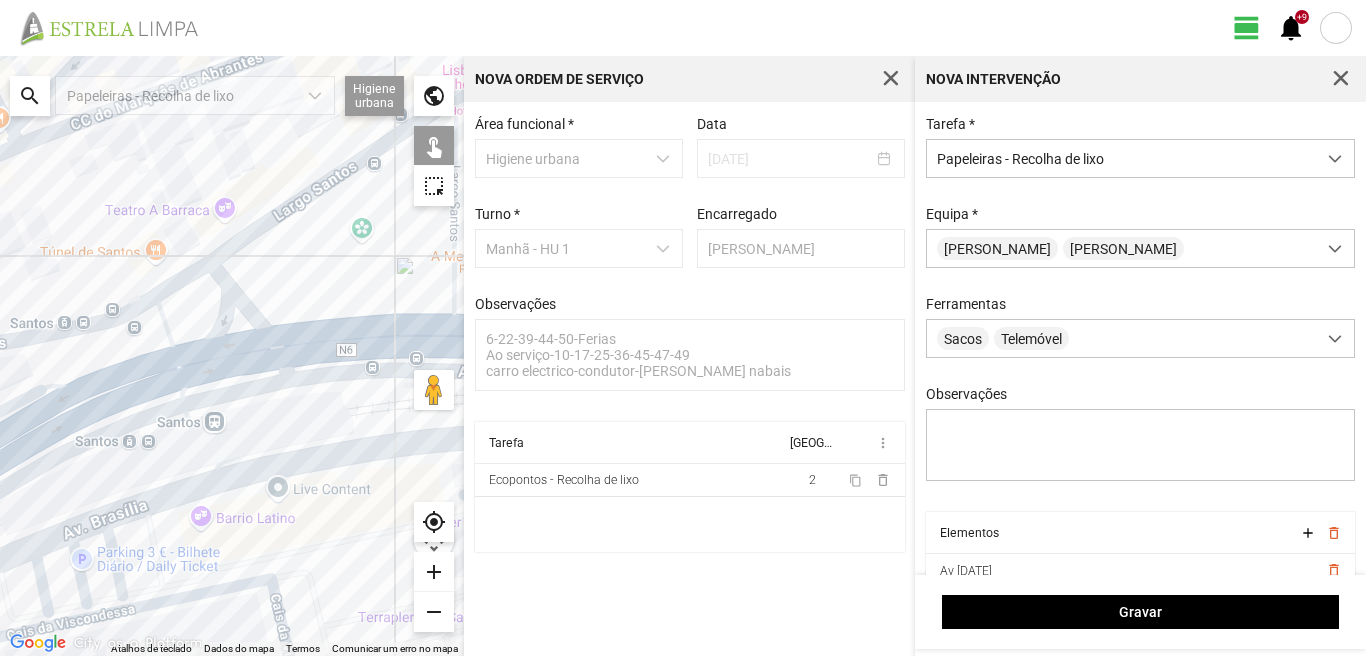 drag, startPoint x: 155, startPoint y: 370, endPoint x: 303, endPoint y: 354, distance: 148.86235 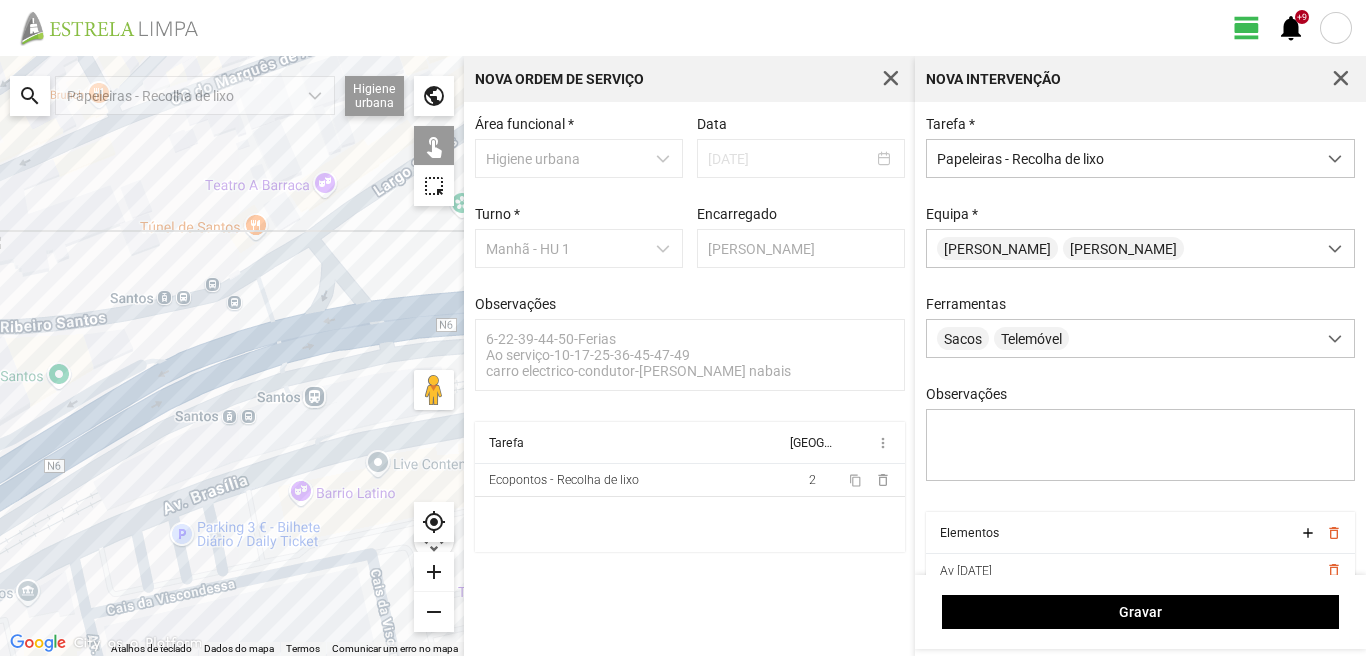 drag, startPoint x: 161, startPoint y: 405, endPoint x: 237, endPoint y: 374, distance: 82.07923 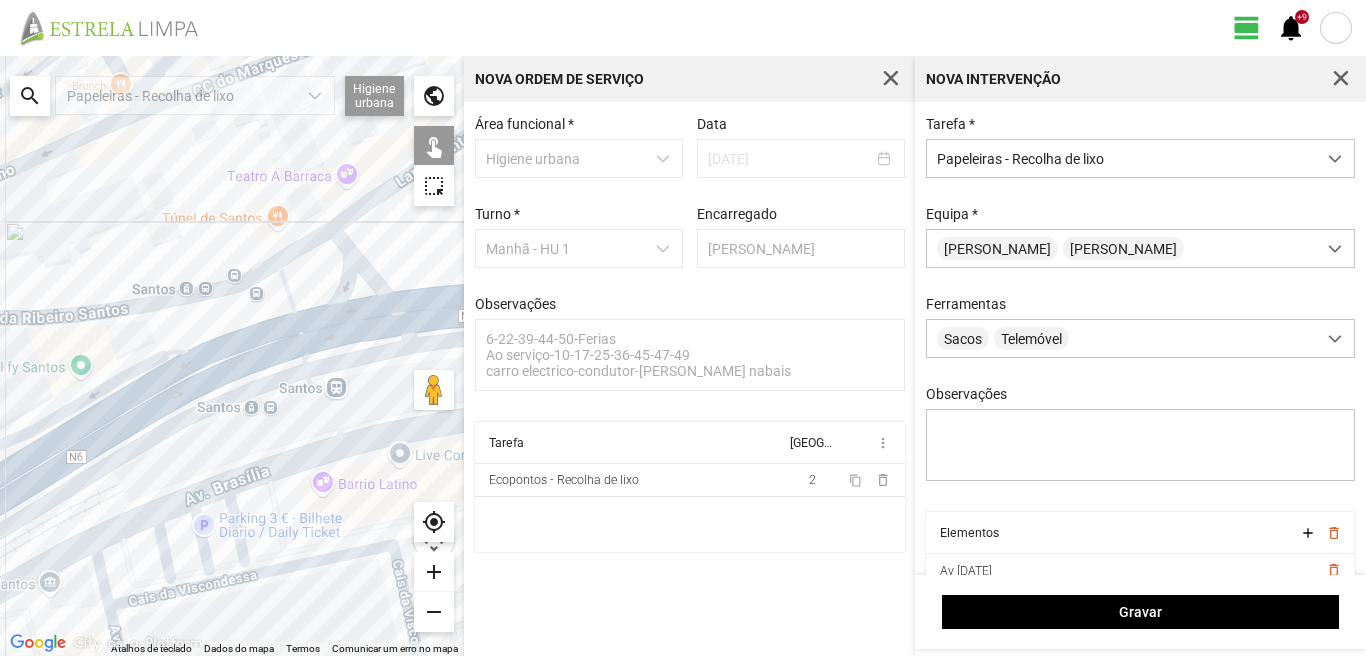 click 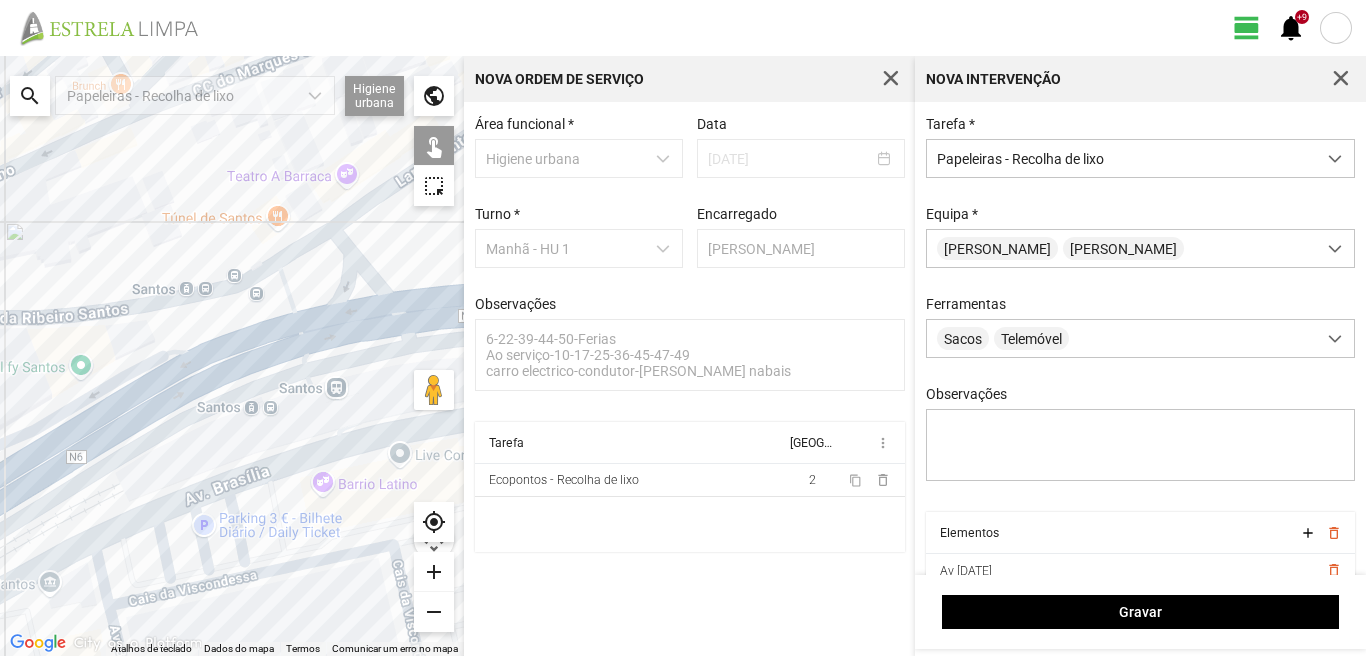 click 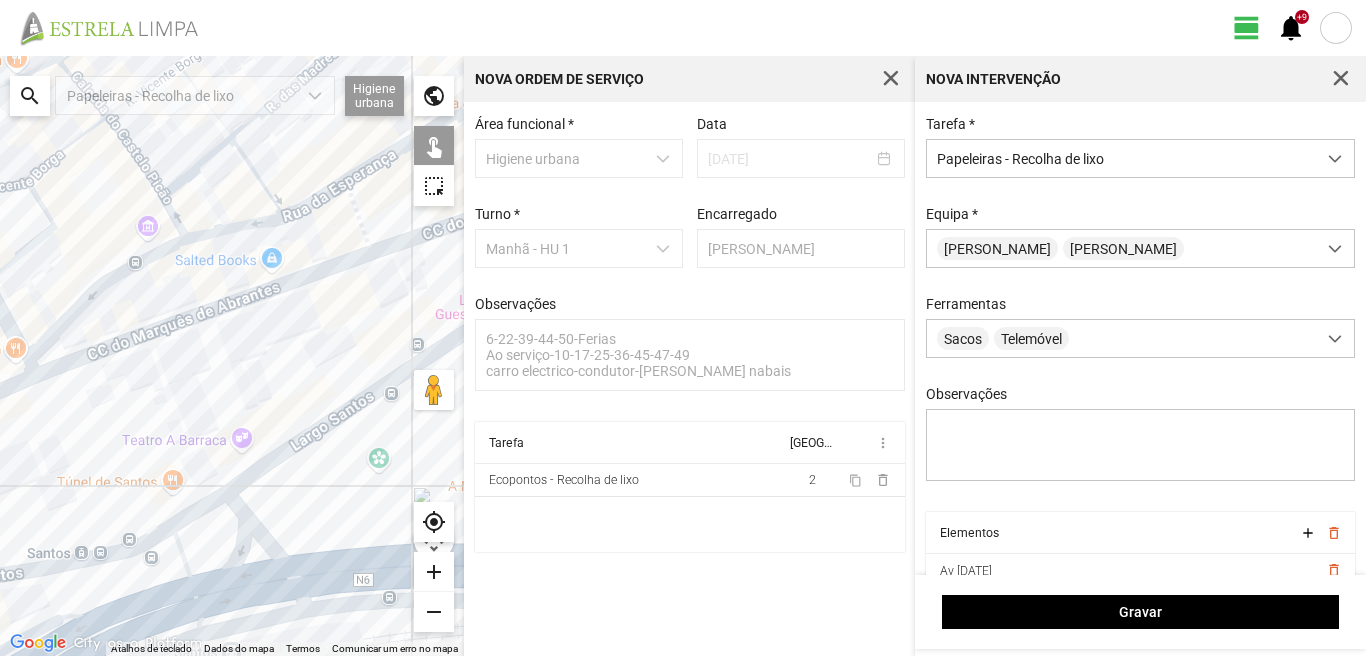 drag, startPoint x: 160, startPoint y: 236, endPoint x: 56, endPoint y: 502, distance: 285.60812 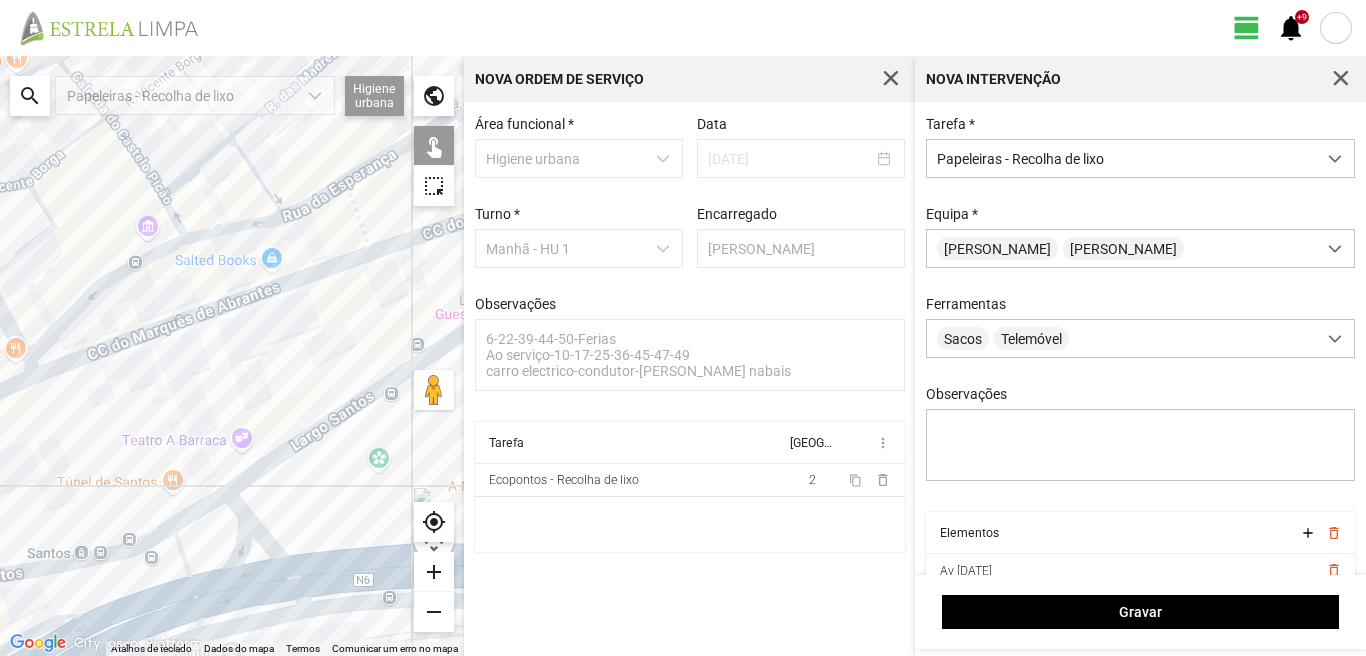 click 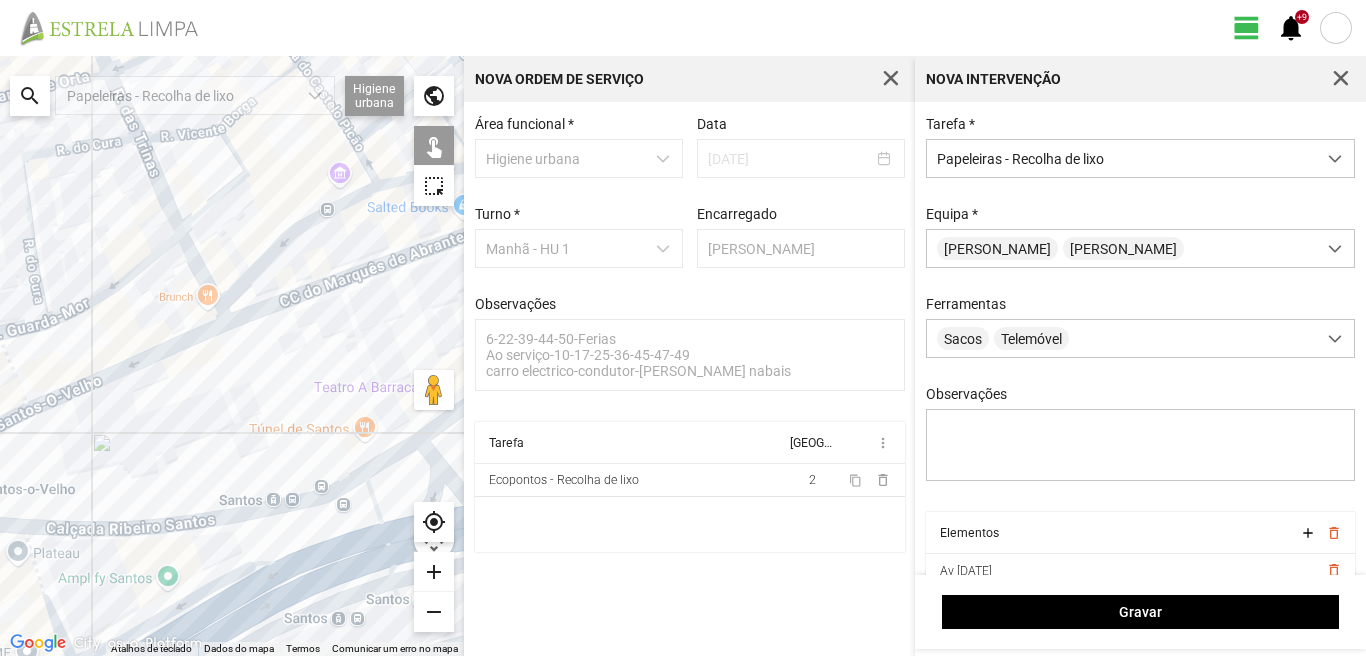 drag, startPoint x: 32, startPoint y: 419, endPoint x: 227, endPoint y: 366, distance: 202.07425 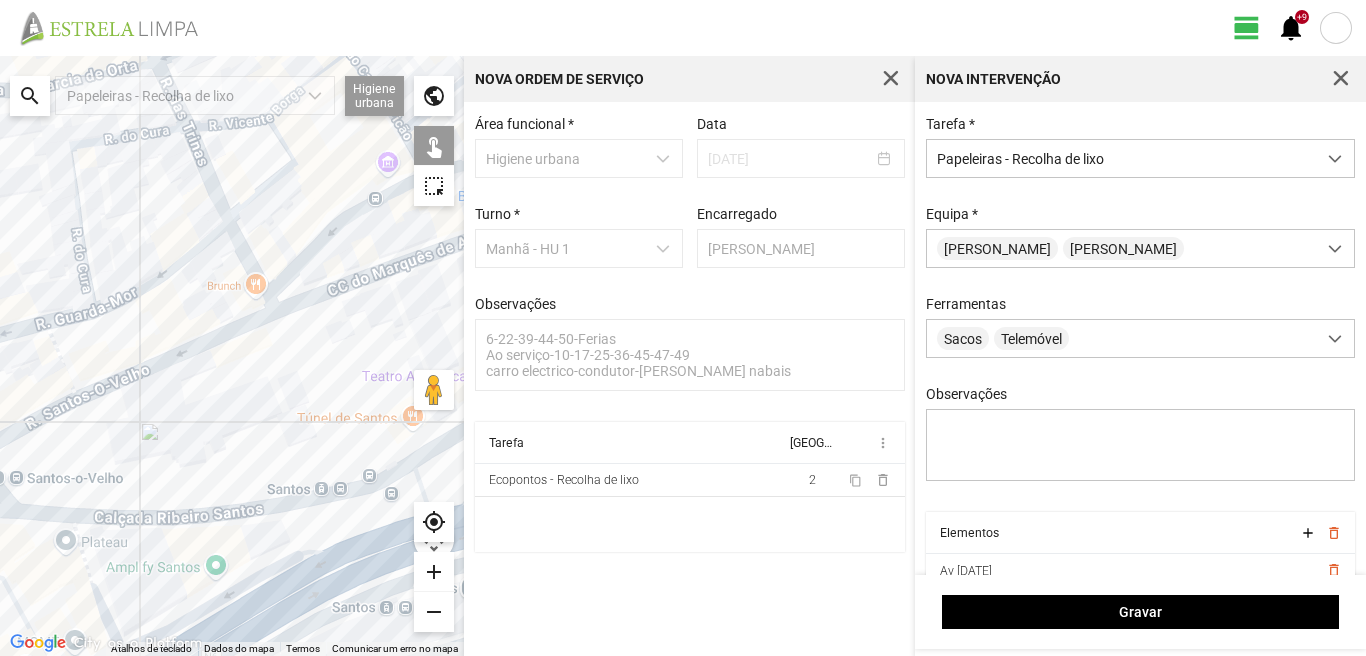 click 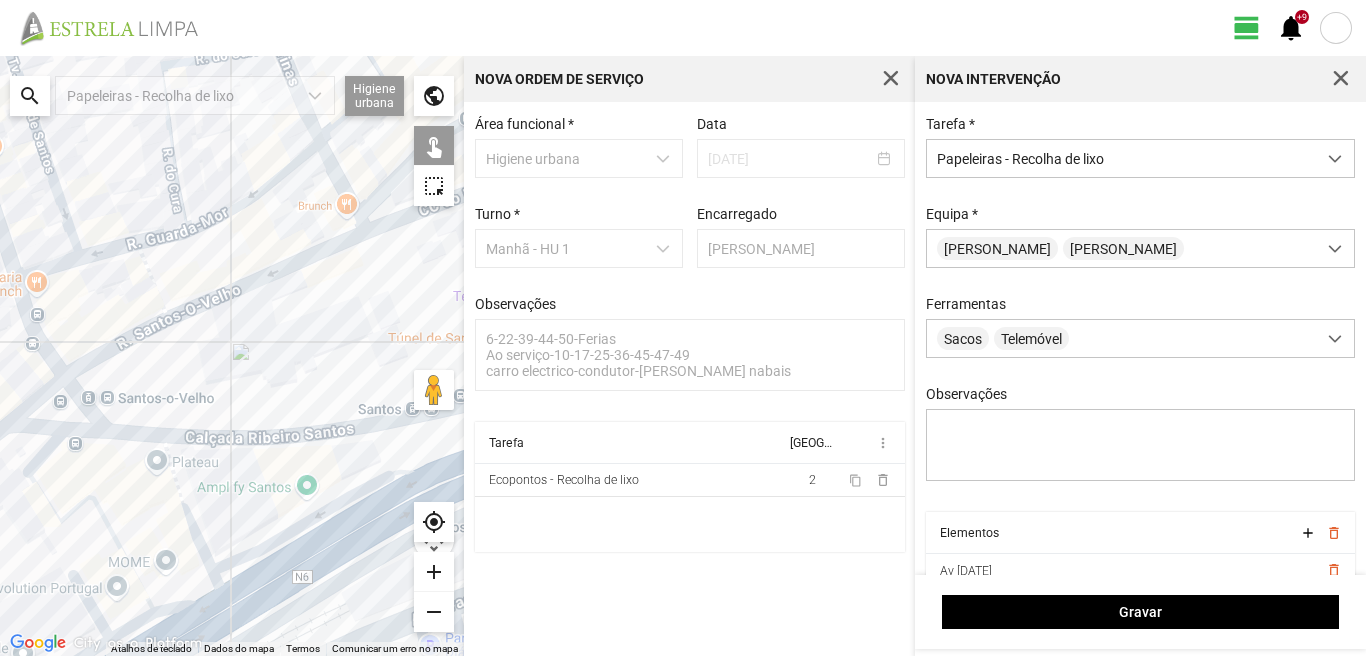 drag, startPoint x: 87, startPoint y: 443, endPoint x: 197, endPoint y: 352, distance: 142.76204 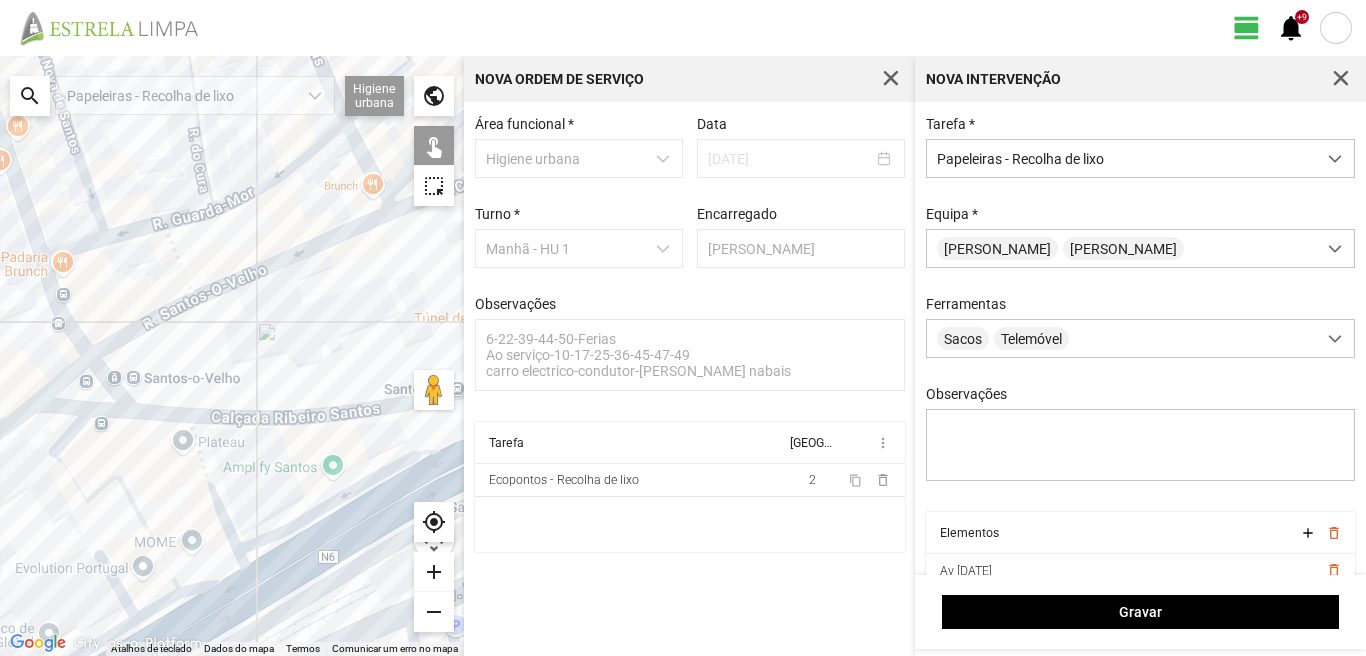 click 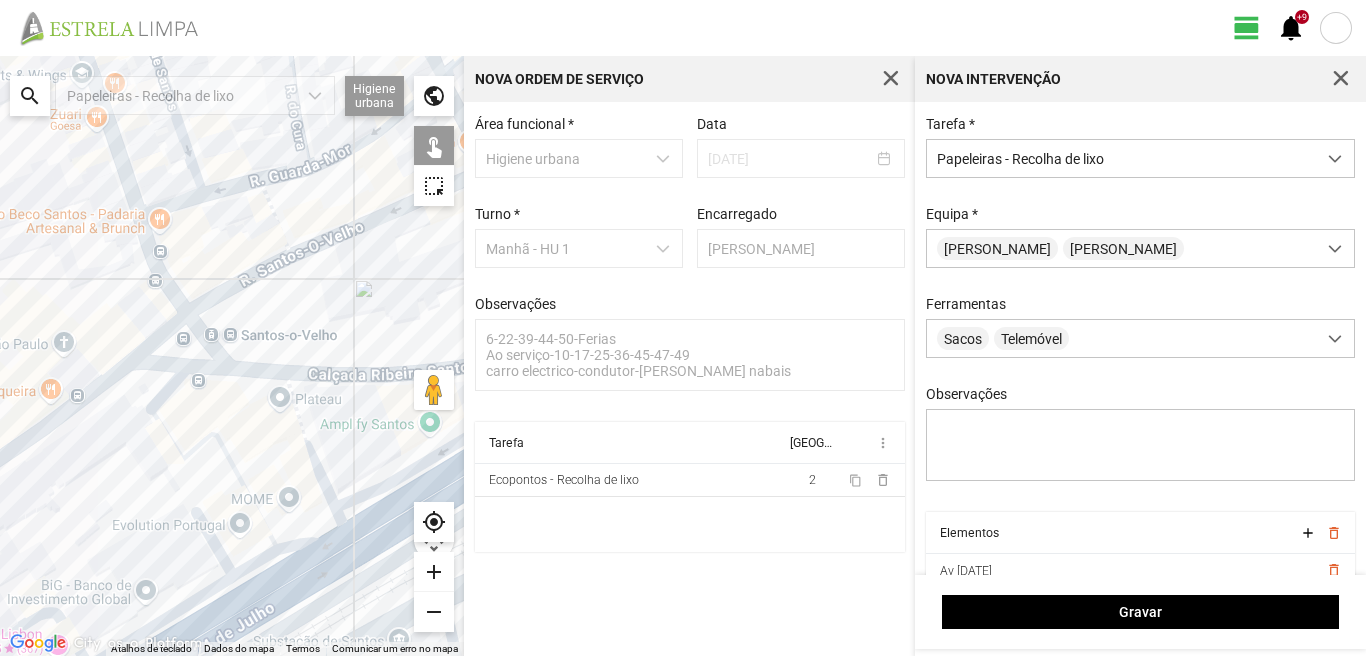 drag, startPoint x: 47, startPoint y: 446, endPoint x: 228, endPoint y: 345, distance: 207.27277 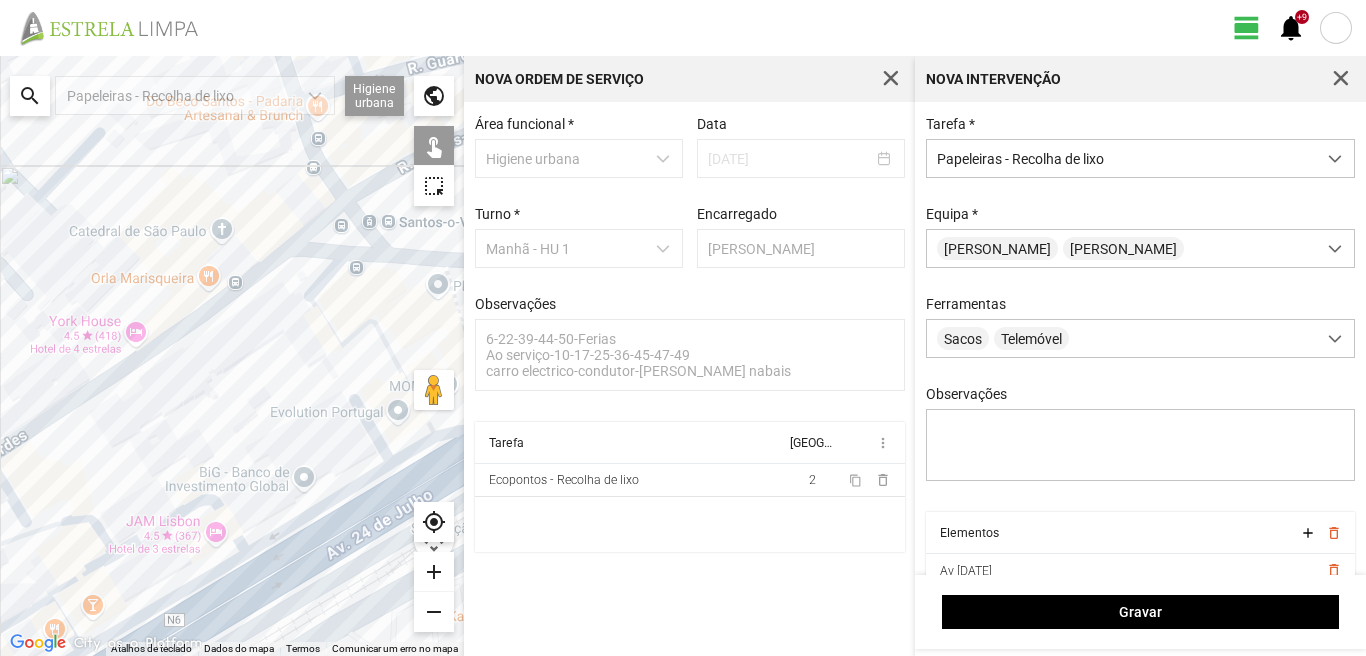 click 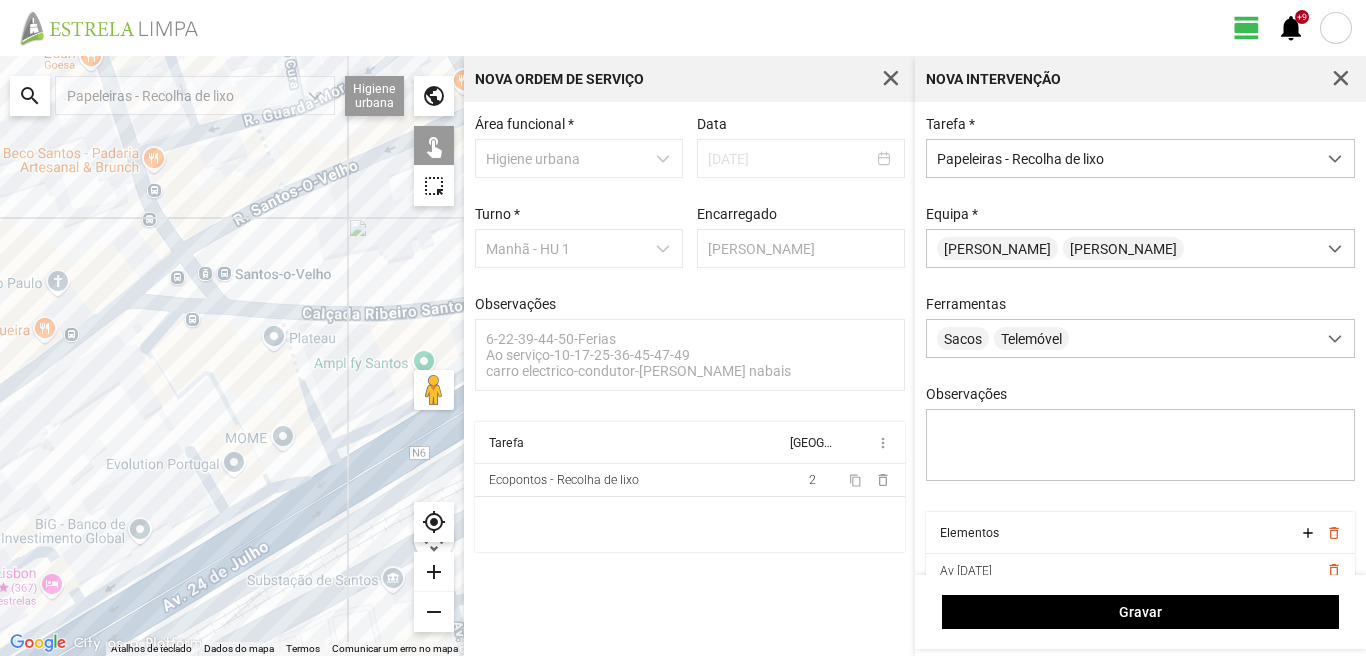 drag, startPoint x: 332, startPoint y: 424, endPoint x: 229, endPoint y: 359, distance: 121.79491 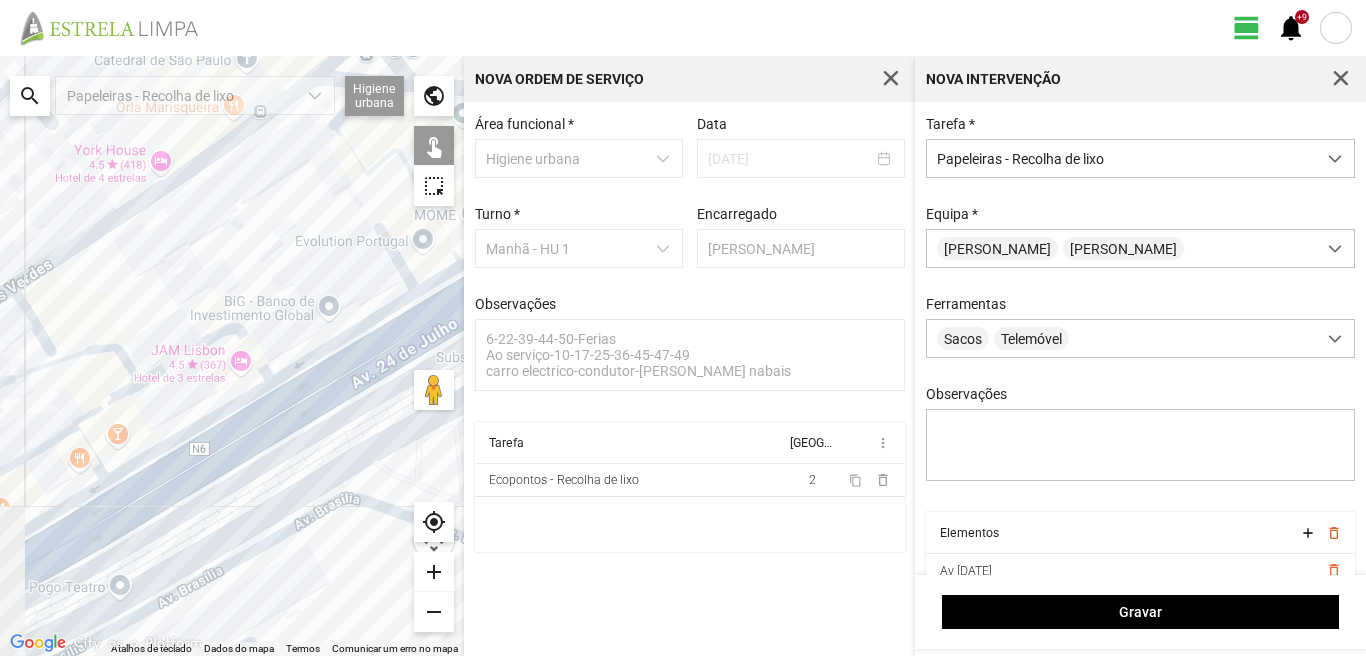 drag, startPoint x: 140, startPoint y: 434, endPoint x: 229, endPoint y: 372, distance: 108.46658 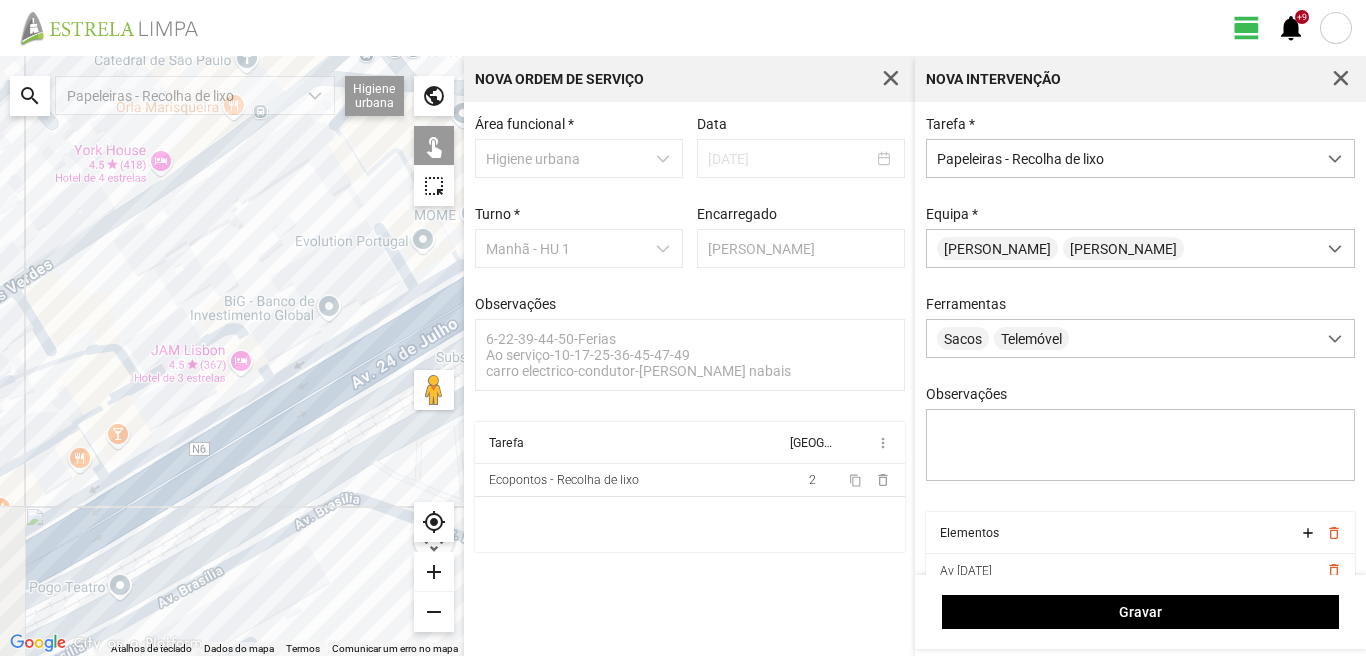 click 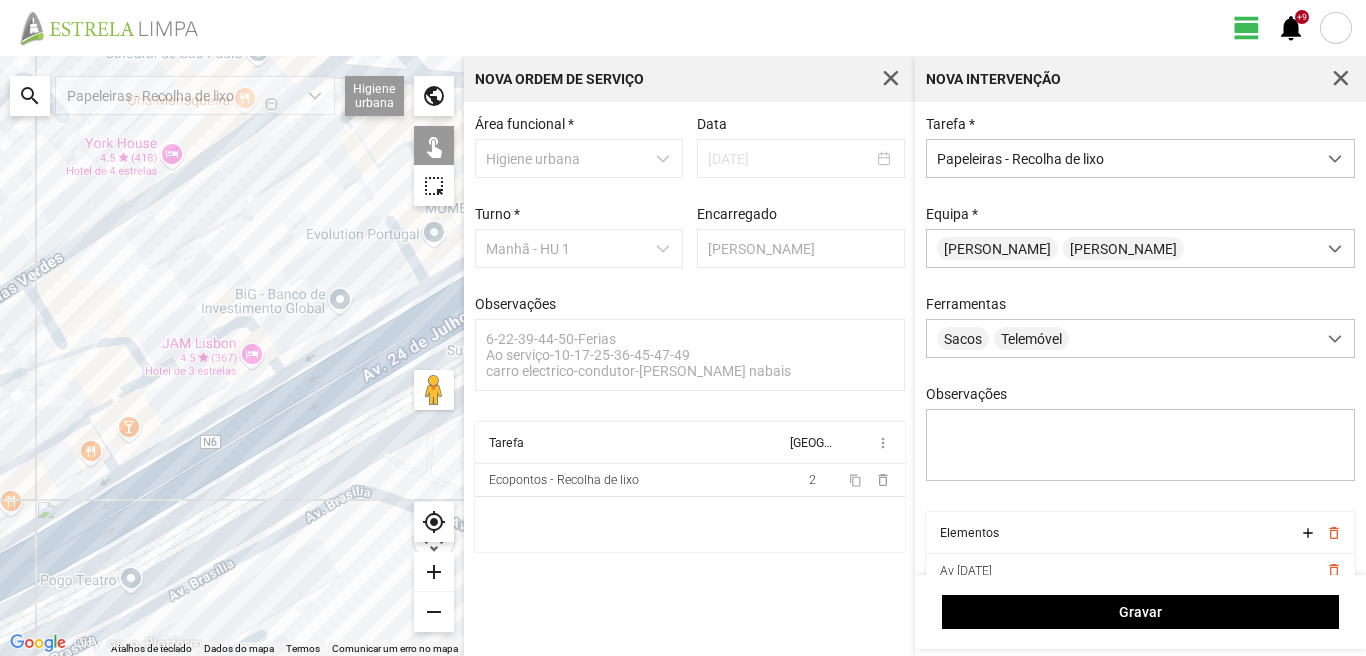 click 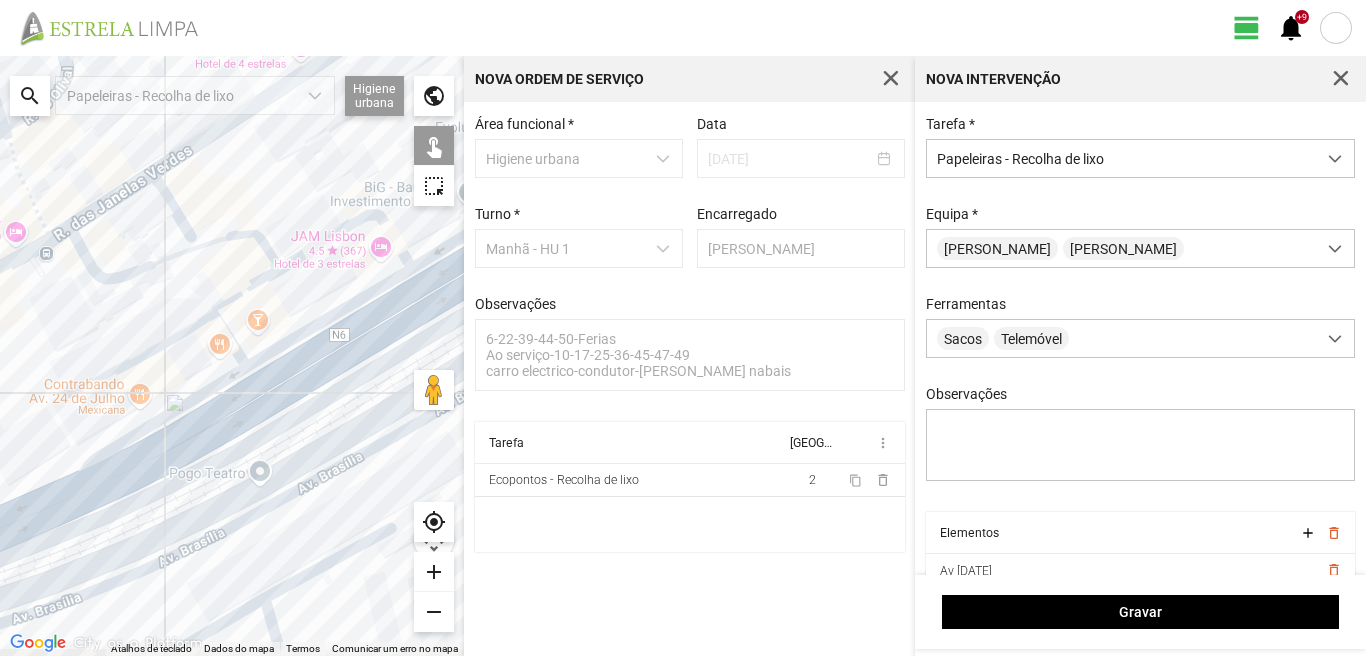 drag, startPoint x: 78, startPoint y: 373, endPoint x: 246, endPoint y: 258, distance: 203.59027 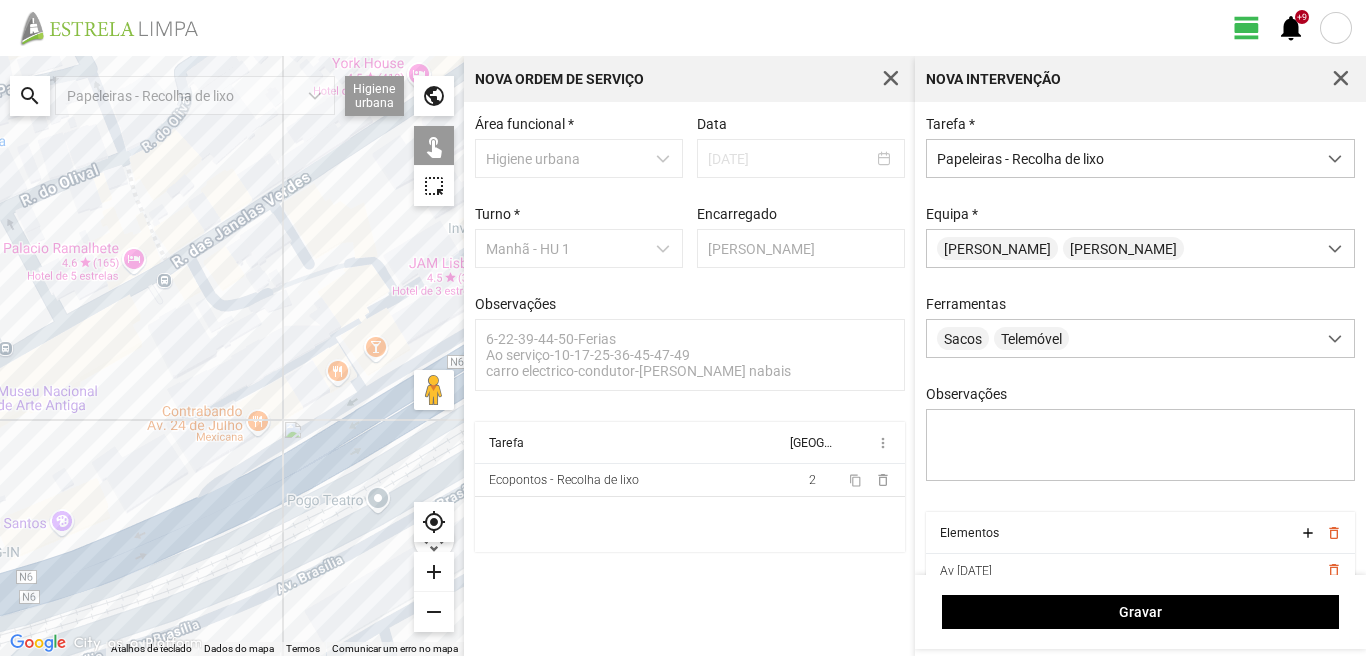 drag, startPoint x: 224, startPoint y: 286, endPoint x: 262, endPoint y: 334, distance: 61.220913 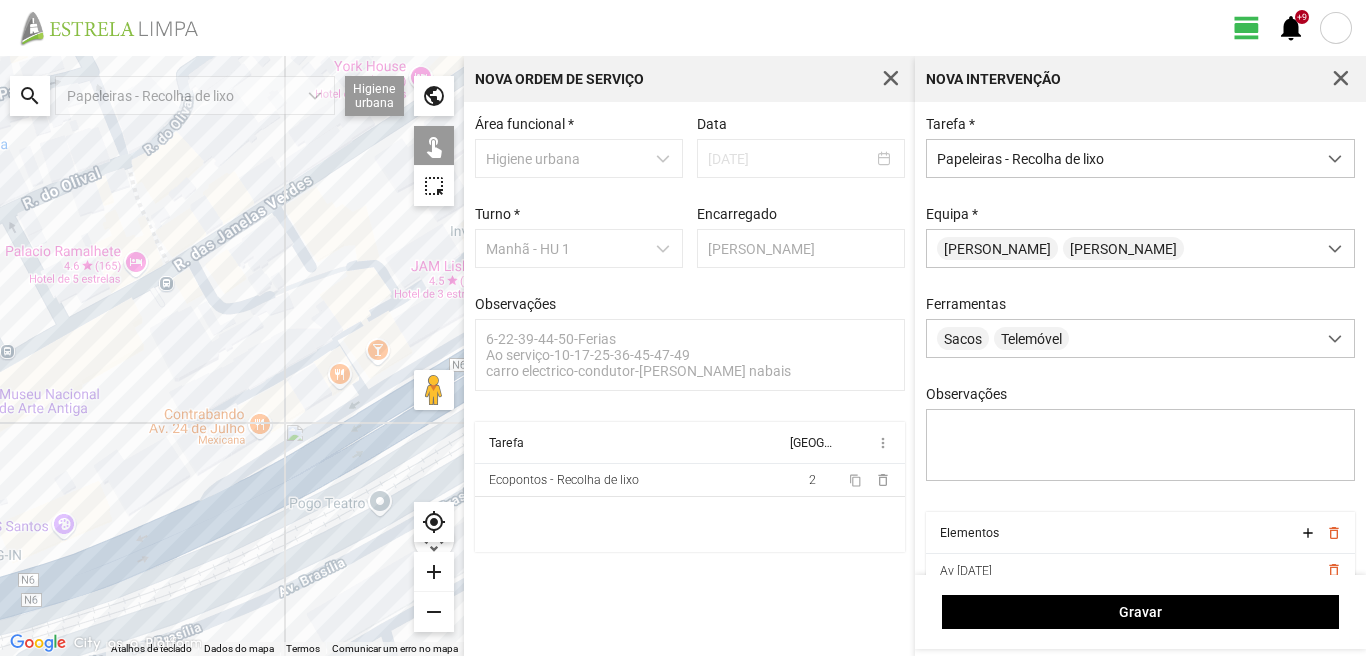 drag, startPoint x: 199, startPoint y: 237, endPoint x: 199, endPoint y: 248, distance: 11 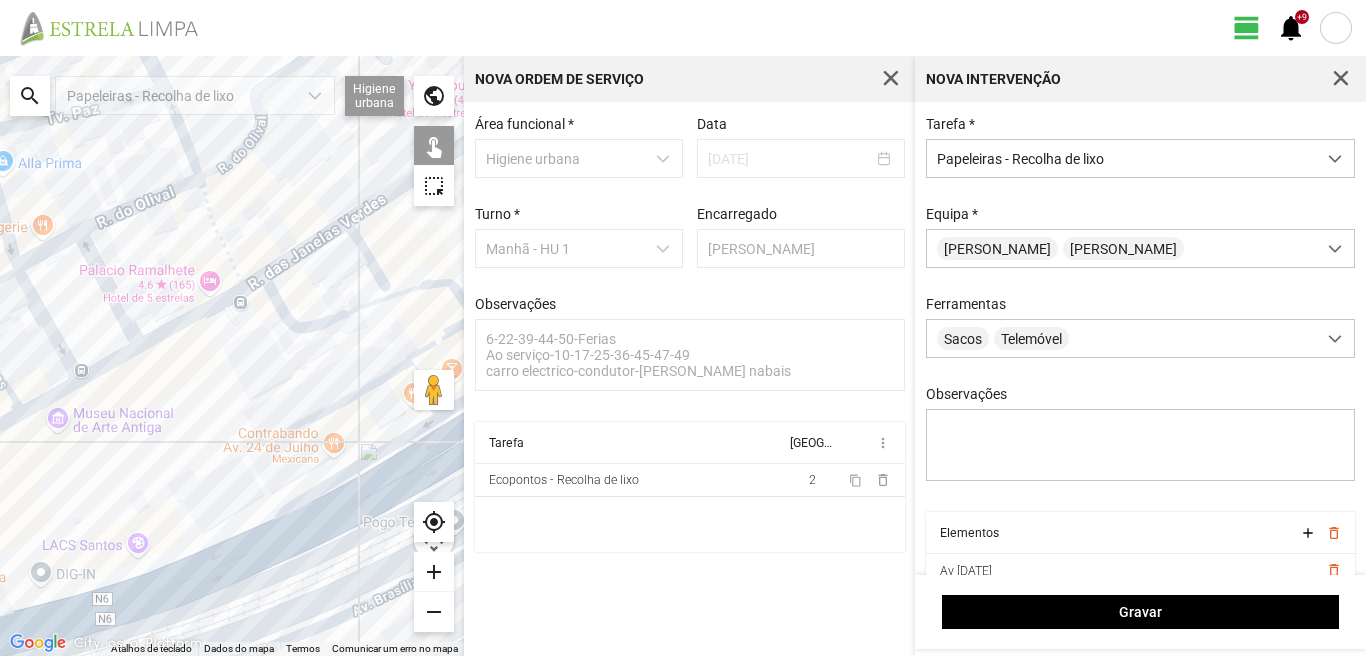 drag, startPoint x: 214, startPoint y: 363, endPoint x: 290, endPoint y: 383, distance: 78.58753 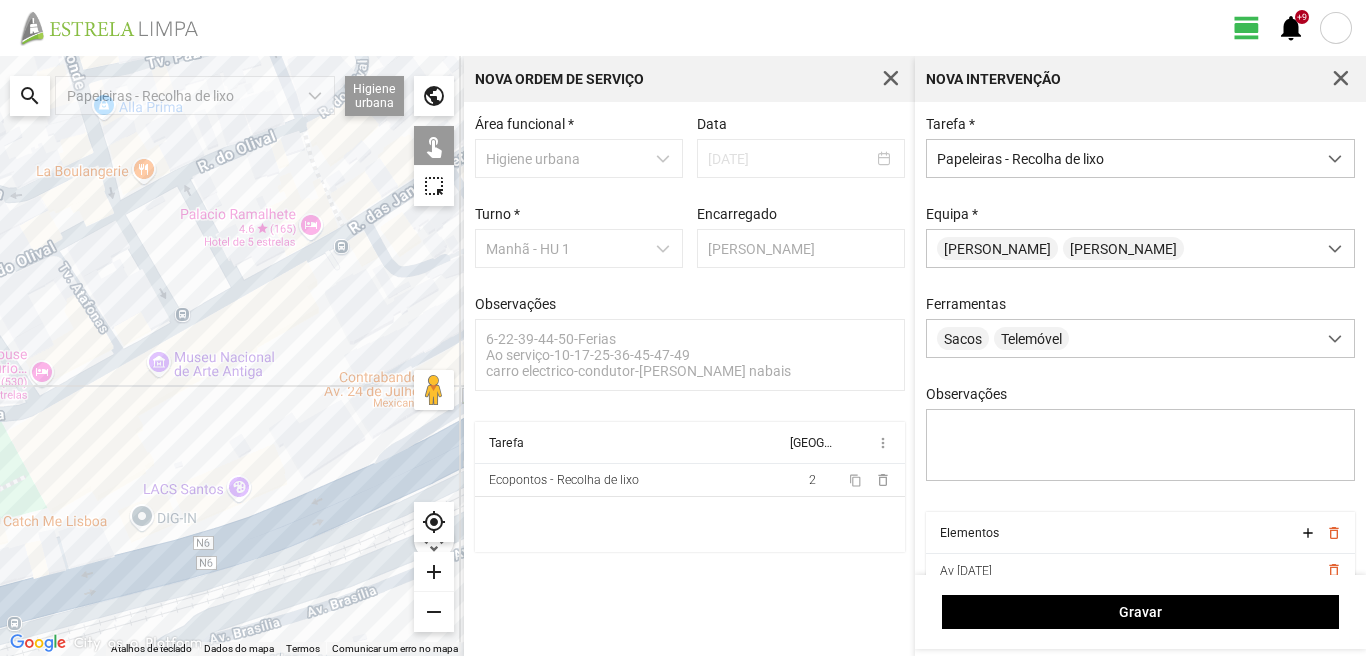 drag, startPoint x: 144, startPoint y: 446, endPoint x: 251, endPoint y: 384, distance: 123.66487 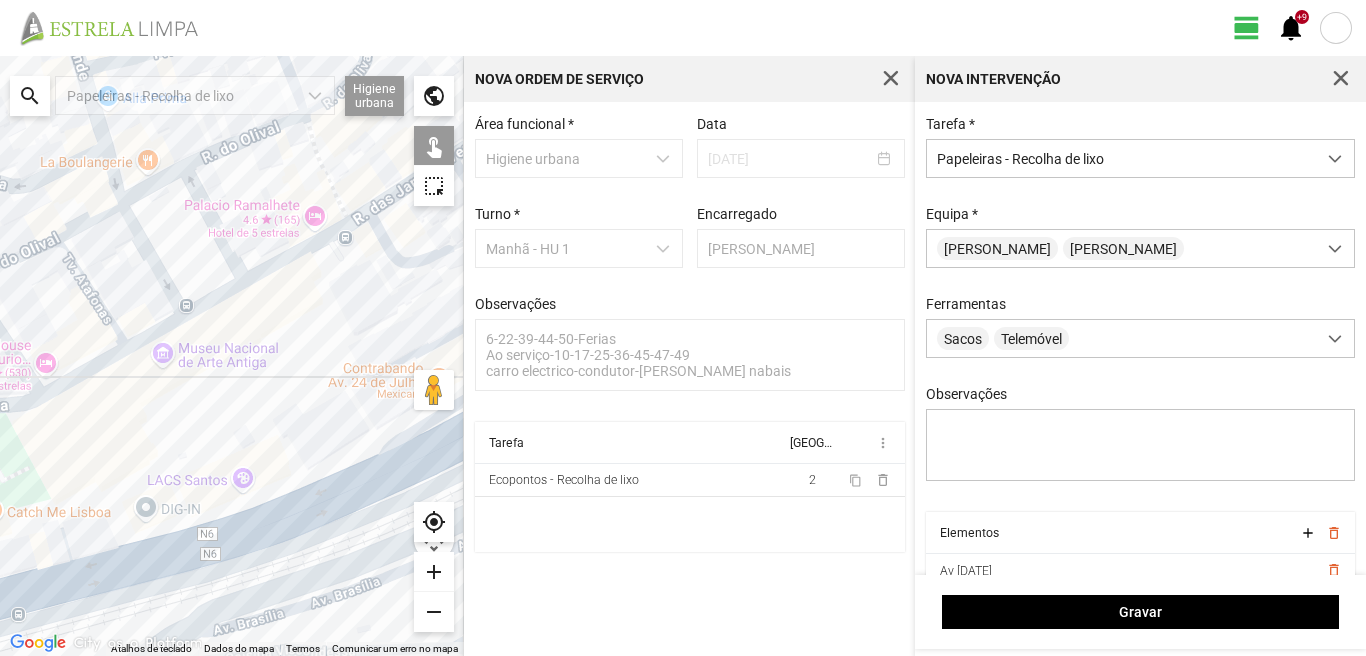 click 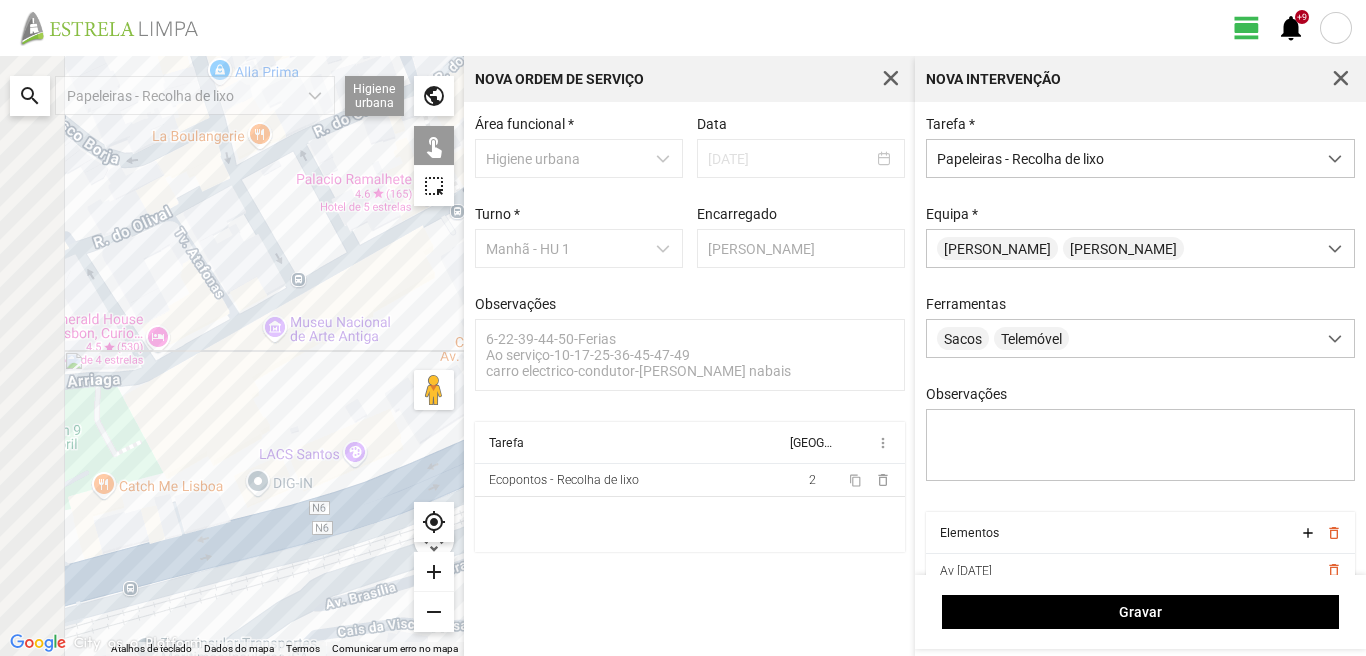 drag, startPoint x: 56, startPoint y: 453, endPoint x: 193, endPoint y: 424, distance: 140.0357 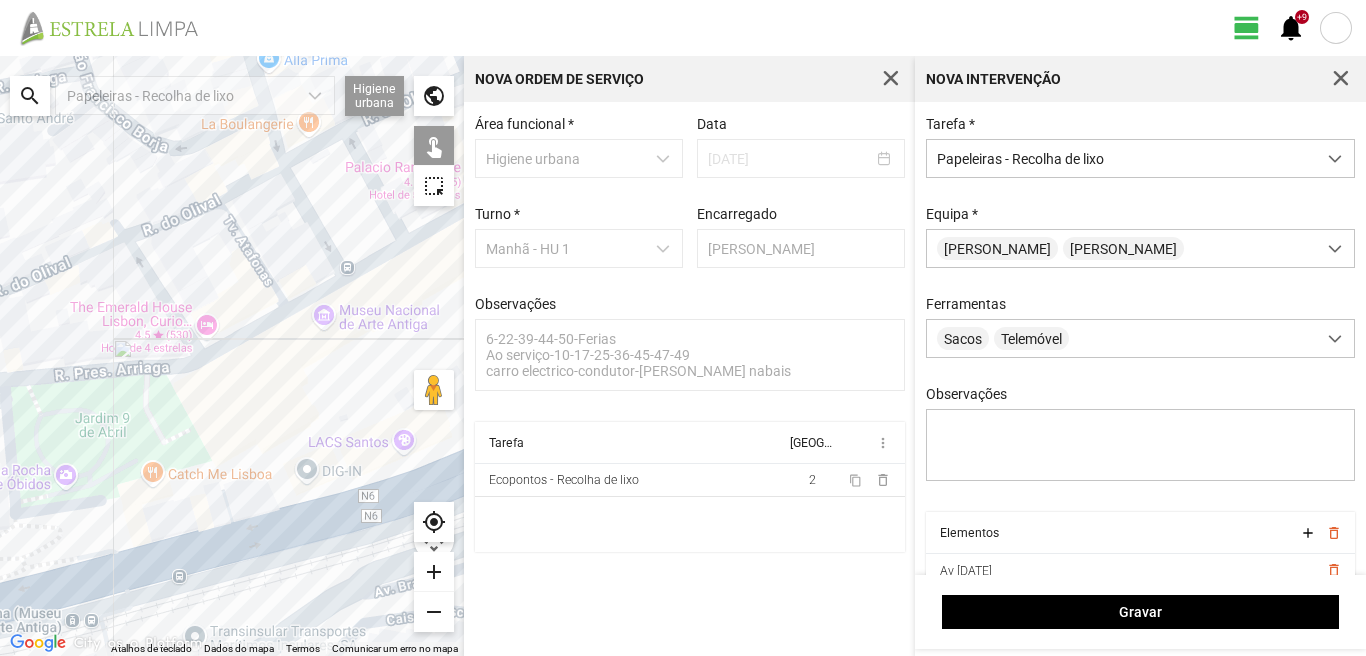 click 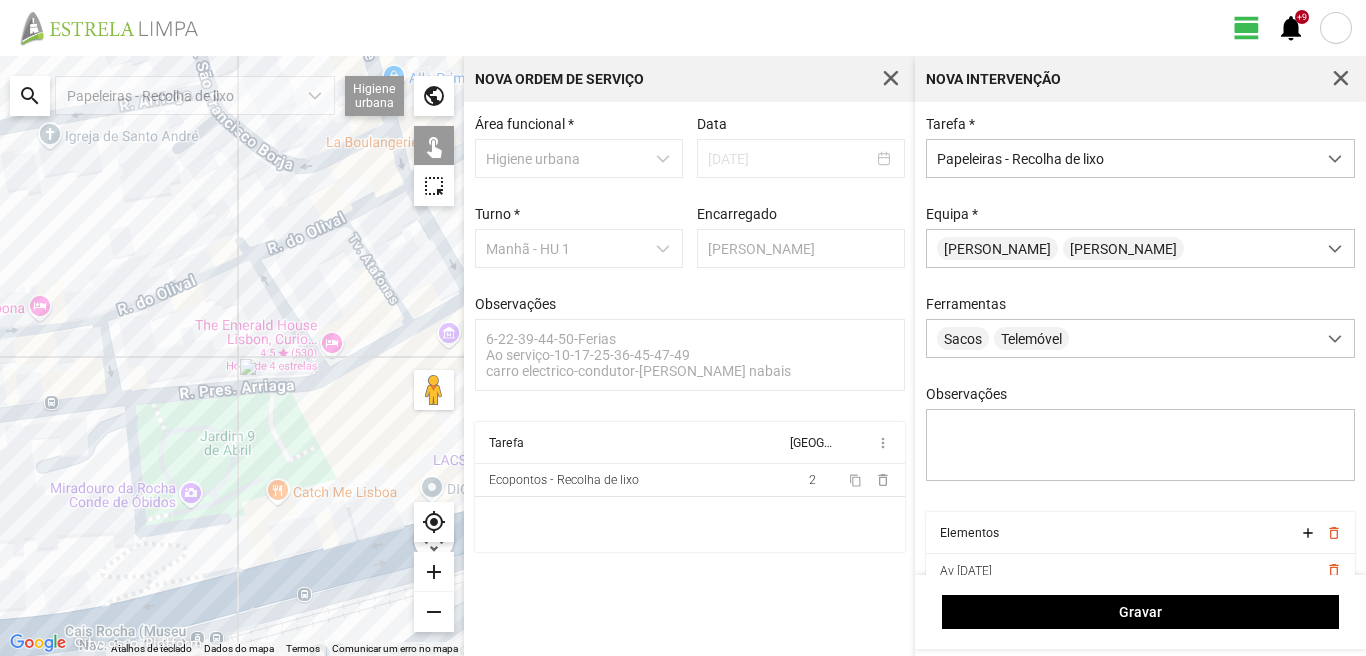 drag, startPoint x: 71, startPoint y: 388, endPoint x: 205, endPoint y: 407, distance: 135.34032 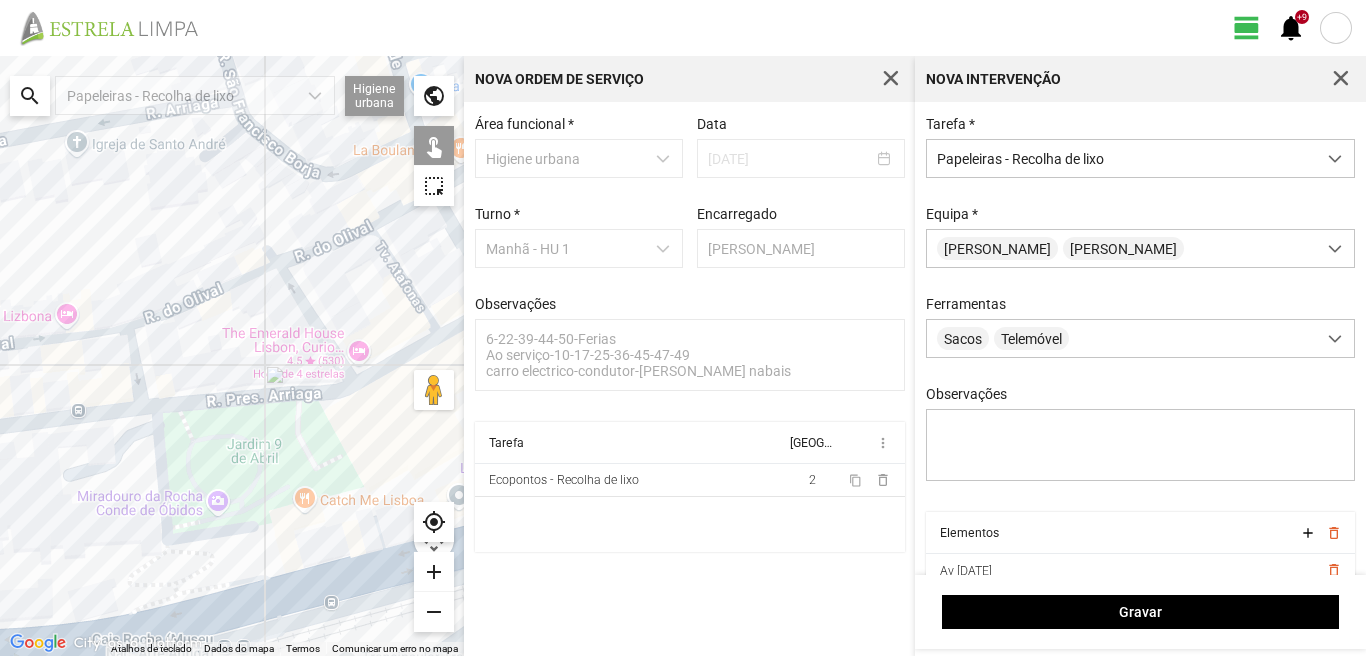 click 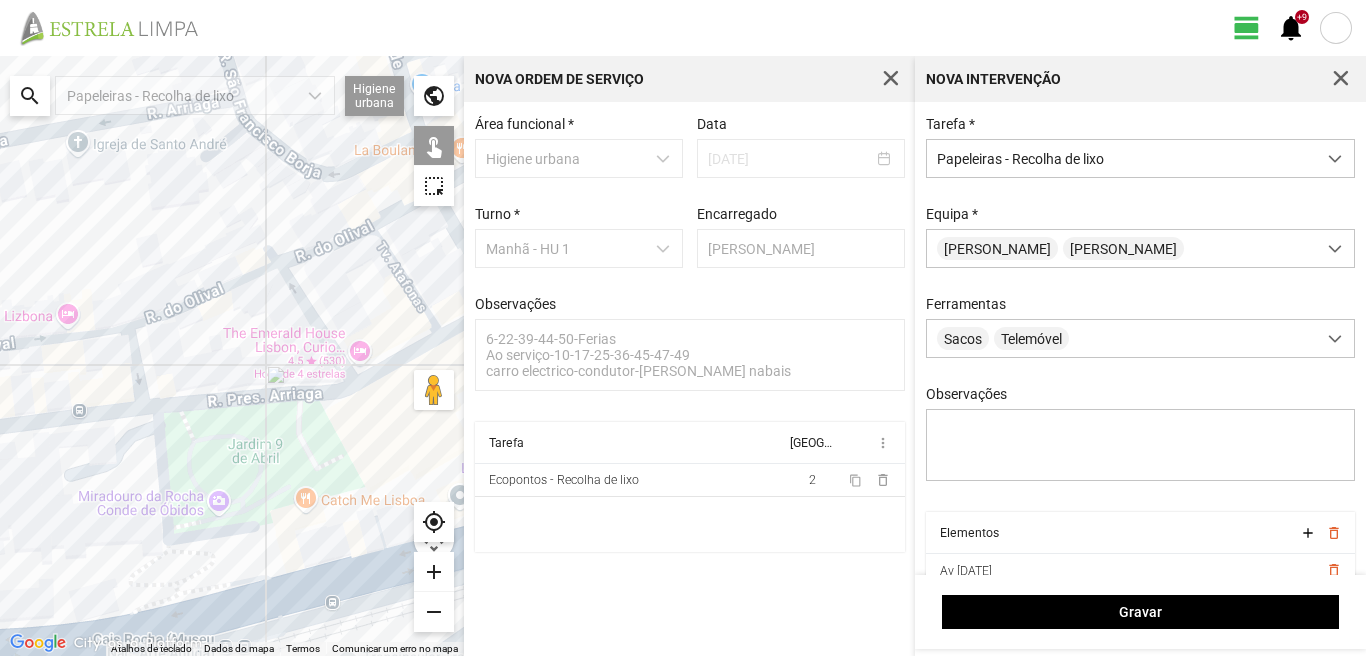 click 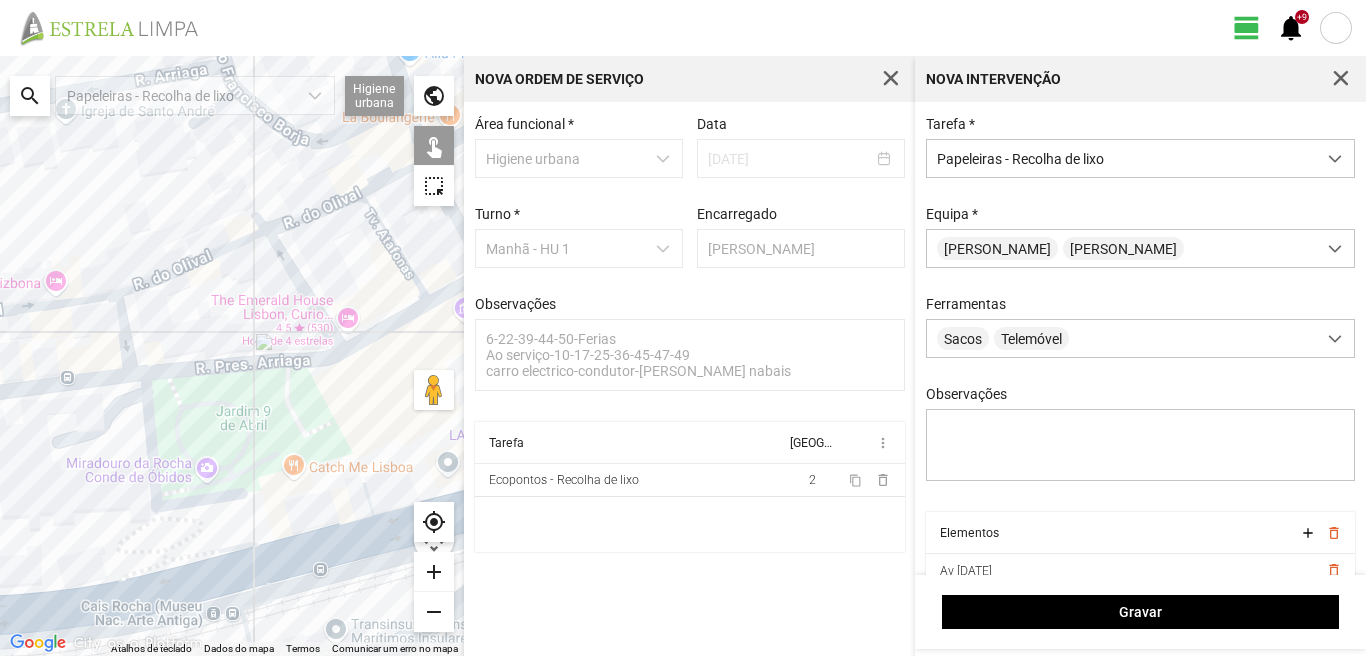 drag, startPoint x: 234, startPoint y: 538, endPoint x: 205, endPoint y: 462, distance: 81.34495 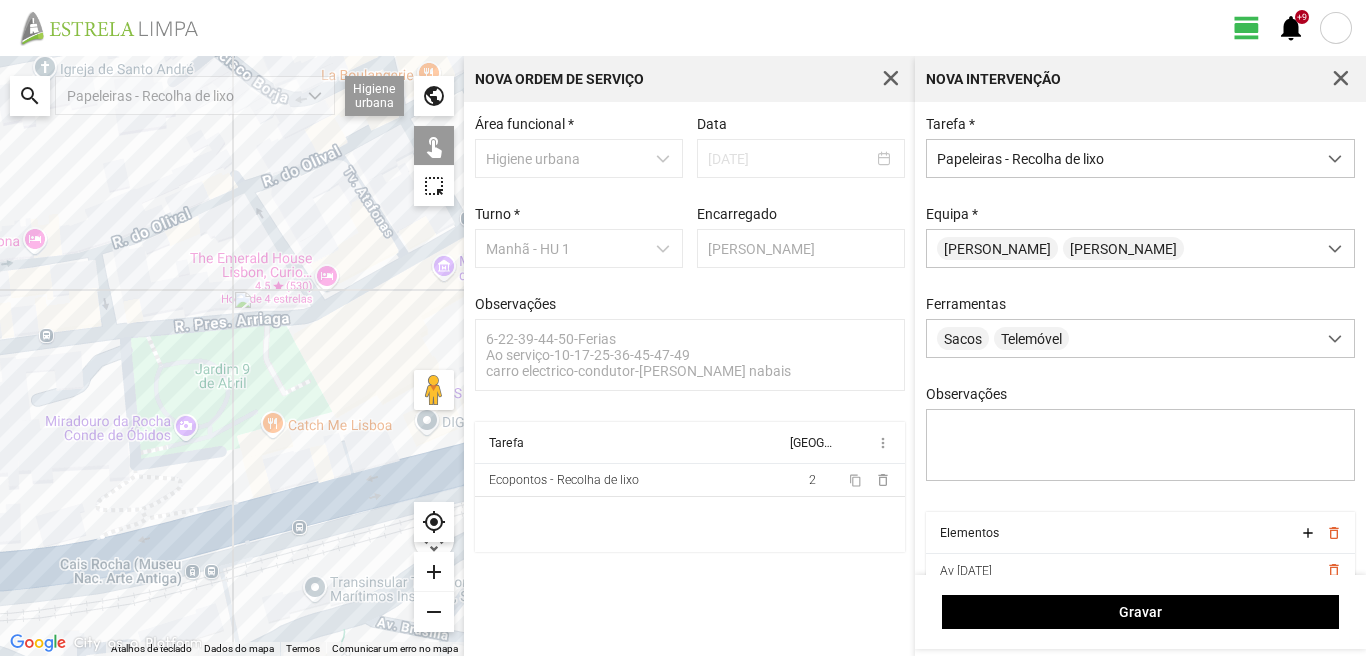 click 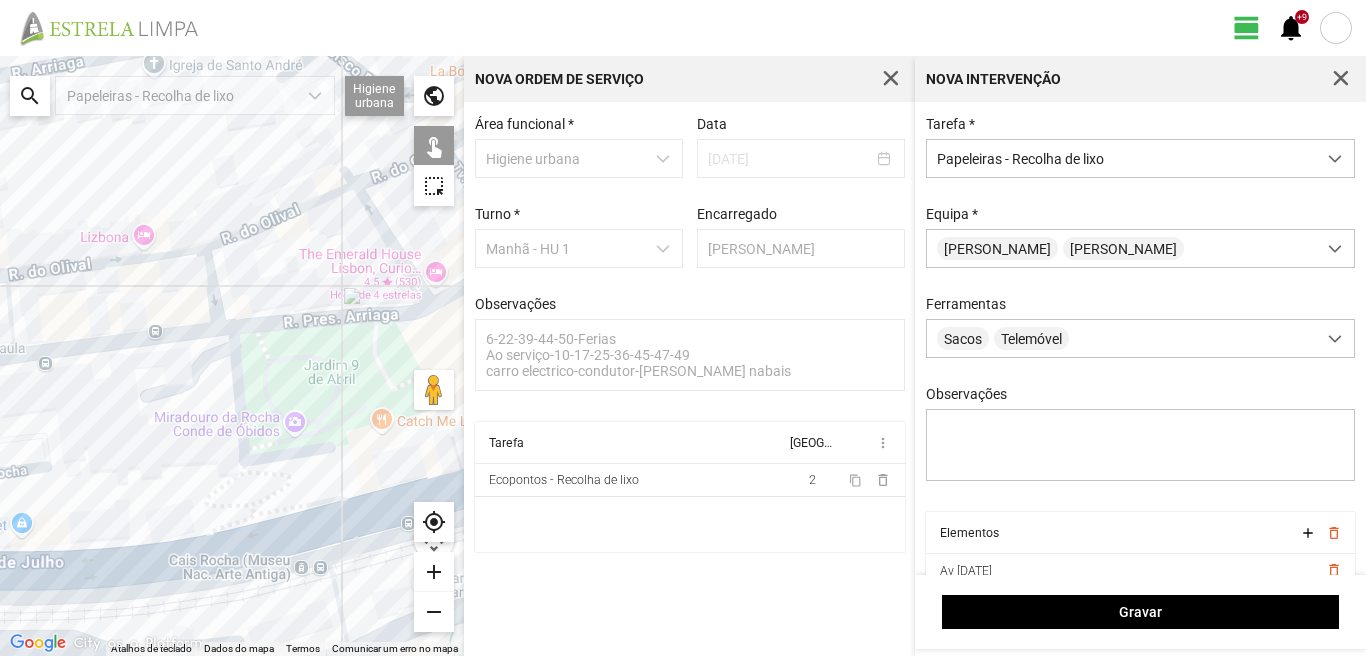 drag, startPoint x: 95, startPoint y: 496, endPoint x: 285, endPoint y: 478, distance: 190.85072 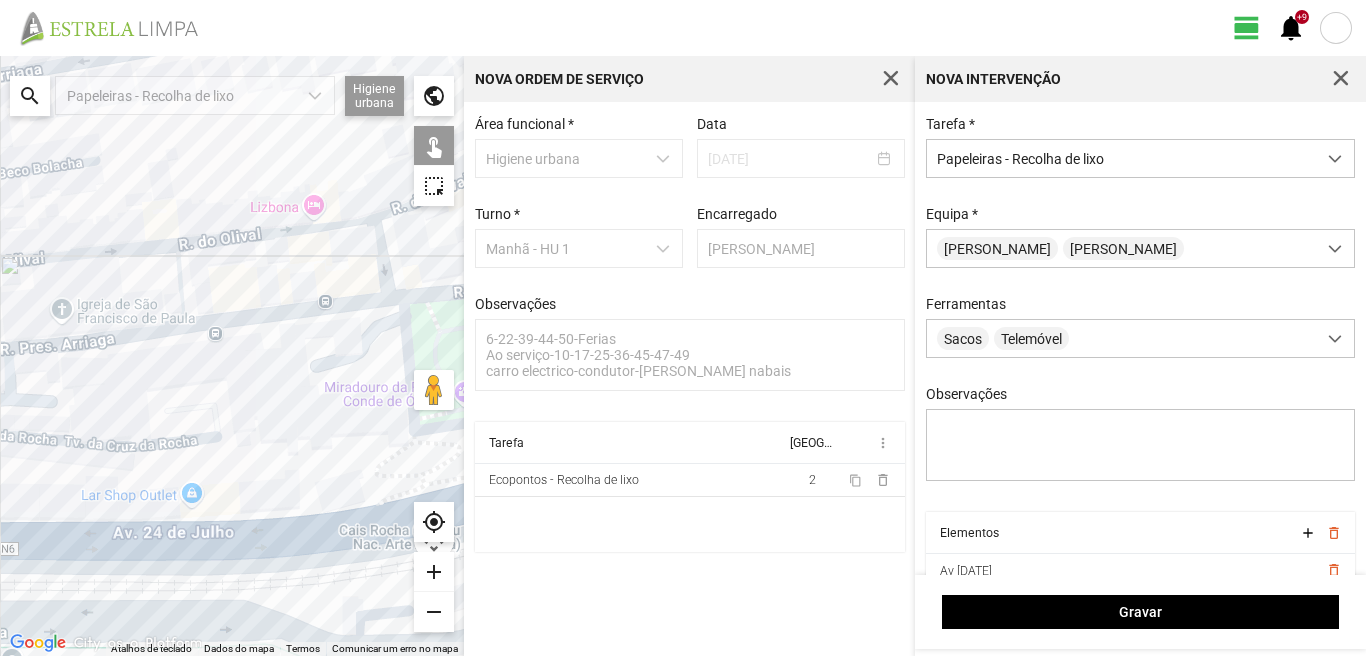 click 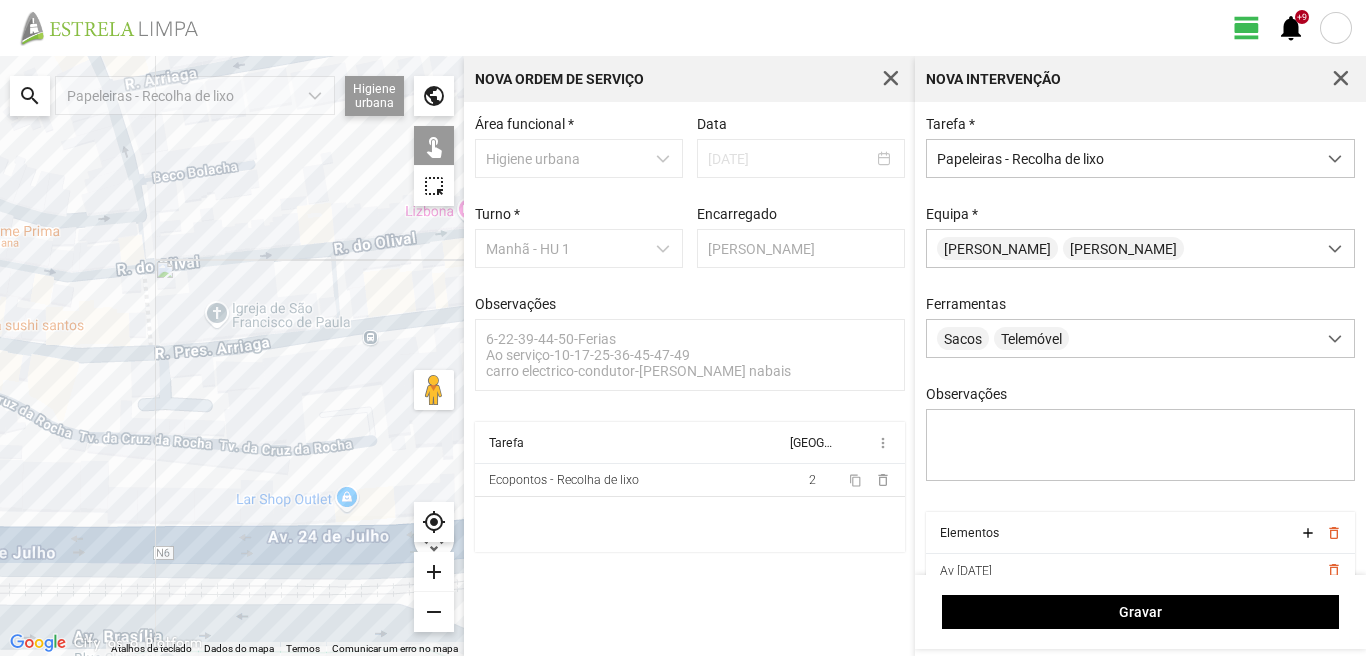 drag, startPoint x: 46, startPoint y: 451, endPoint x: 293, endPoint y: 474, distance: 248.06854 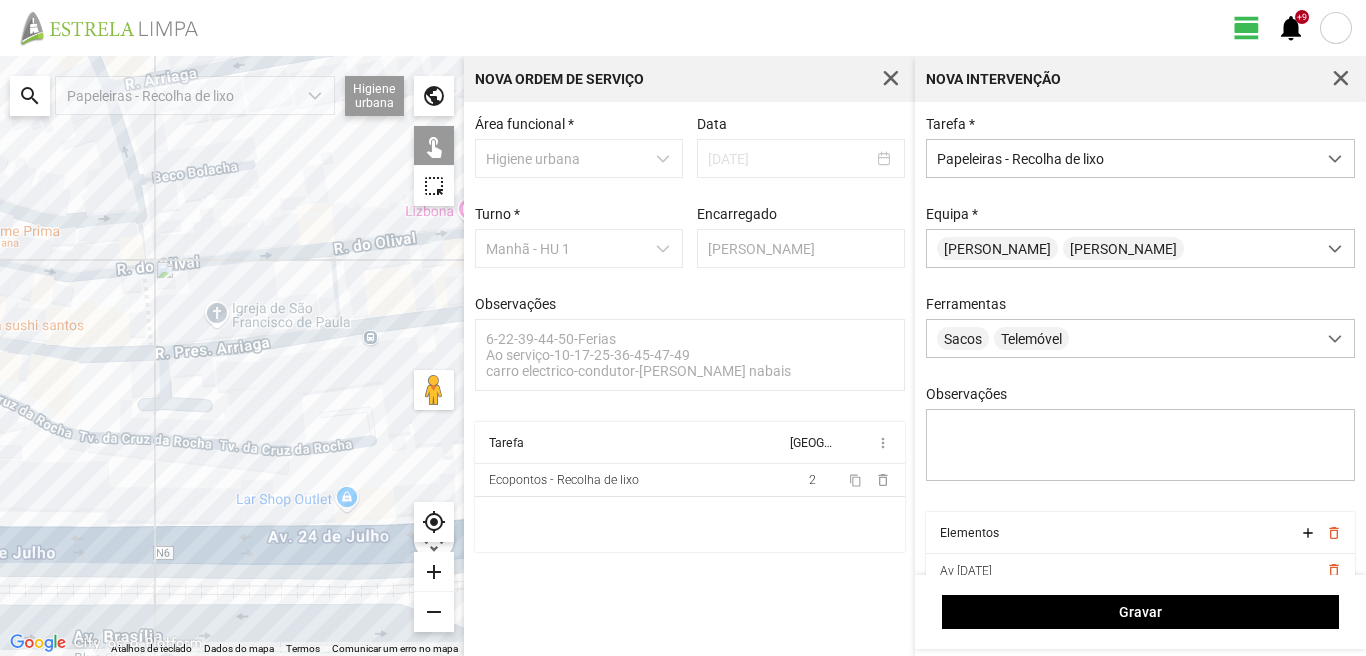 click 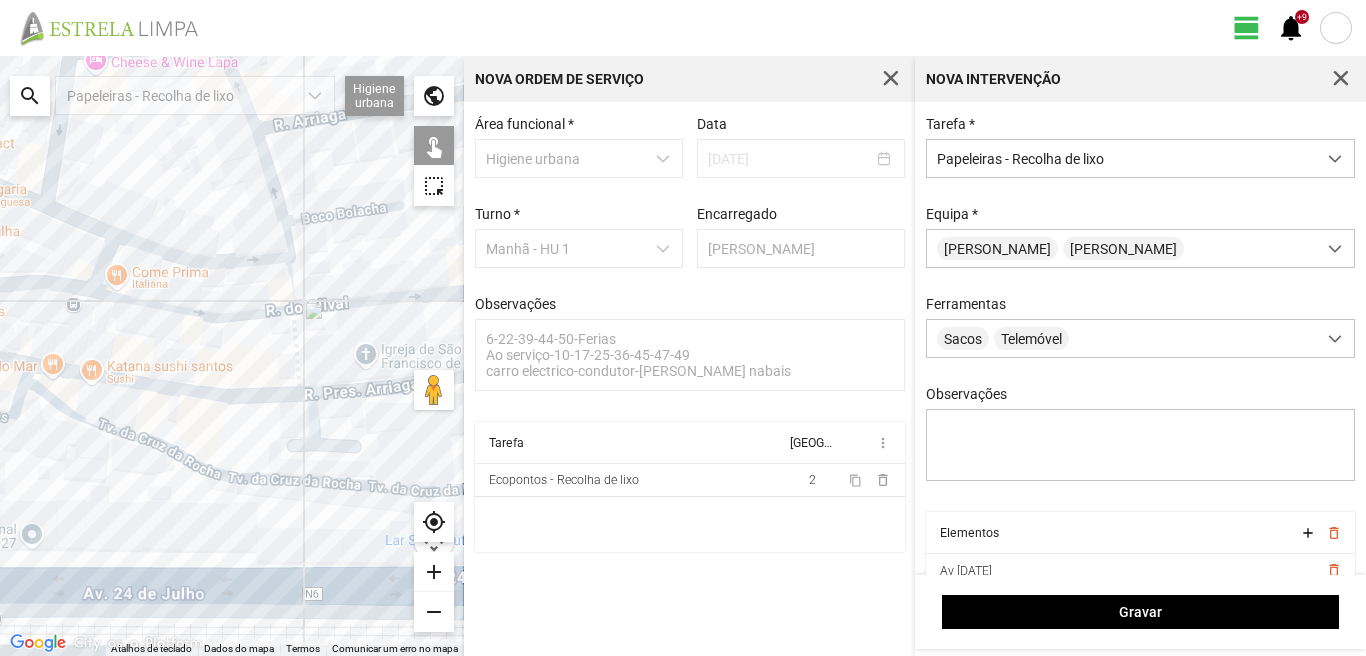 click 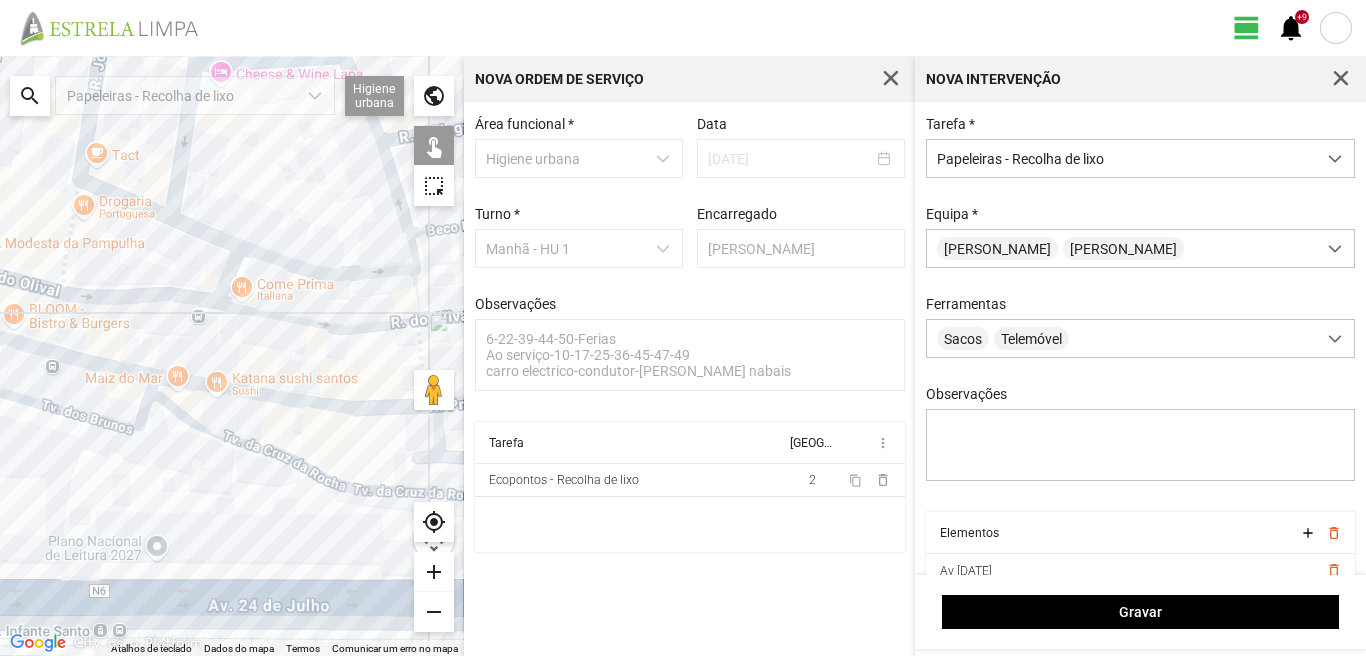 drag, startPoint x: 146, startPoint y: 452, endPoint x: 340, endPoint y: 482, distance: 196.30588 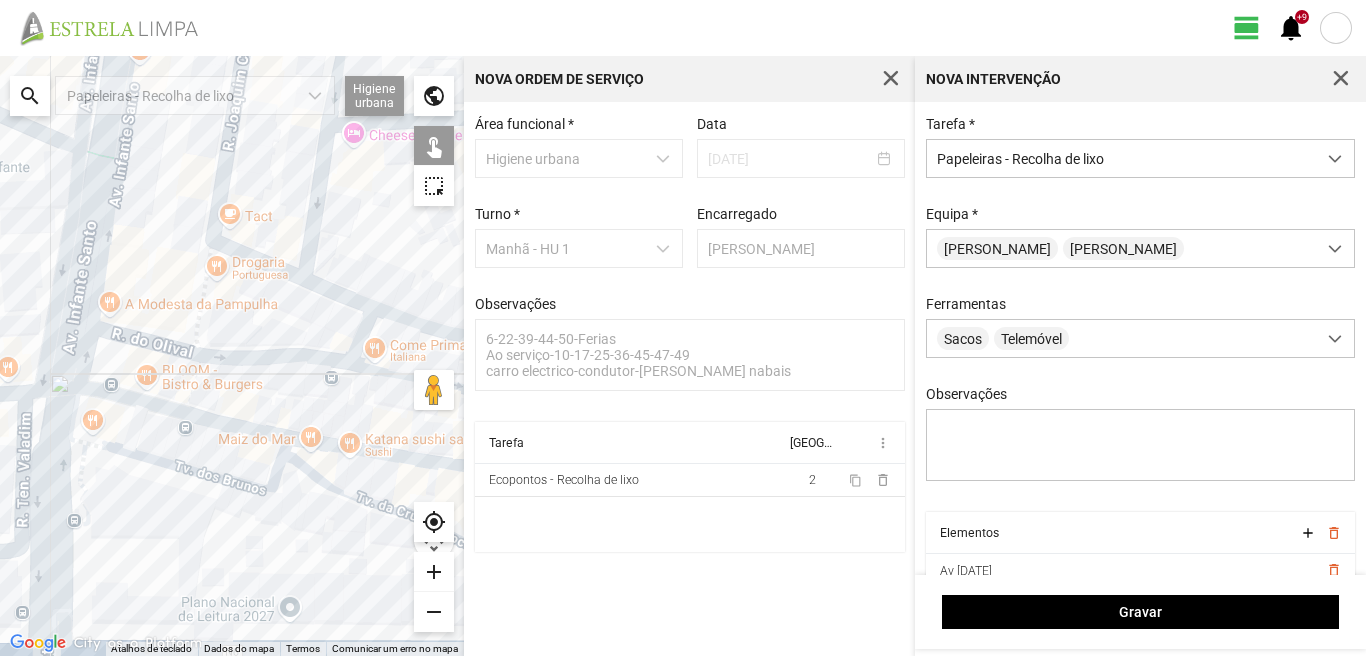 drag, startPoint x: 353, startPoint y: 500, endPoint x: 370, endPoint y: 519, distance: 25.495098 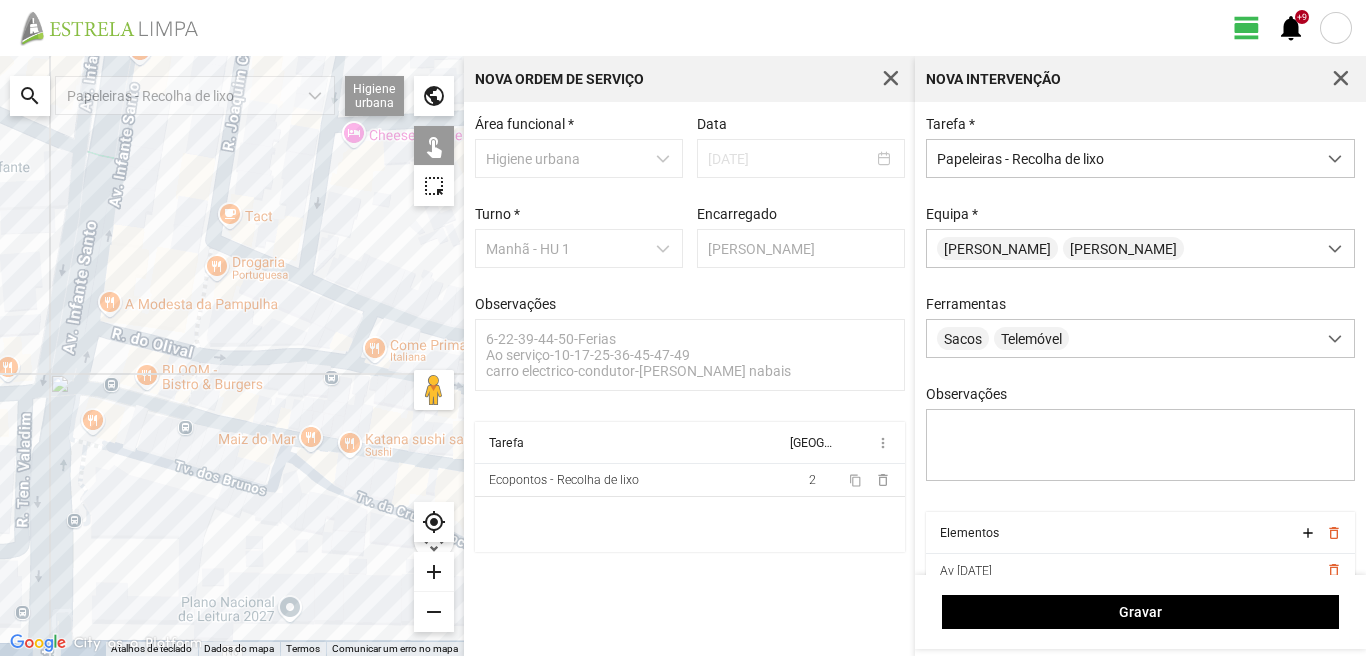 click 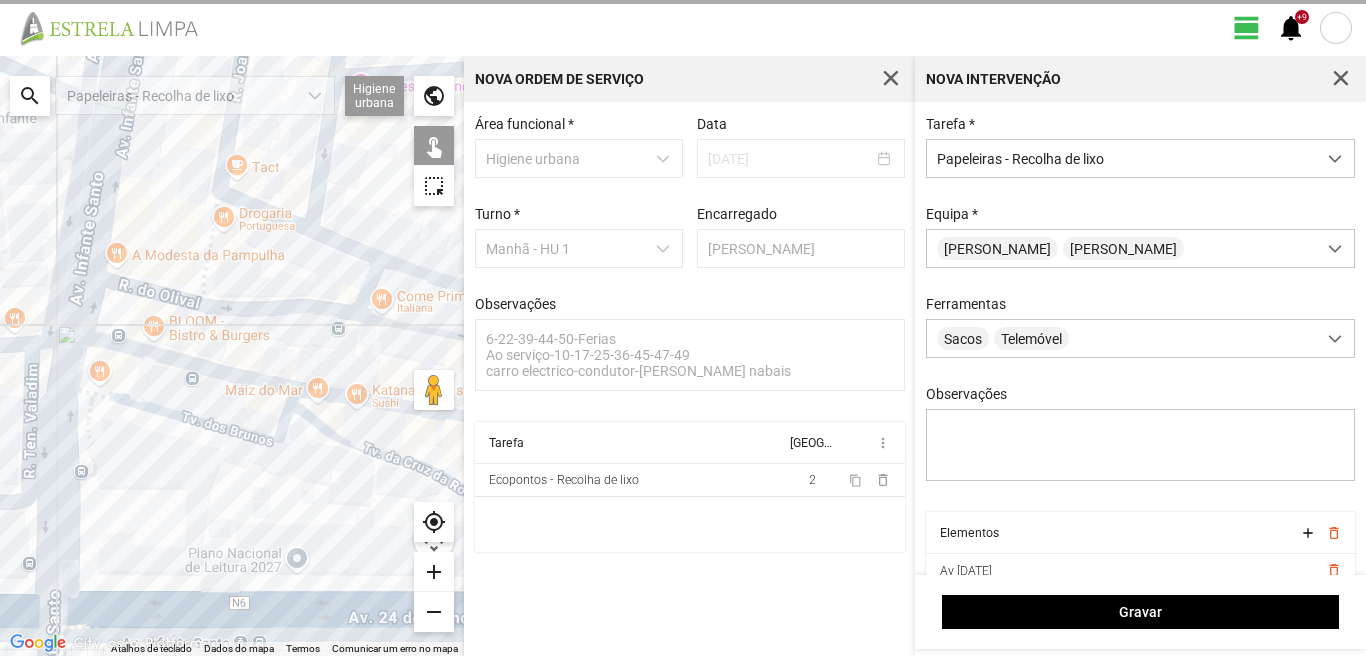 drag, startPoint x: 134, startPoint y: 568, endPoint x: 147, endPoint y: 464, distance: 104.80935 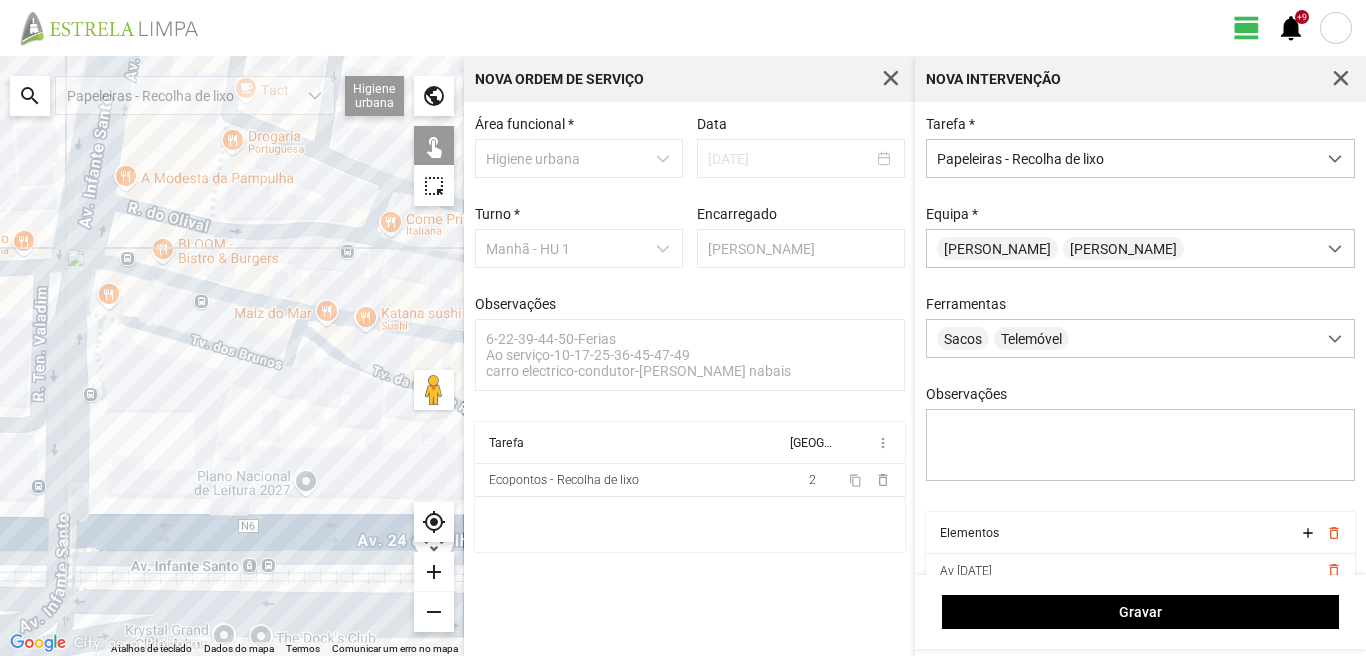 click 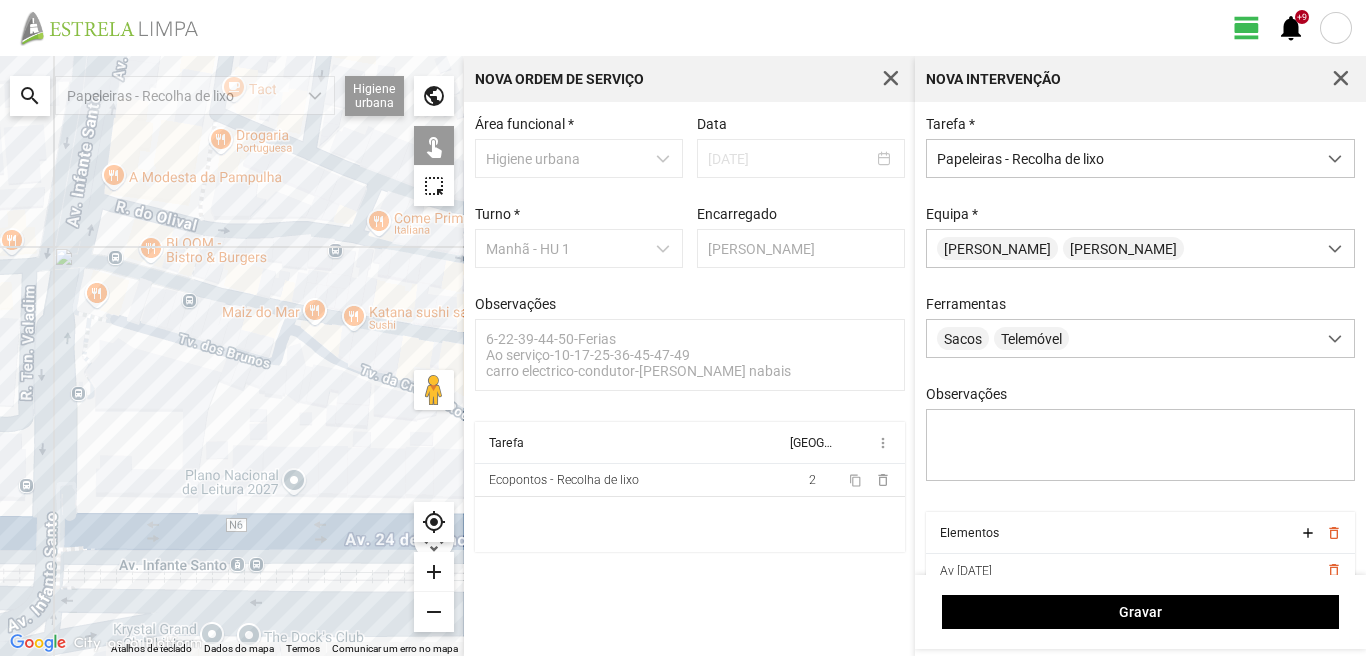 drag, startPoint x: 361, startPoint y: 447, endPoint x: 300, endPoint y: 434, distance: 62.369865 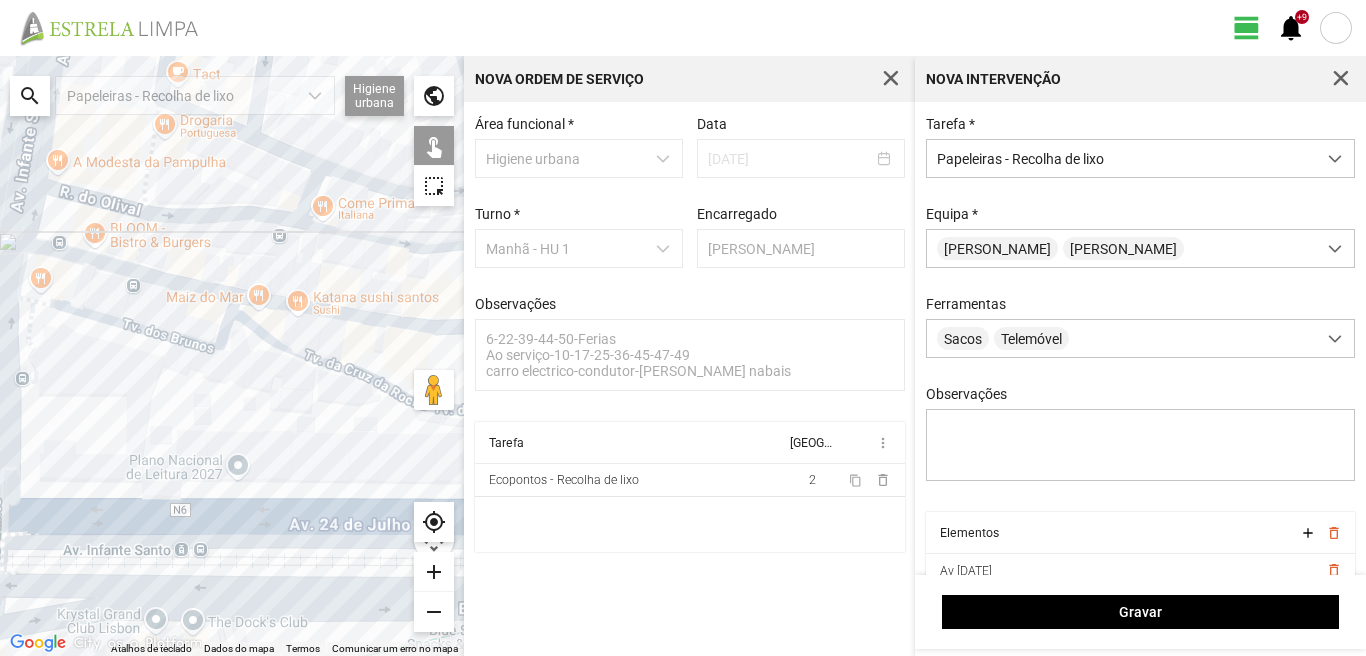 click 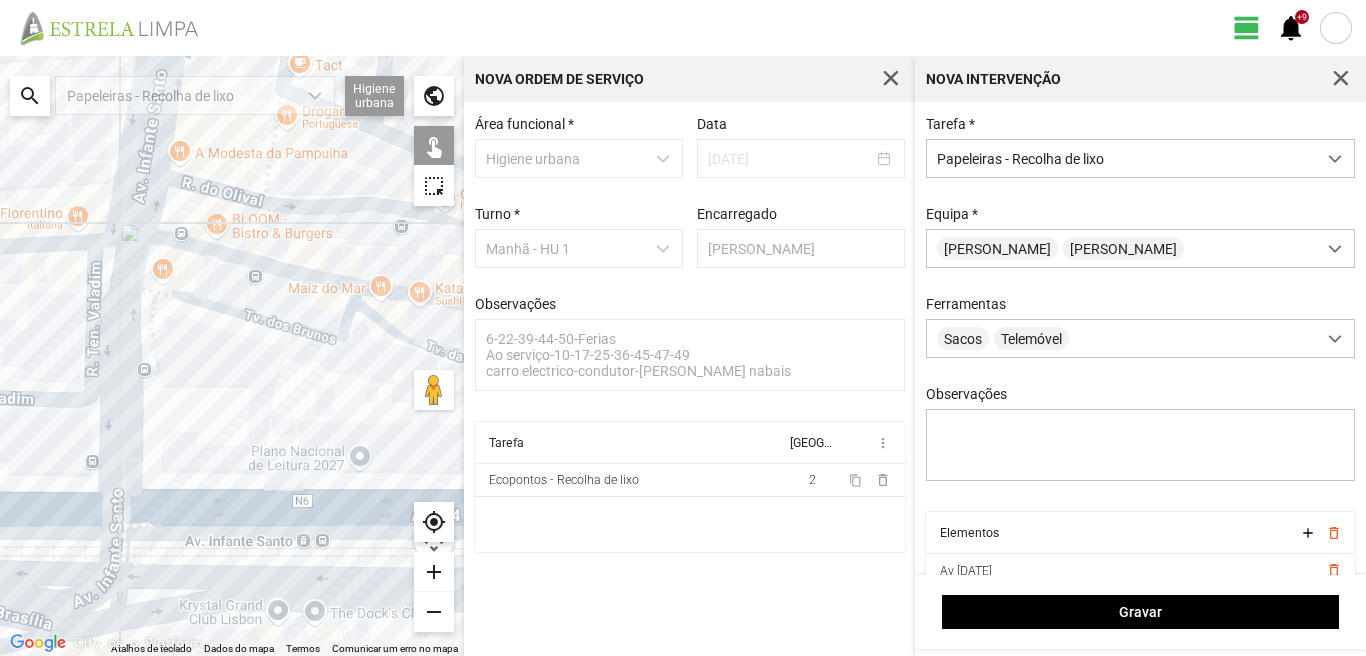 drag, startPoint x: 114, startPoint y: 521, endPoint x: 286, endPoint y: 513, distance: 172.18594 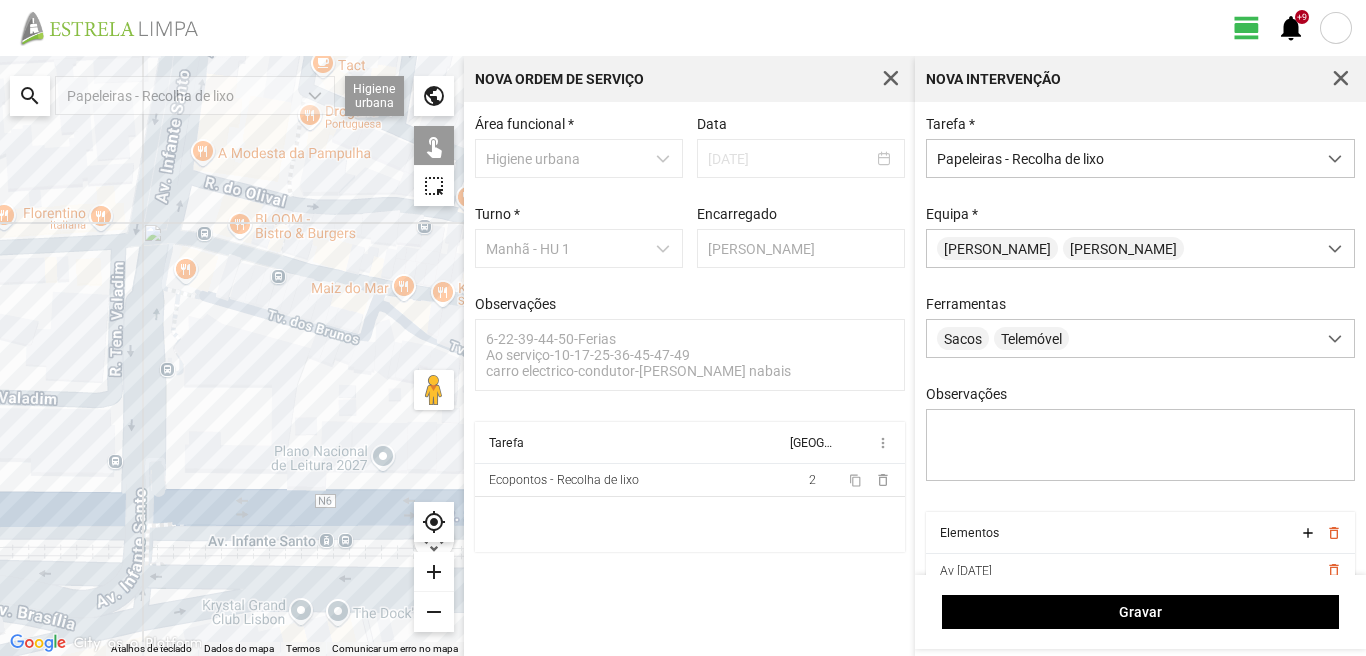 click 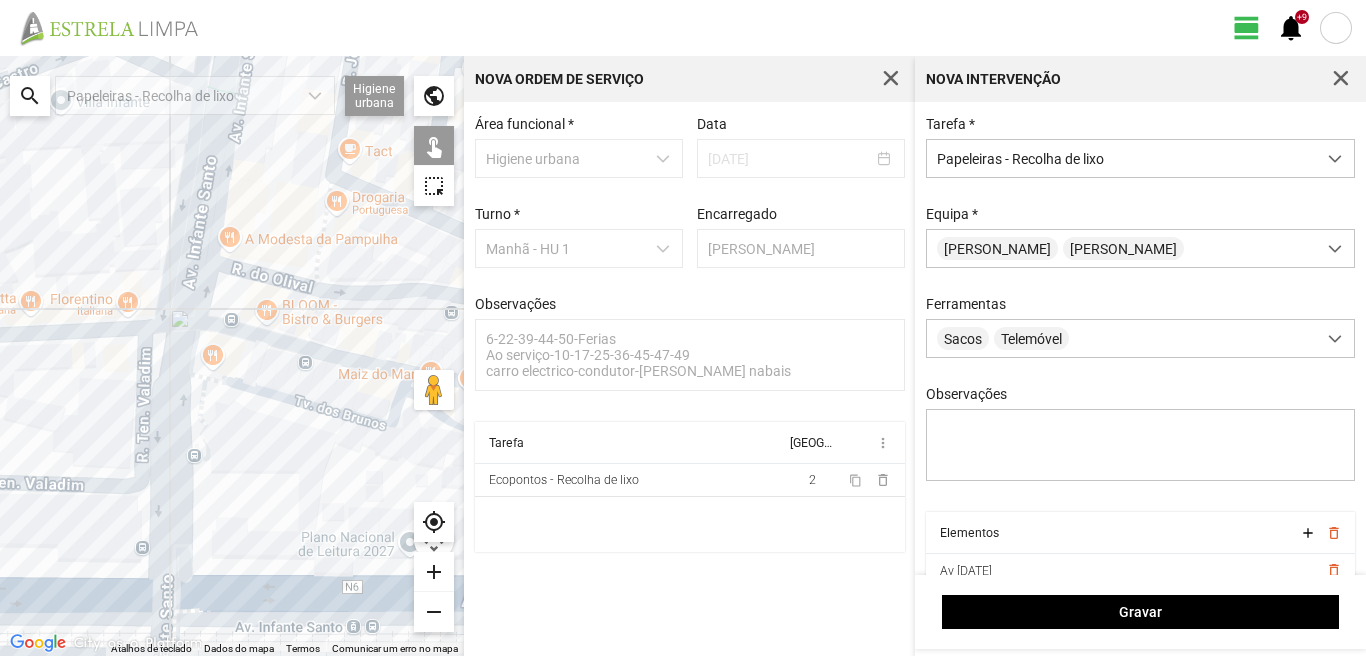 drag, startPoint x: 132, startPoint y: 420, endPoint x: 150, endPoint y: 554, distance: 135.20355 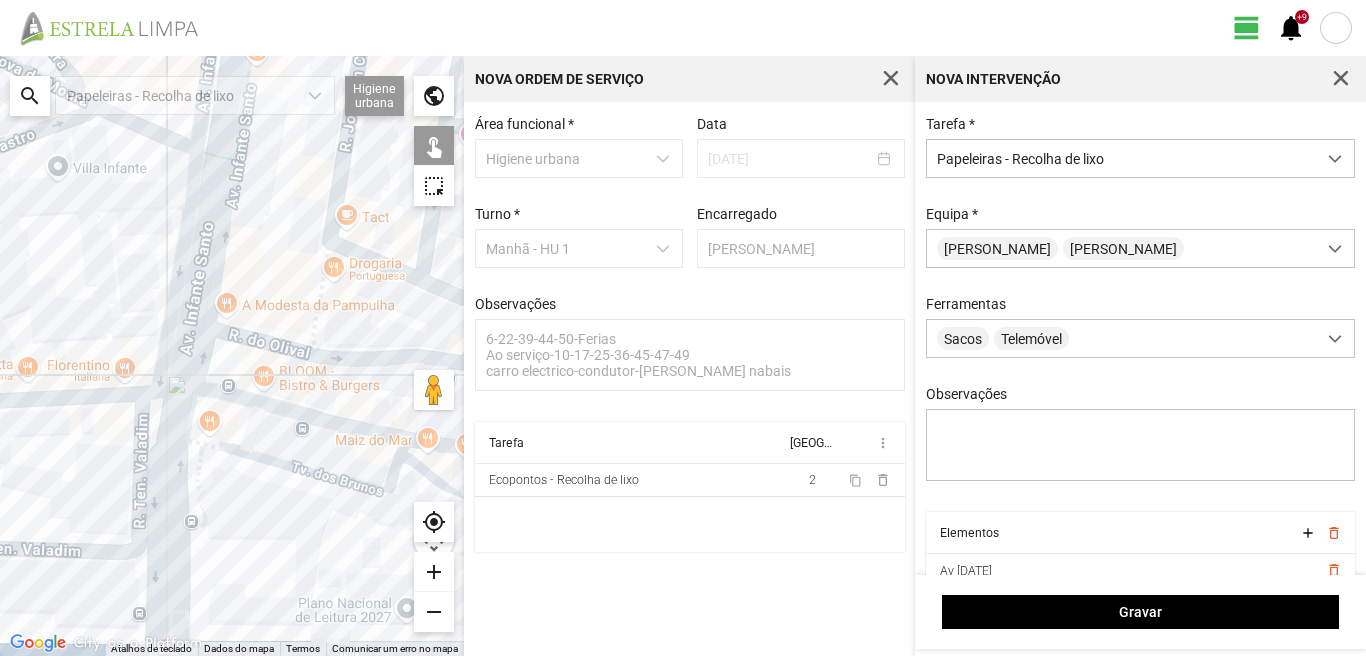 click 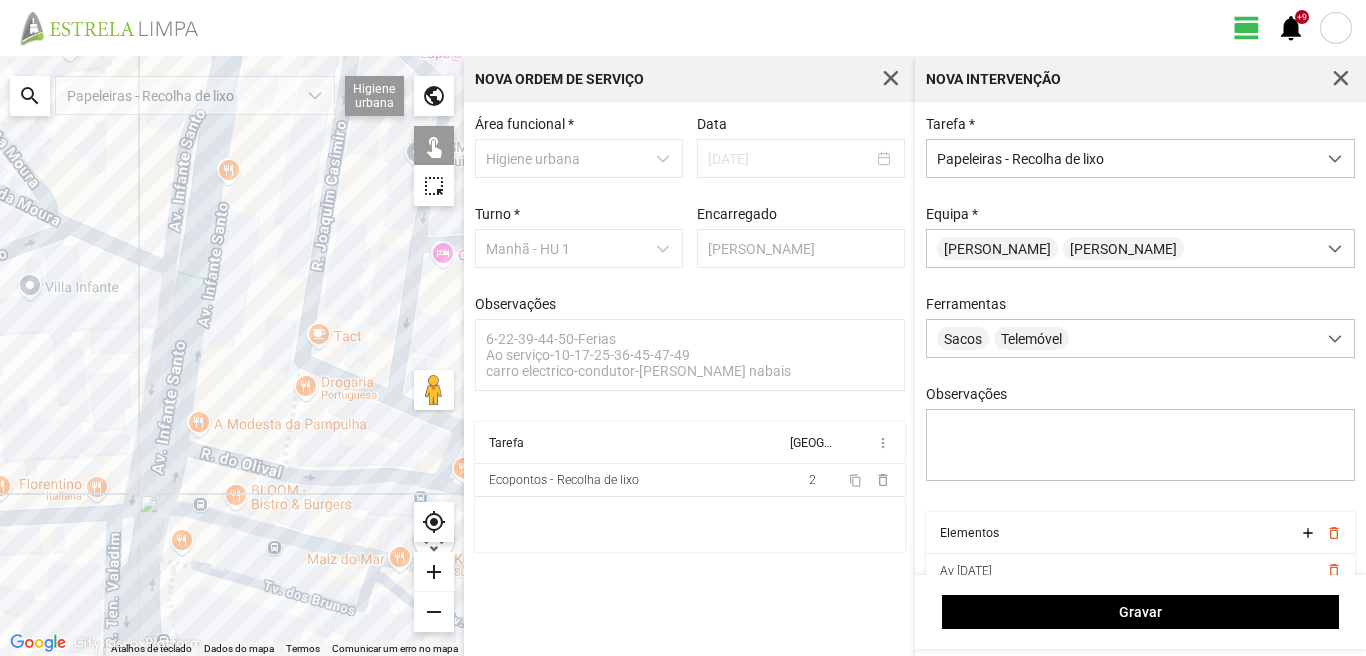 drag, startPoint x: 170, startPoint y: 398, endPoint x: 141, endPoint y: 499, distance: 105.080925 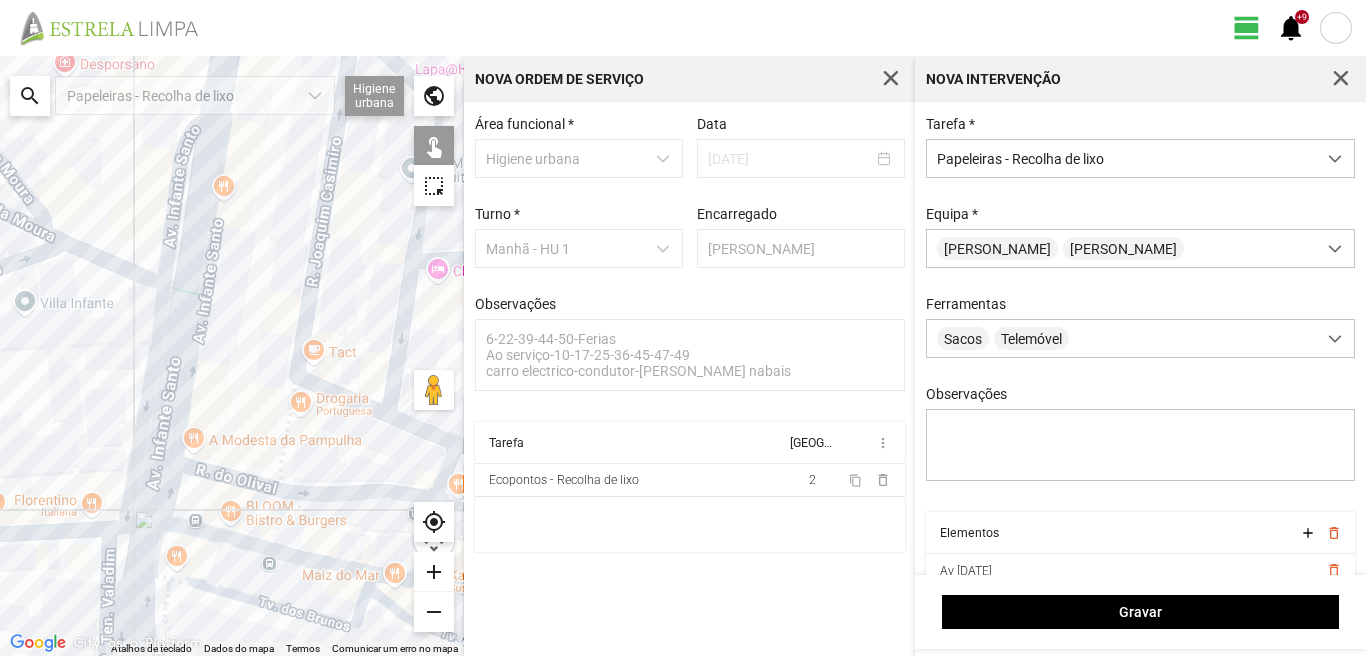 click 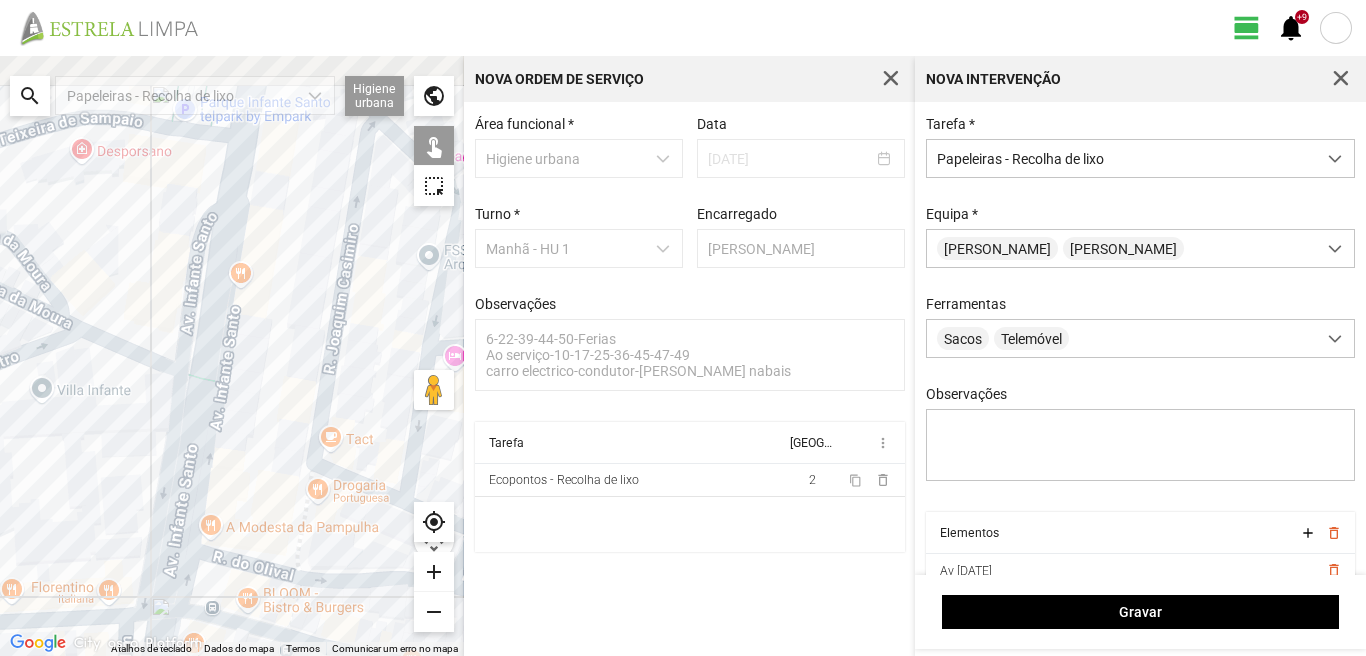 drag, startPoint x: 186, startPoint y: 375, endPoint x: 202, endPoint y: 497, distance: 123.04471 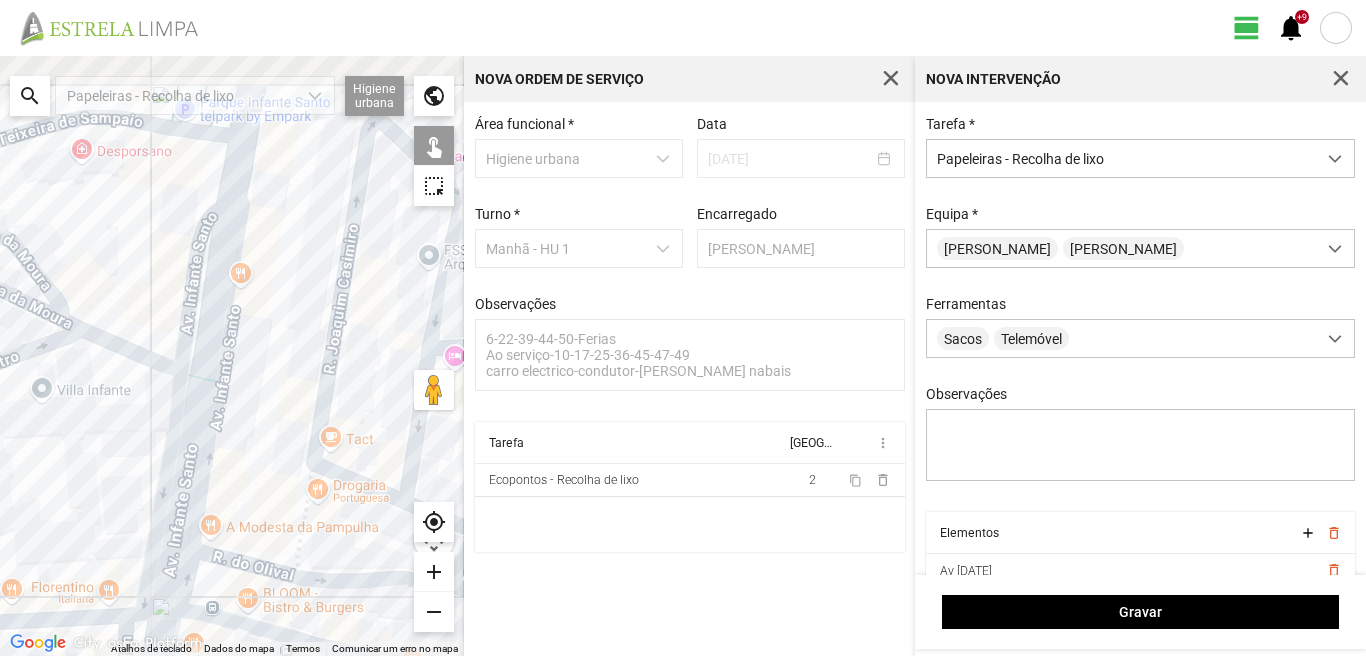 click 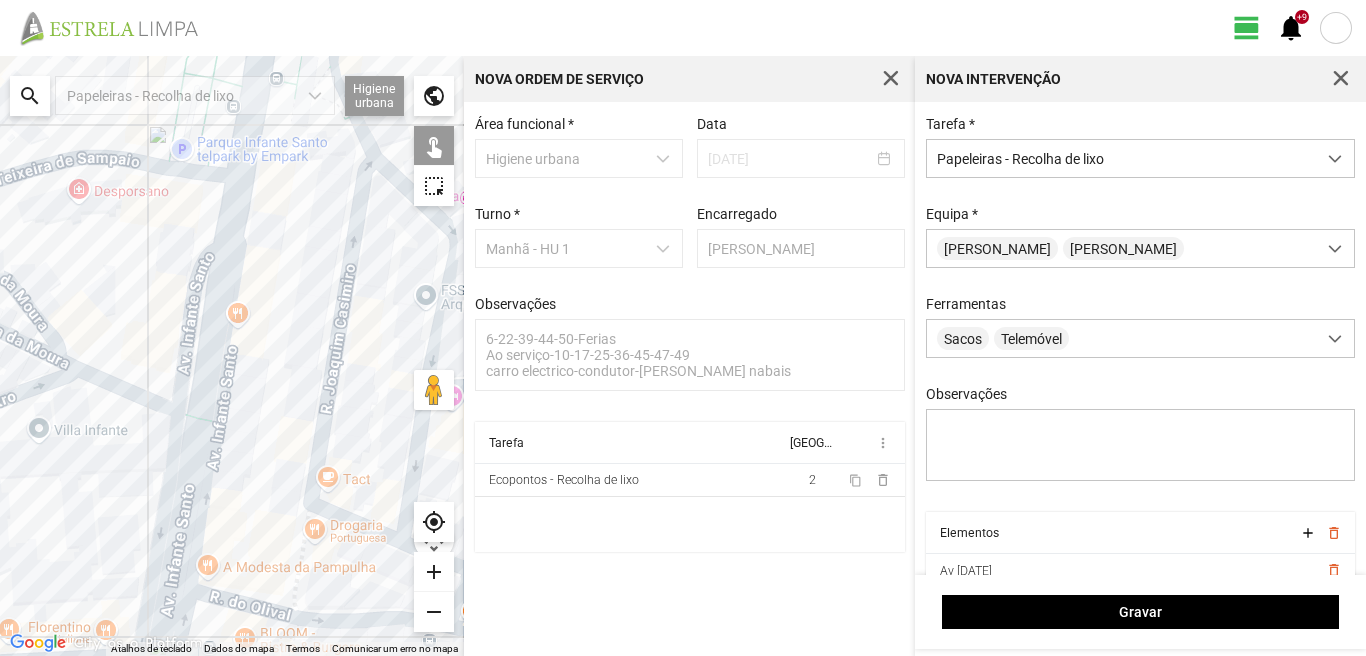 click 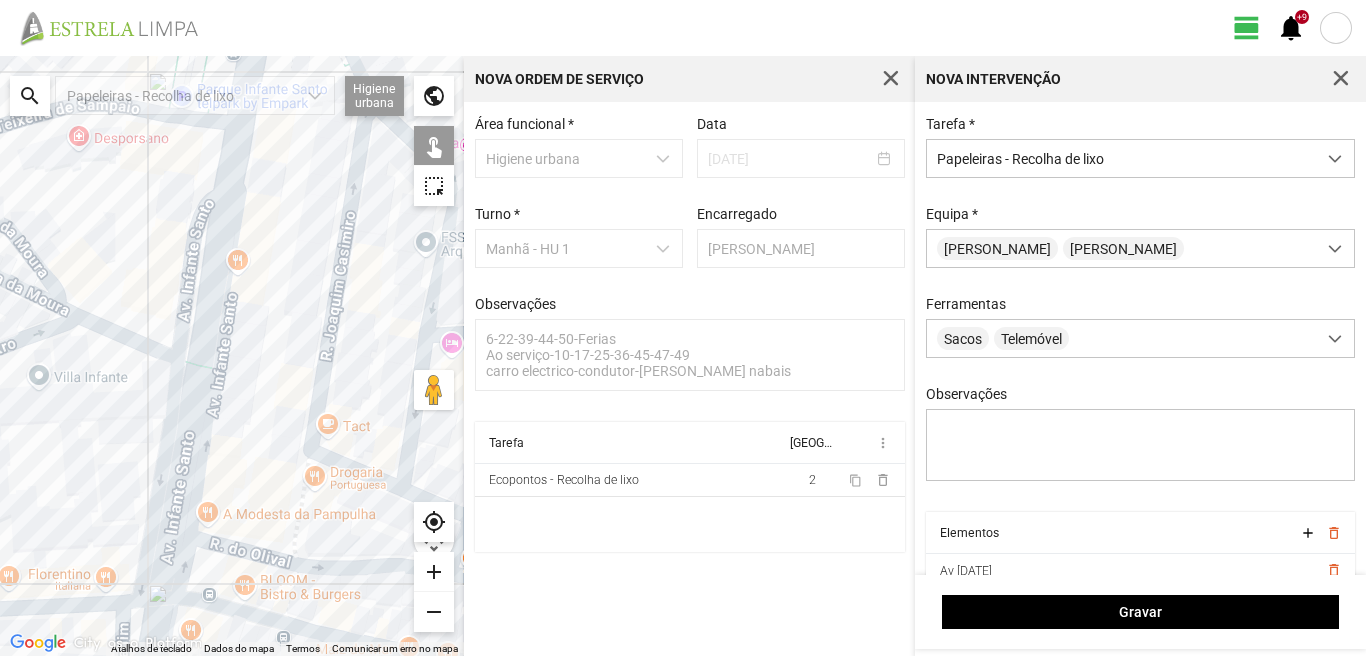 drag, startPoint x: 225, startPoint y: 474, endPoint x: 225, endPoint y: 421, distance: 53 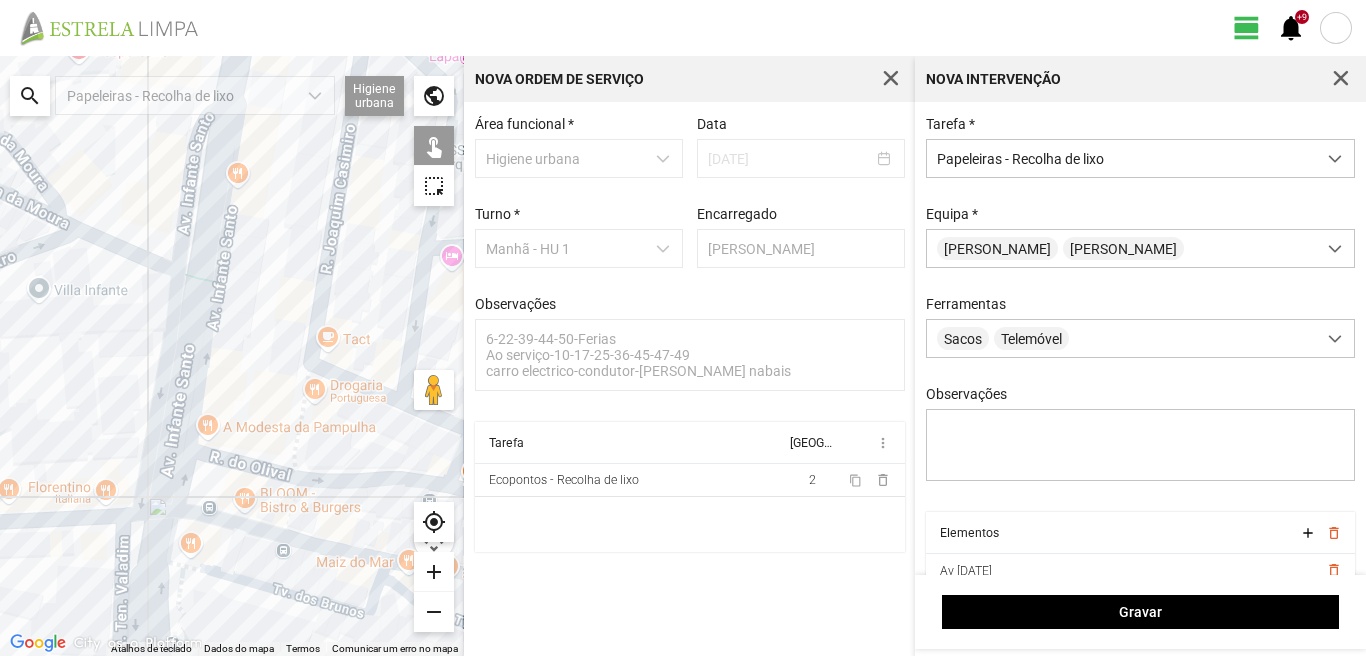 click 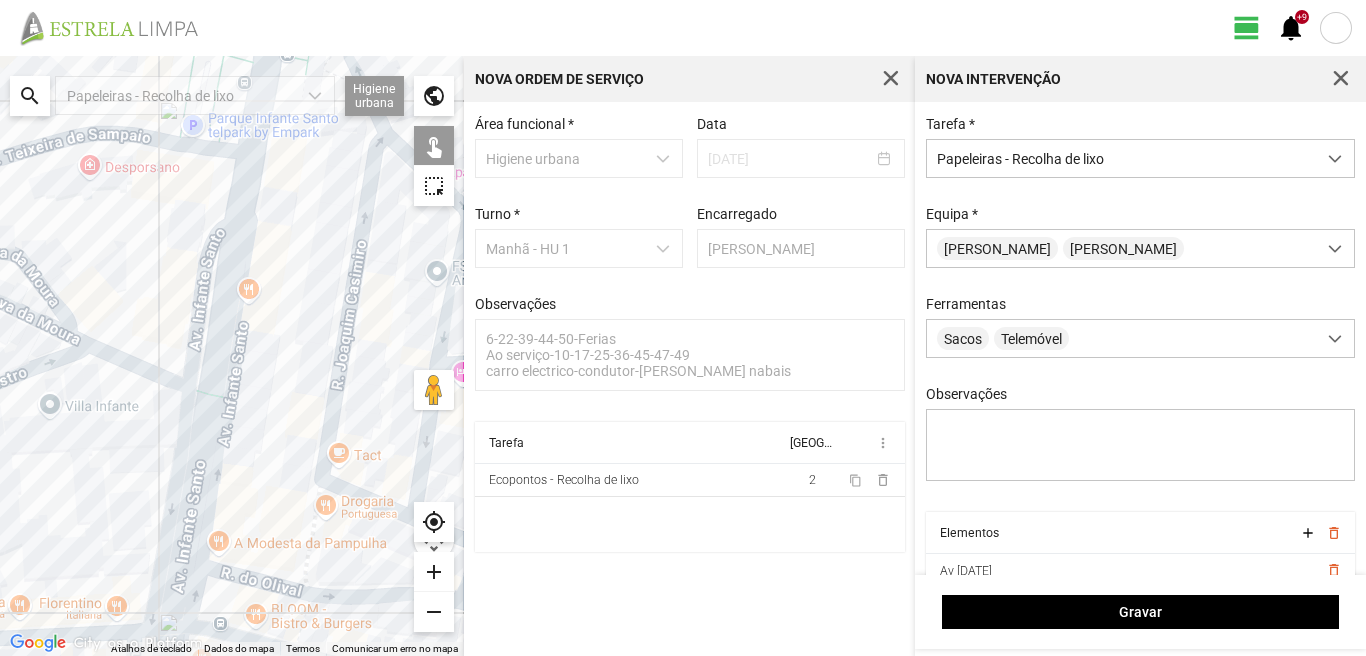 drag, startPoint x: 195, startPoint y: 423, endPoint x: 208, endPoint y: 543, distance: 120.70211 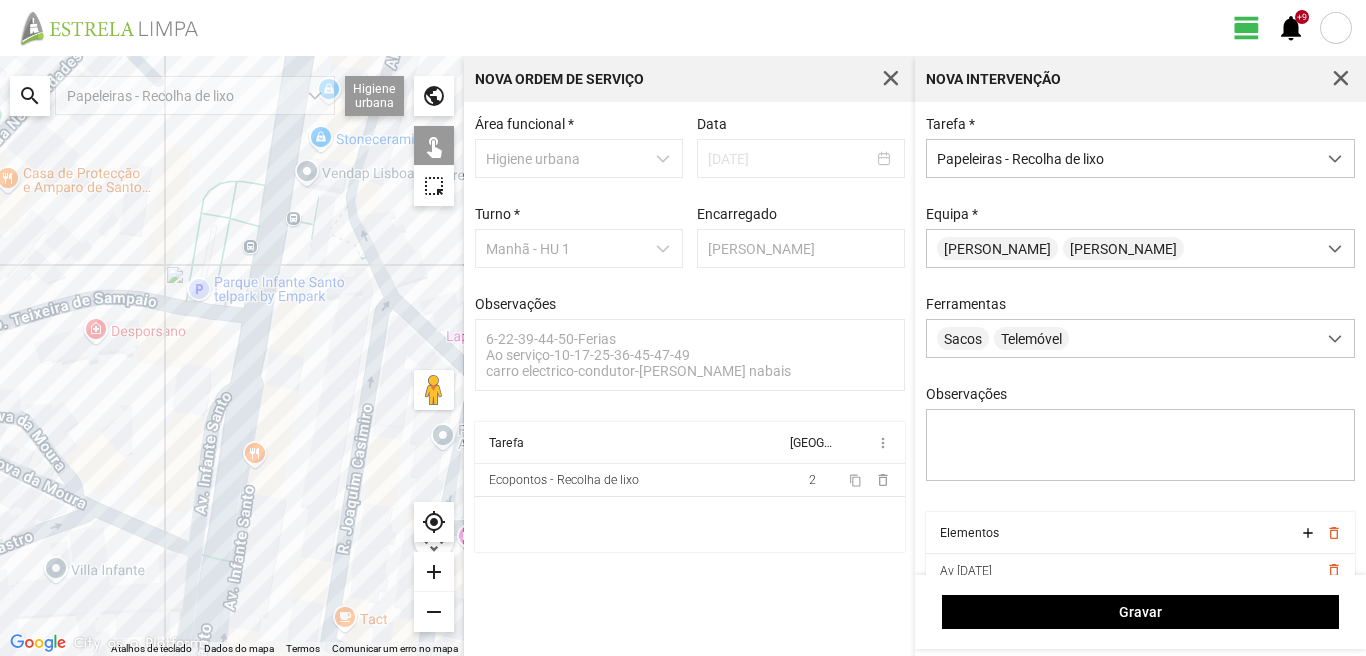 drag, startPoint x: 225, startPoint y: 539, endPoint x: 225, endPoint y: 590, distance: 51 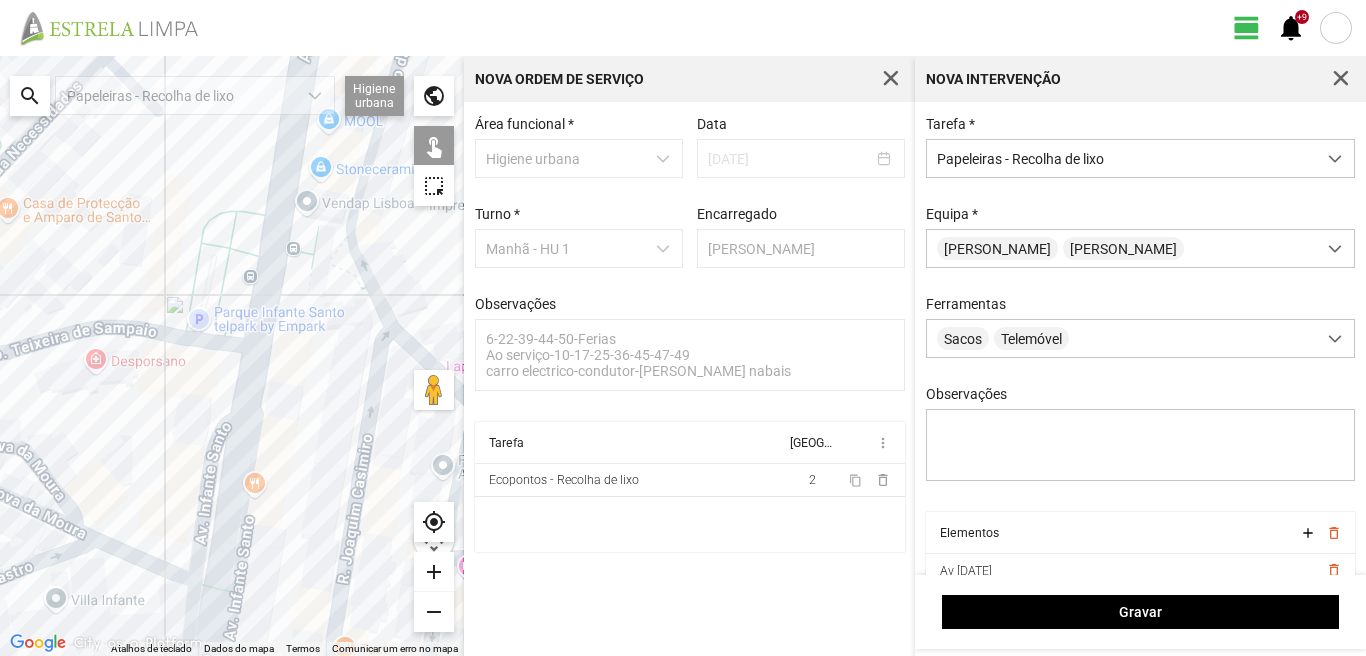 click 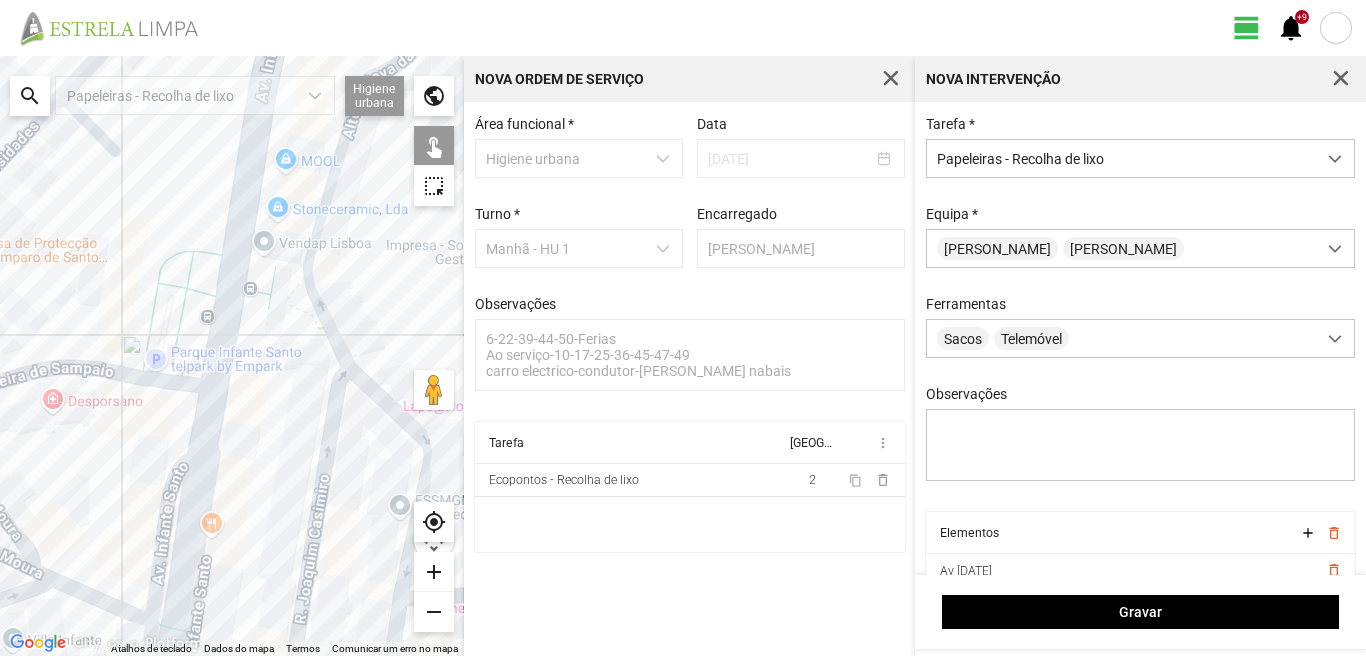 drag, startPoint x: 296, startPoint y: 351, endPoint x: 240, endPoint y: 390, distance: 68.24222 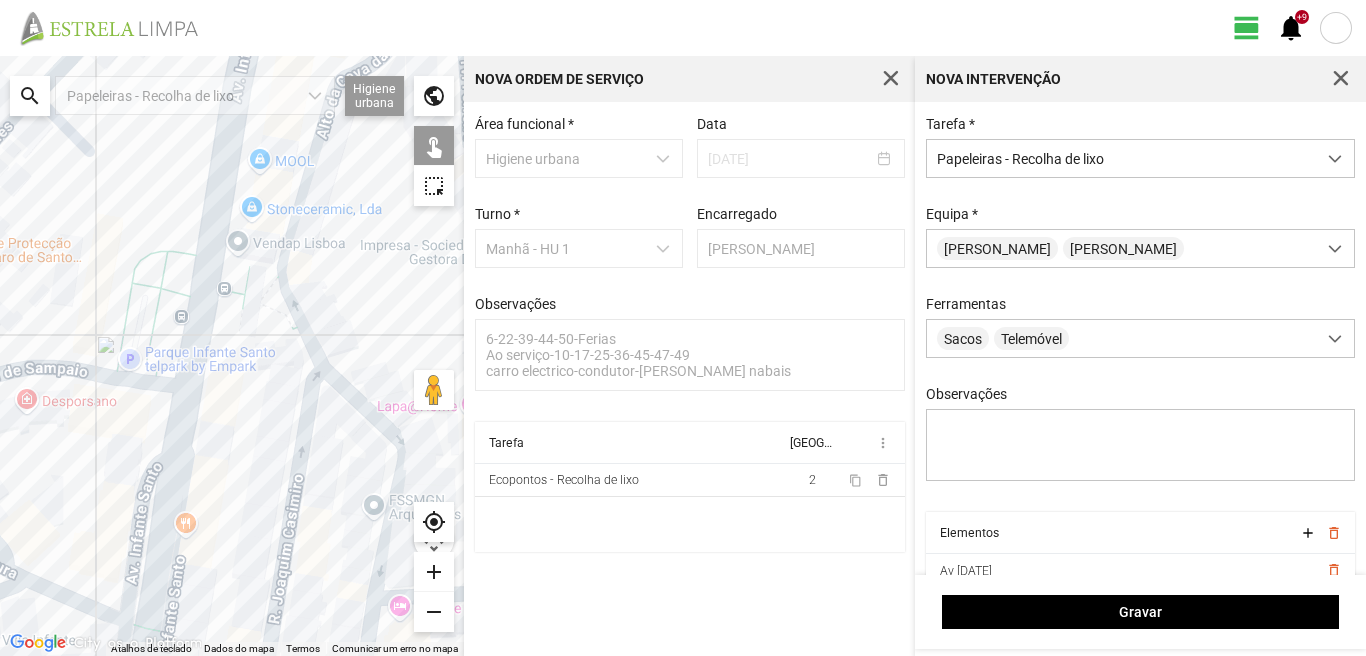click 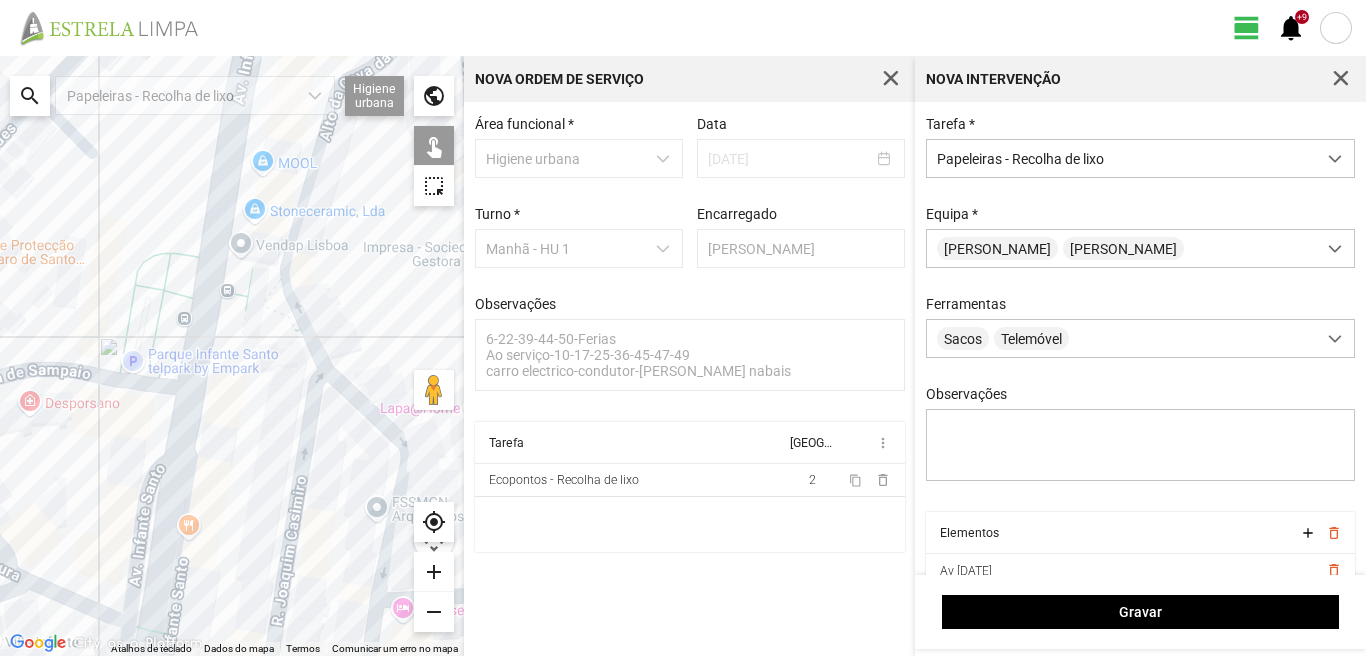 click 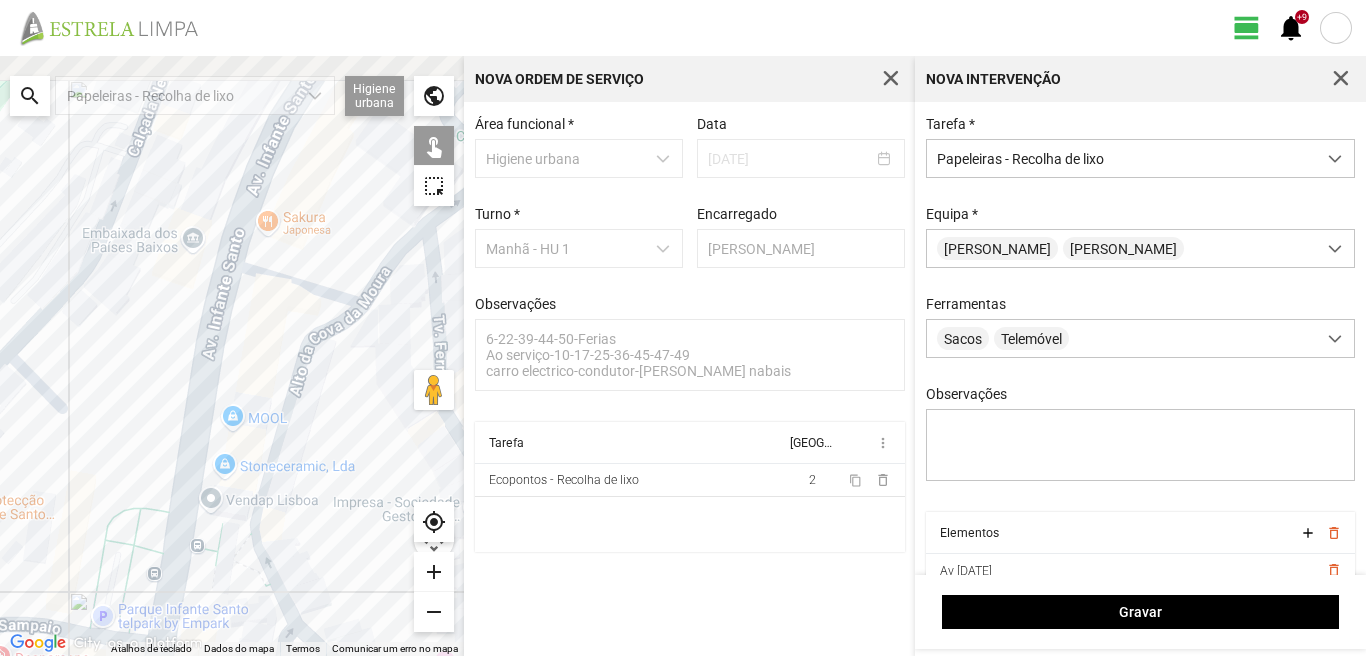 drag, startPoint x: 208, startPoint y: 258, endPoint x: 168, endPoint y: 493, distance: 238.37994 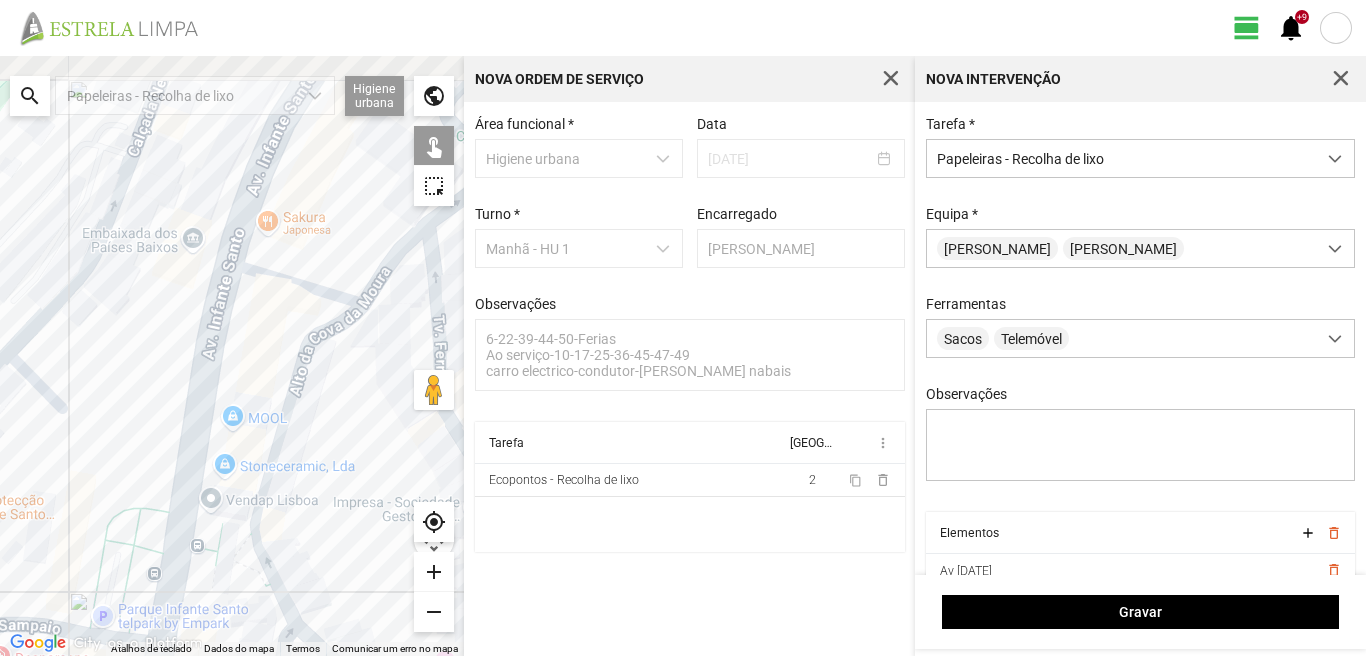 click 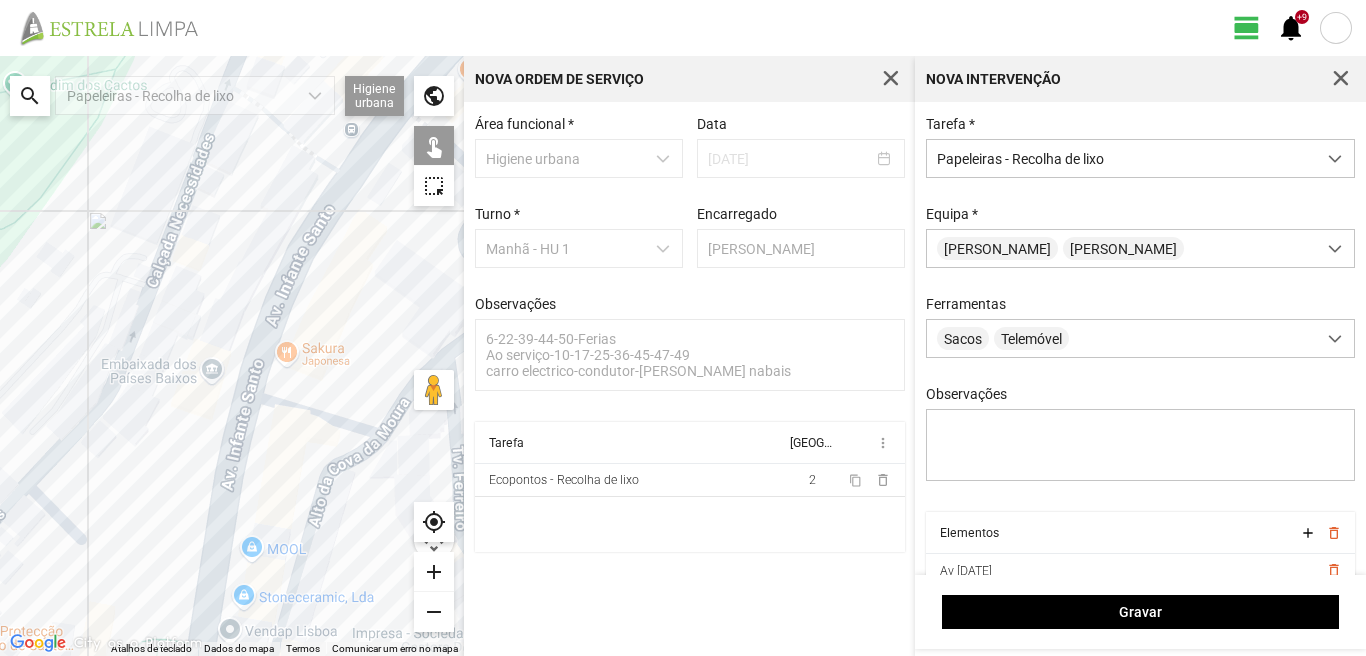 drag, startPoint x: 204, startPoint y: 379, endPoint x: 206, endPoint y: 469, distance: 90.02222 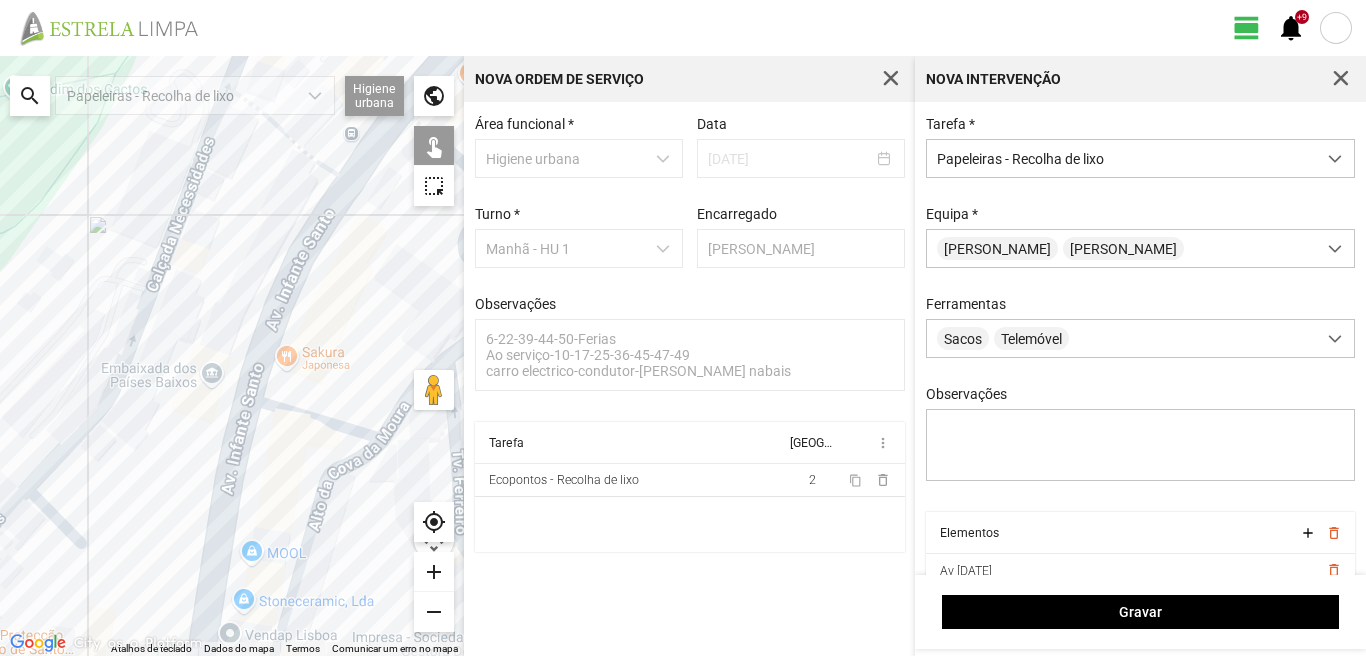click 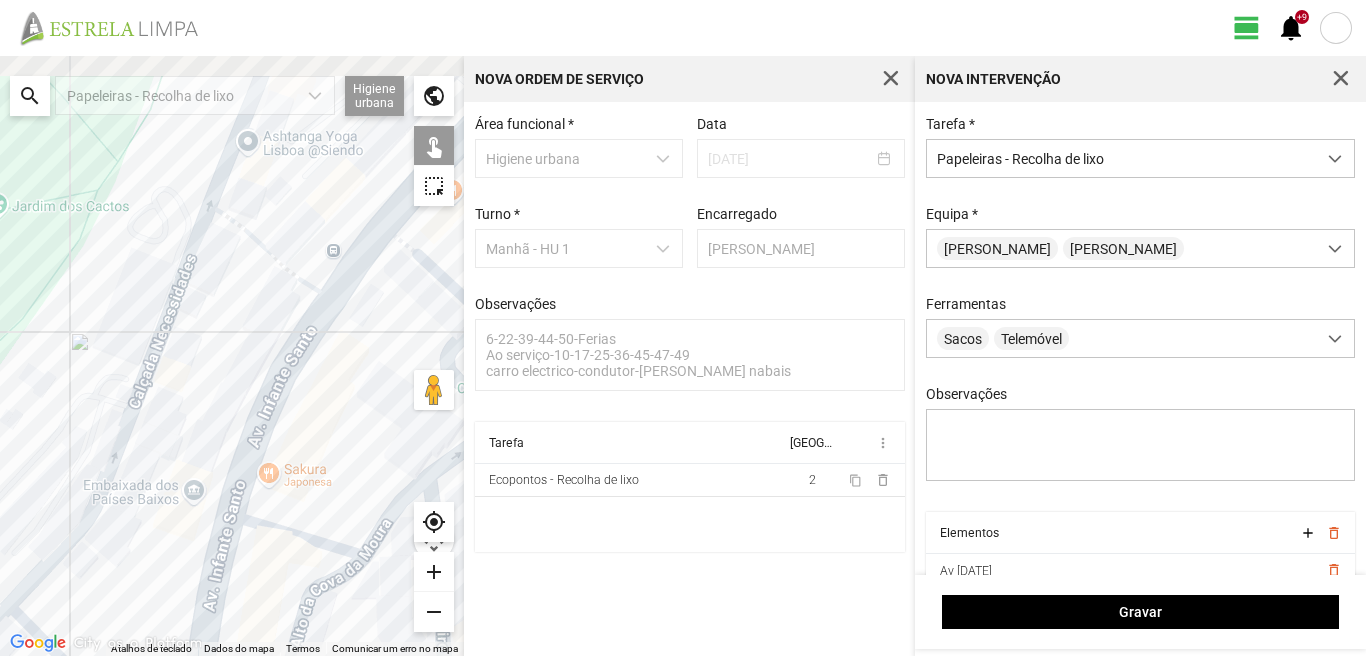 drag, startPoint x: 282, startPoint y: 303, endPoint x: 258, endPoint y: 443, distance: 142.04225 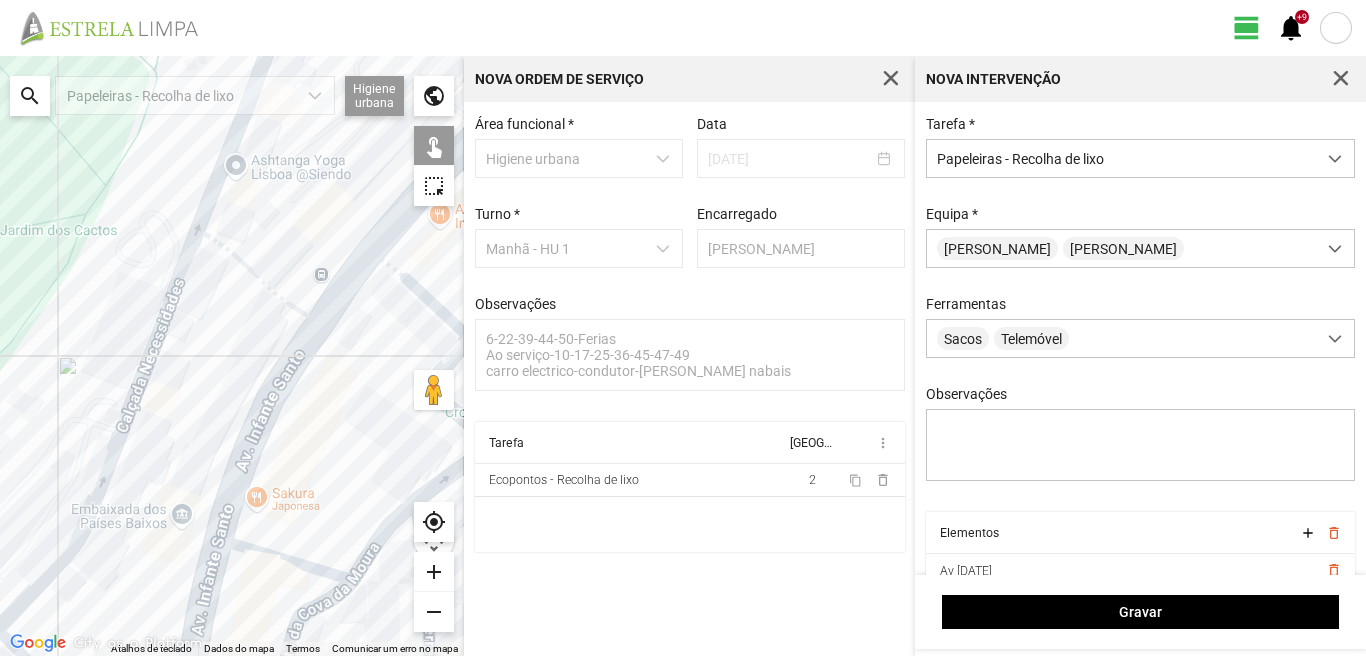 click 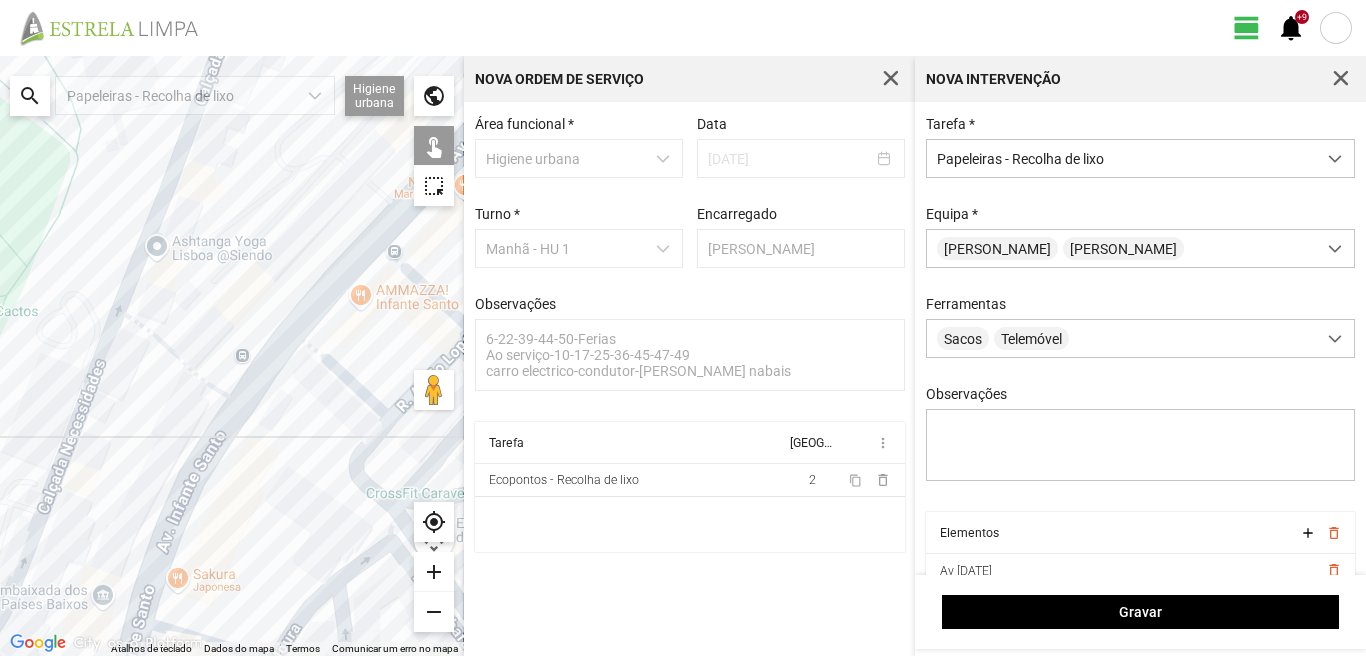 drag, startPoint x: 330, startPoint y: 296, endPoint x: 220, endPoint y: 396, distance: 148.66069 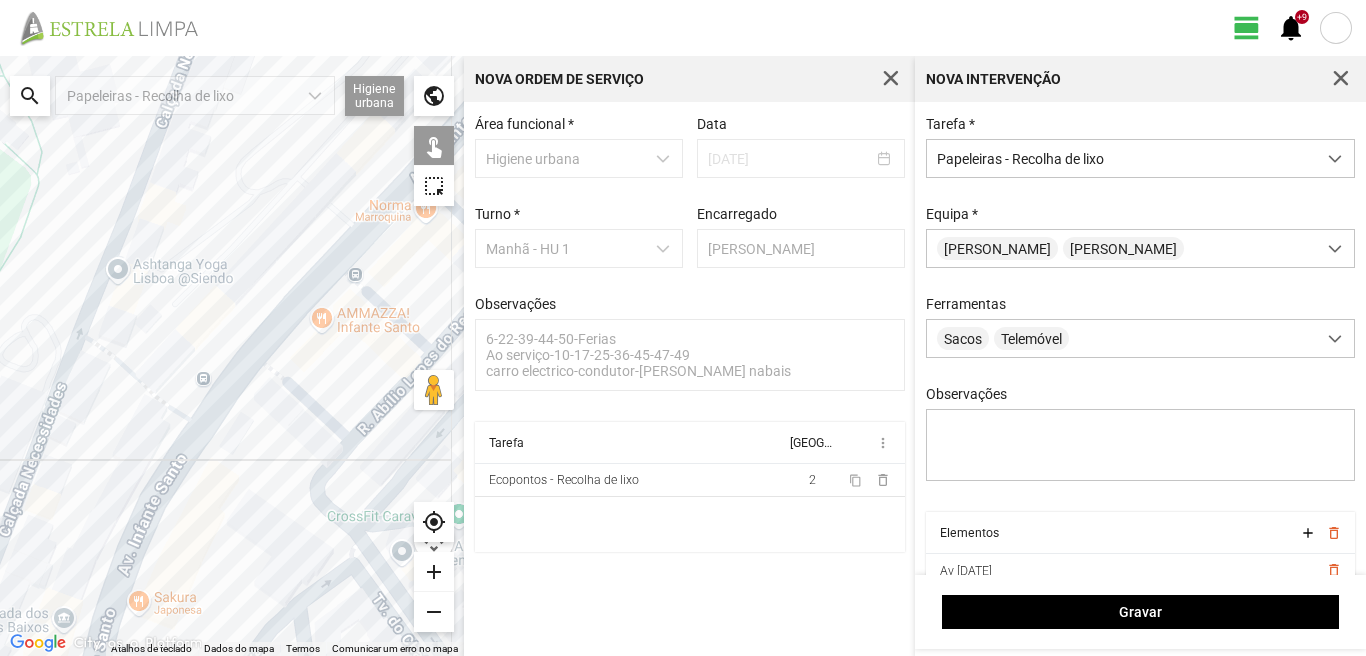 click 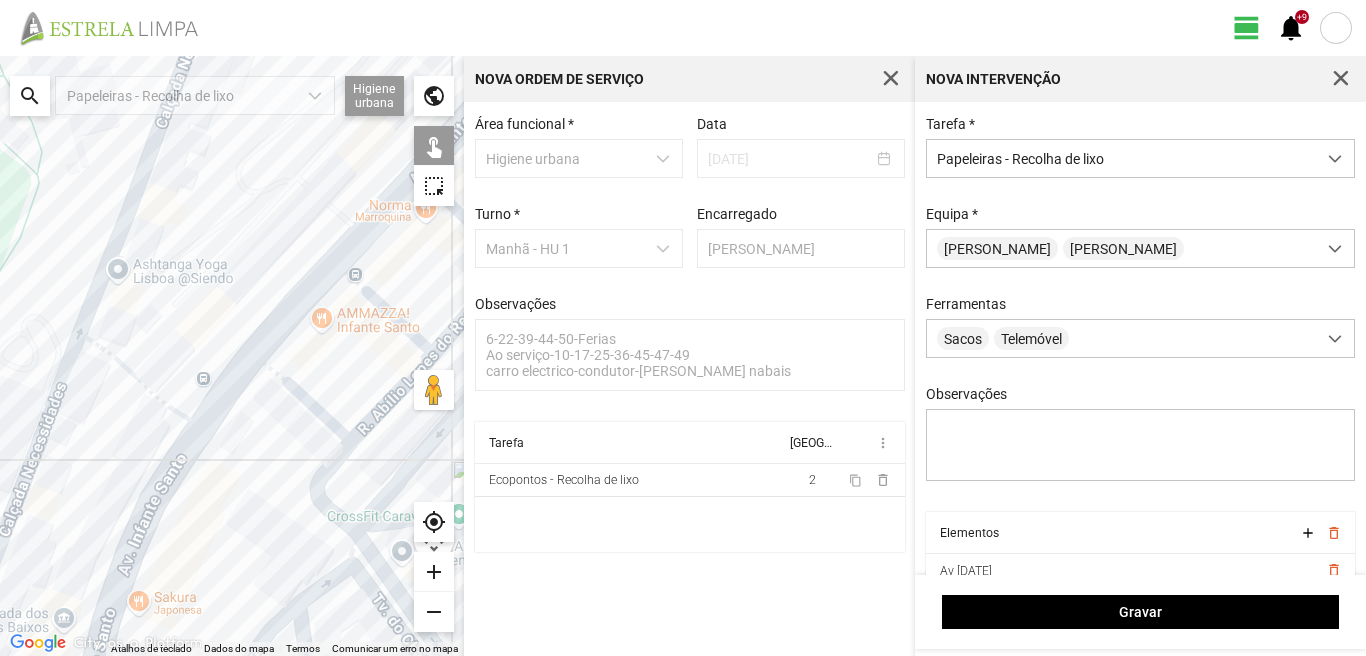 click 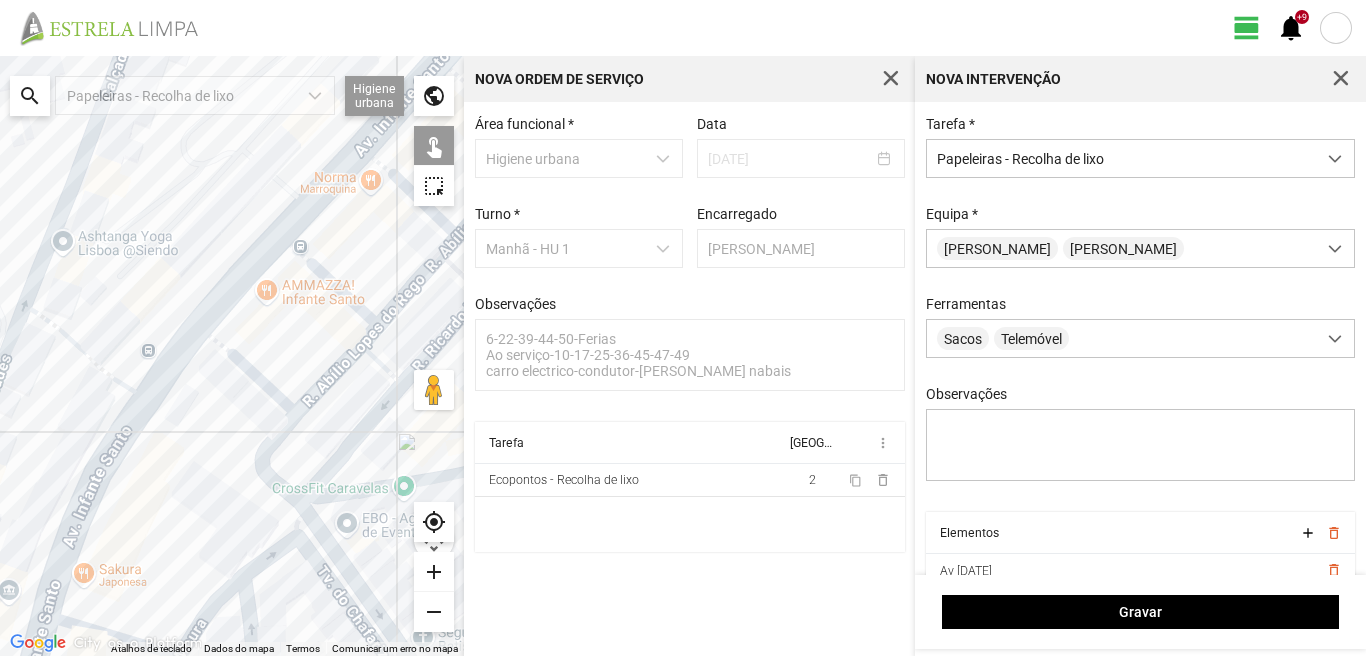 drag, startPoint x: 275, startPoint y: 476, endPoint x: 157, endPoint y: 428, distance: 127.38917 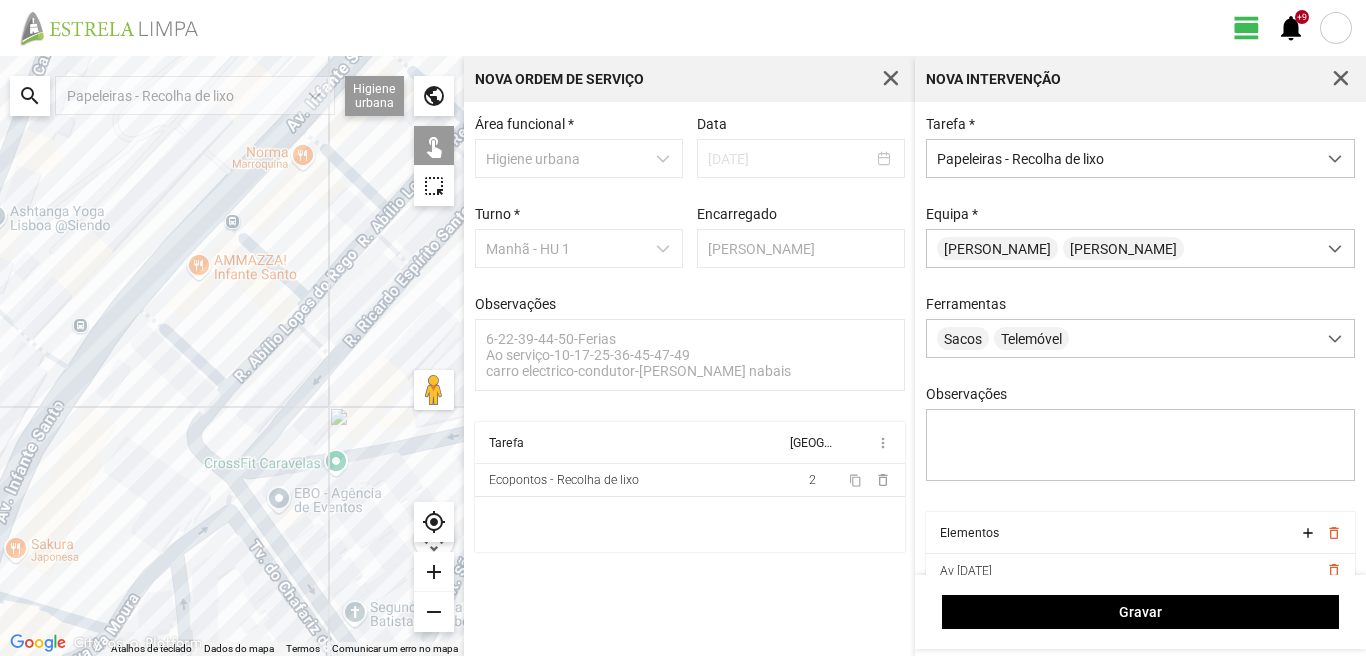 click 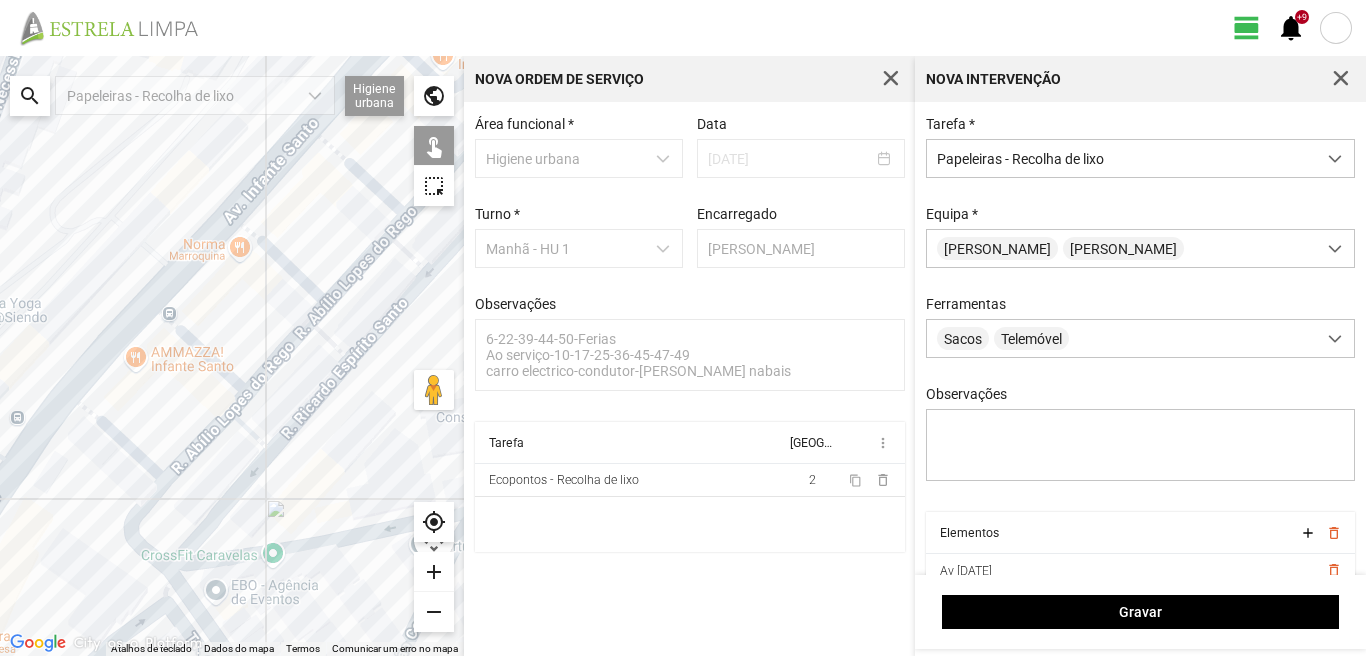 drag, startPoint x: 341, startPoint y: 273, endPoint x: 275, endPoint y: 366, distance: 114.03947 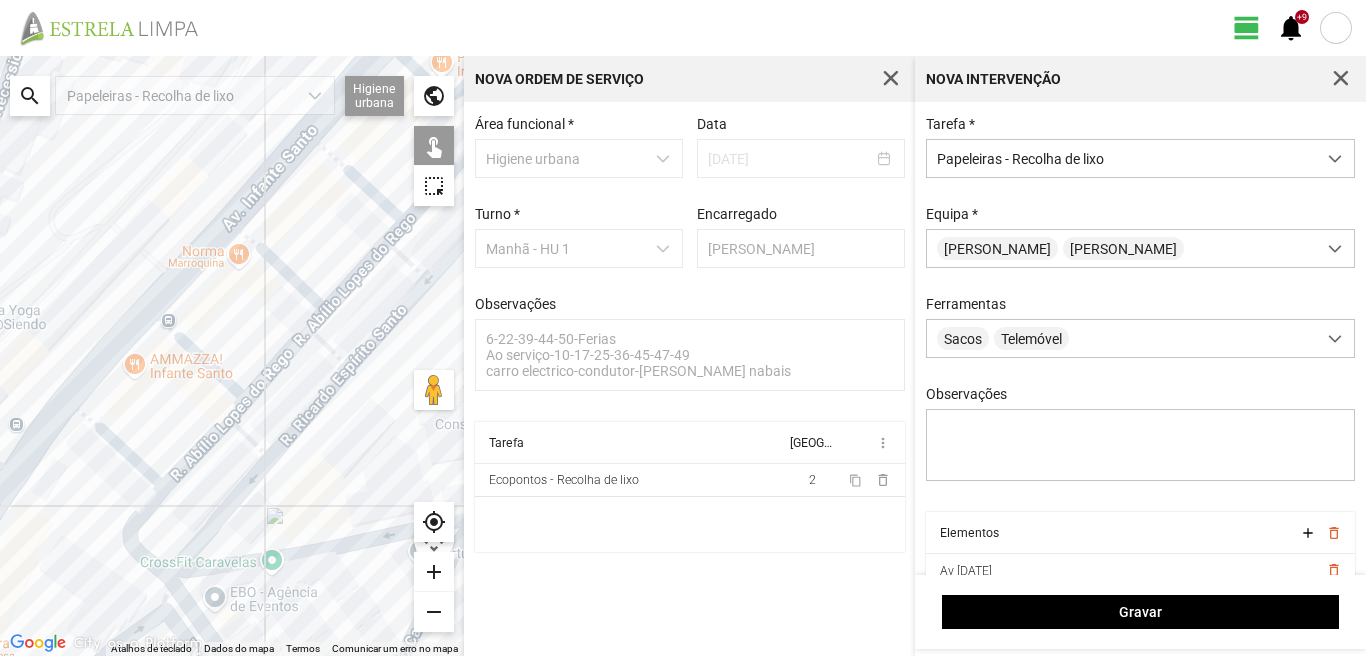 click 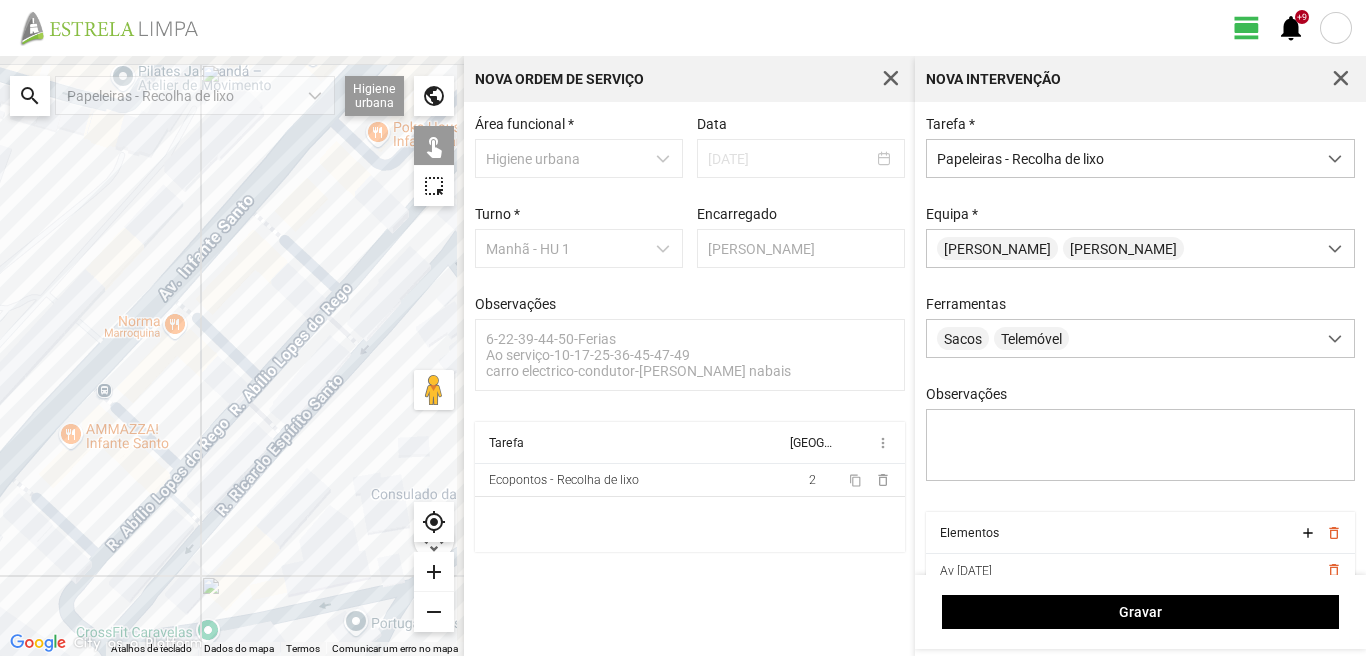 drag, startPoint x: 376, startPoint y: 298, endPoint x: 308, endPoint y: 371, distance: 99.764725 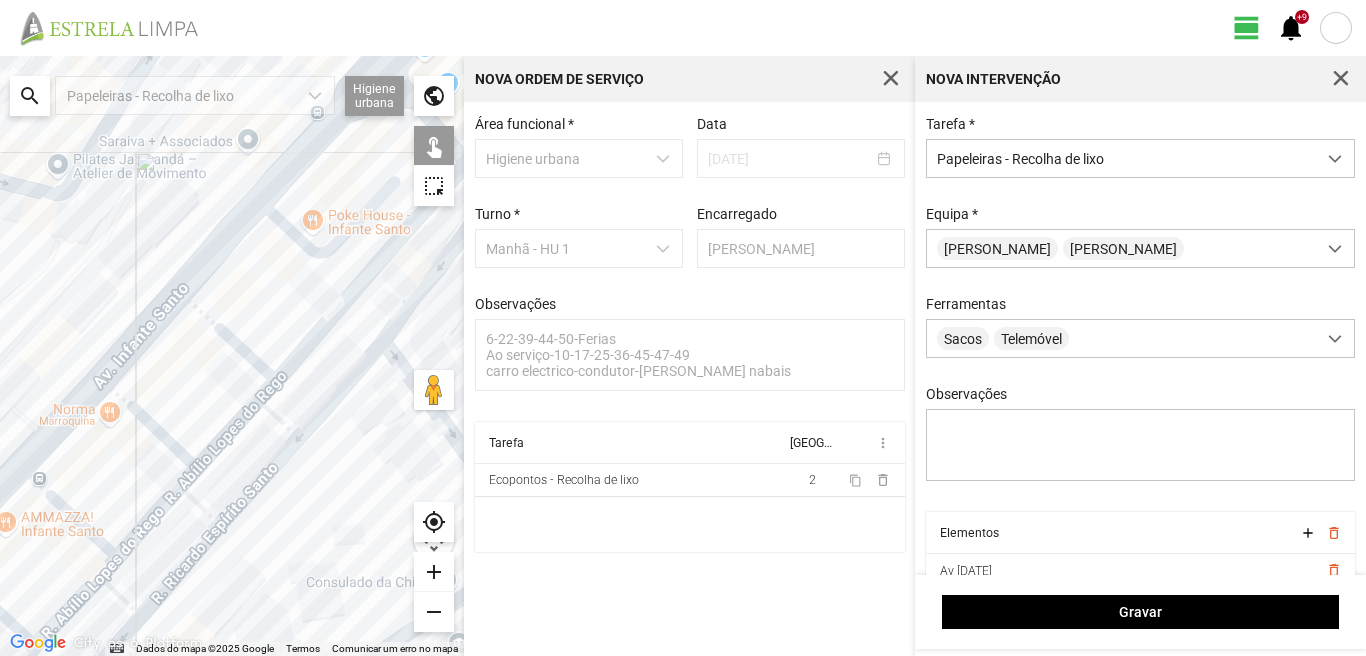 drag, startPoint x: 271, startPoint y: 260, endPoint x: 147, endPoint y: 378, distance: 171.17242 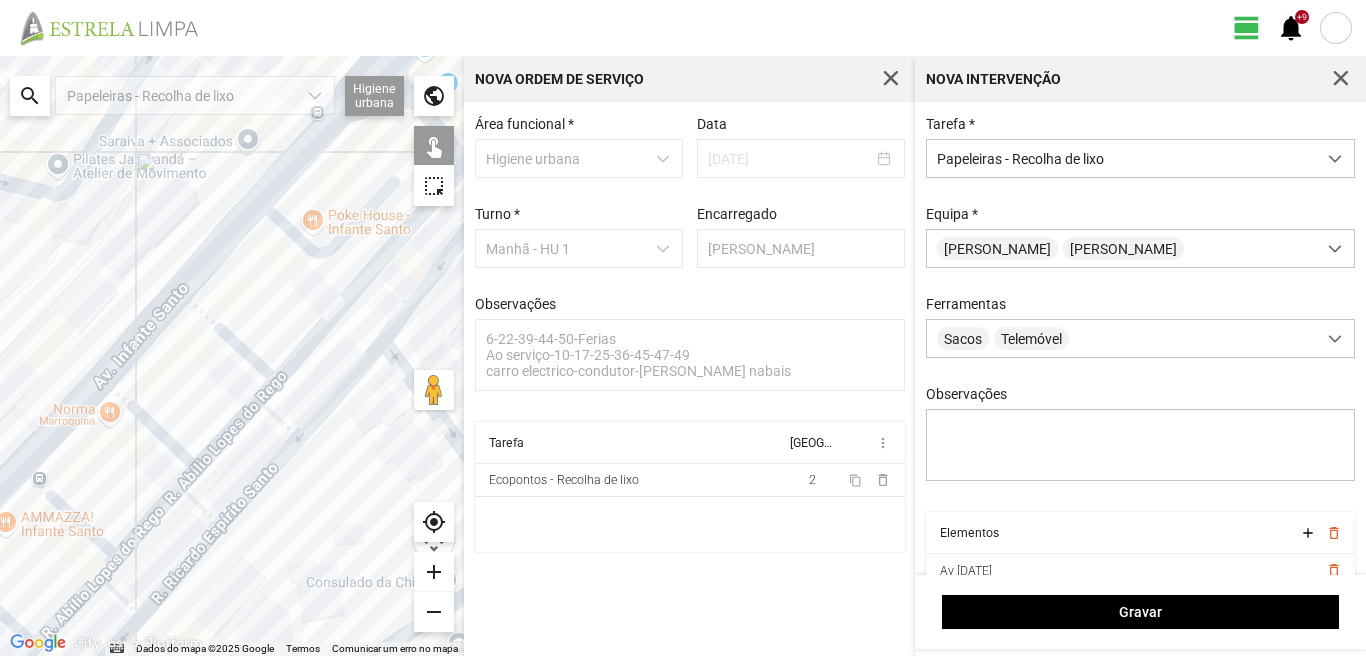 click 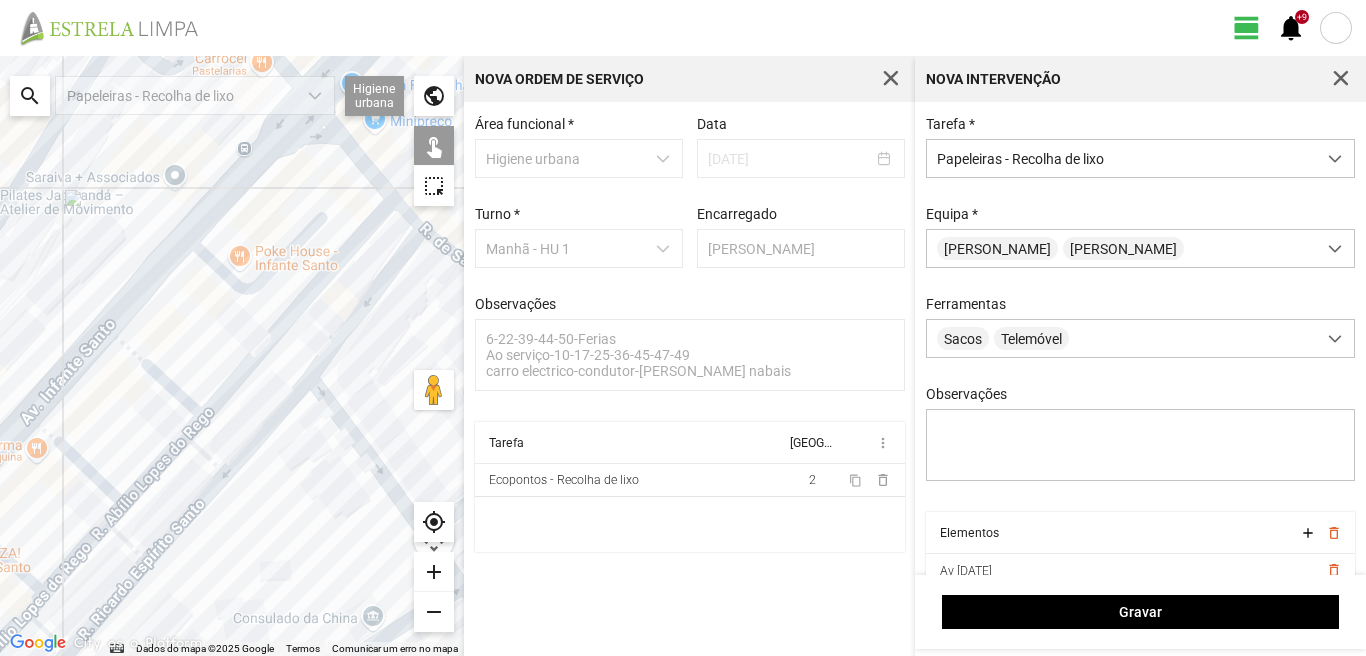 drag, startPoint x: 101, startPoint y: 297, endPoint x: 144, endPoint y: 311, distance: 45.221676 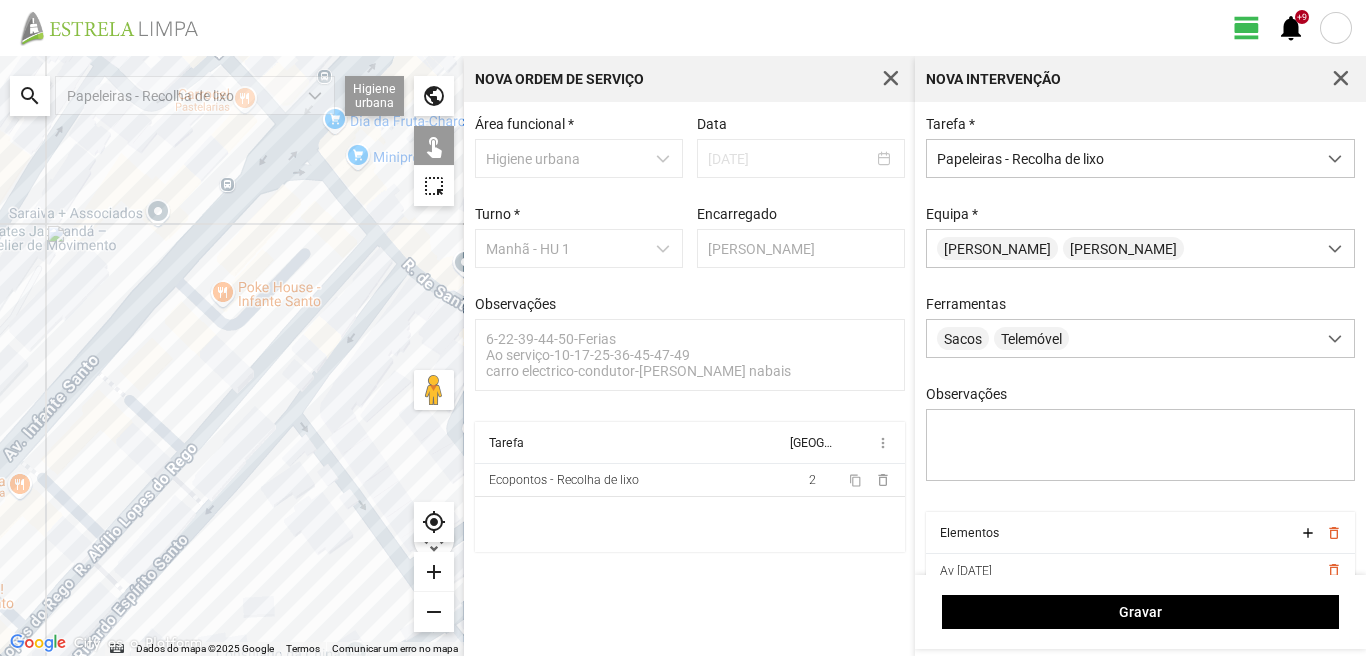 drag, startPoint x: 251, startPoint y: 260, endPoint x: 245, endPoint y: 385, distance: 125.14392 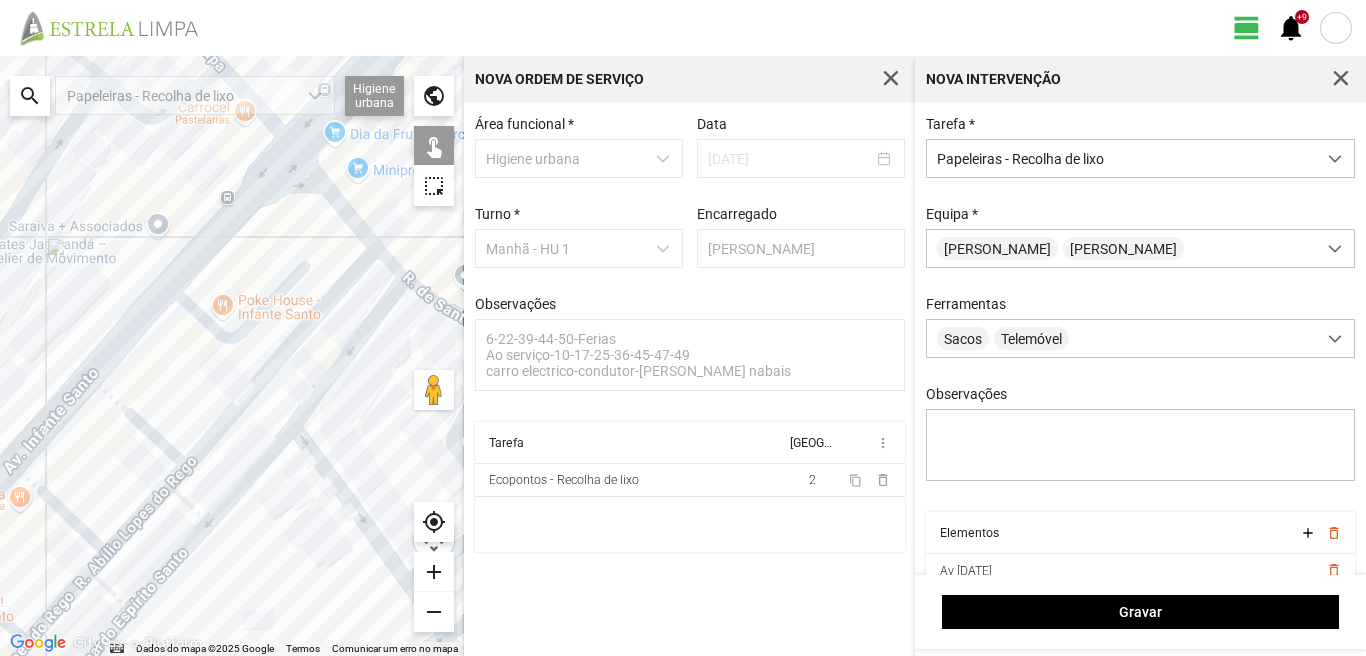 click 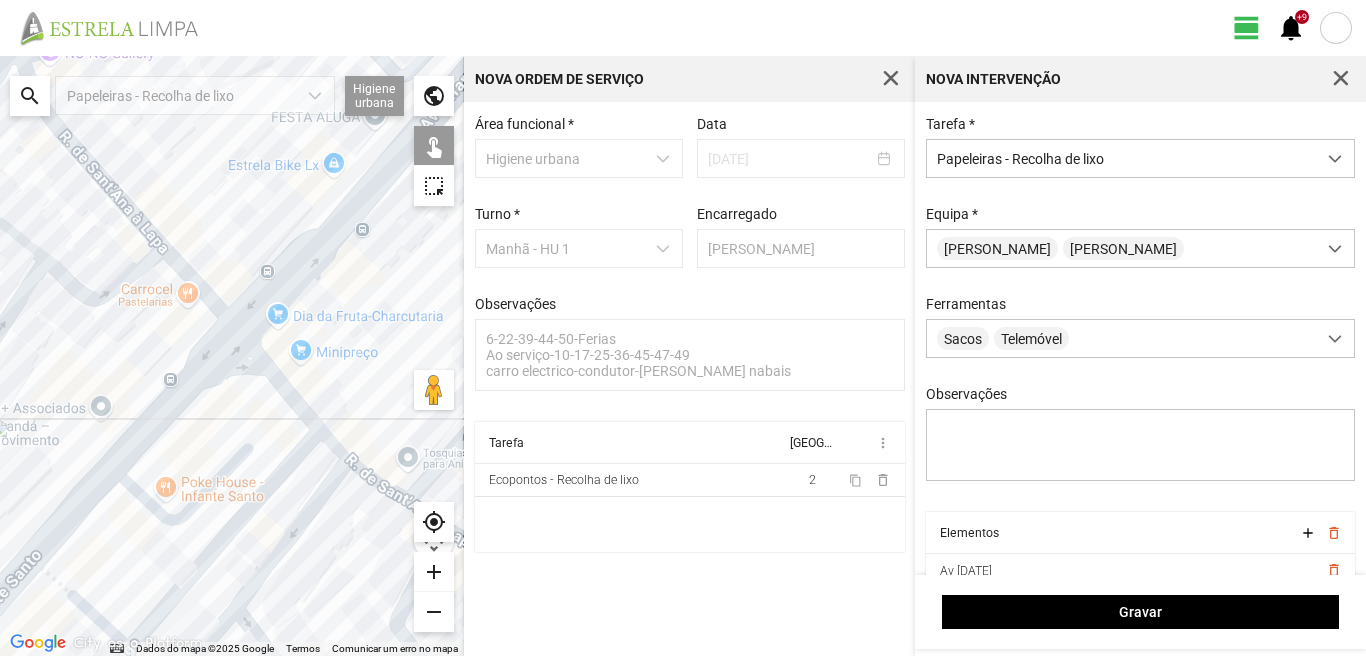 drag, startPoint x: 271, startPoint y: 271, endPoint x: 214, endPoint y: 460, distance: 197.4082 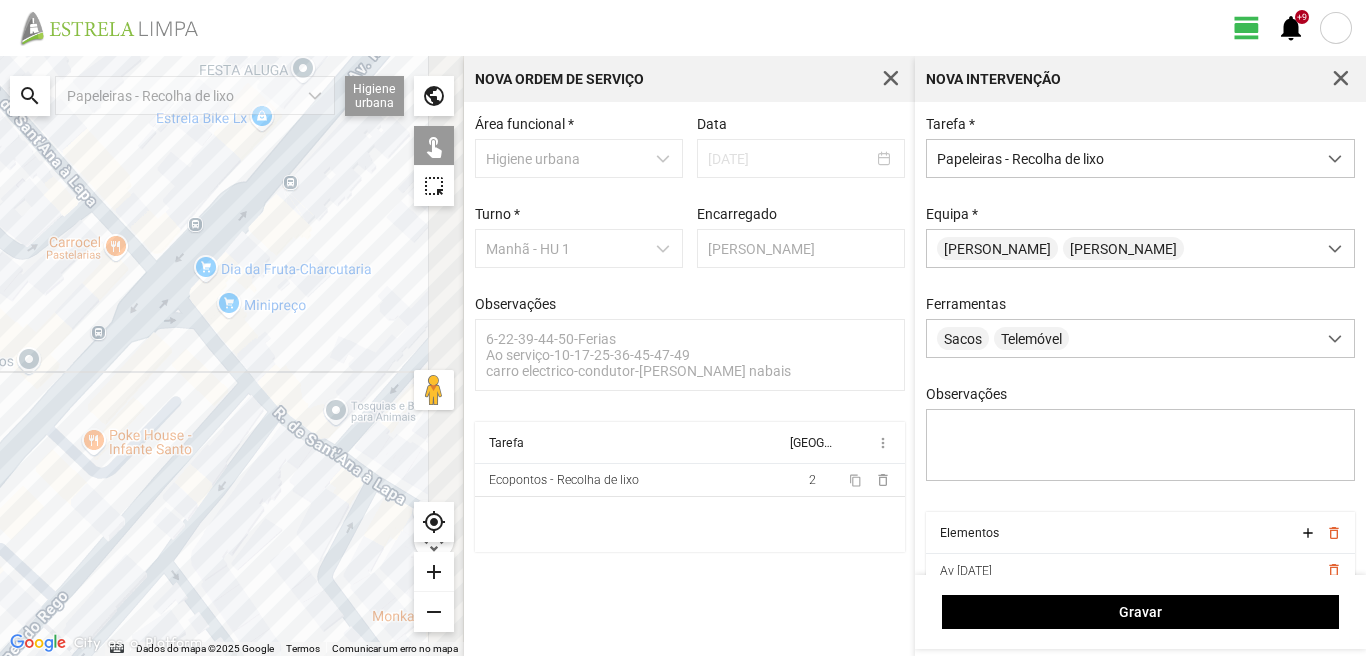 drag, startPoint x: 243, startPoint y: 405, endPoint x: 176, endPoint y: 362, distance: 79.61156 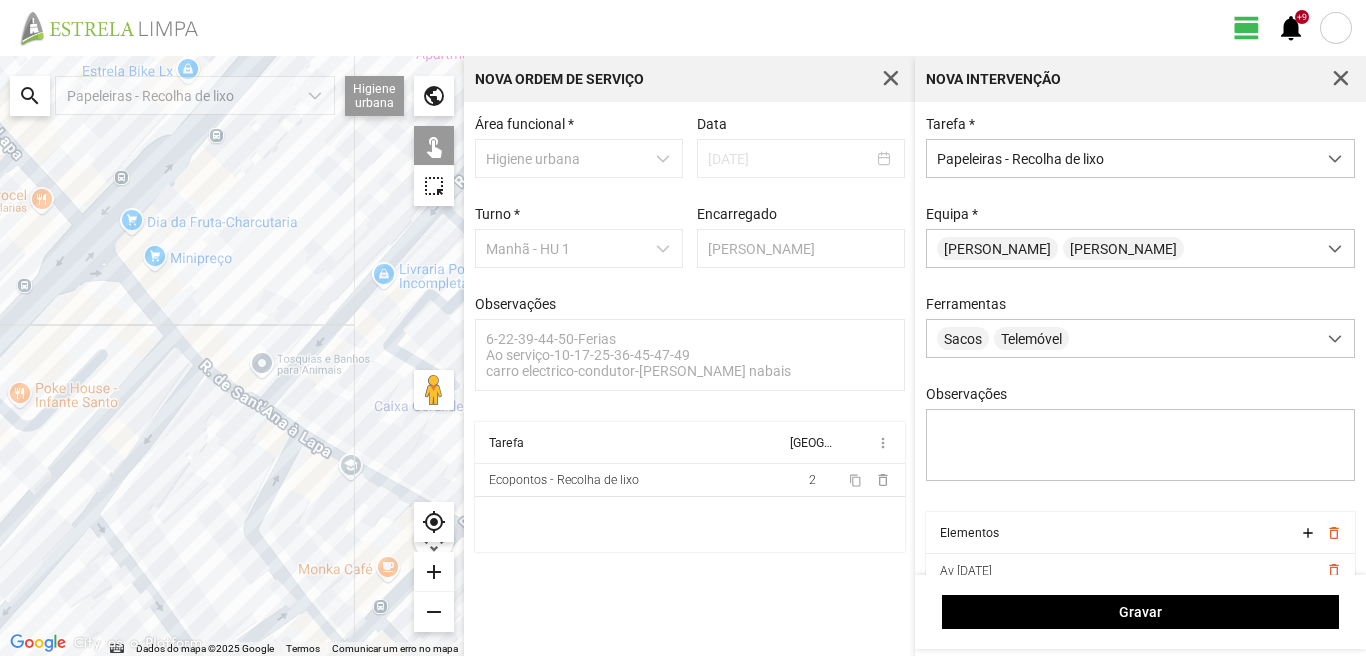 click 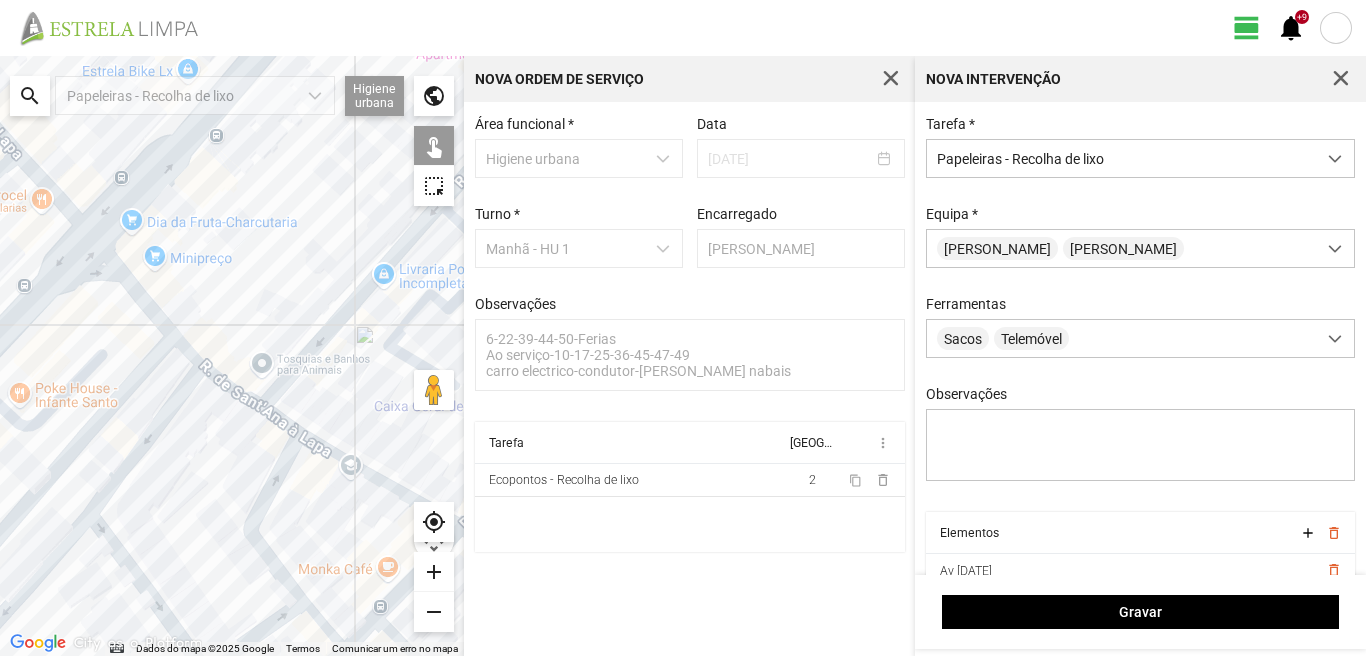 click 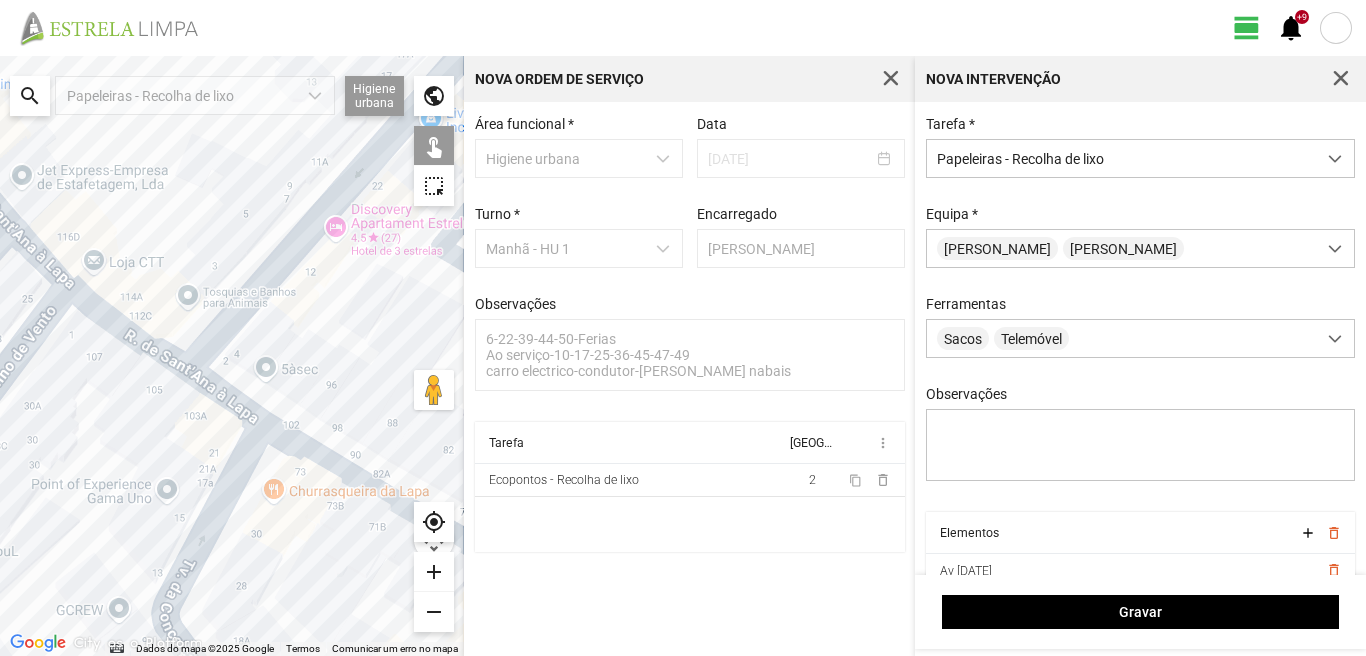 click 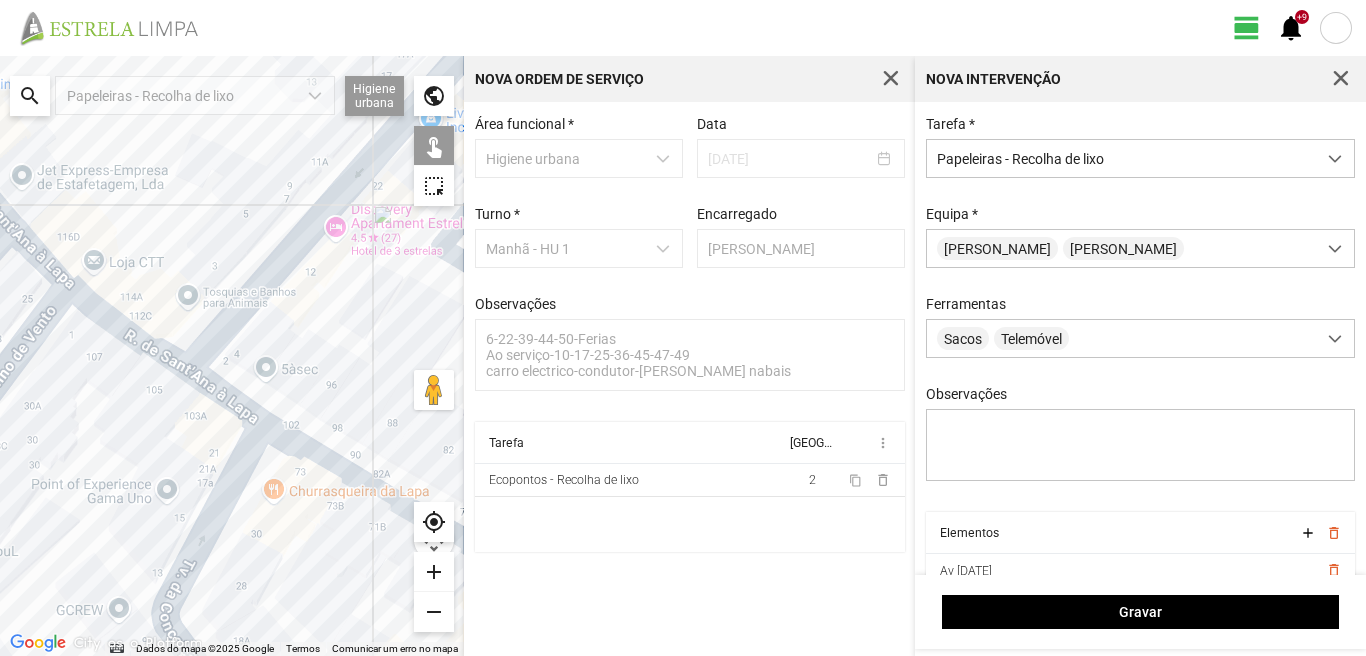 click 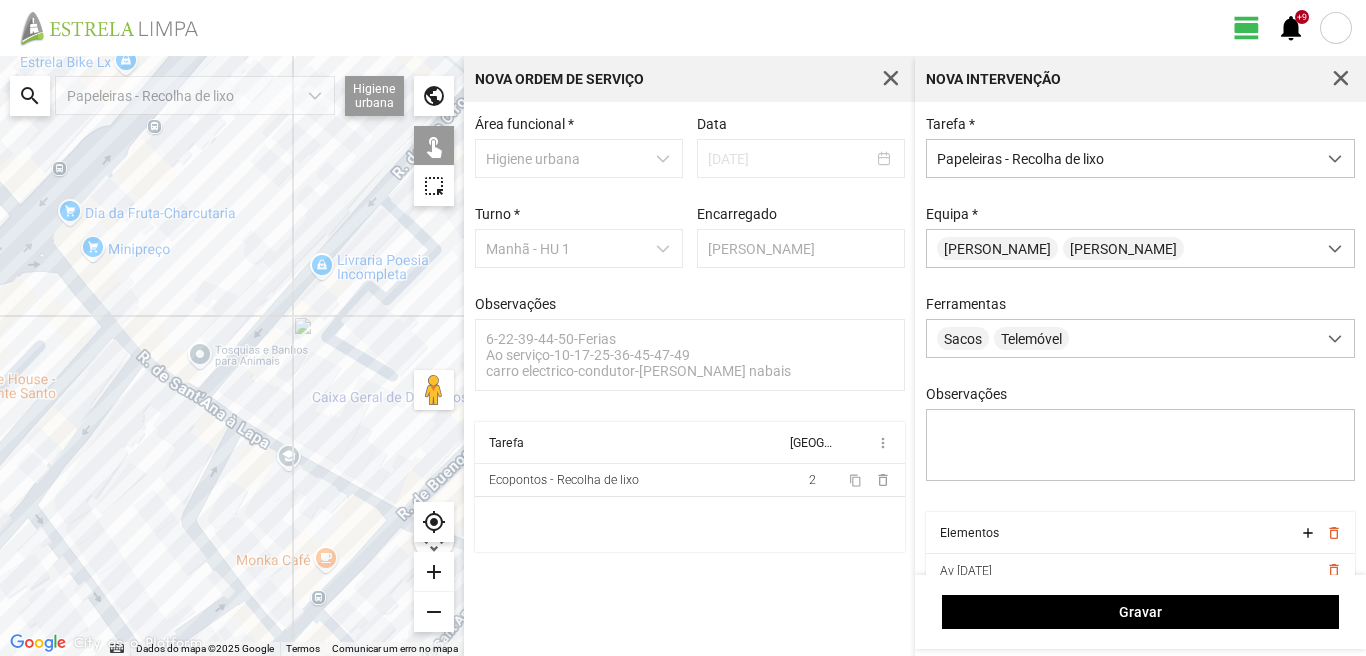 drag, startPoint x: 321, startPoint y: 461, endPoint x: 171, endPoint y: 382, distance: 169.53171 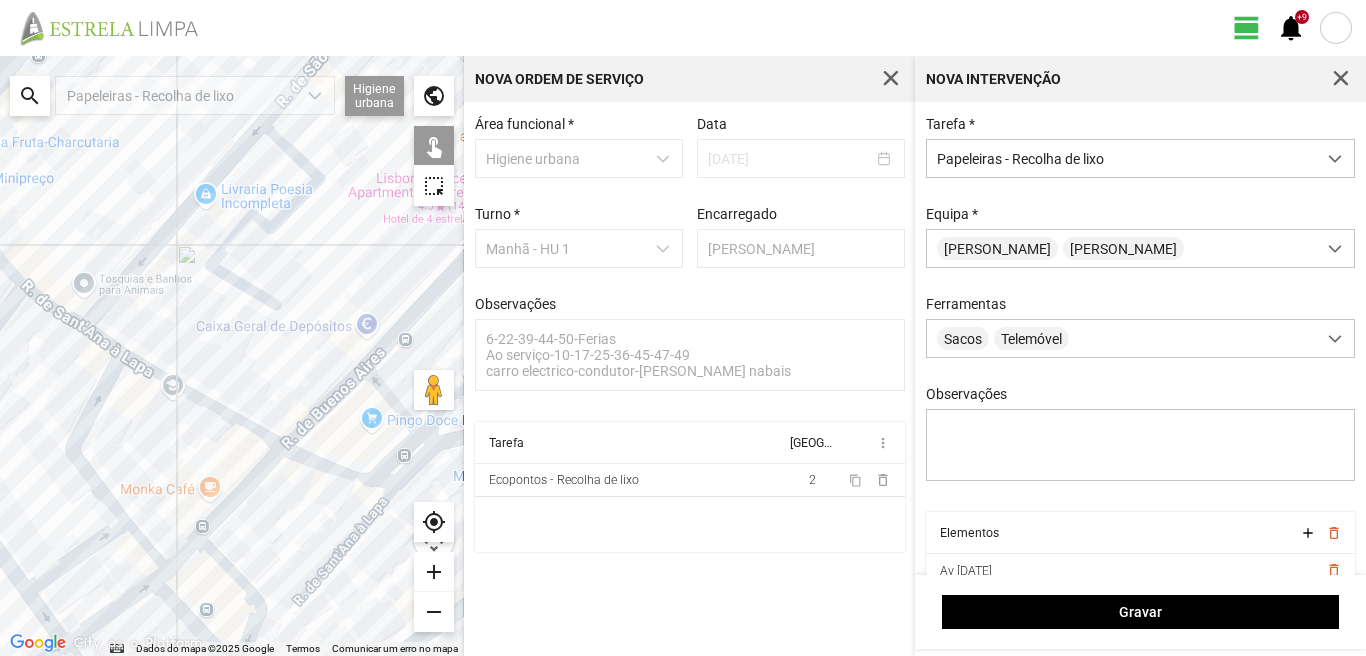click 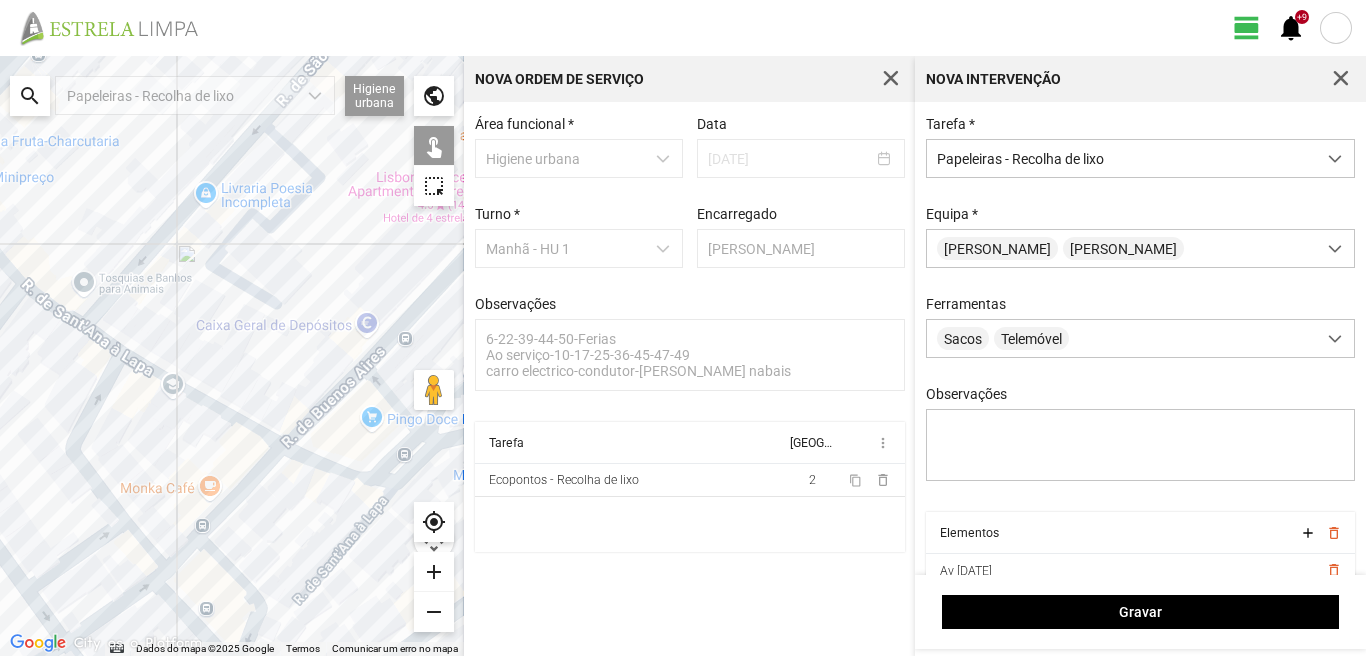 click 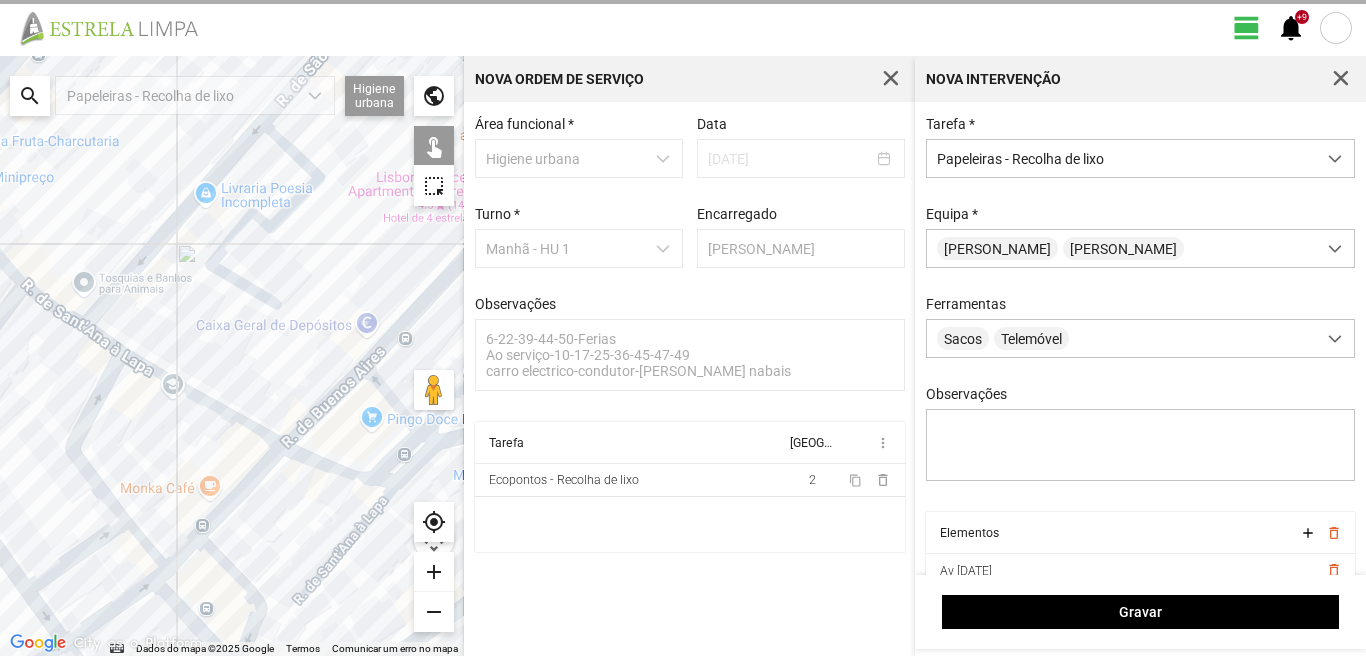 click 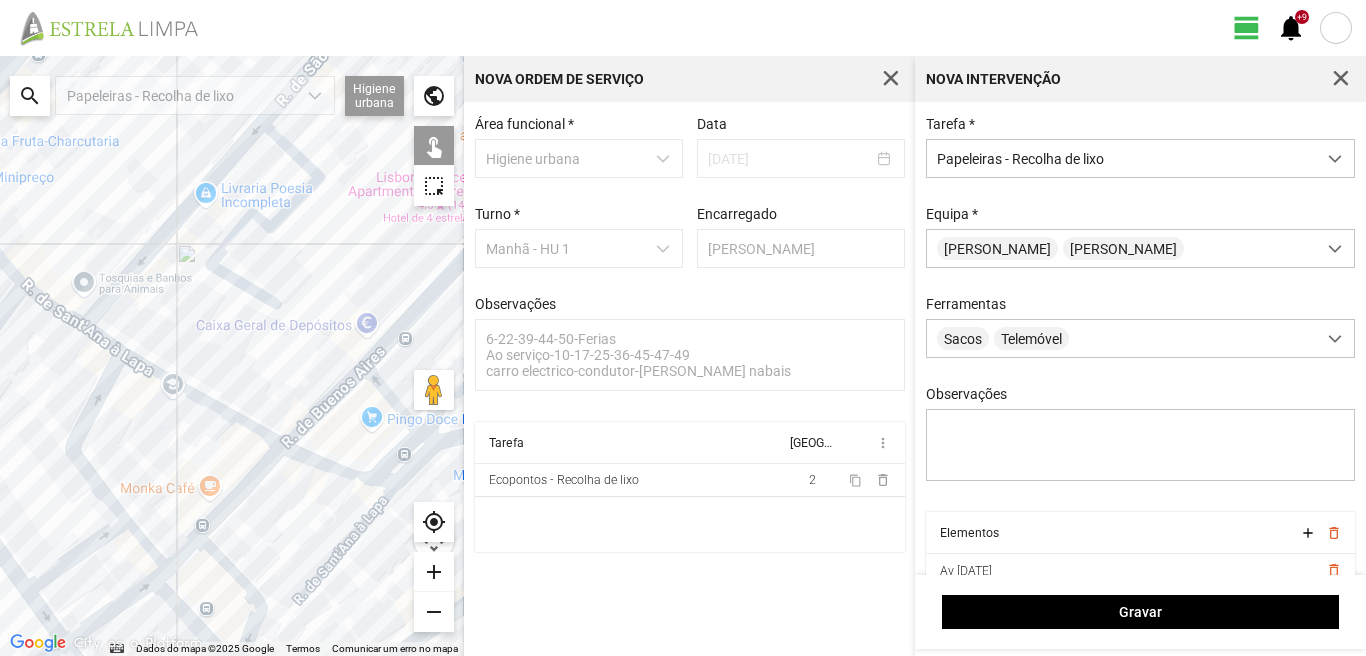 click 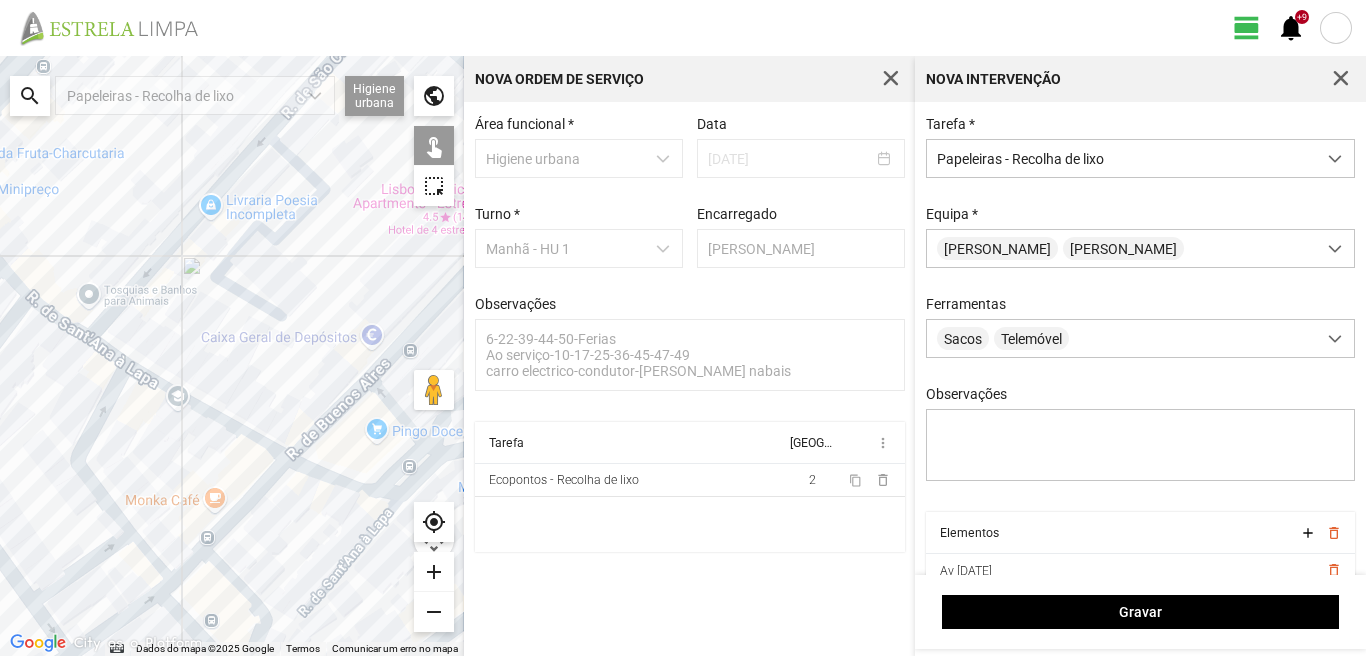 click 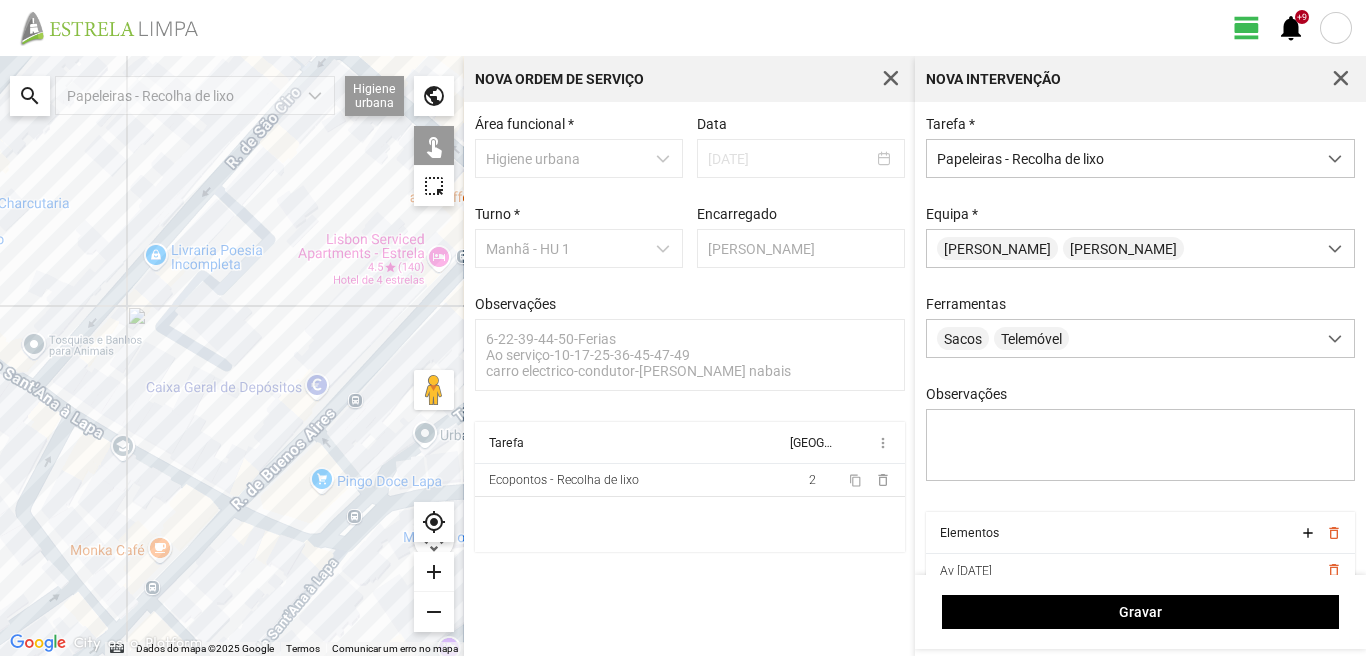 drag, startPoint x: 256, startPoint y: 410, endPoint x: 207, endPoint y: 449, distance: 62.625874 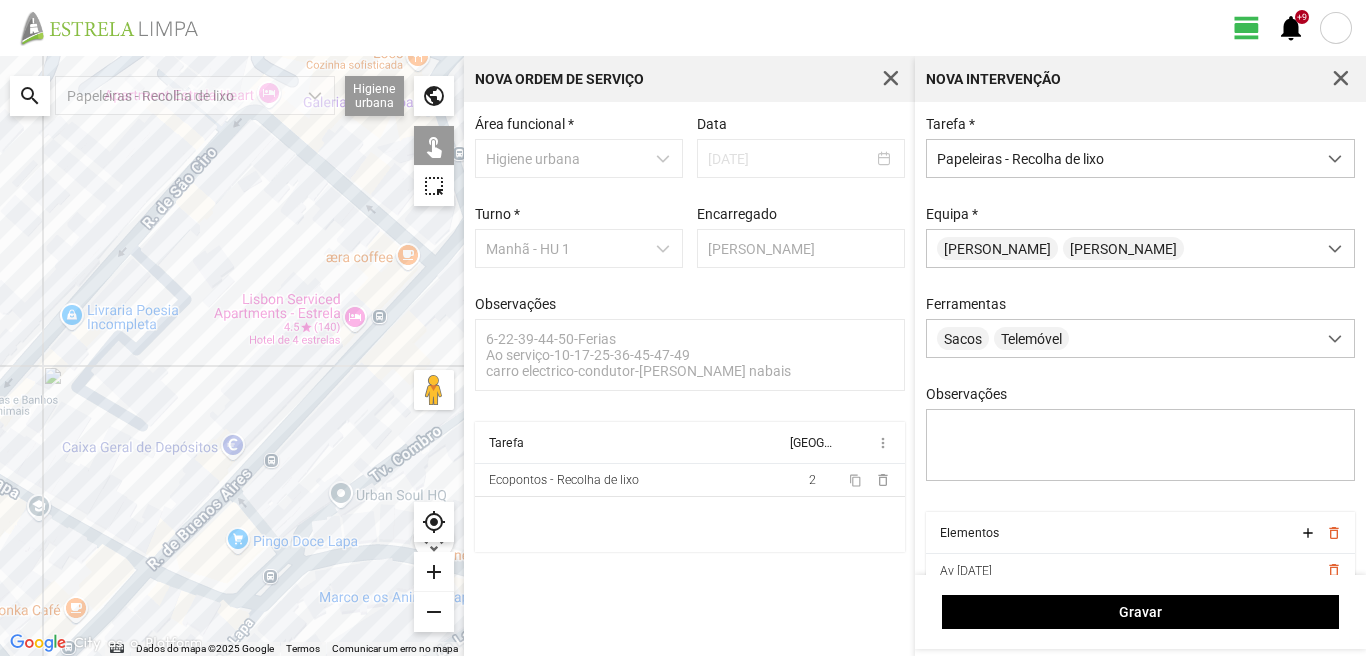 click 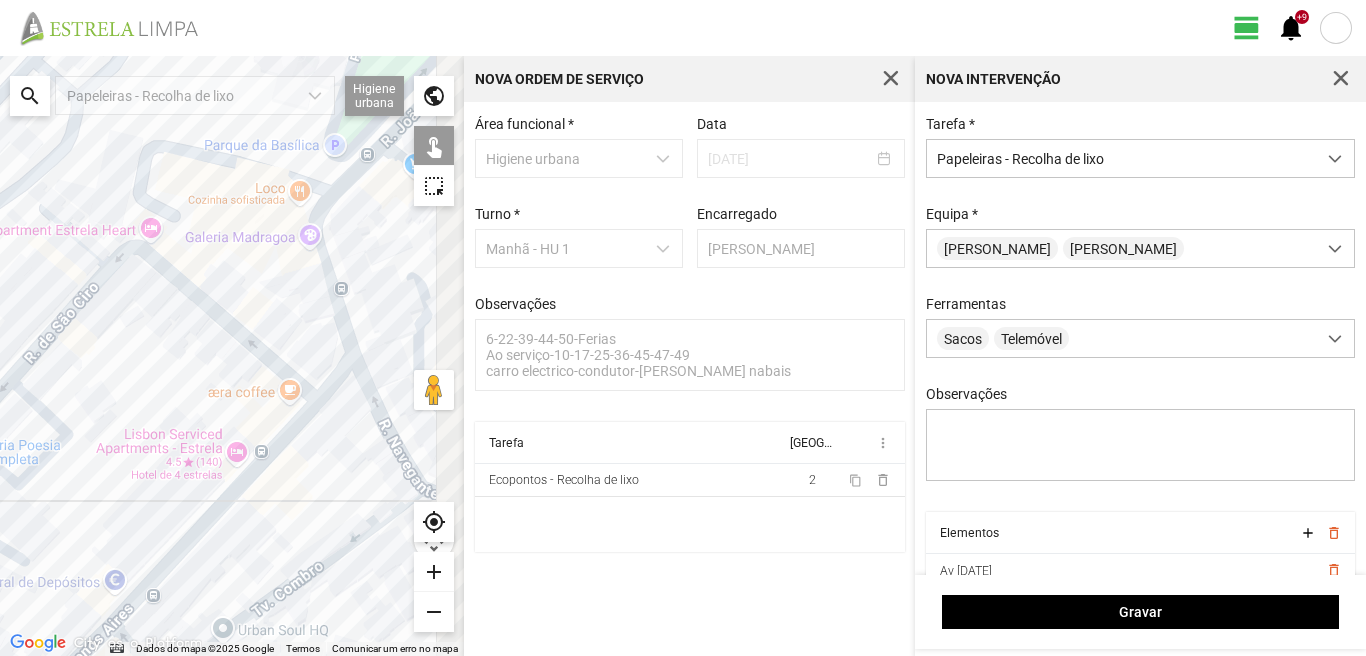 drag, startPoint x: 310, startPoint y: 316, endPoint x: 172, endPoint y: 466, distance: 203.82346 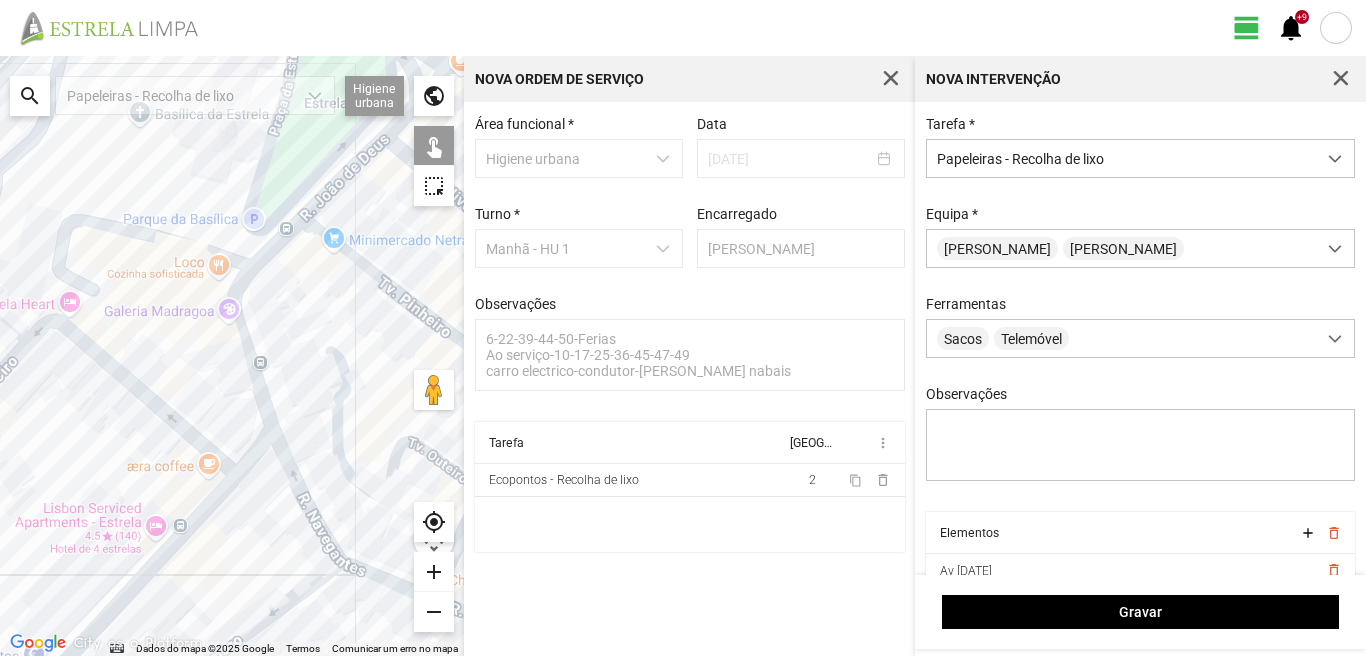 drag, startPoint x: 233, startPoint y: 340, endPoint x: 141, endPoint y: 443, distance: 138.10503 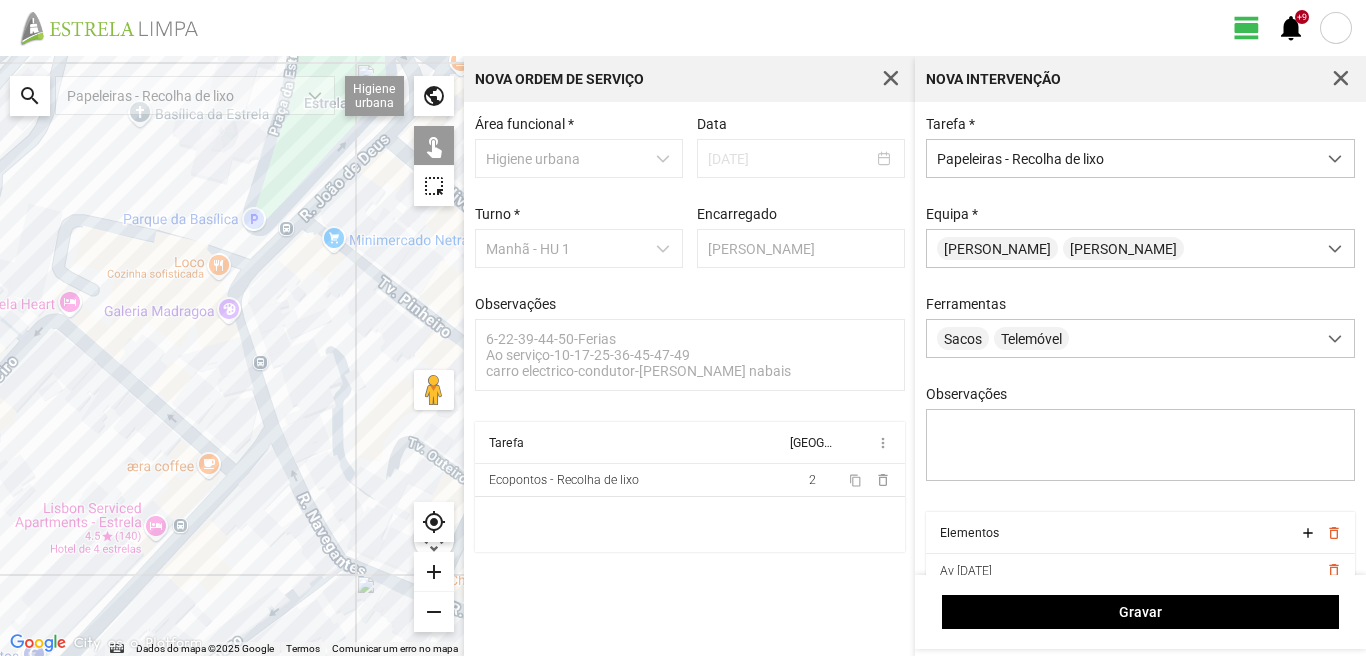 click 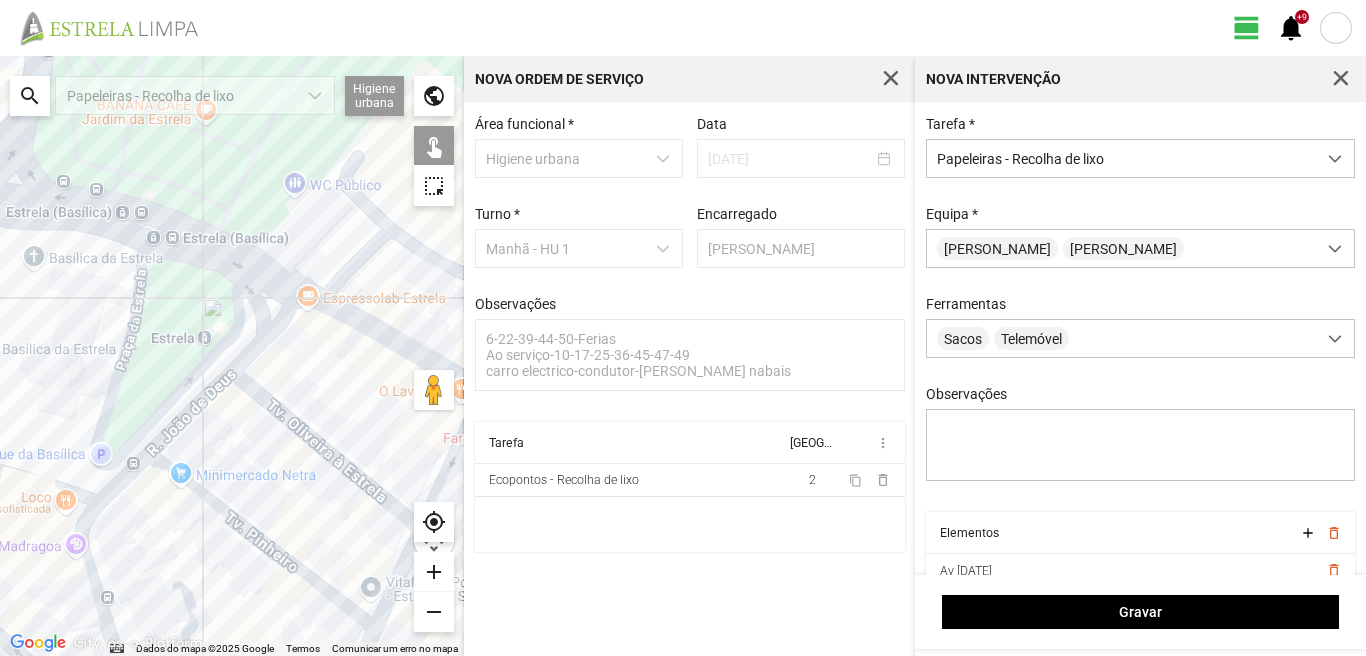 drag, startPoint x: 166, startPoint y: 408, endPoint x: 192, endPoint y: 513, distance: 108.17116 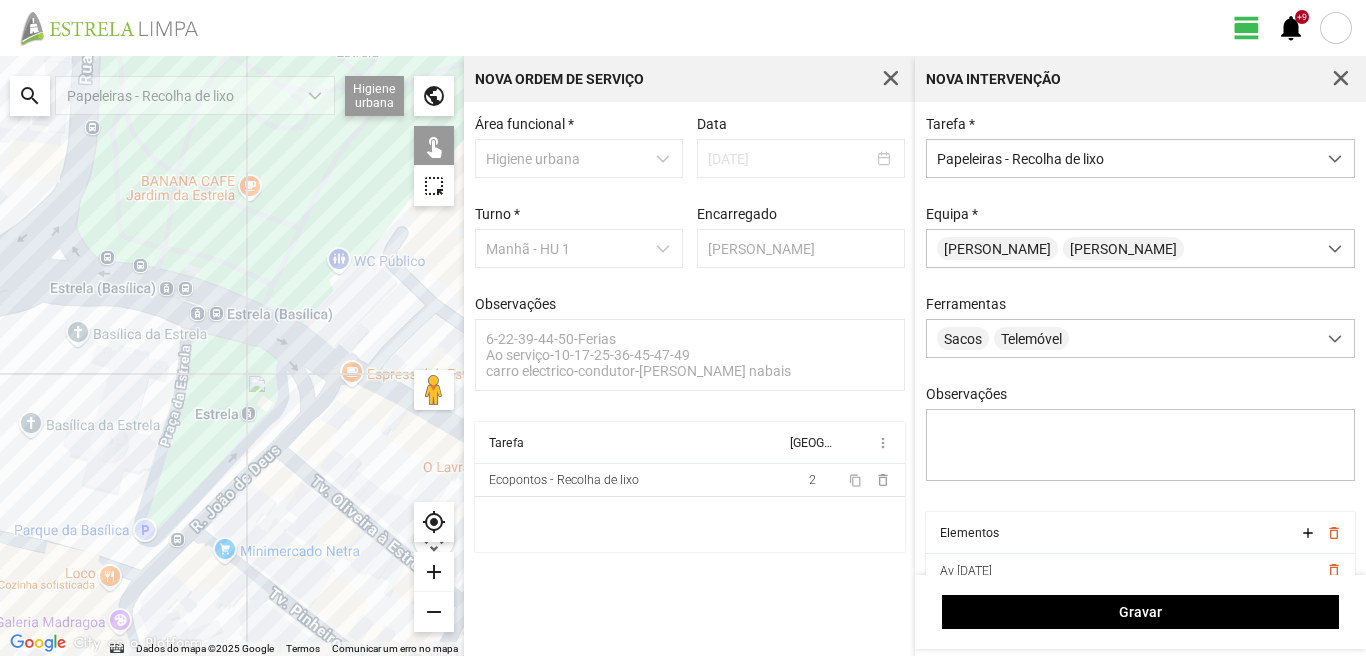 drag, startPoint x: 147, startPoint y: 428, endPoint x: 210, endPoint y: 479, distance: 81.055534 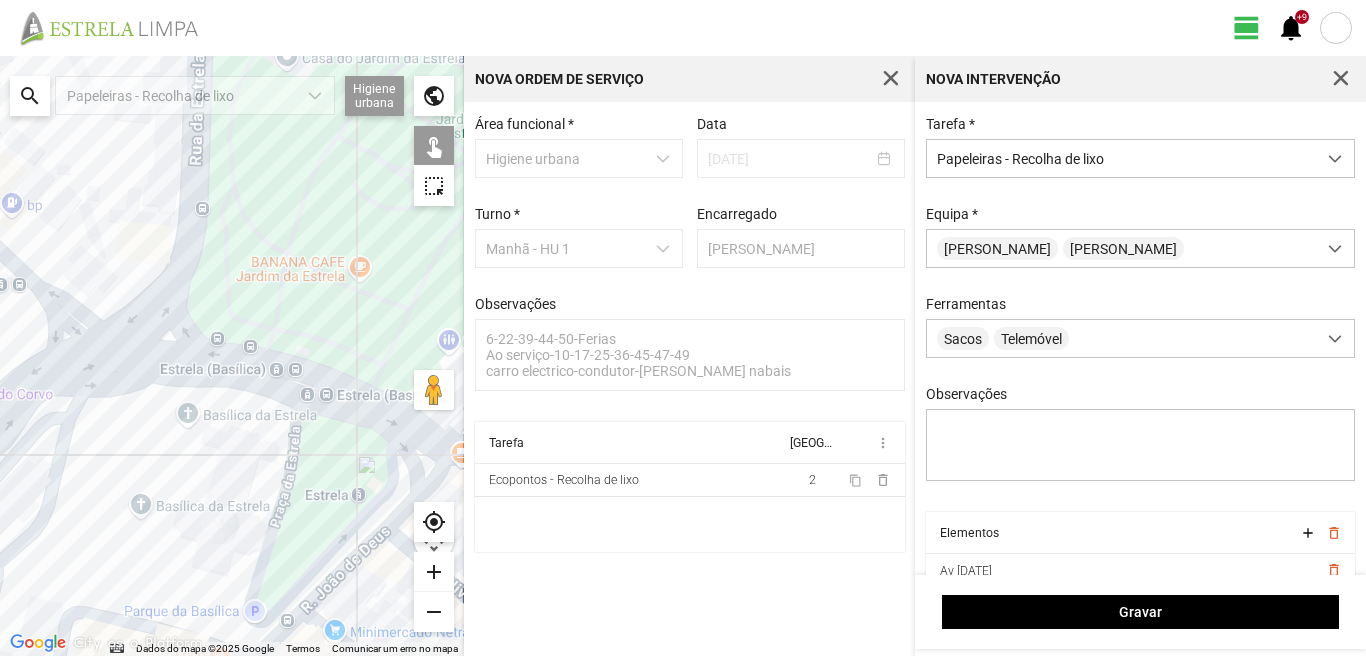 click 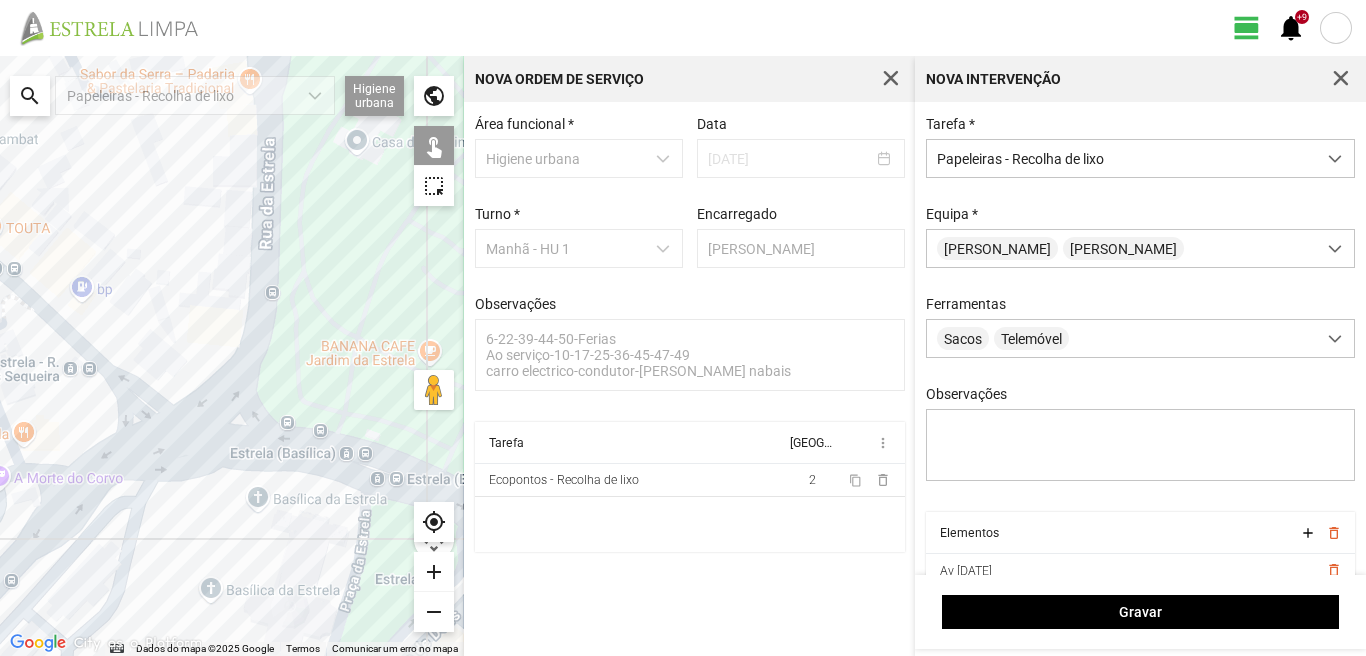 drag, startPoint x: 212, startPoint y: 353, endPoint x: 292, endPoint y: 445, distance: 121.91801 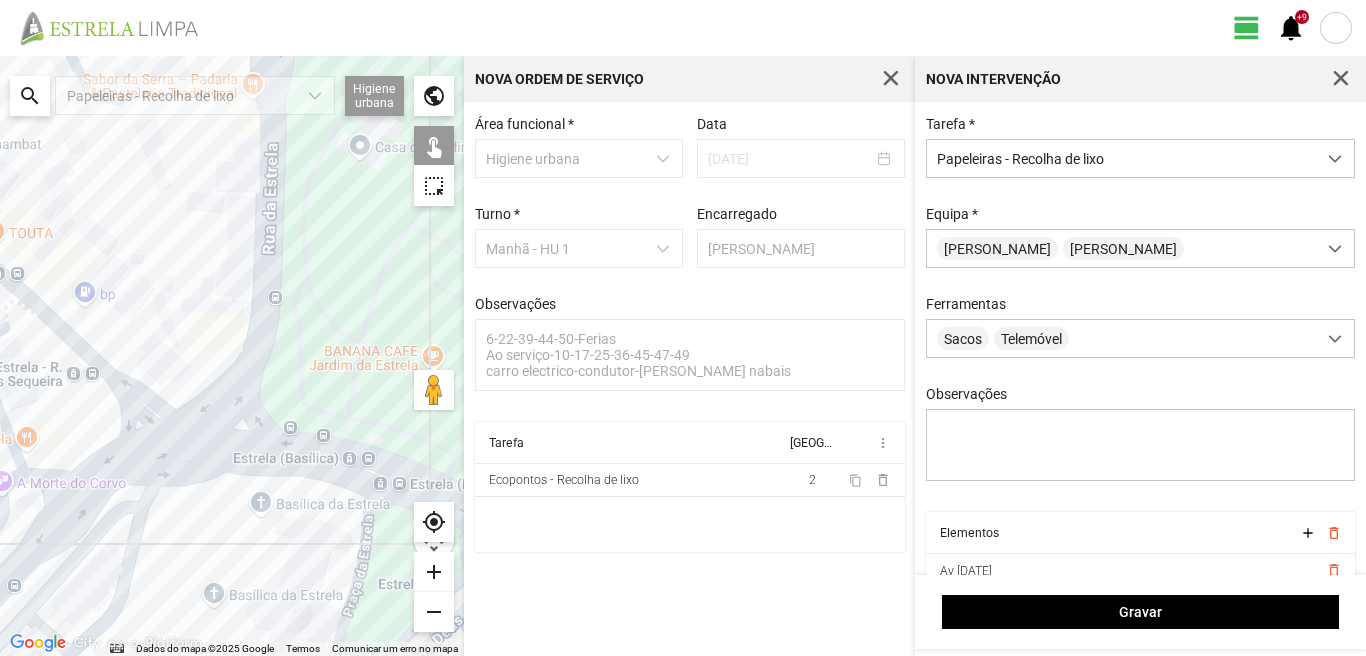click 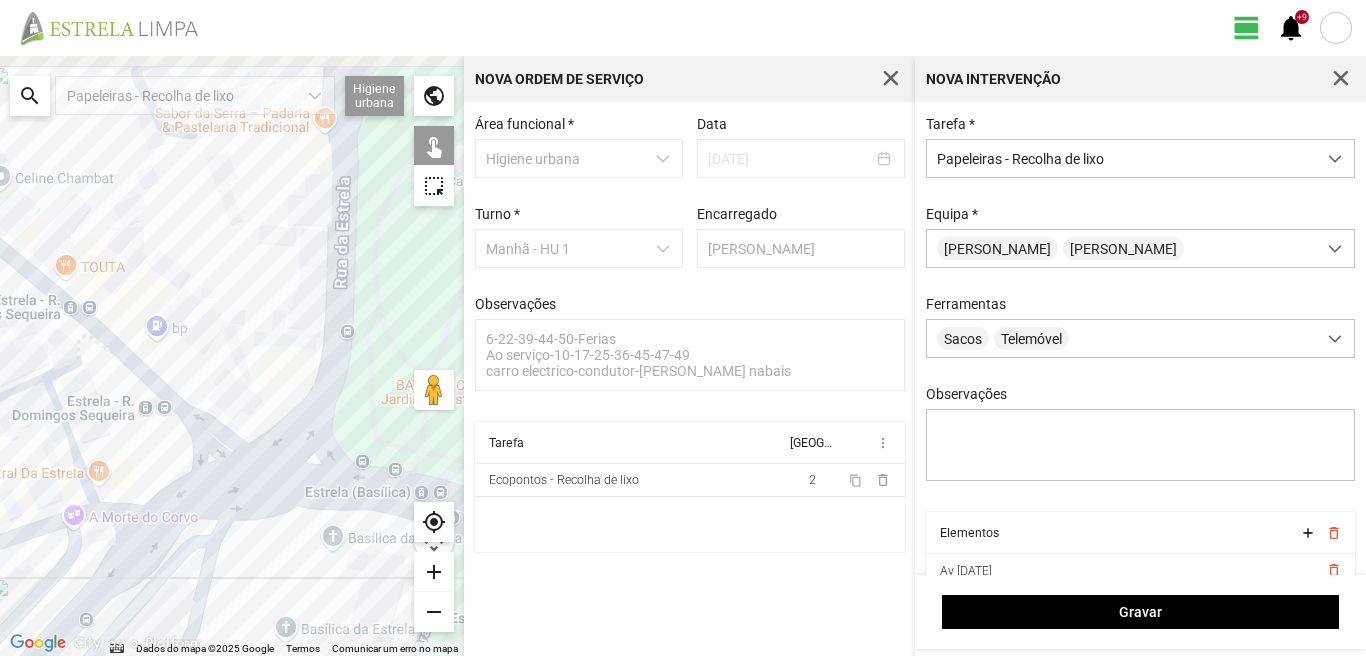 drag, startPoint x: 94, startPoint y: 424, endPoint x: 189, endPoint y: 485, distance: 112.898186 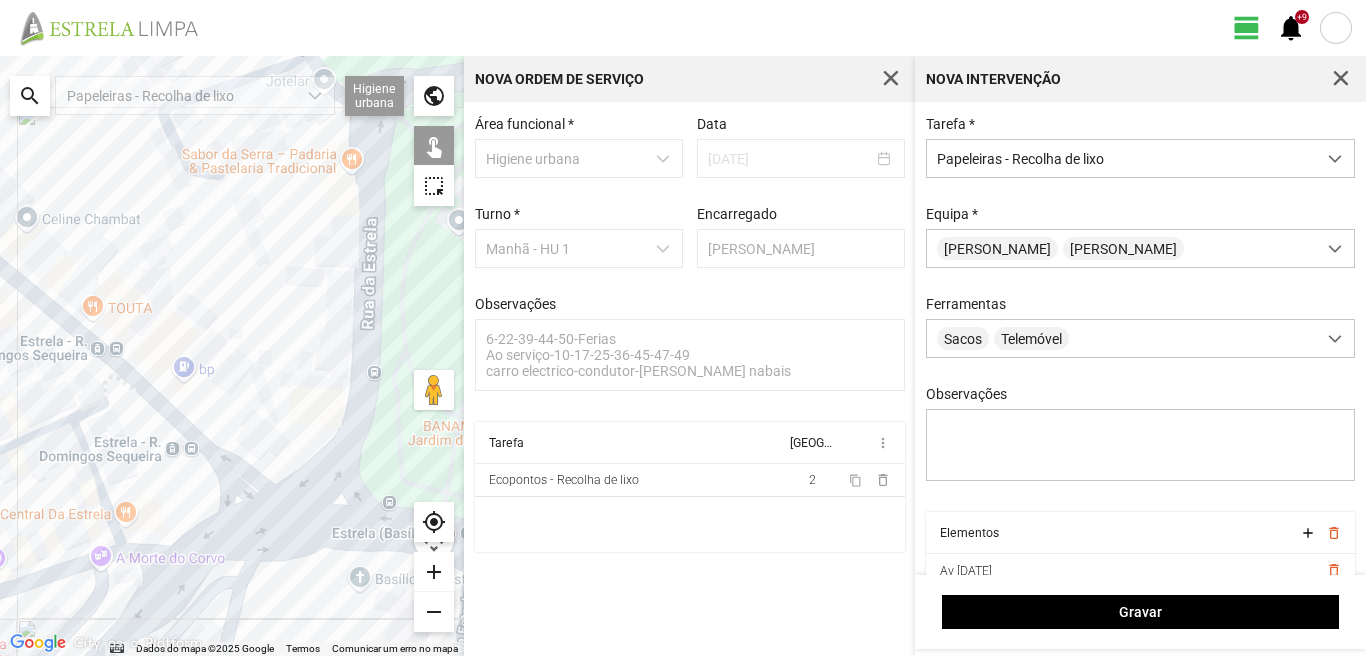click 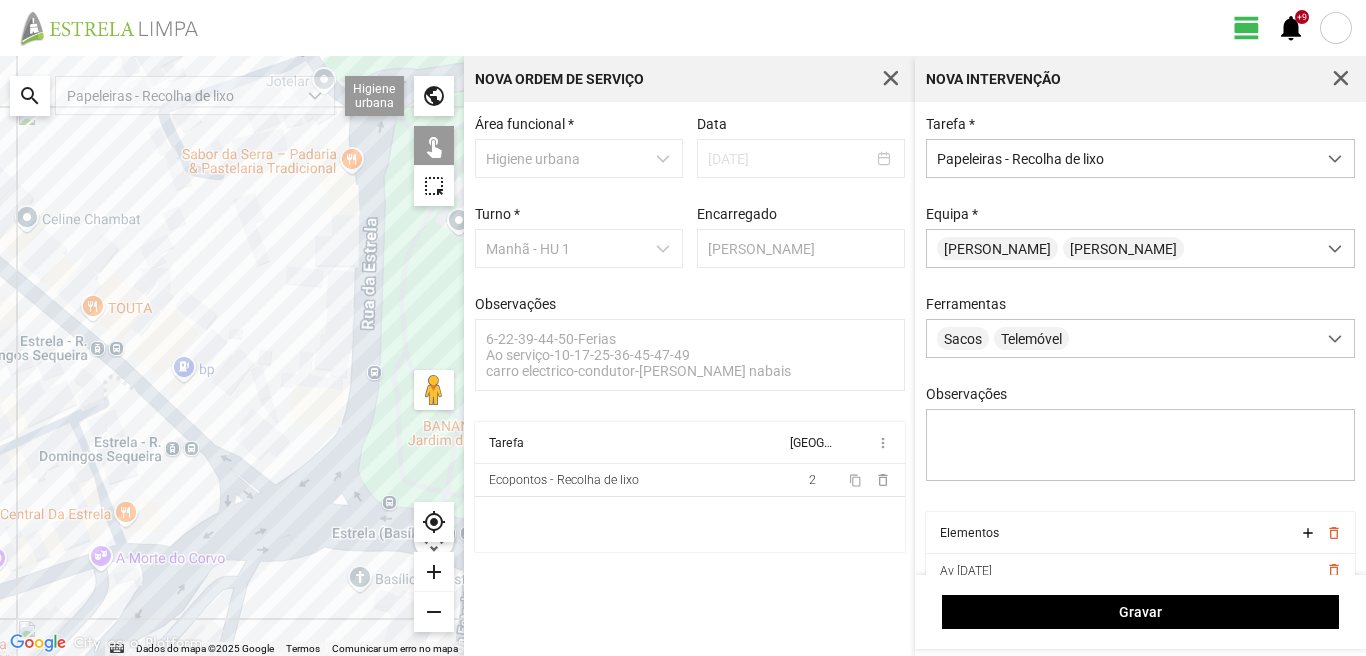click 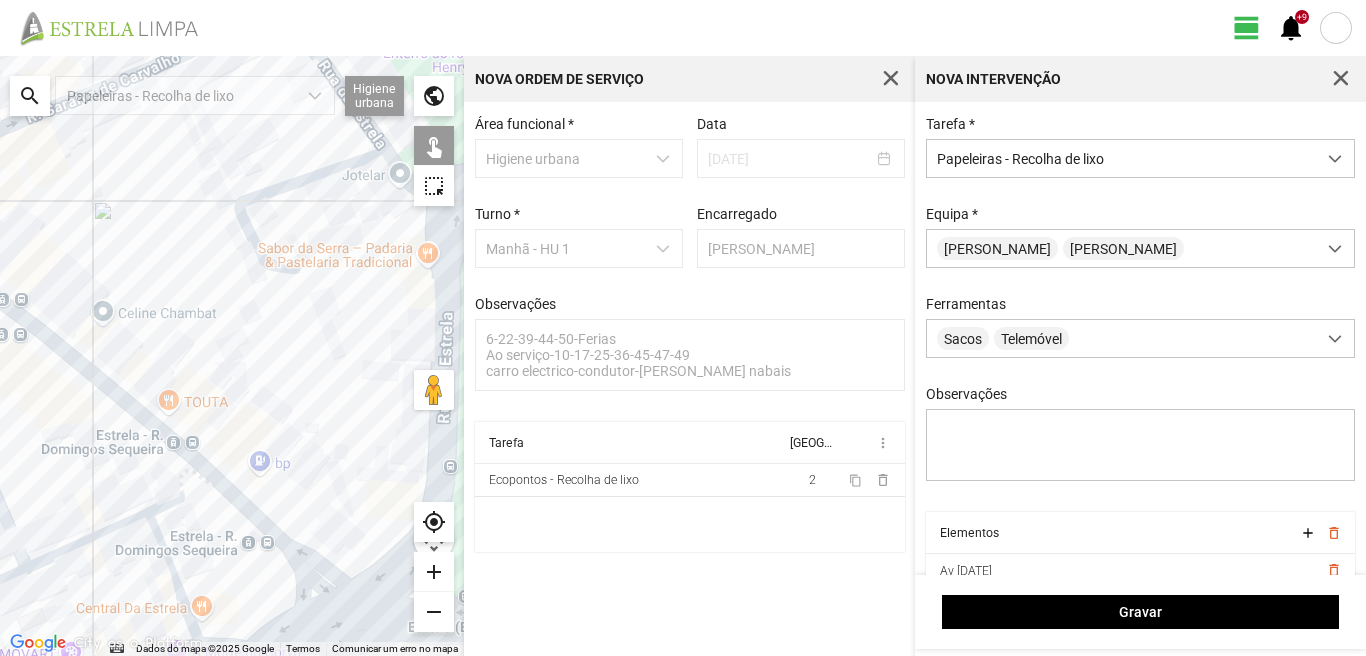 drag, startPoint x: 100, startPoint y: 399, endPoint x: 174, endPoint y: 492, distance: 118.84864 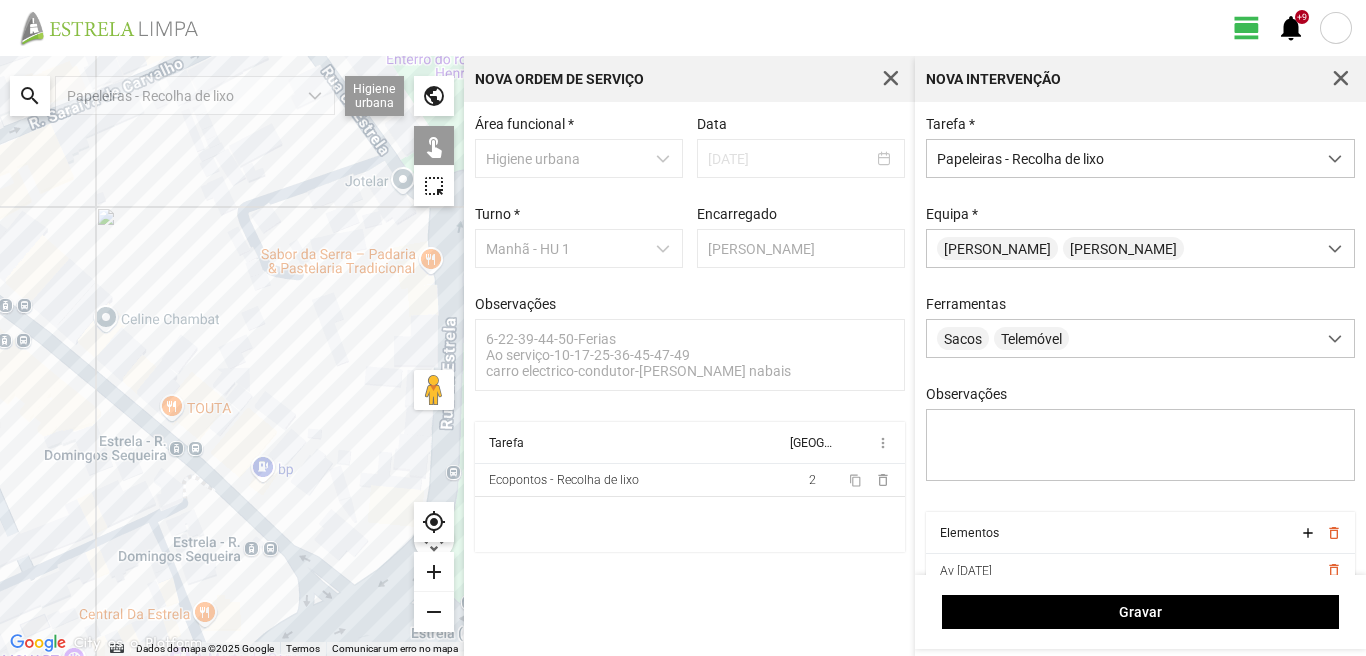 click 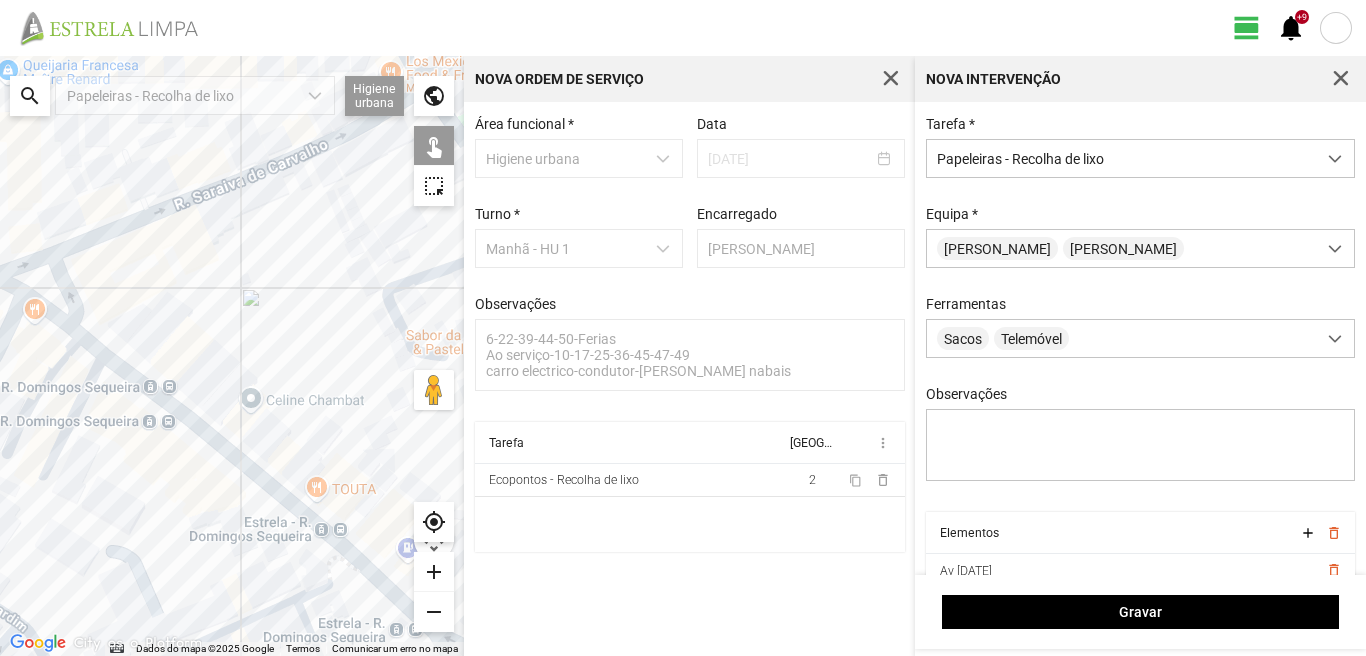 drag, startPoint x: 45, startPoint y: 429, endPoint x: 197, endPoint y: 526, distance: 180.31361 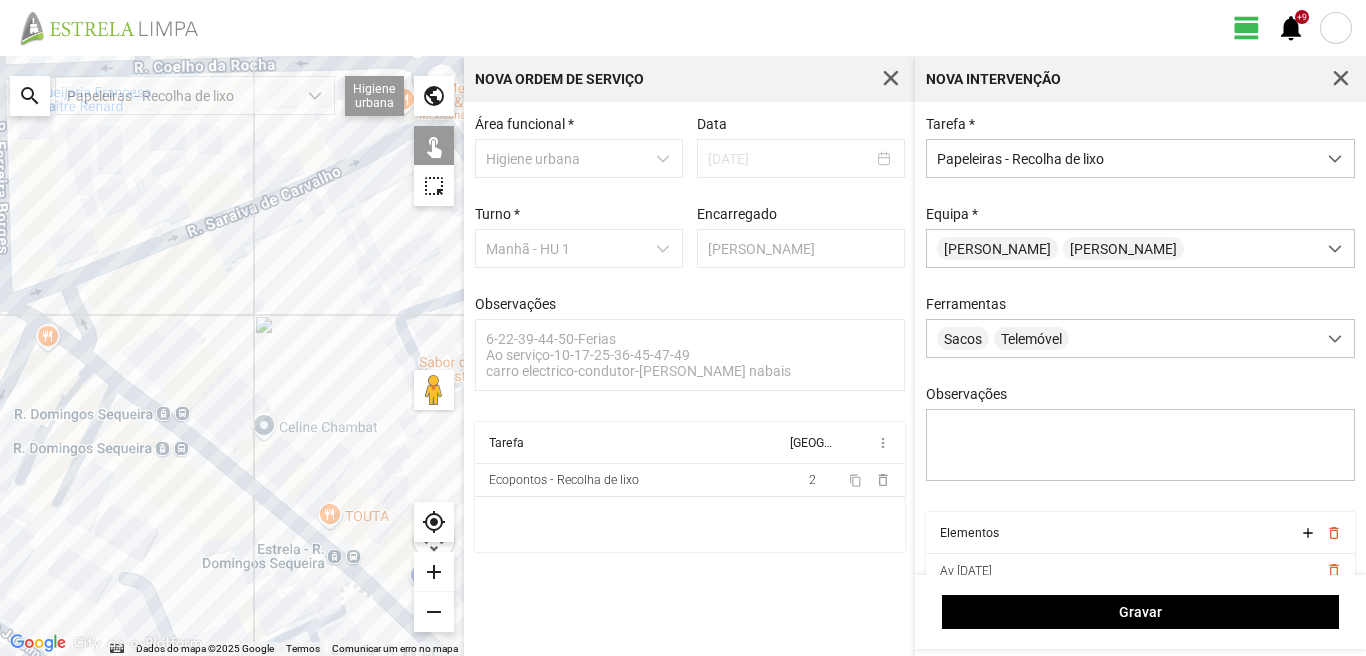 click 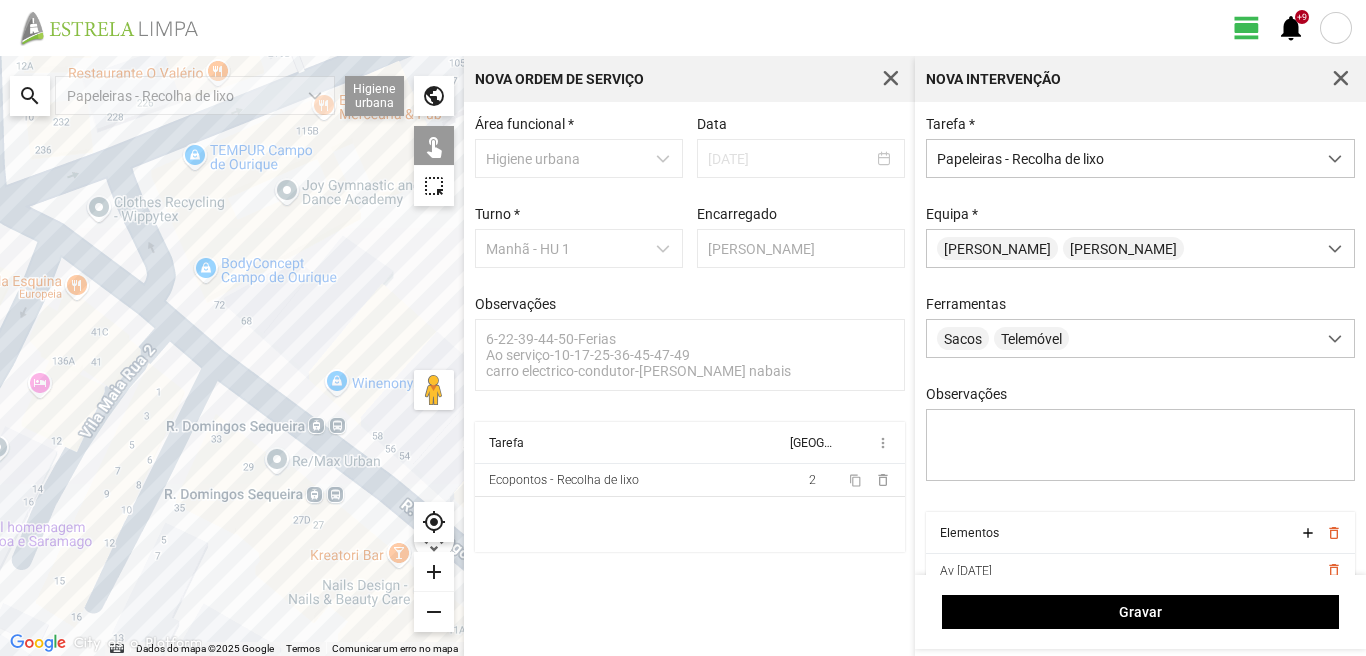 click 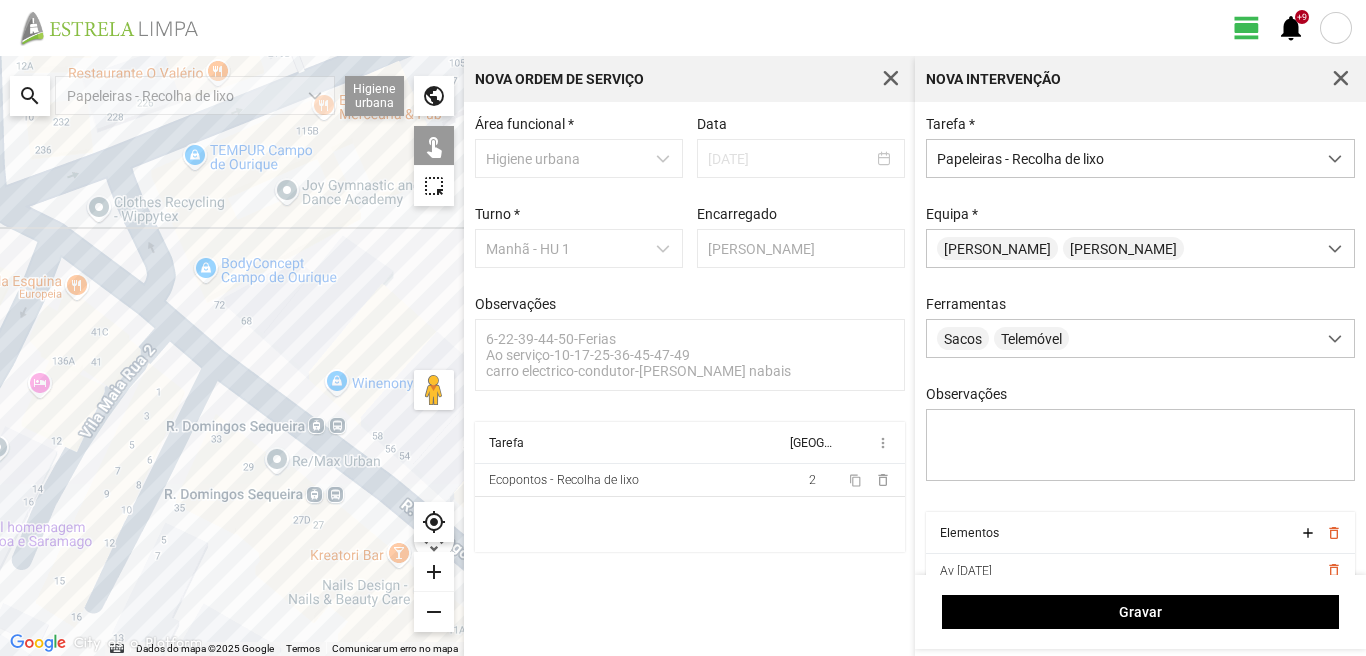 click 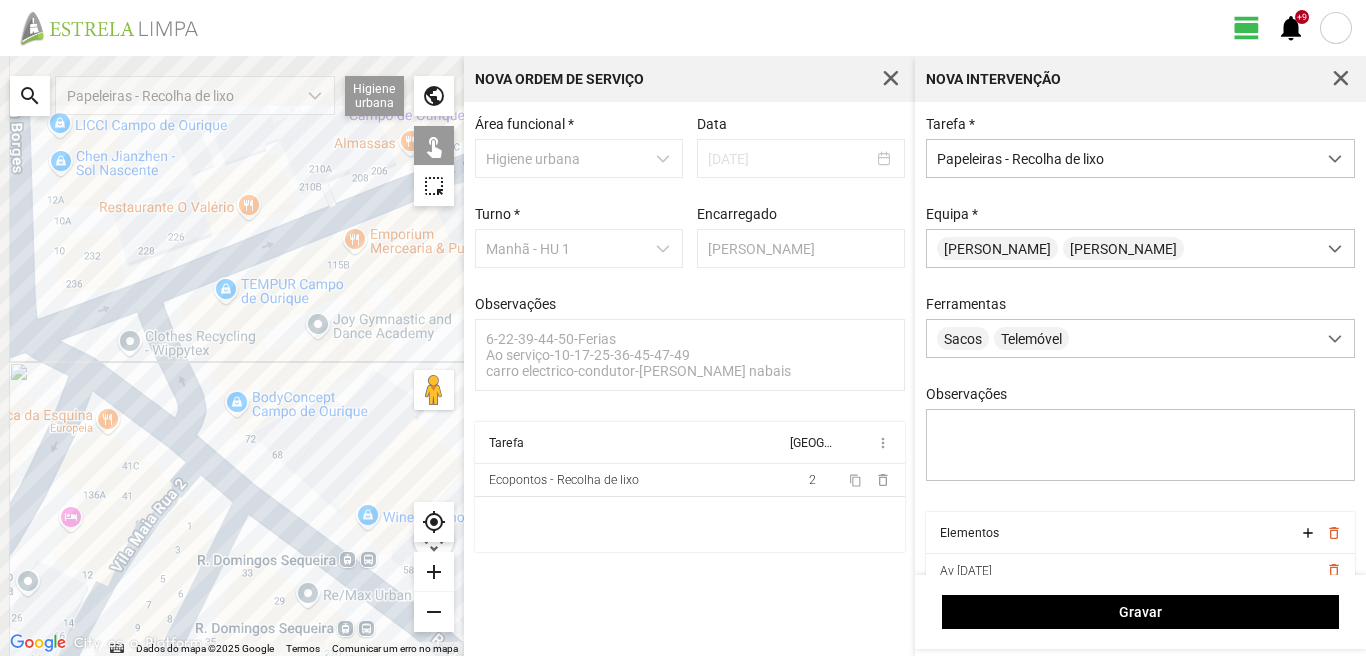 drag, startPoint x: 102, startPoint y: 273, endPoint x: 134, endPoint y: 431, distance: 161.20795 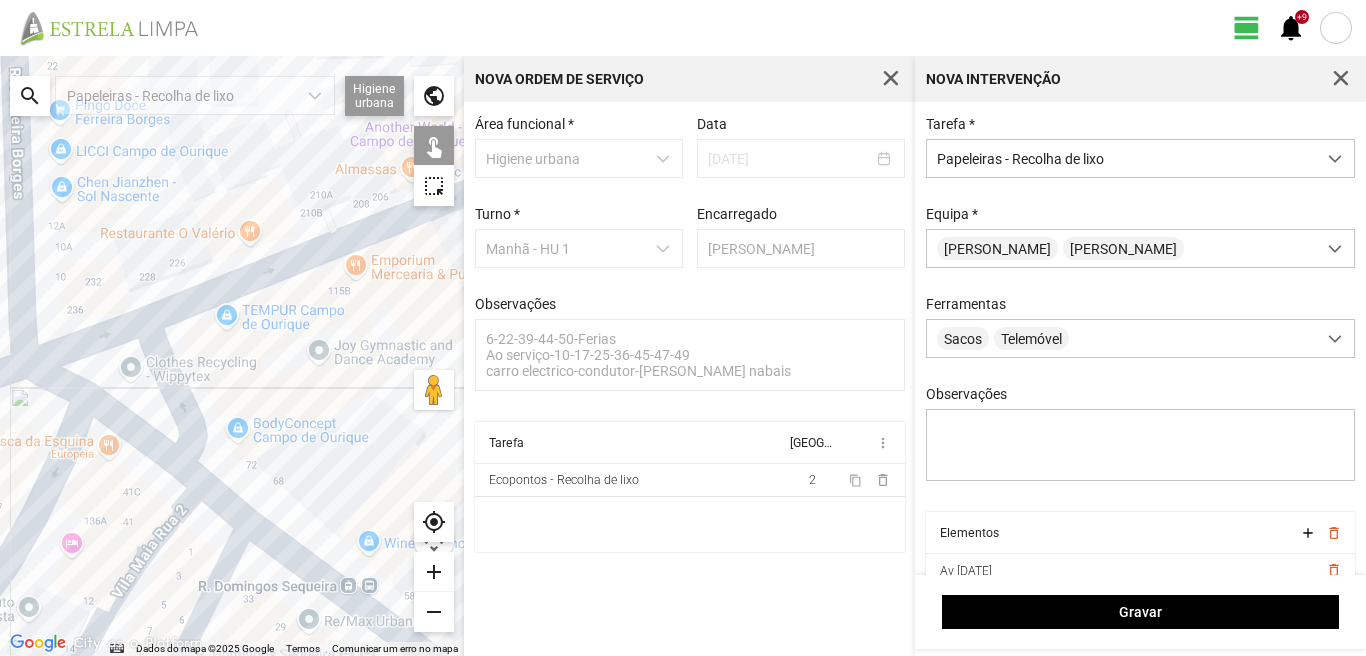 click 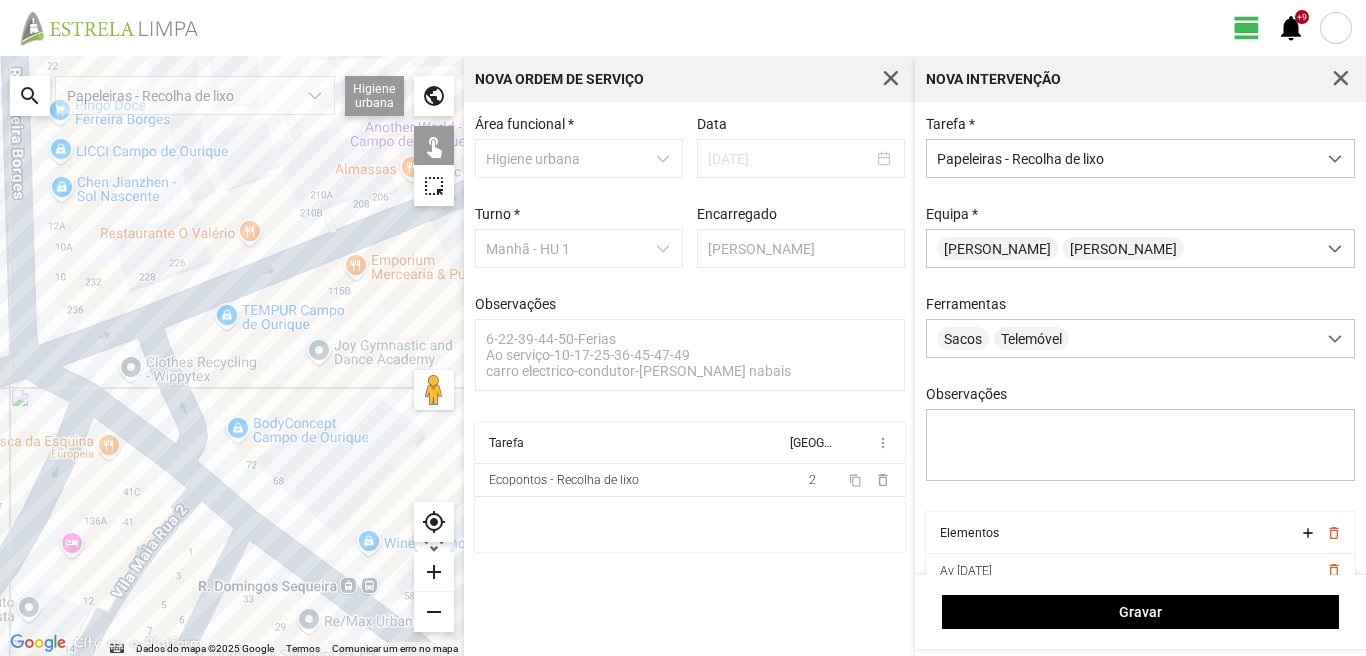 click 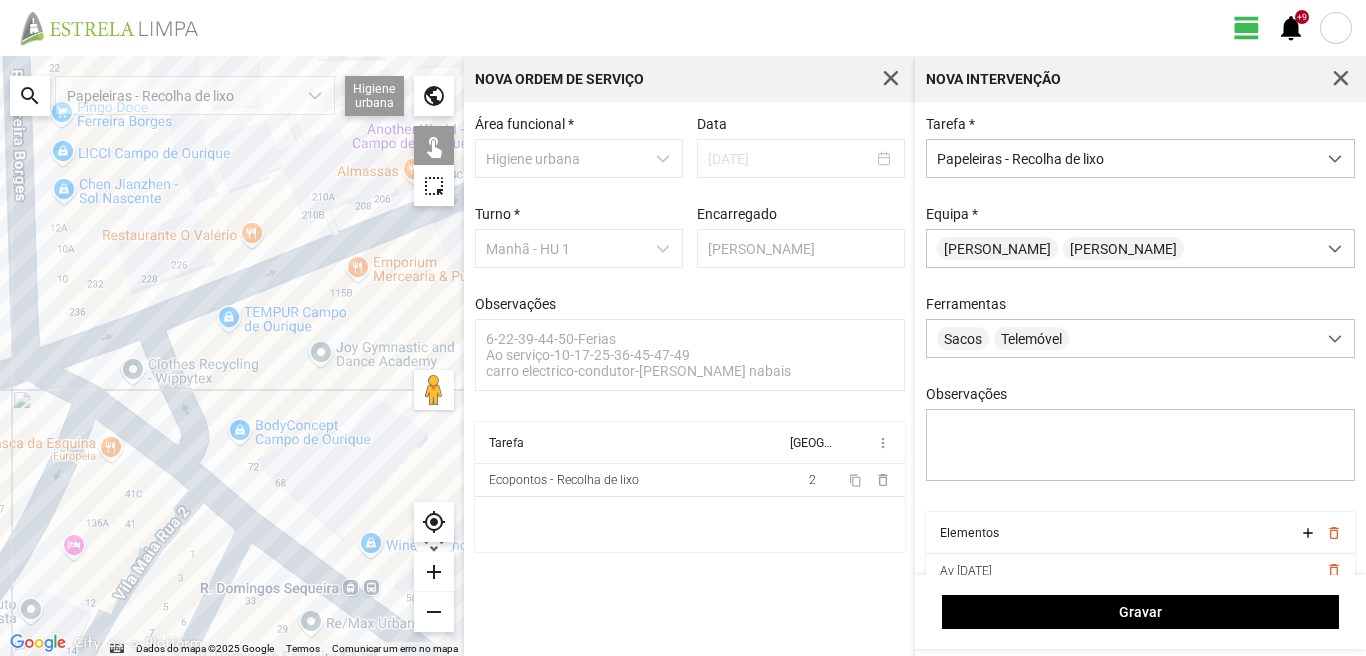 click 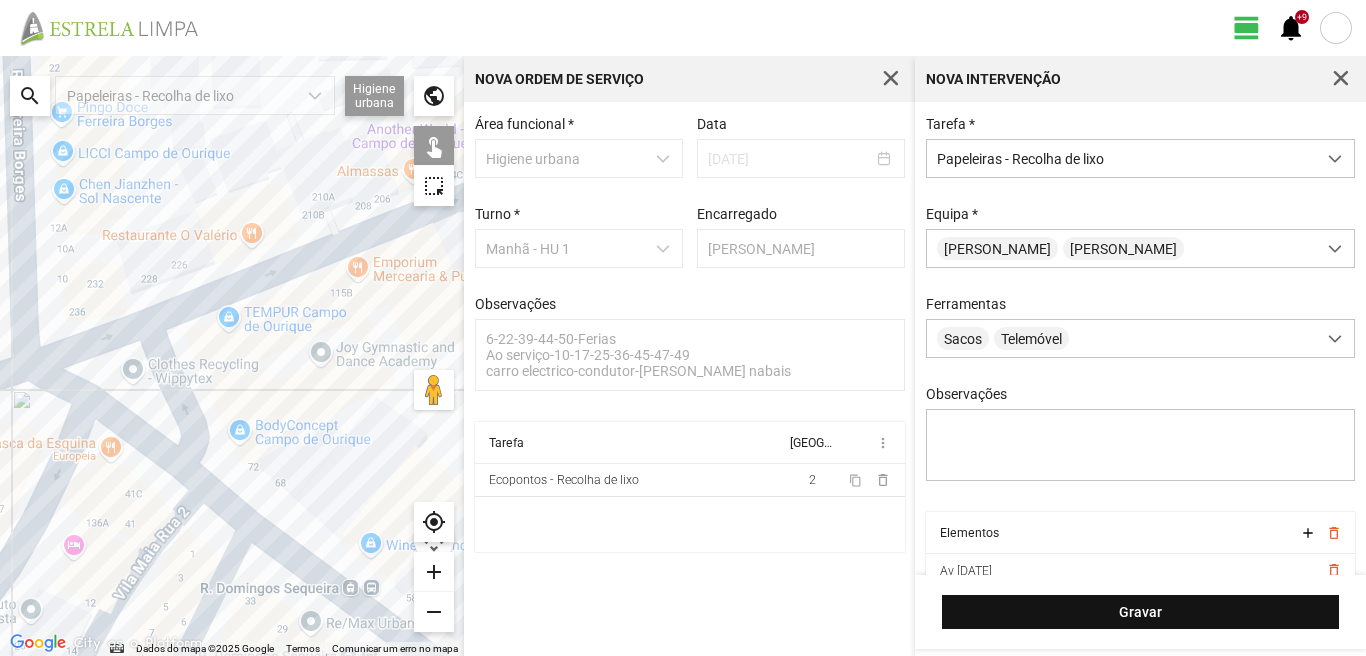 drag, startPoint x: 1121, startPoint y: 586, endPoint x: 1123, endPoint y: 604, distance: 18.110771 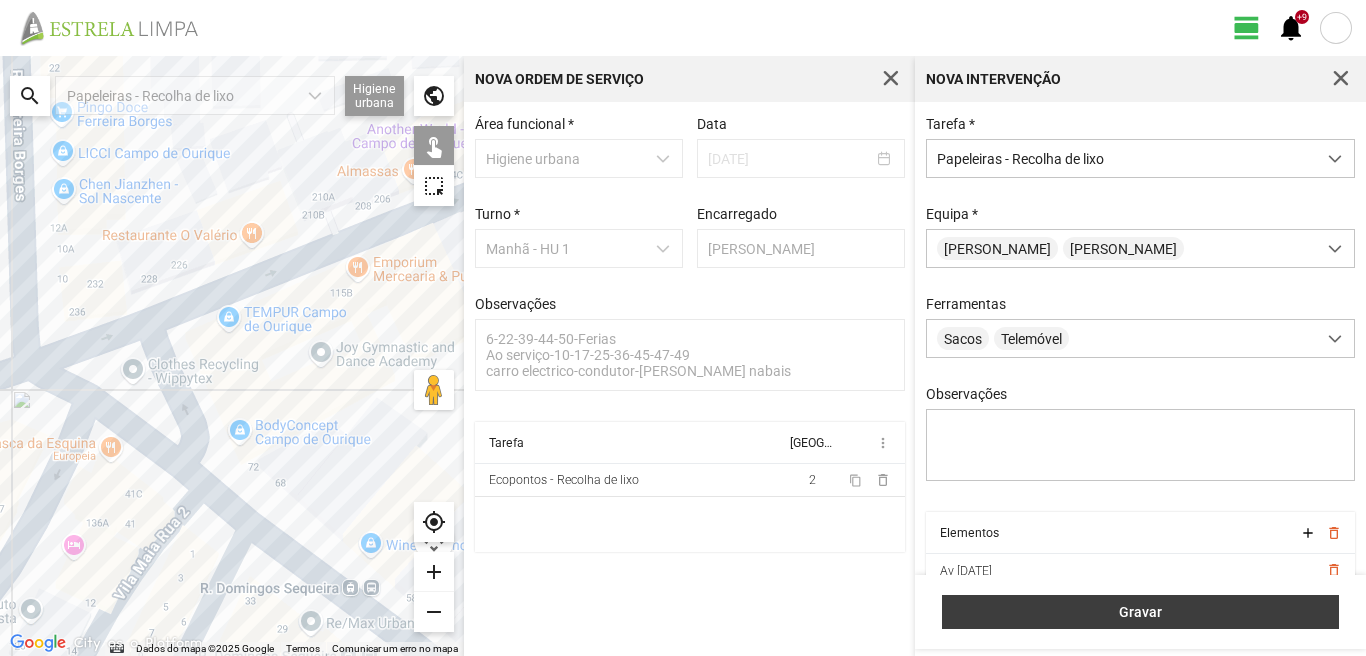 click on "Gravar" at bounding box center (1140, 612) 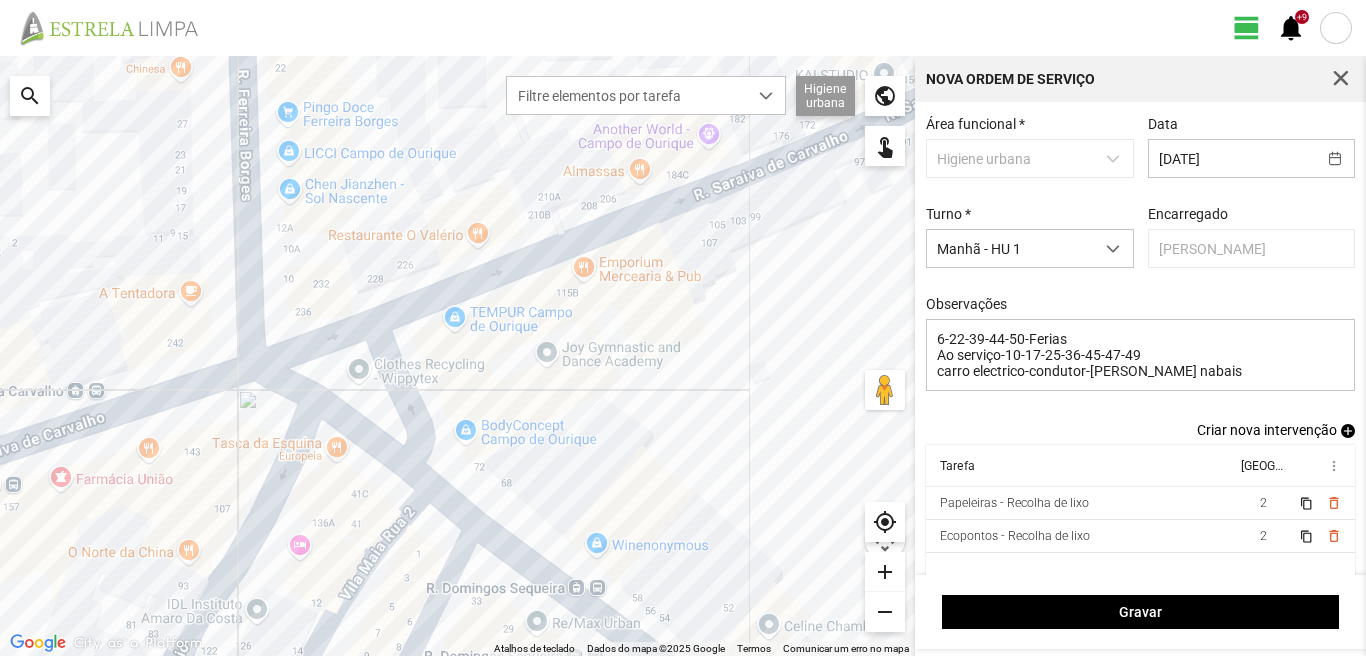 click on "add" at bounding box center (1348, 431) 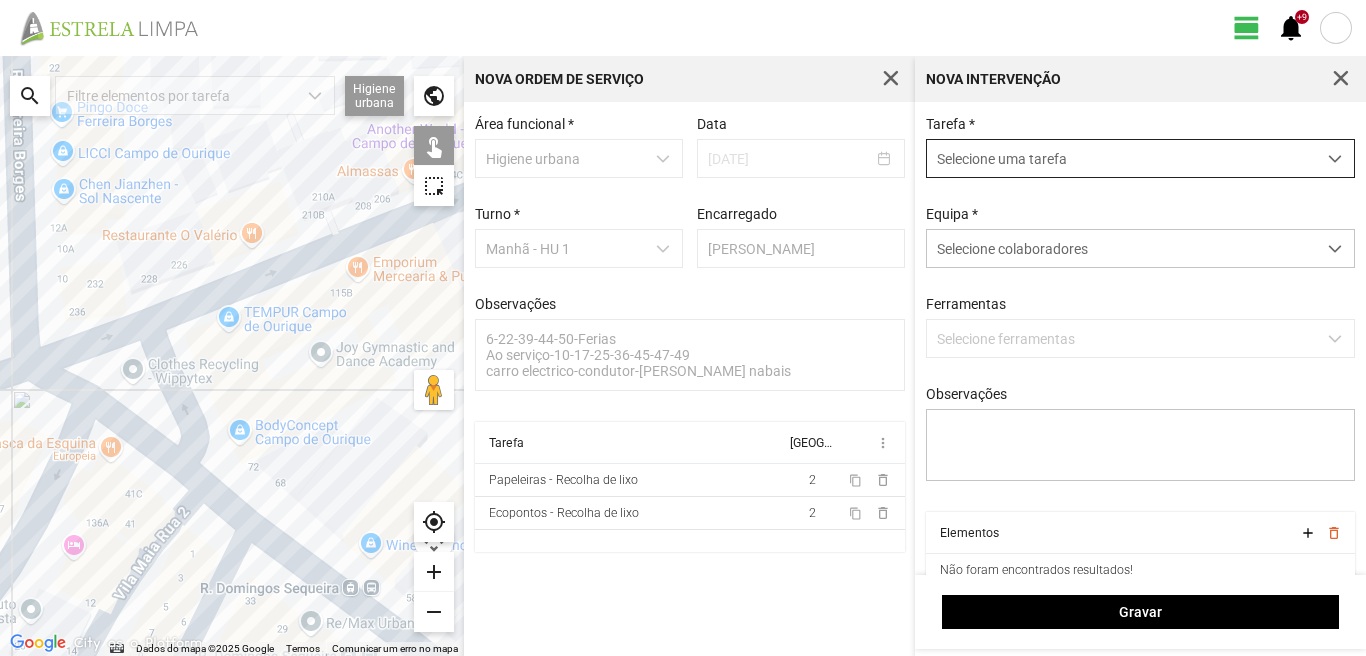 click on "Selecione uma tarefa" at bounding box center [1121, 158] 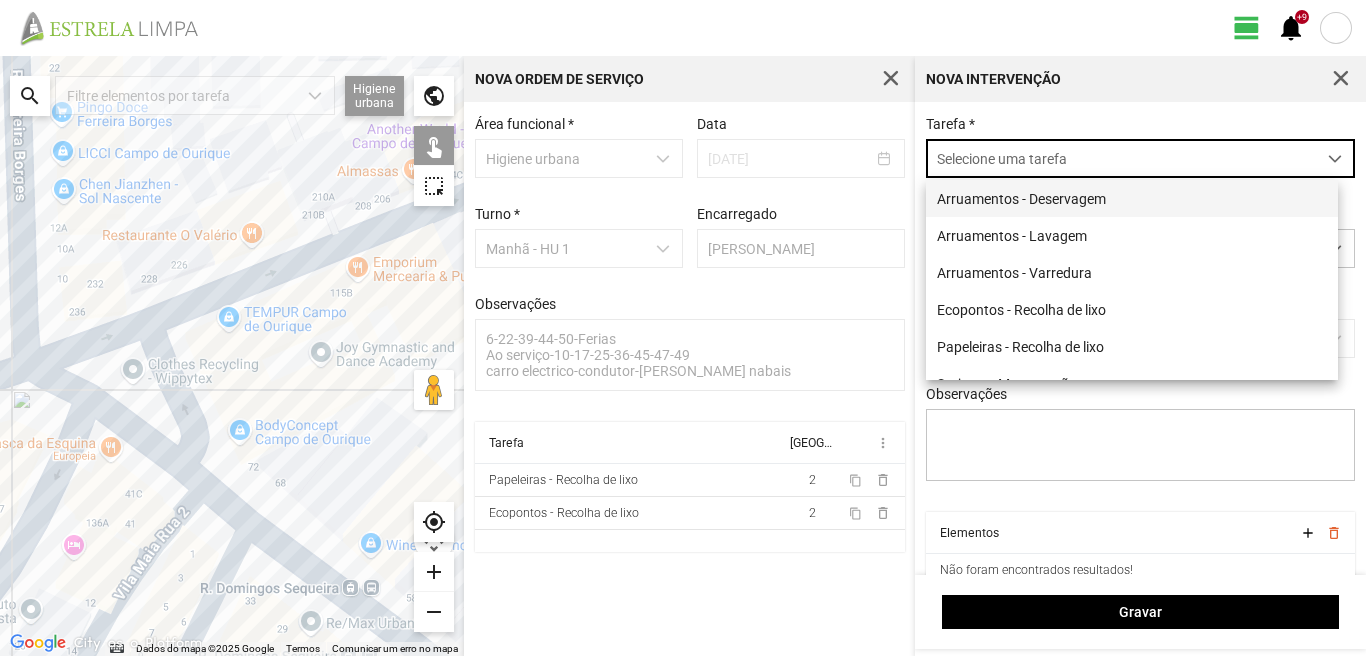 scroll, scrollTop: 11, scrollLeft: 89, axis: both 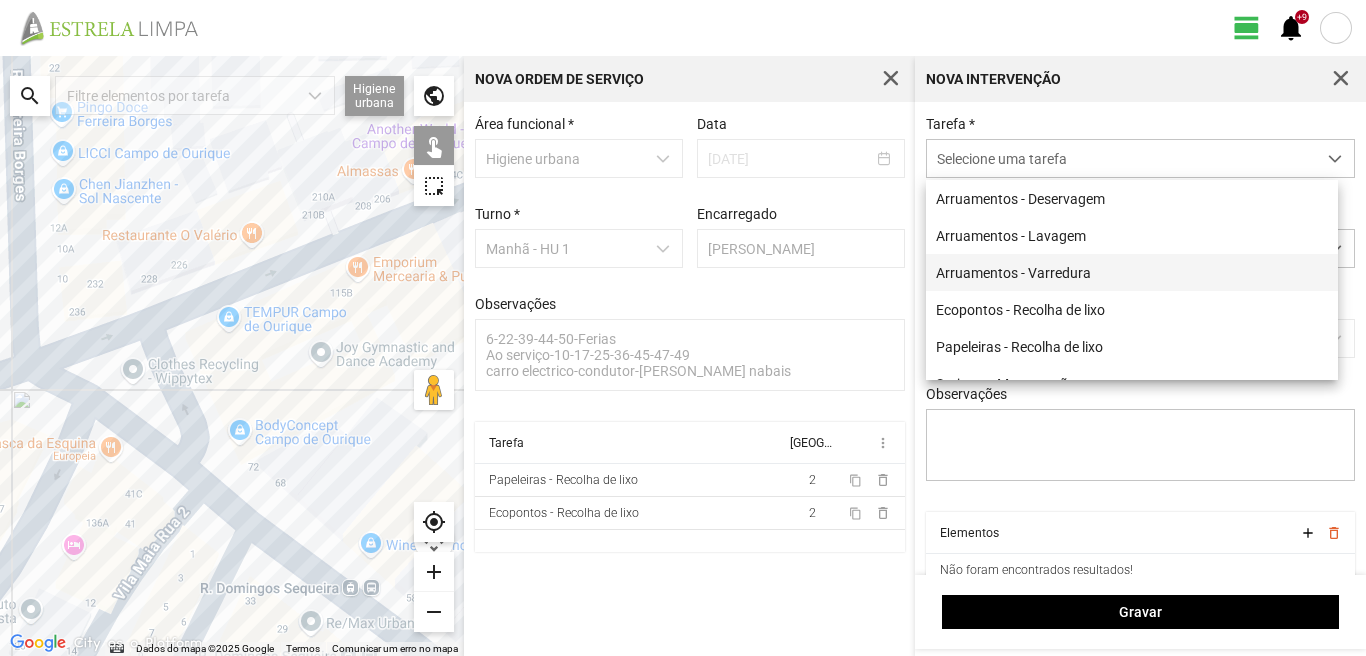 click on "Arruamentos - Varredura" at bounding box center [1132, 272] 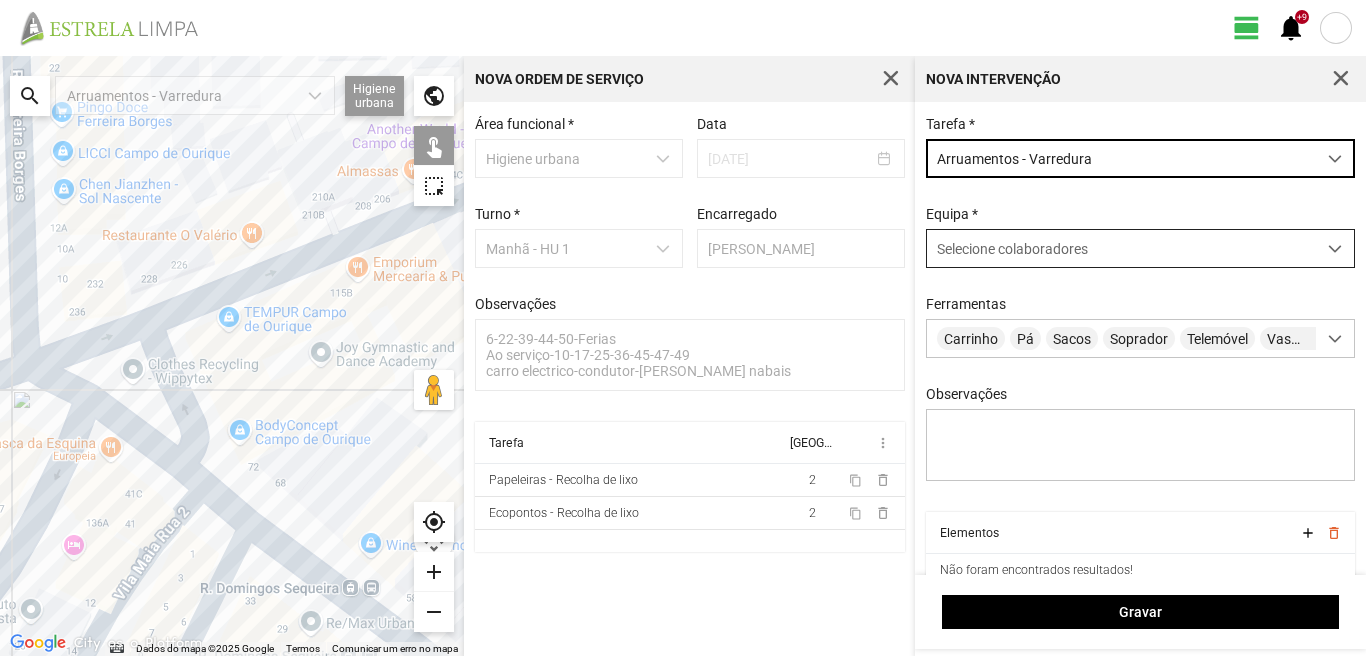 click on "Selecione colaboradores" at bounding box center (1012, 249) 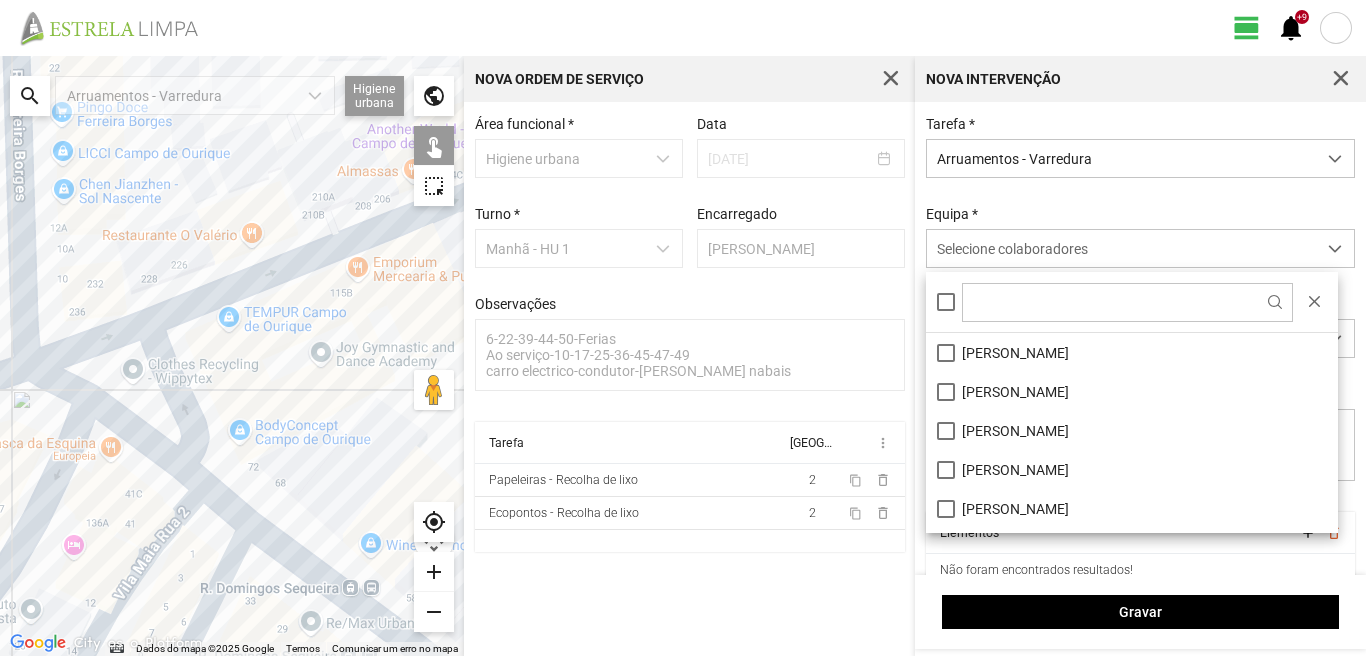 scroll, scrollTop: 11, scrollLeft: 89, axis: both 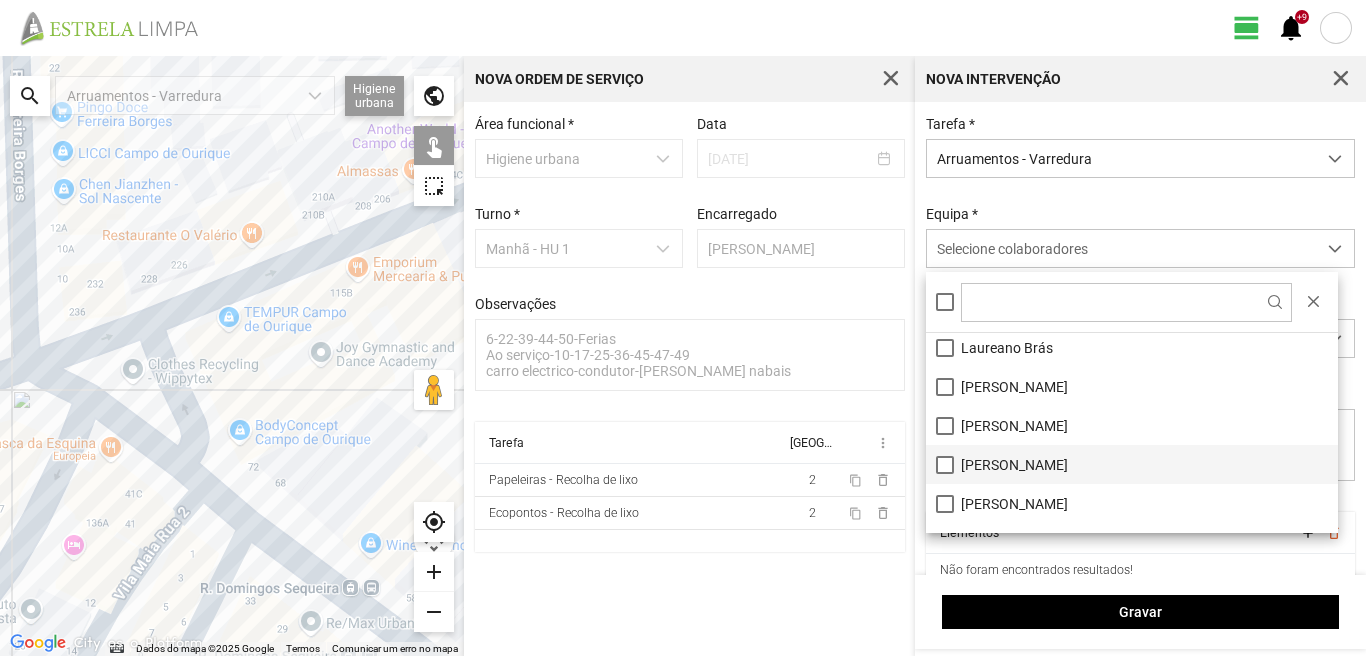 click on "[PERSON_NAME]" at bounding box center [1132, 464] 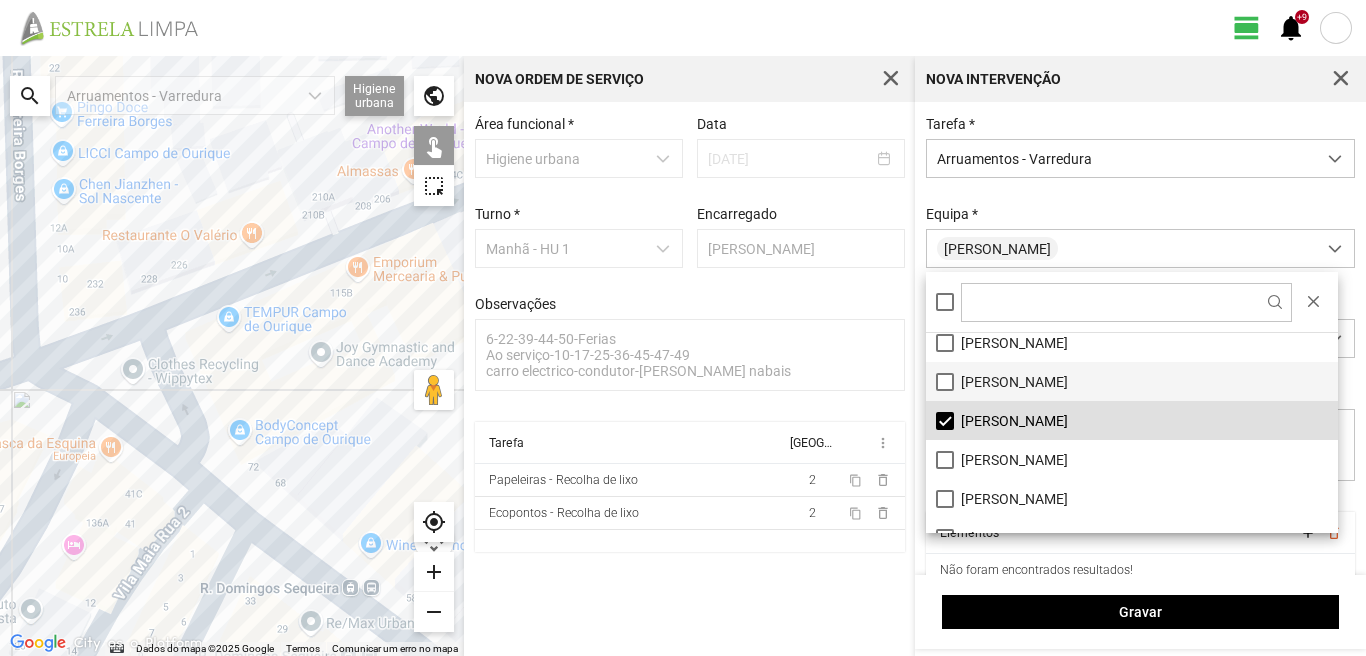 scroll, scrollTop: 268, scrollLeft: 0, axis: vertical 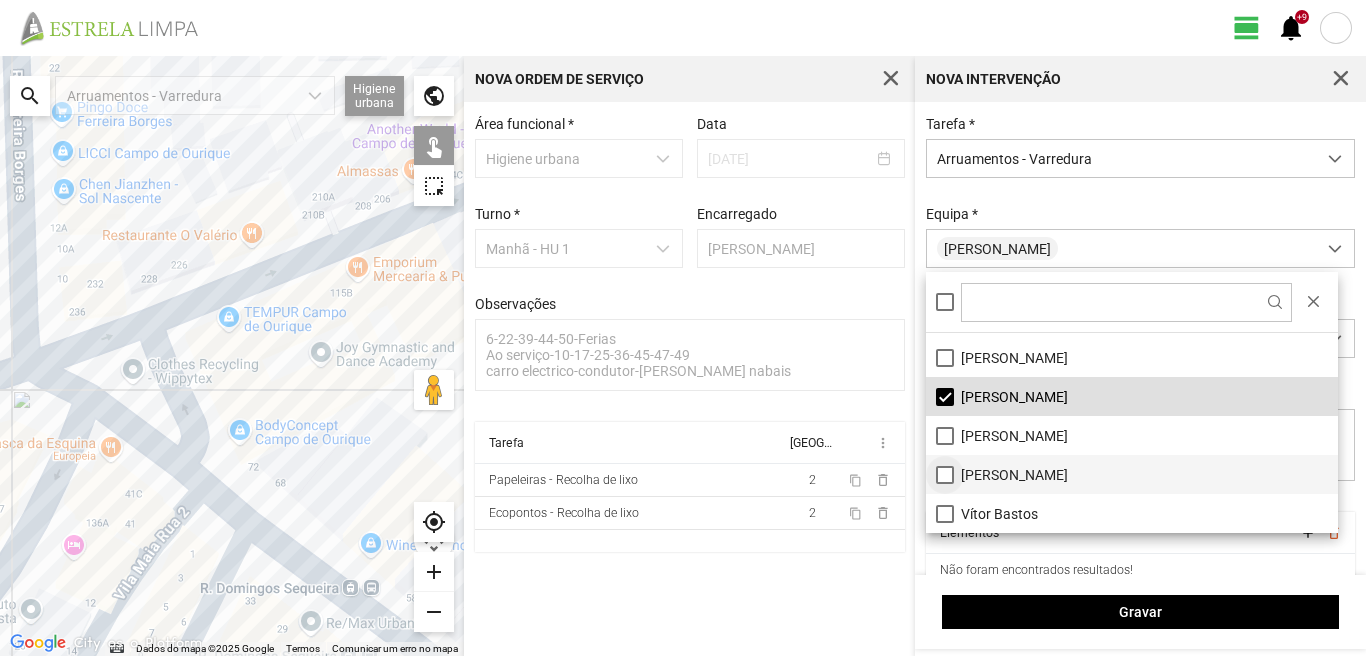 click on "[PERSON_NAME]" at bounding box center (1132, 474) 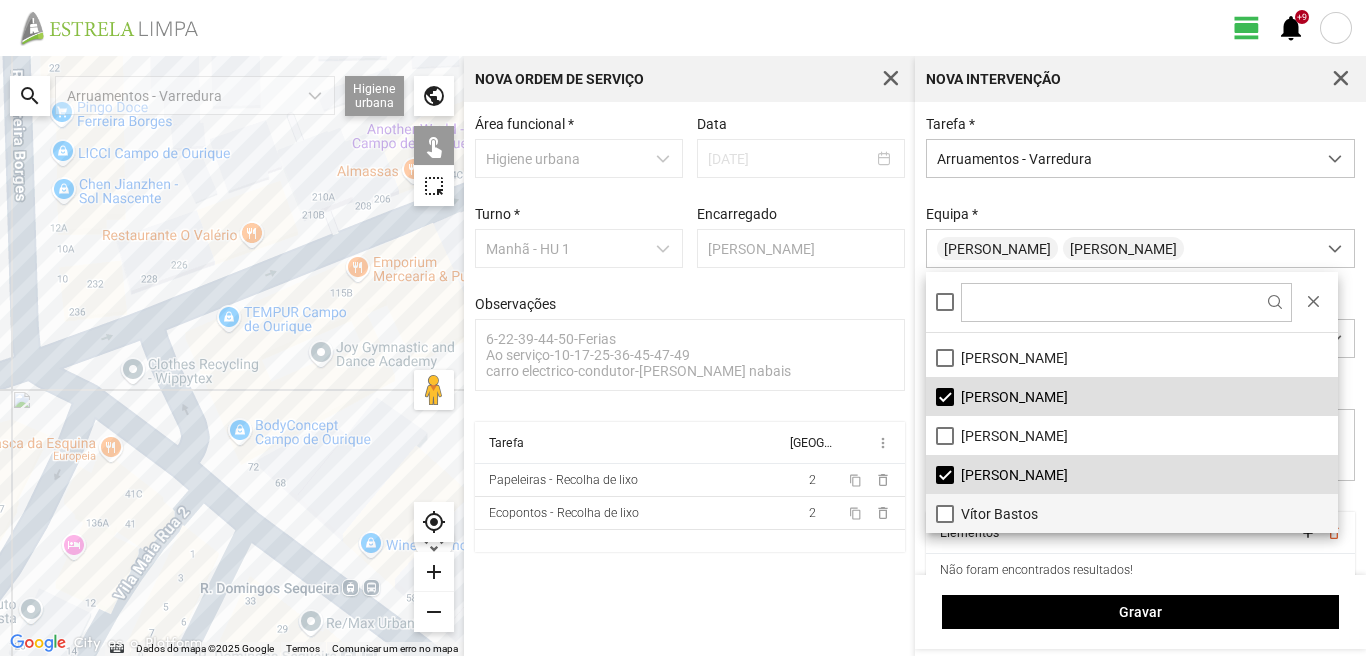click on "Vítor Bastos" at bounding box center (1132, 513) 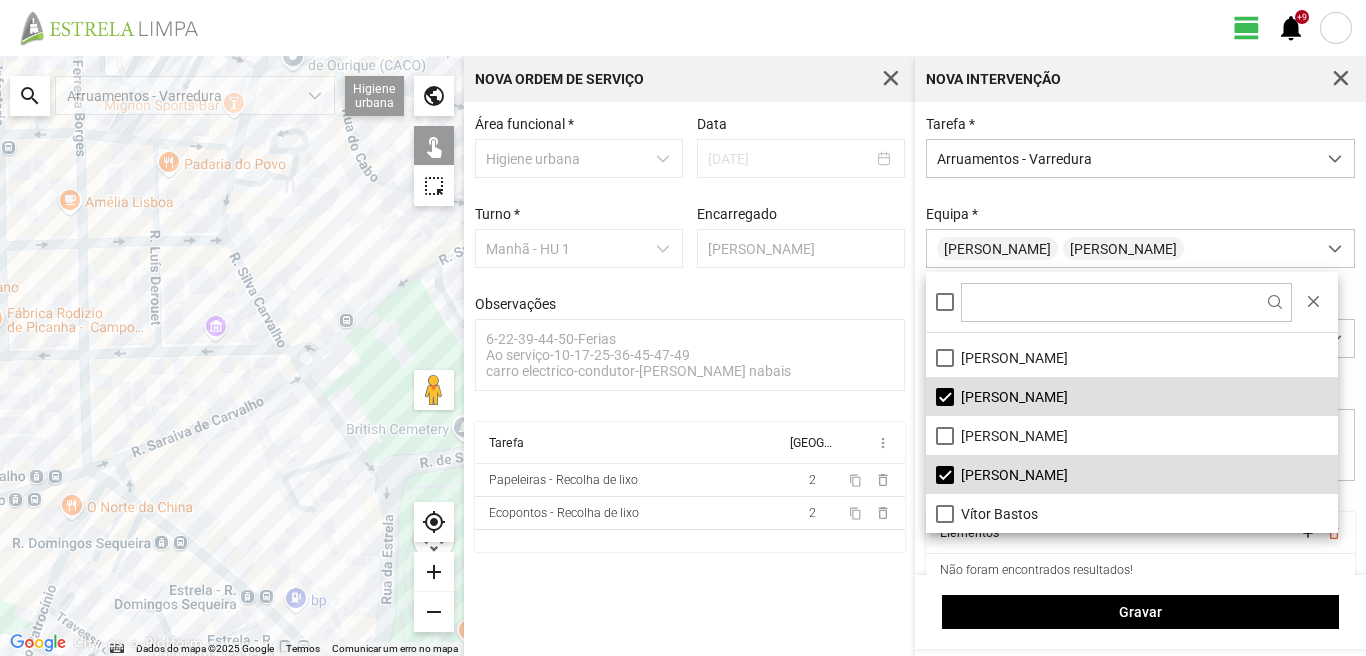 drag, startPoint x: 322, startPoint y: 516, endPoint x: 72, endPoint y: 505, distance: 250.24188 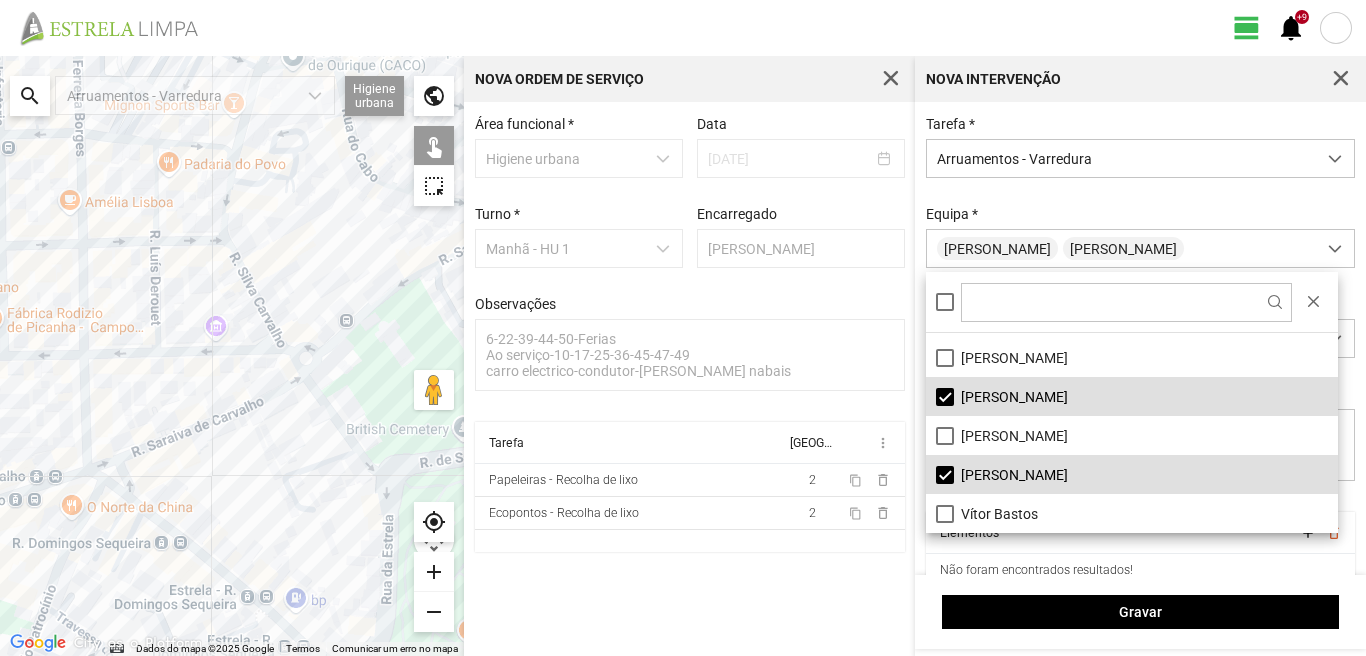 click 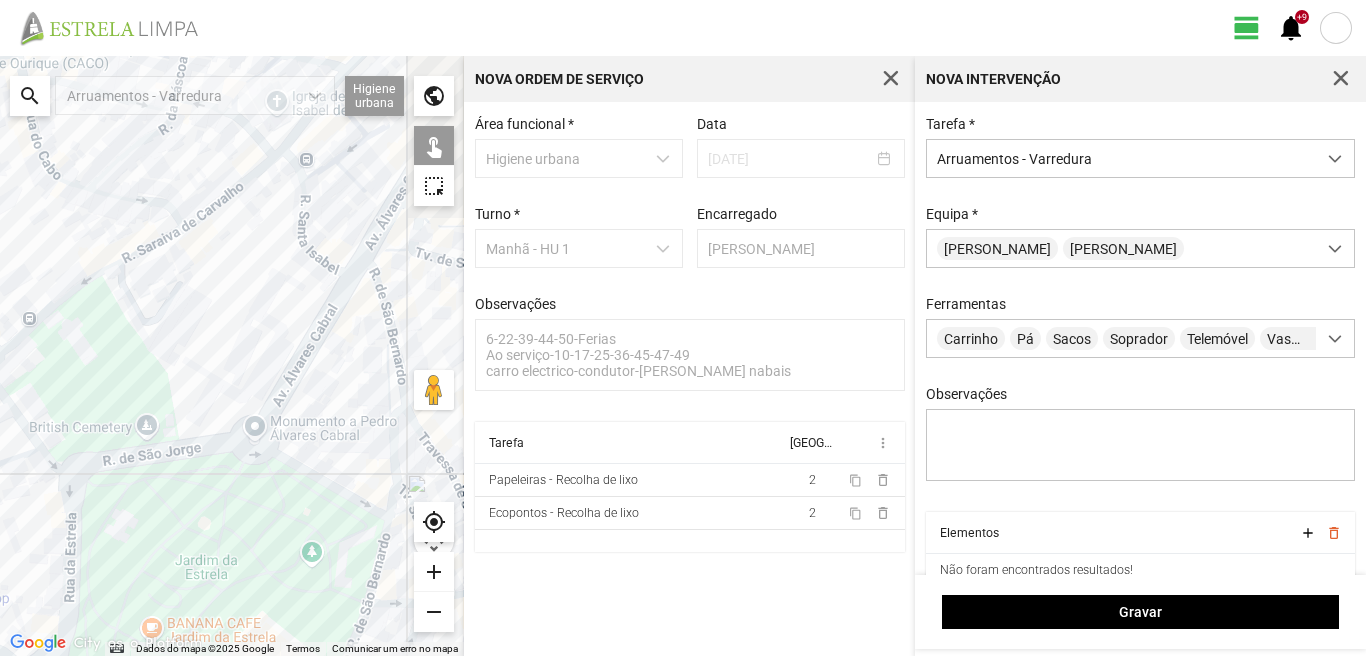 drag, startPoint x: 328, startPoint y: 529, endPoint x: 78, endPoint y: 529, distance: 250 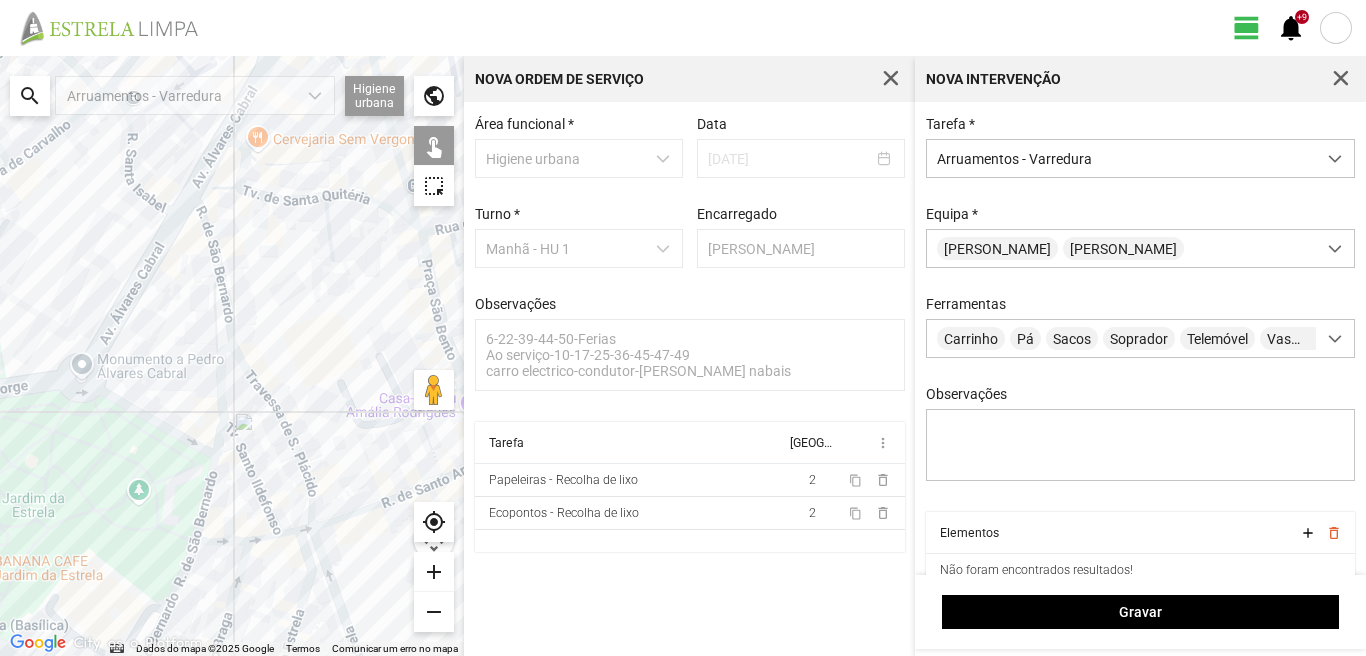 drag, startPoint x: 325, startPoint y: 604, endPoint x: 240, endPoint y: 466, distance: 162.07715 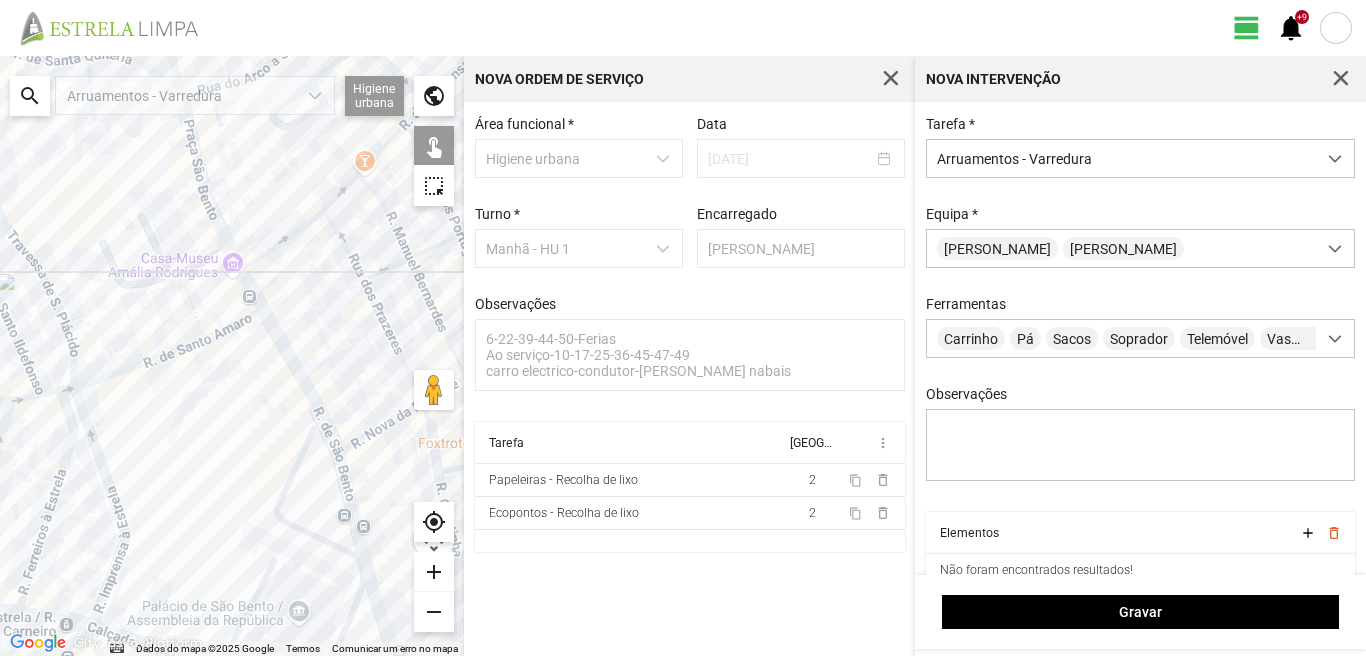 drag, startPoint x: 351, startPoint y: 410, endPoint x: 189, endPoint y: 435, distance: 163.91766 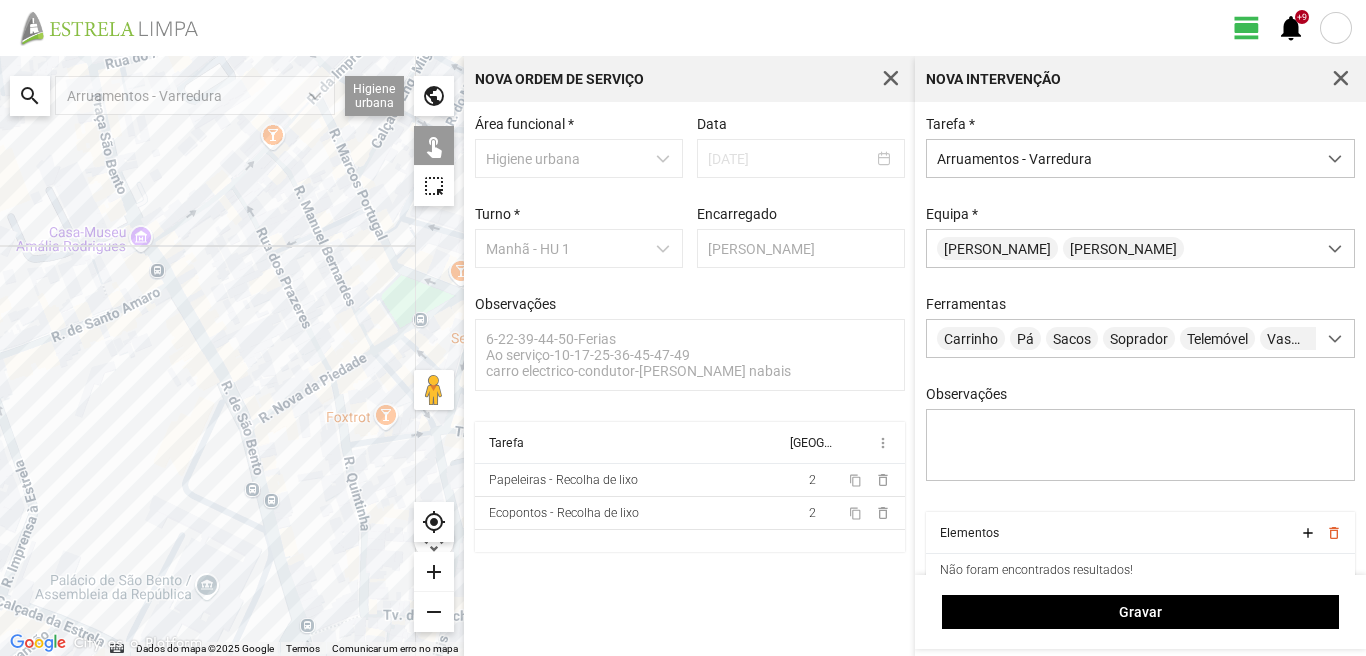 drag, startPoint x: 227, startPoint y: 562, endPoint x: 212, endPoint y: 380, distance: 182.61708 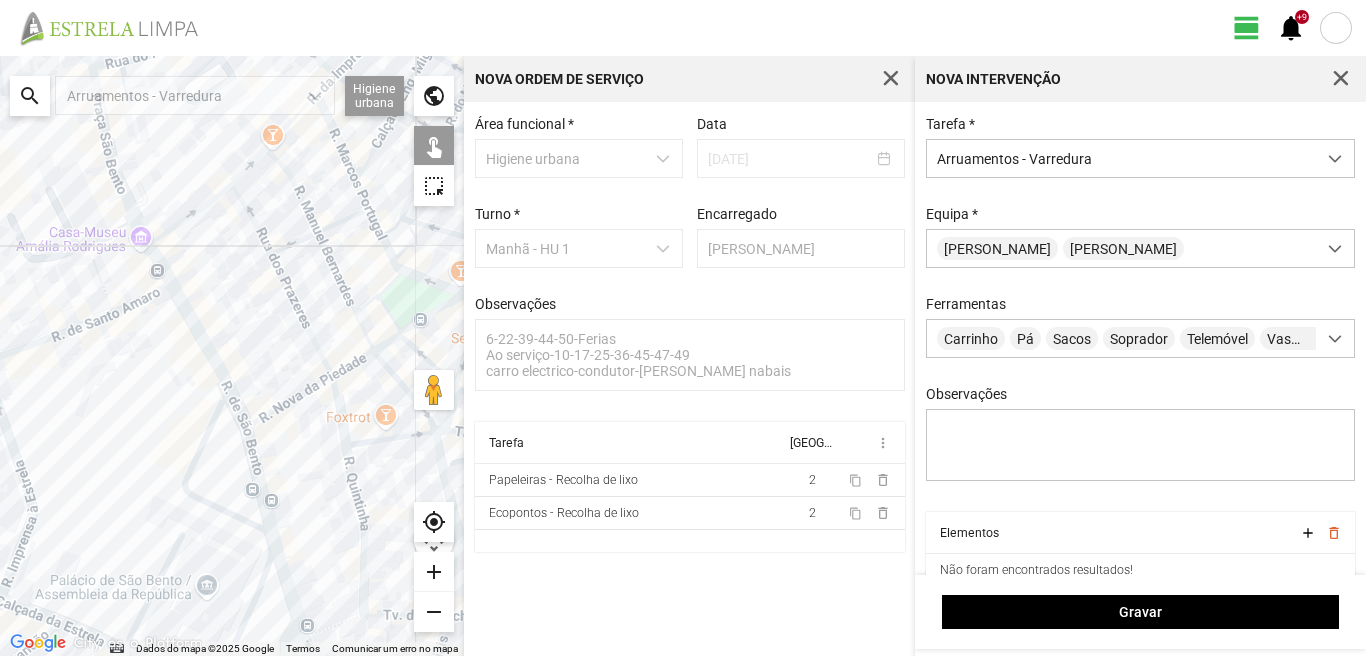 click 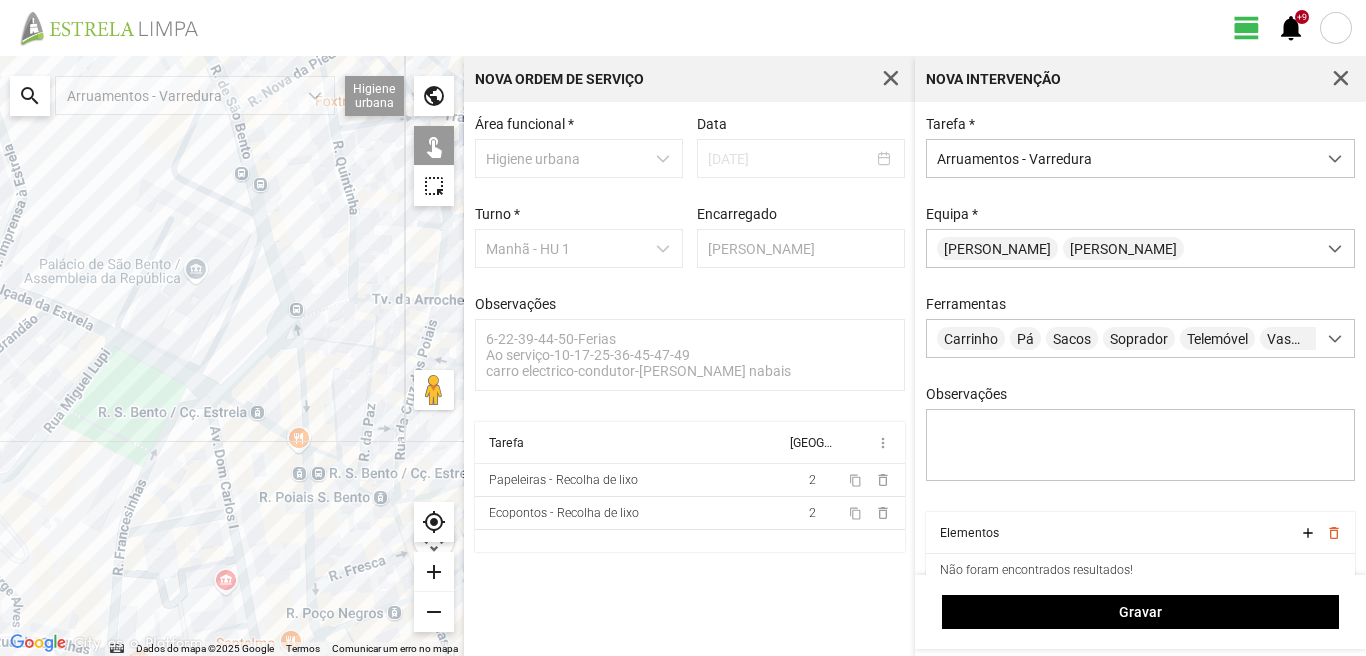 drag, startPoint x: 141, startPoint y: 487, endPoint x: 168, endPoint y: 395, distance: 95.880135 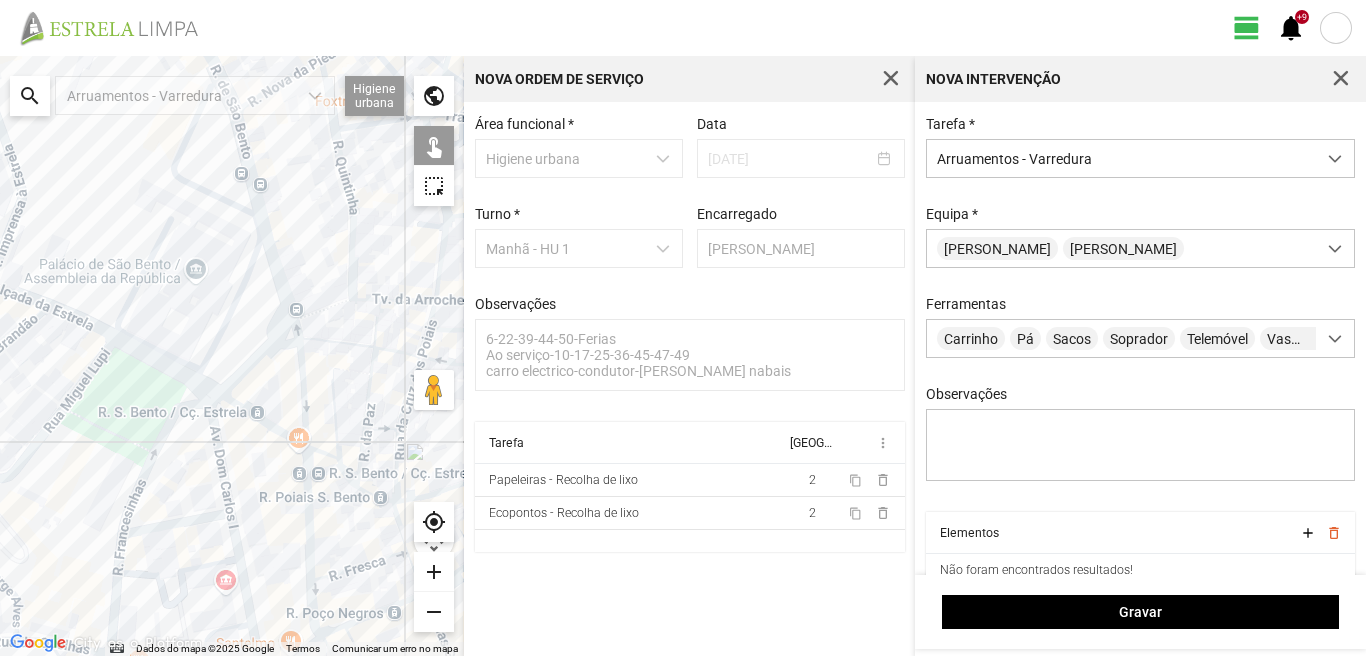 click 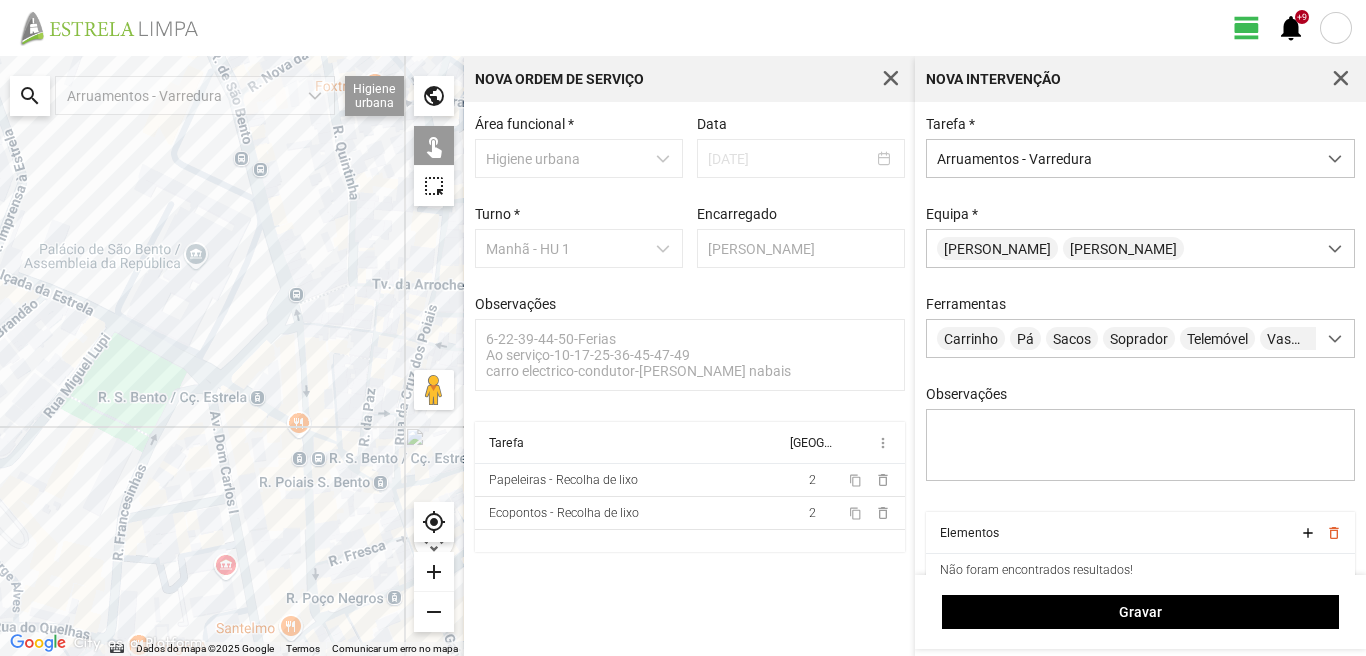 click 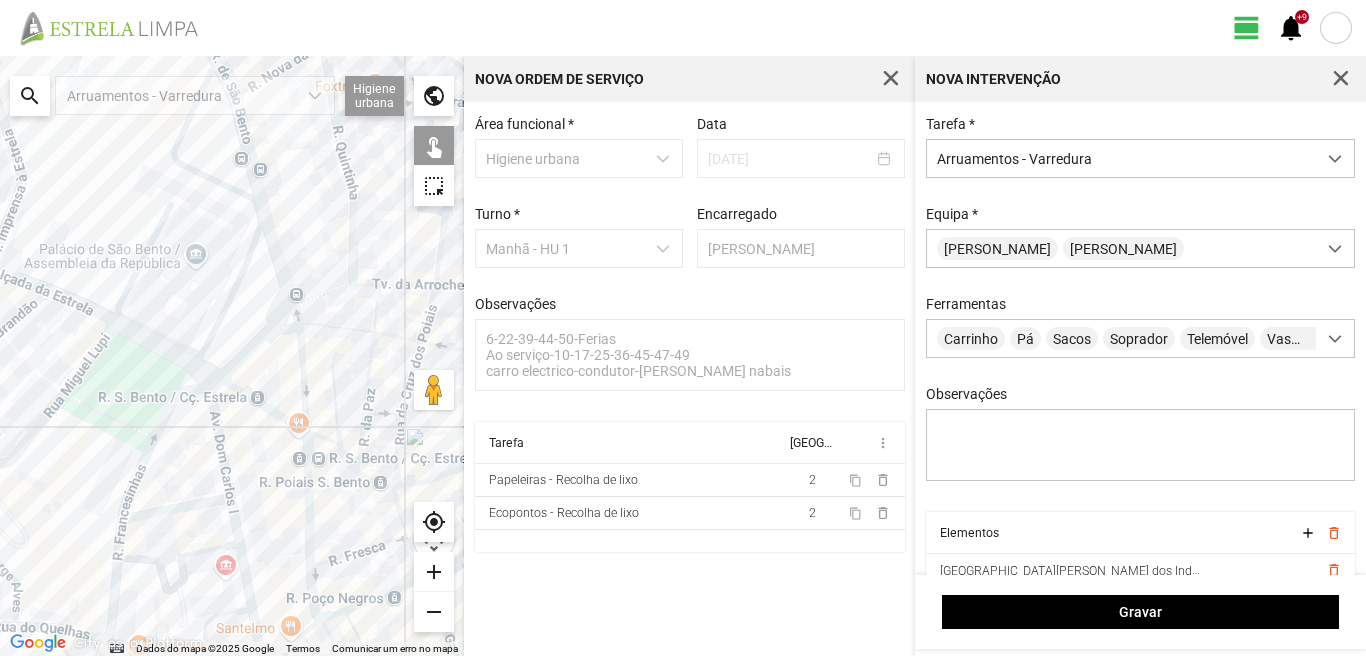 click 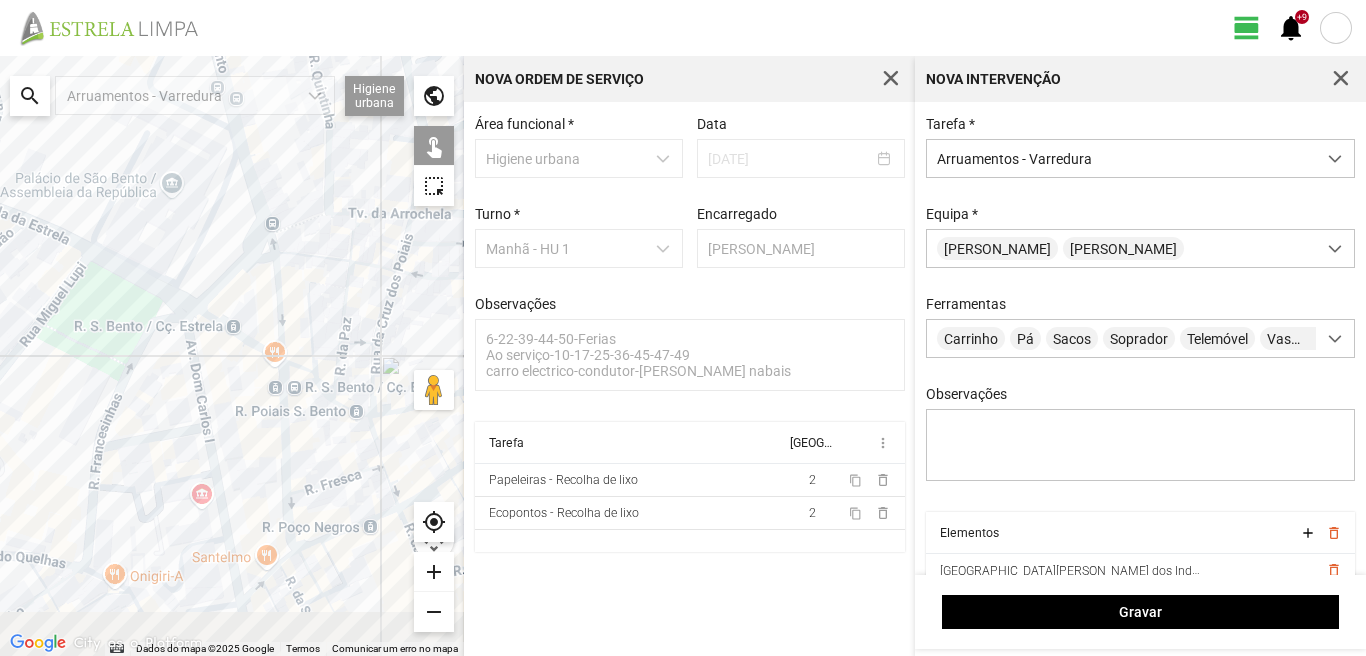 drag, startPoint x: 233, startPoint y: 583, endPoint x: 197, endPoint y: 448, distance: 139.71758 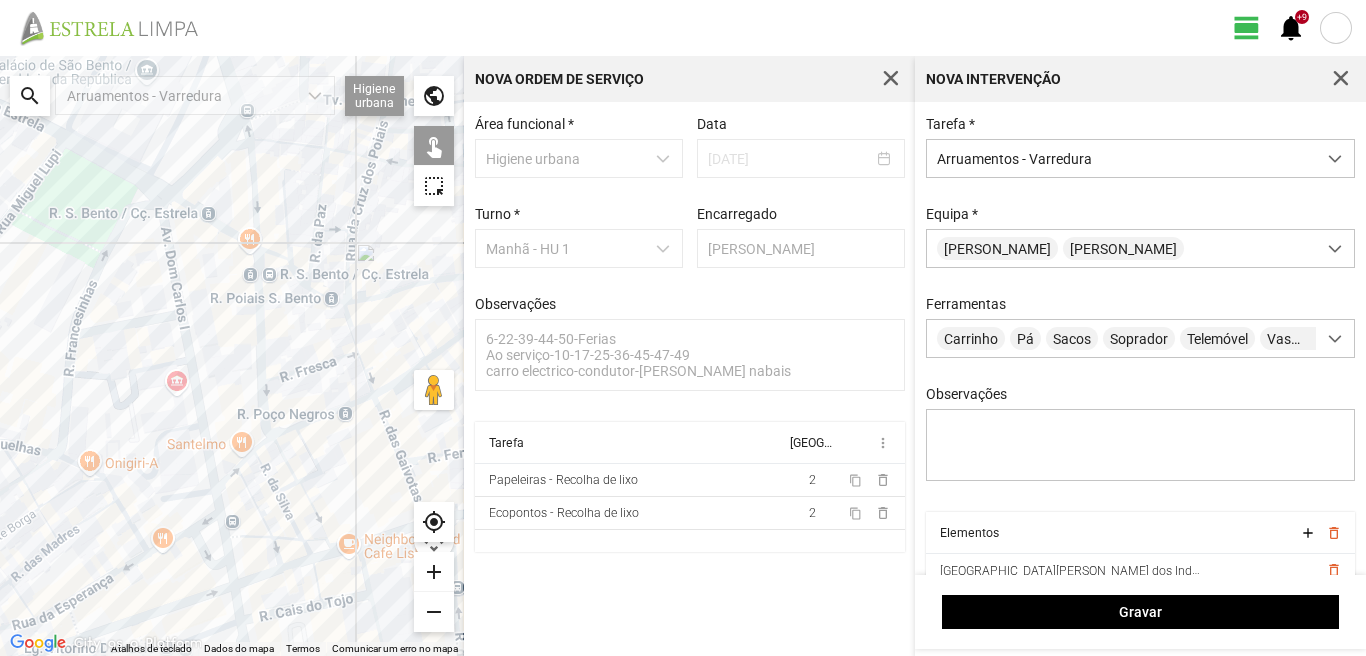 click 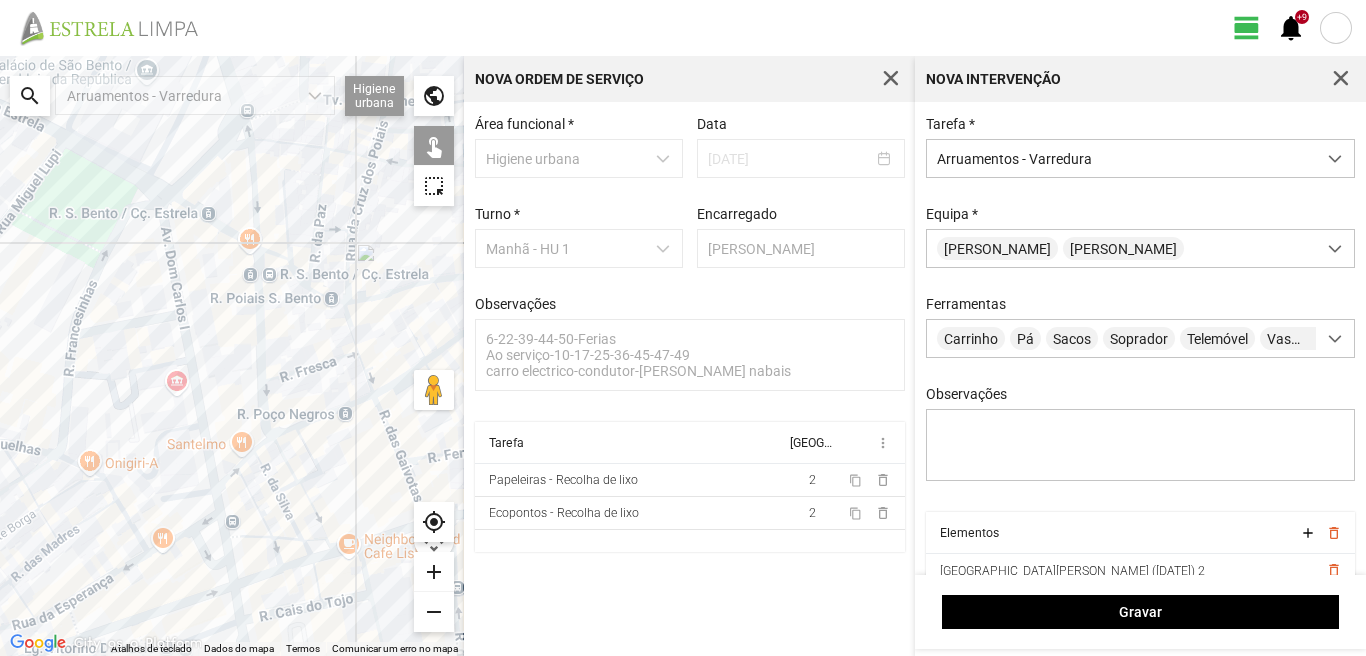 click 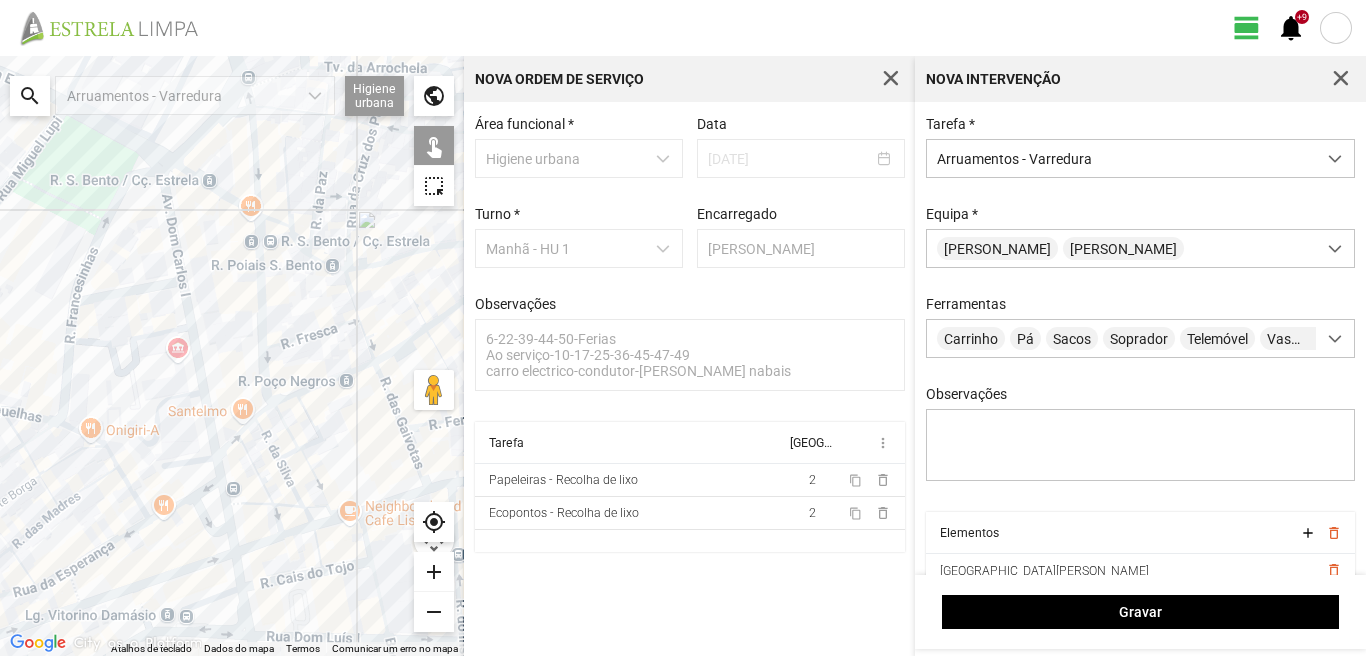 drag, startPoint x: 238, startPoint y: 573, endPoint x: 241, endPoint y: 494, distance: 79.05694 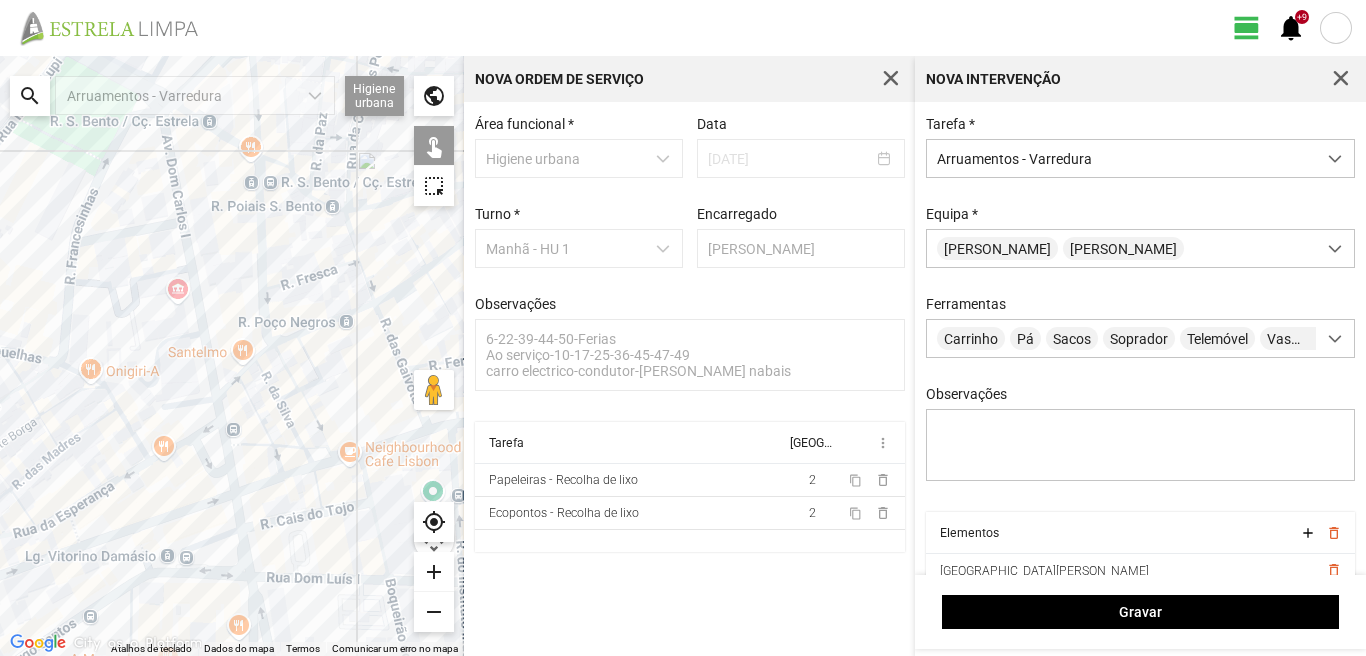 click 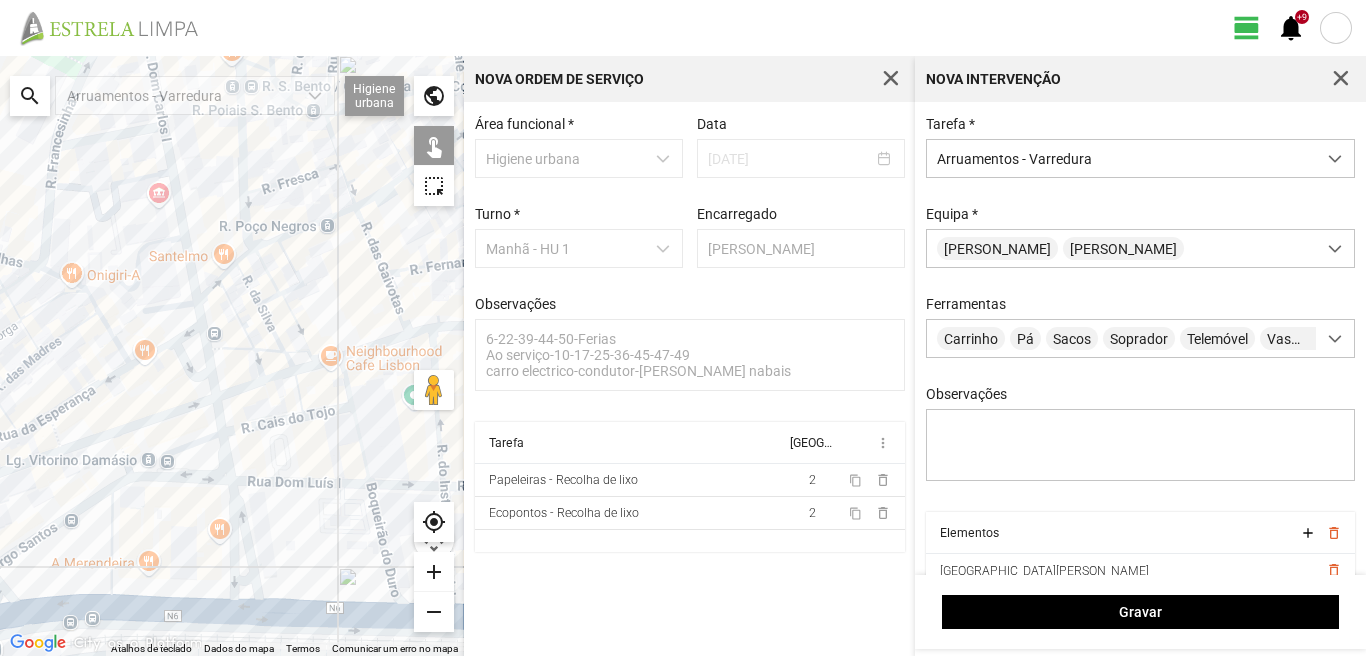 click 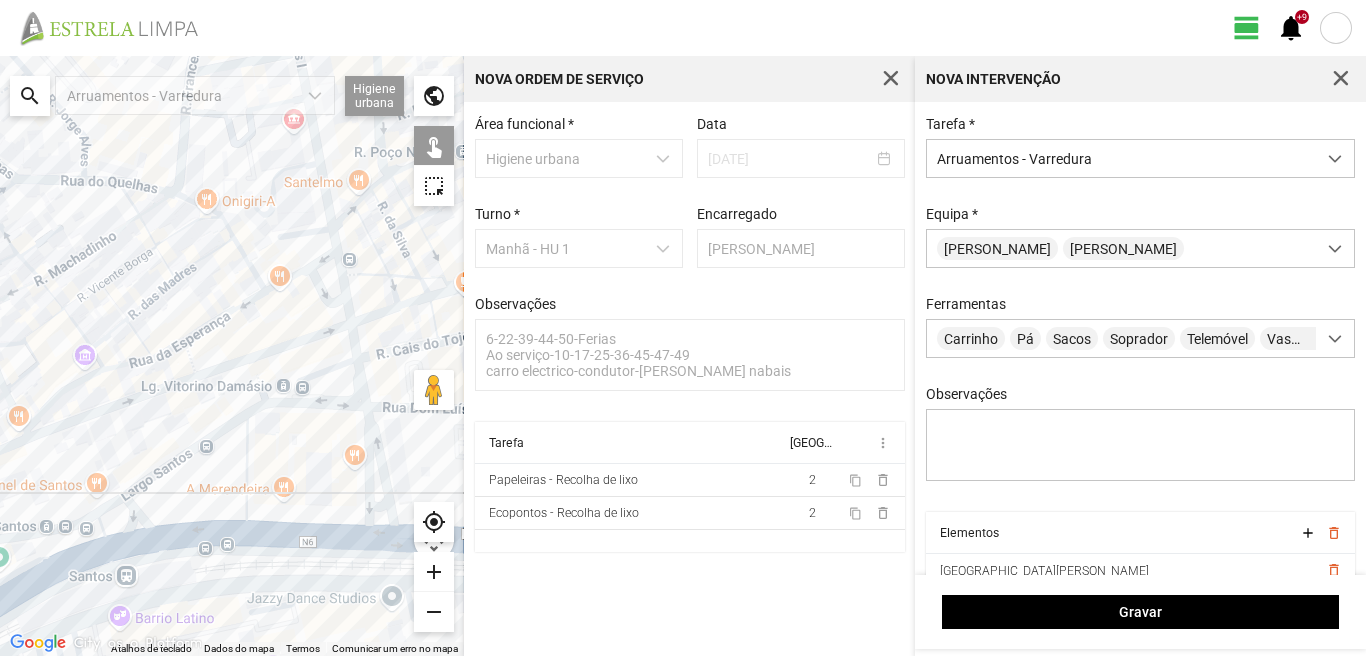 drag, startPoint x: 65, startPoint y: 551, endPoint x: 248, endPoint y: 450, distance: 209.02153 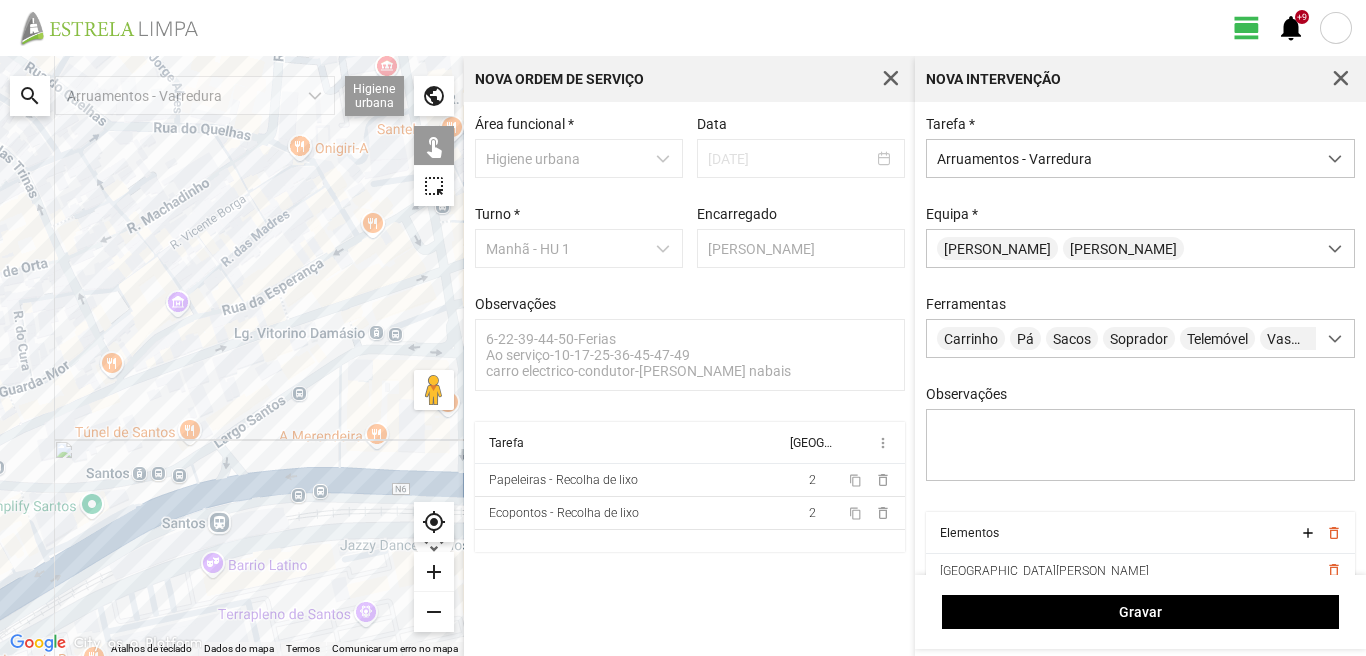 click 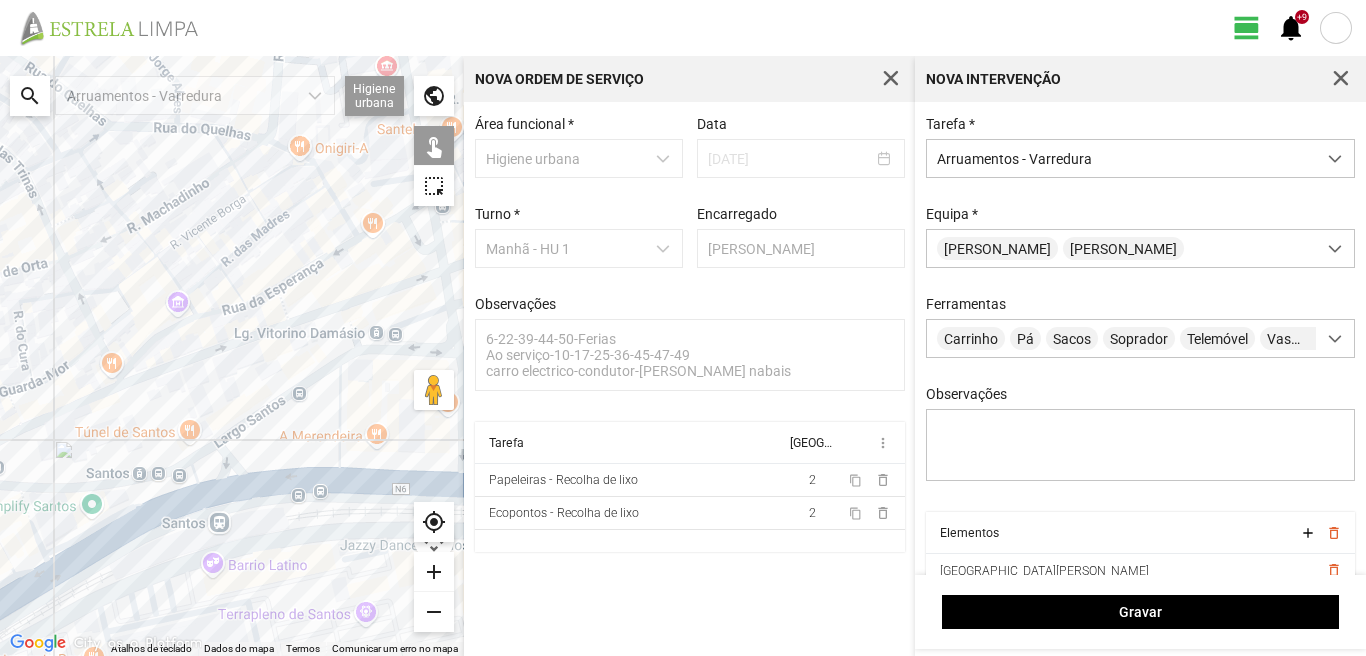 click 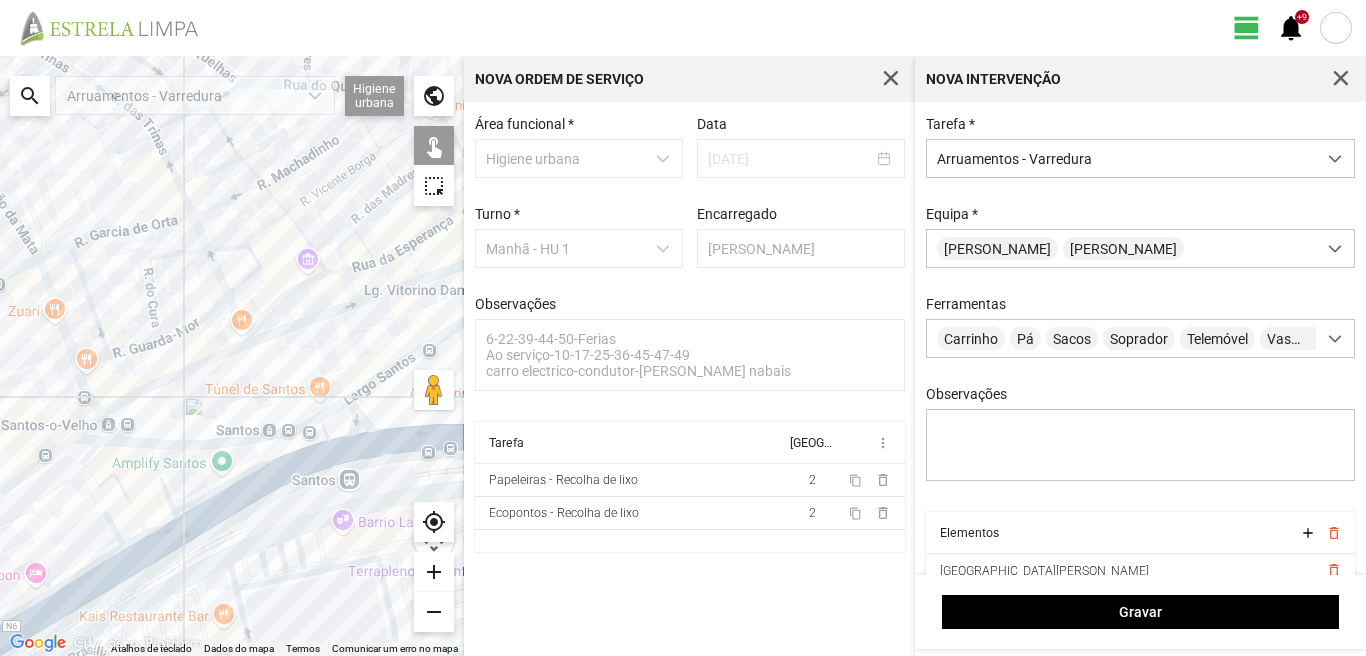 drag, startPoint x: 125, startPoint y: 517, endPoint x: 222, endPoint y: 487, distance: 101.53325 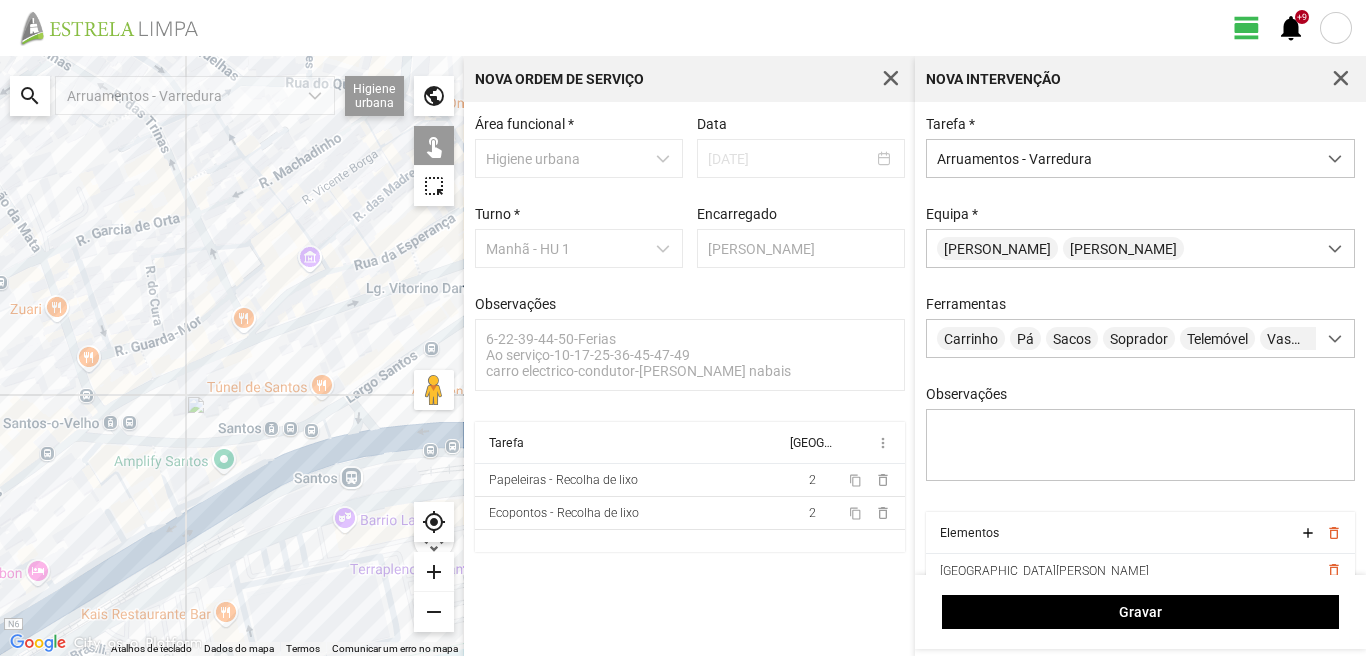 click 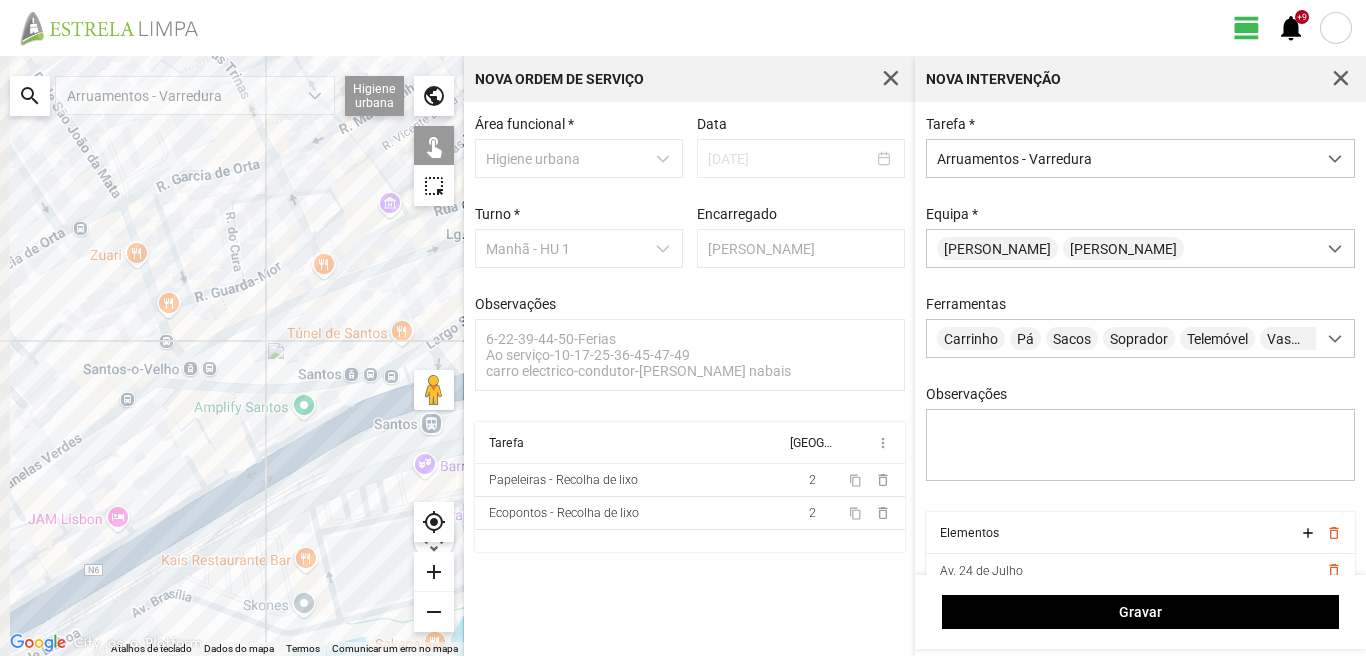 drag, startPoint x: 101, startPoint y: 568, endPoint x: 198, endPoint y: 503, distance: 116.76472 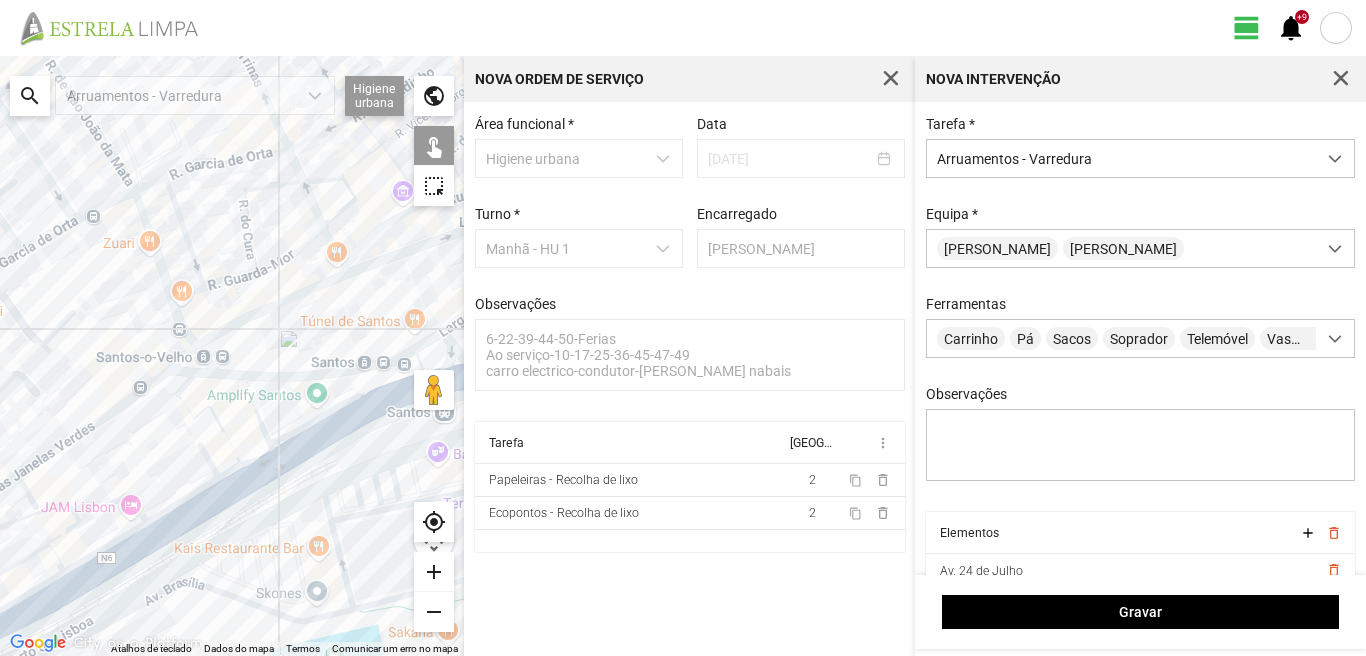 click 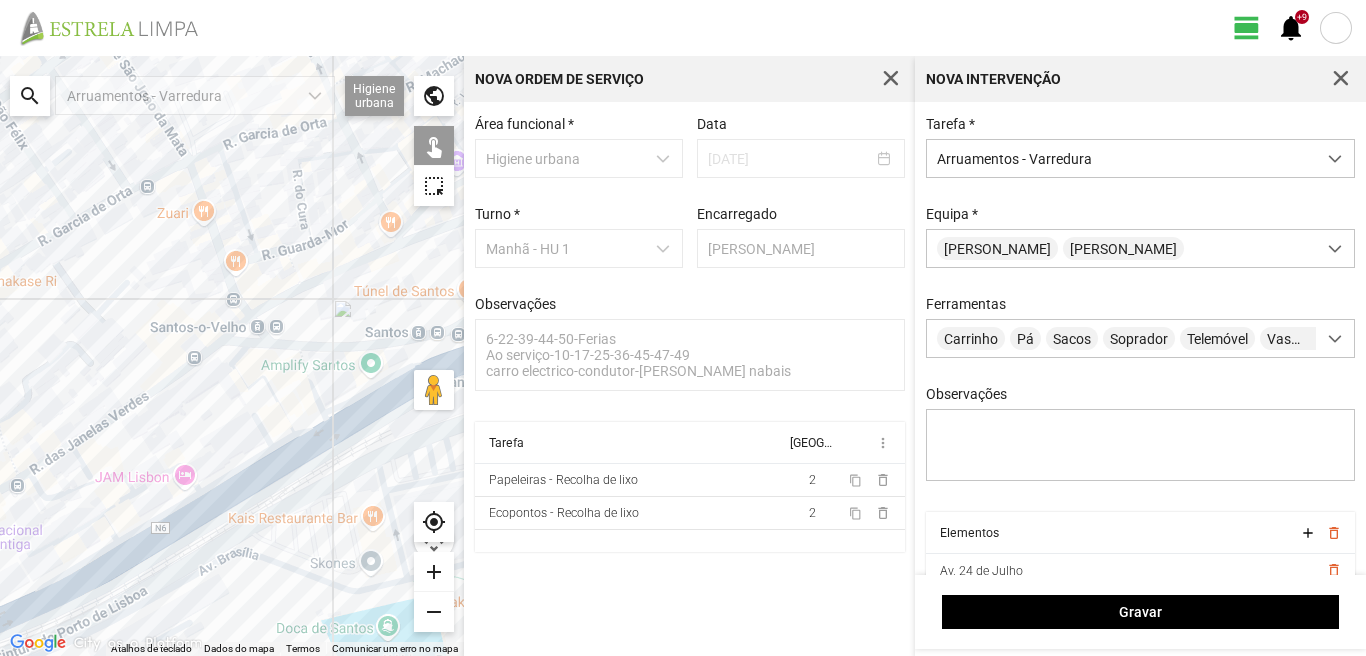 drag, startPoint x: 68, startPoint y: 556, endPoint x: 194, endPoint y: 509, distance: 134.48048 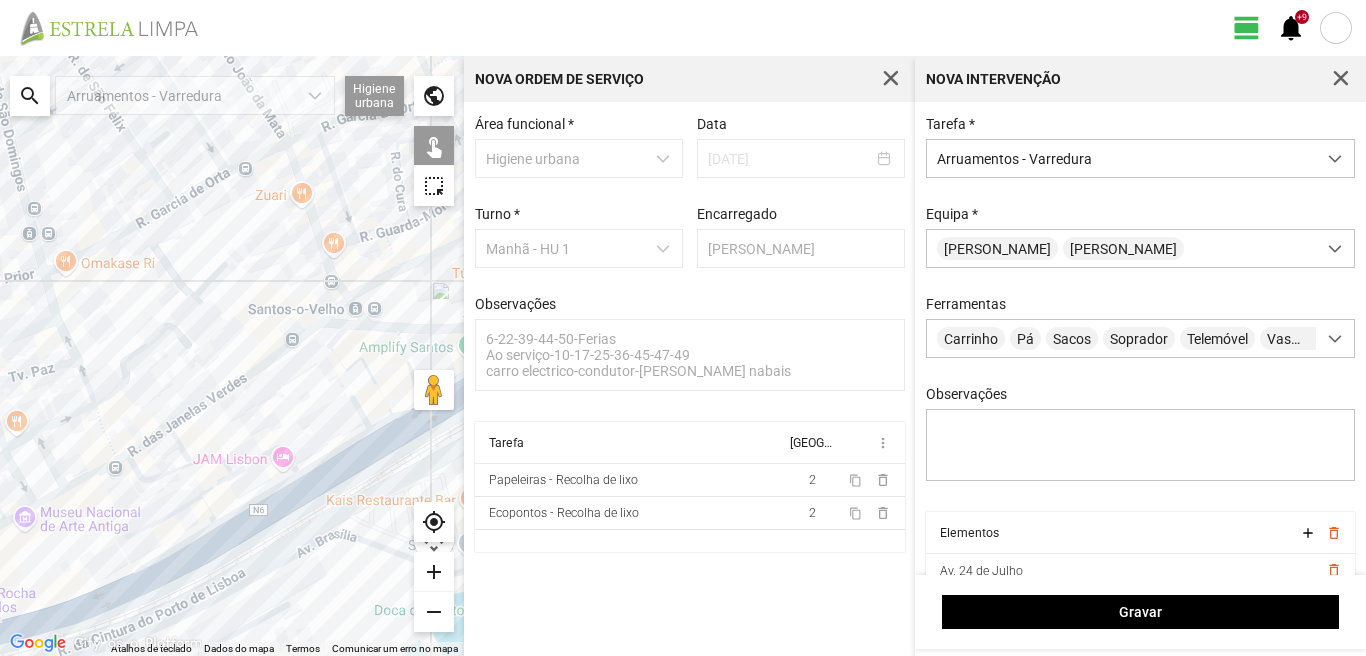 click 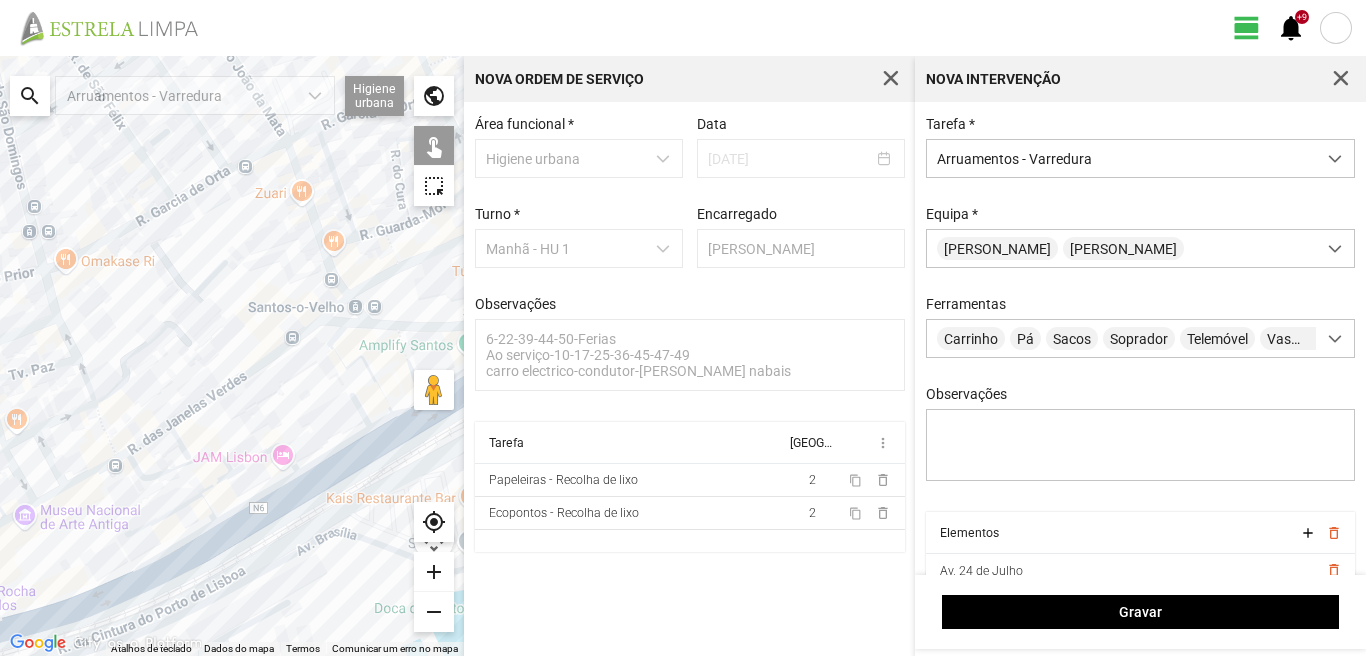 click 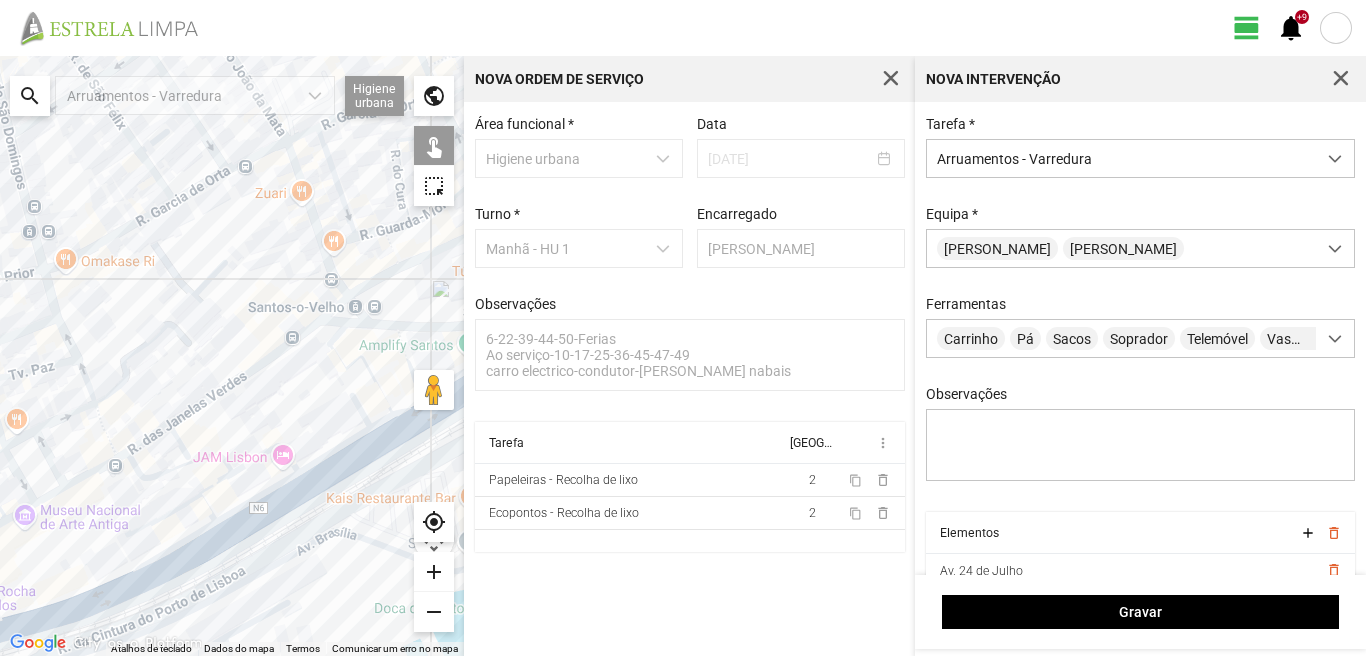 click 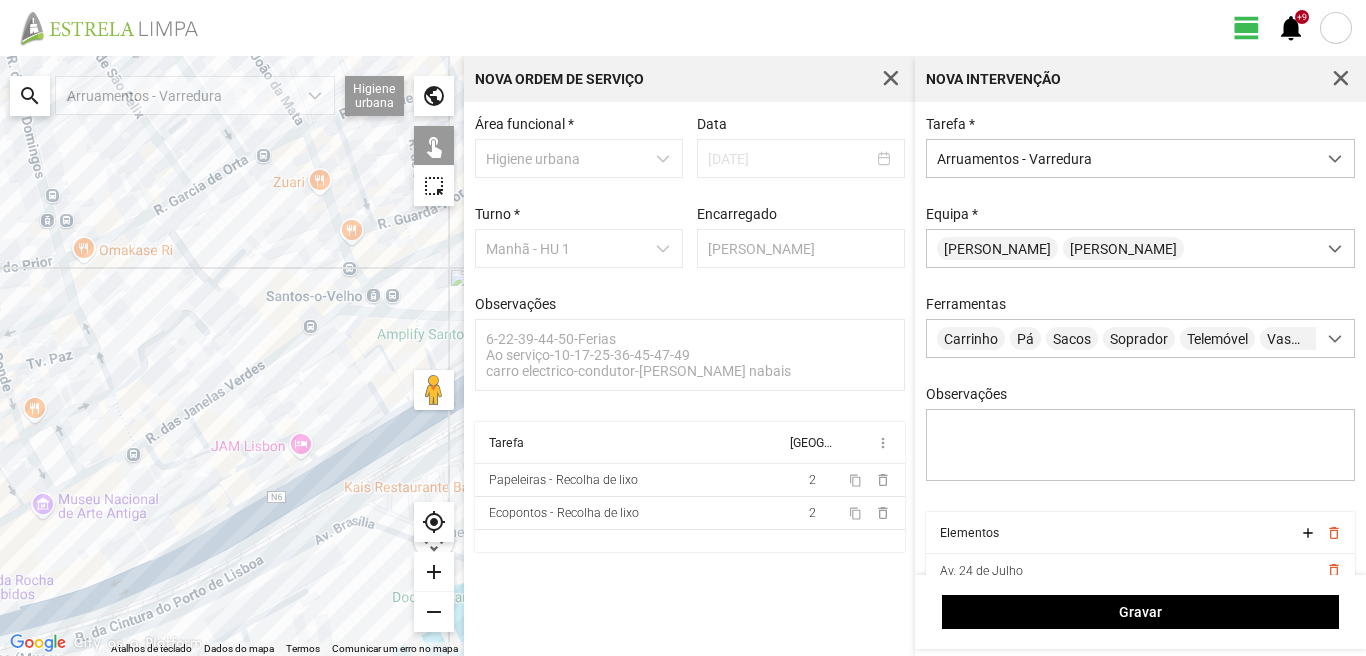drag, startPoint x: 101, startPoint y: 591, endPoint x: 226, endPoint y: 532, distance: 138.22446 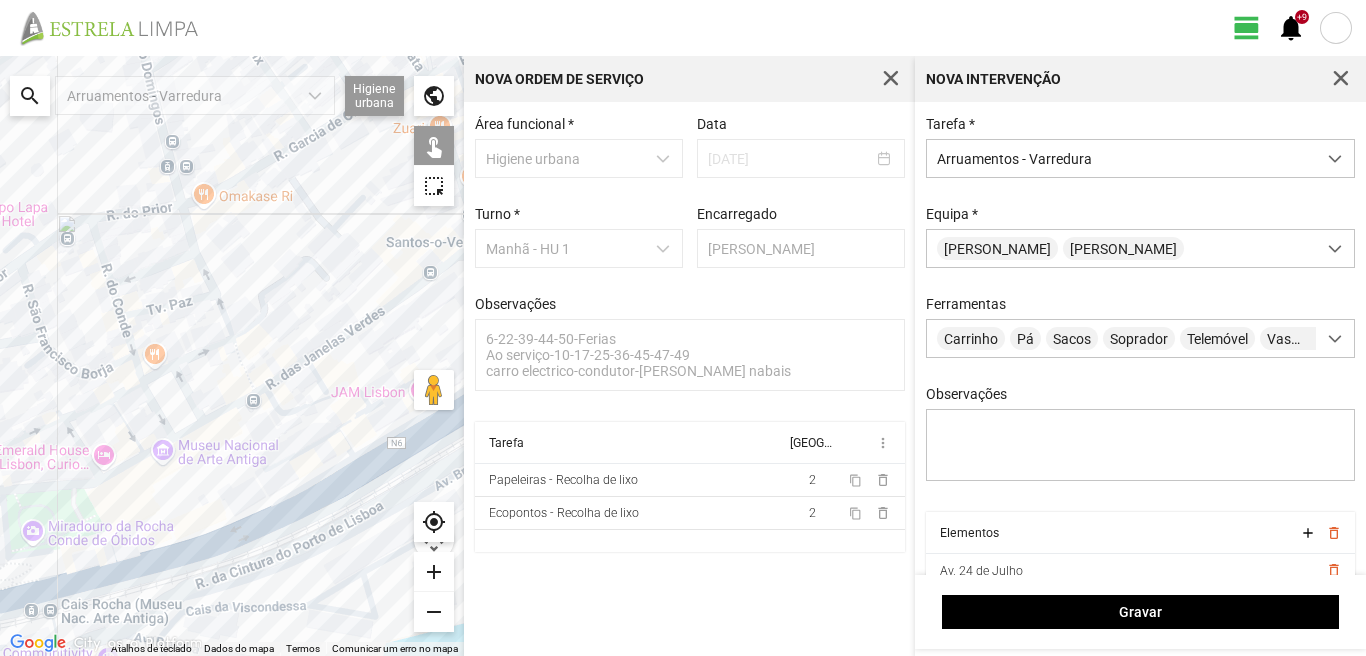 click 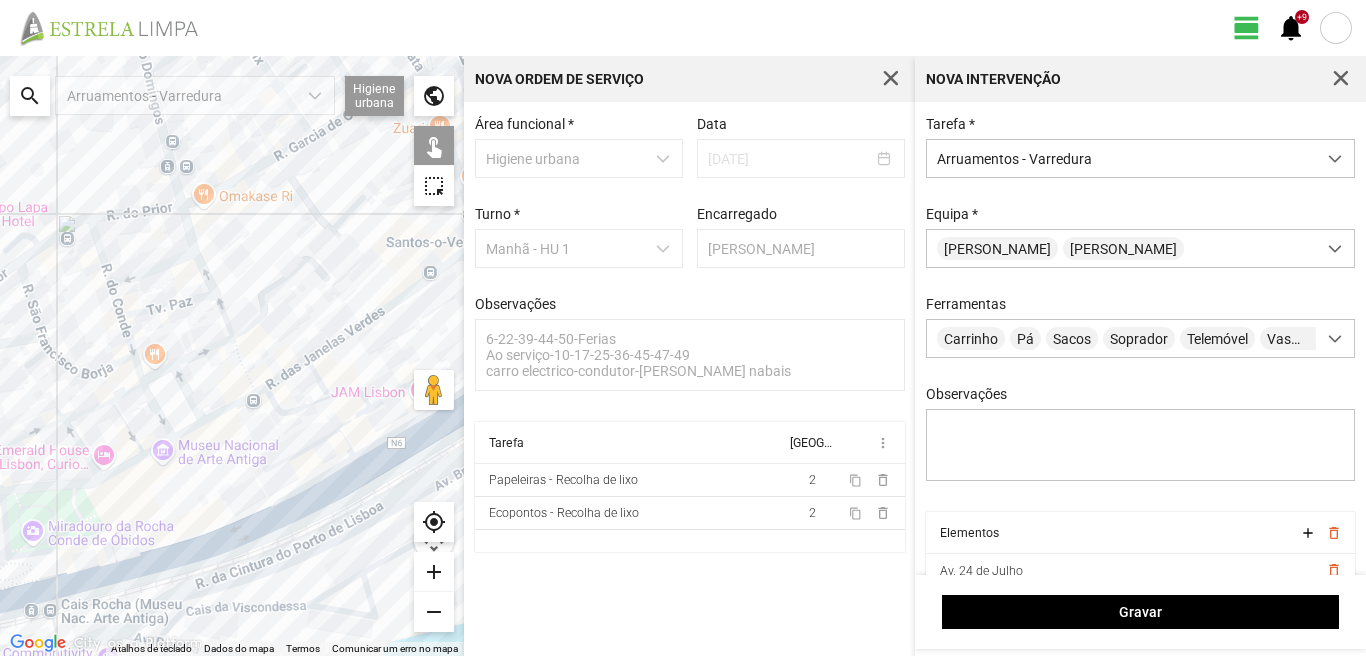 click 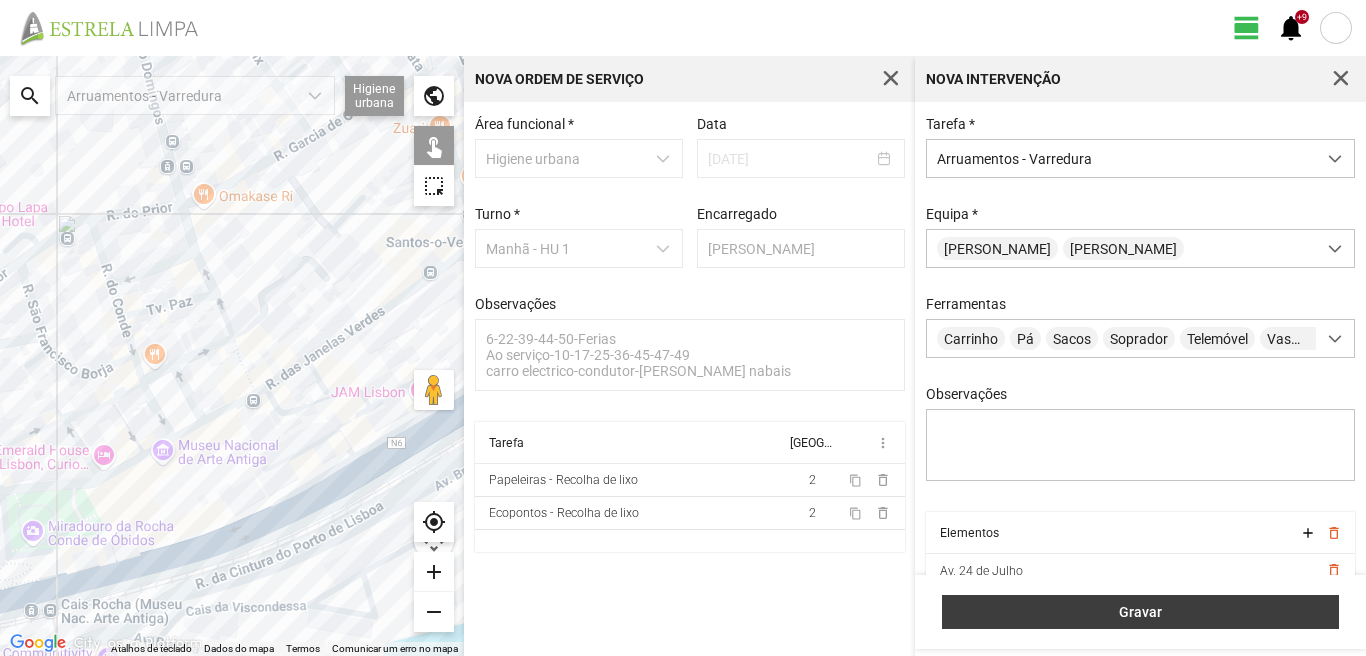 click on "Gravar" at bounding box center (1141, 612) 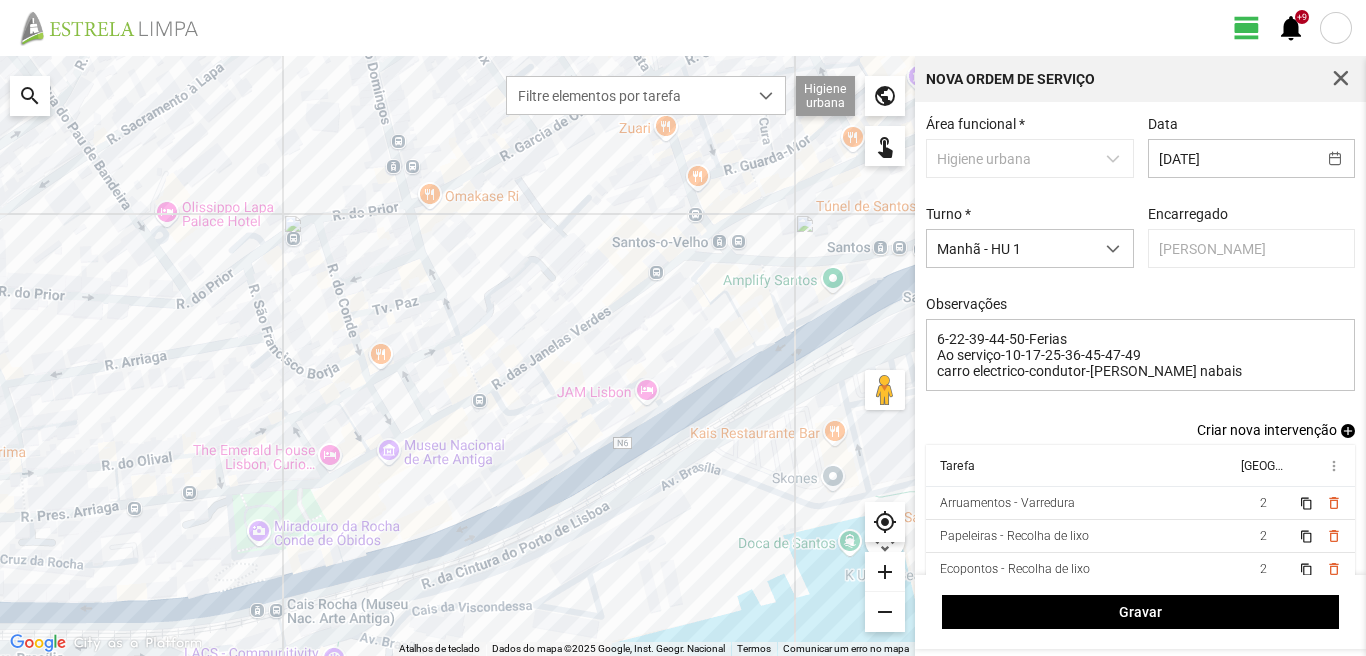 click on "add" at bounding box center (1348, 431) 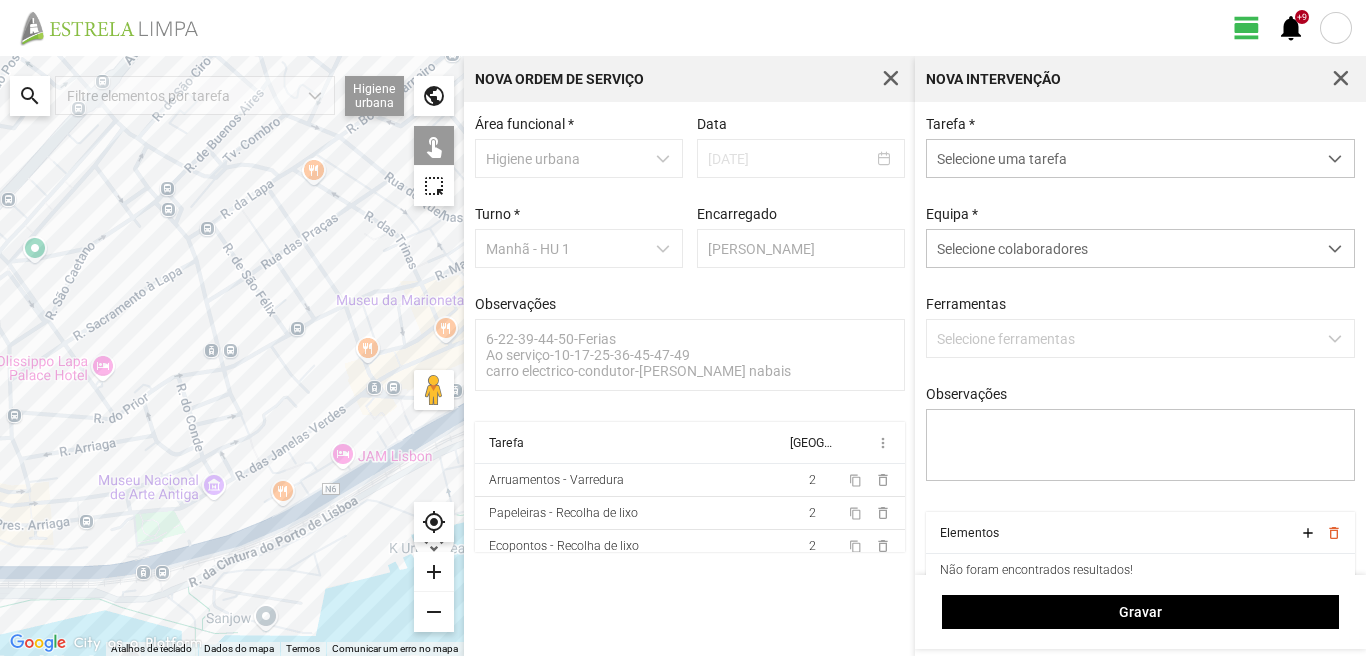 drag, startPoint x: 156, startPoint y: 362, endPoint x: 111, endPoint y: 540, distance: 183.60011 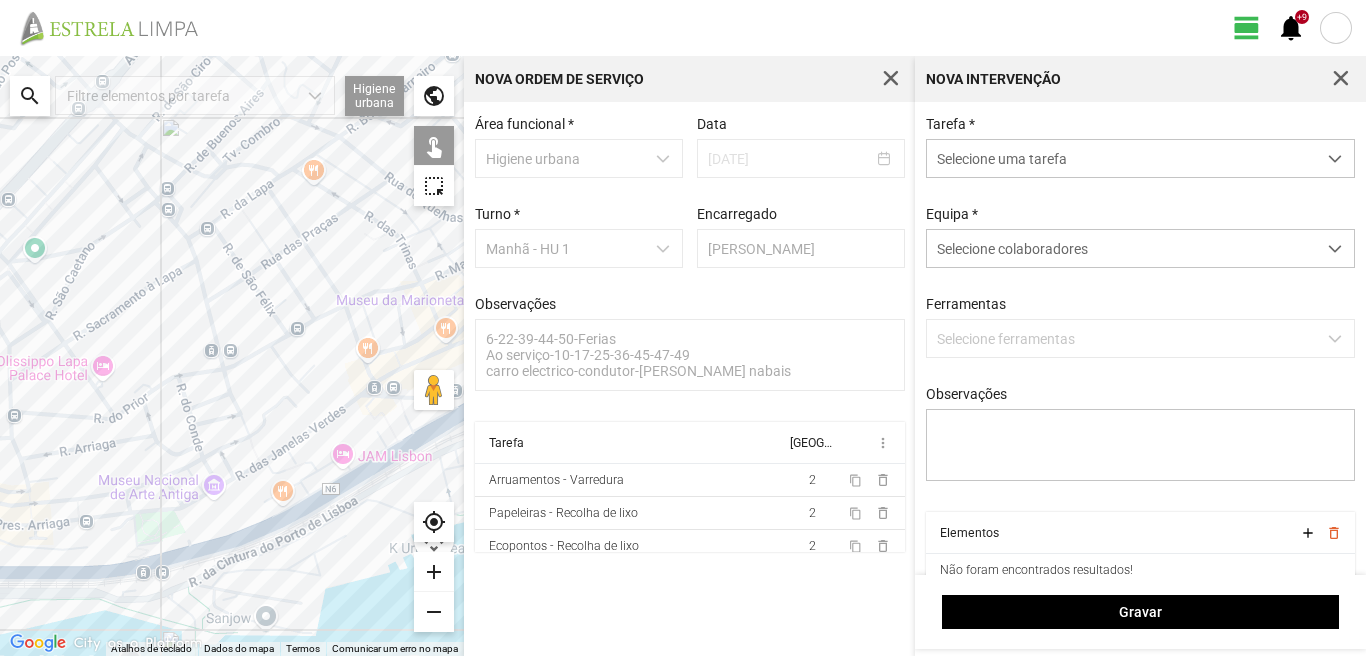 click 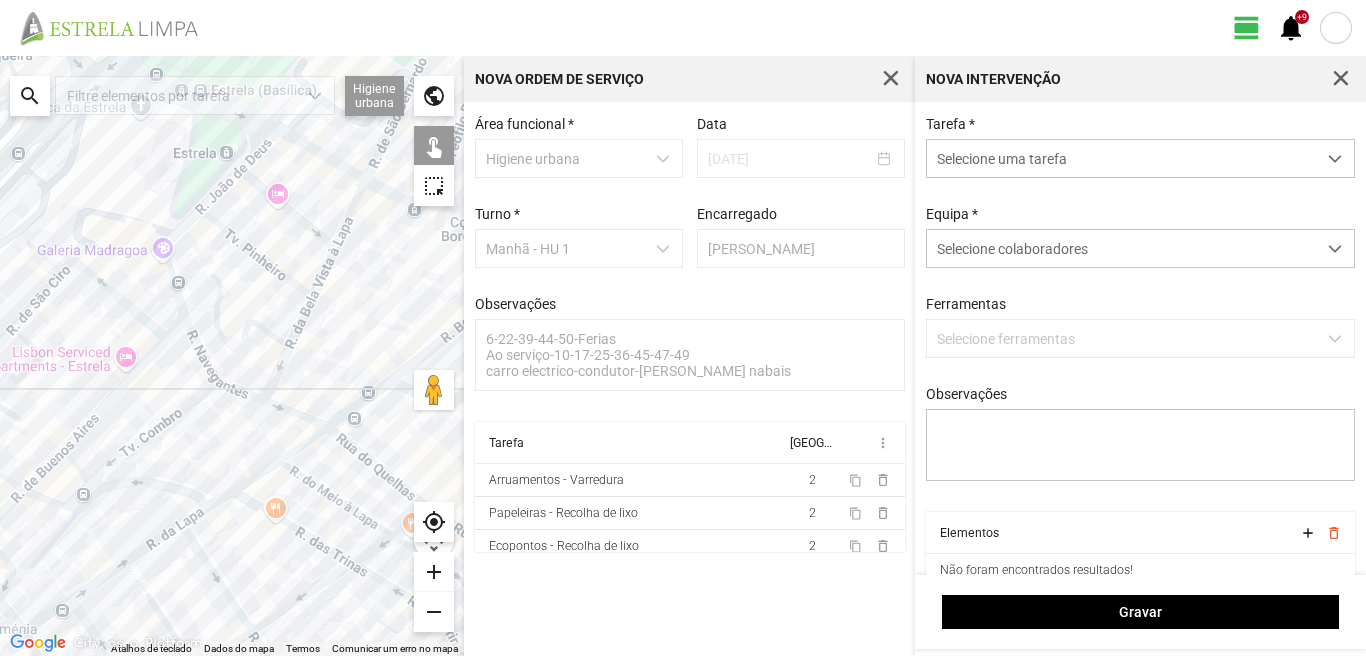 drag, startPoint x: 178, startPoint y: 392, endPoint x: 125, endPoint y: 579, distance: 194.36563 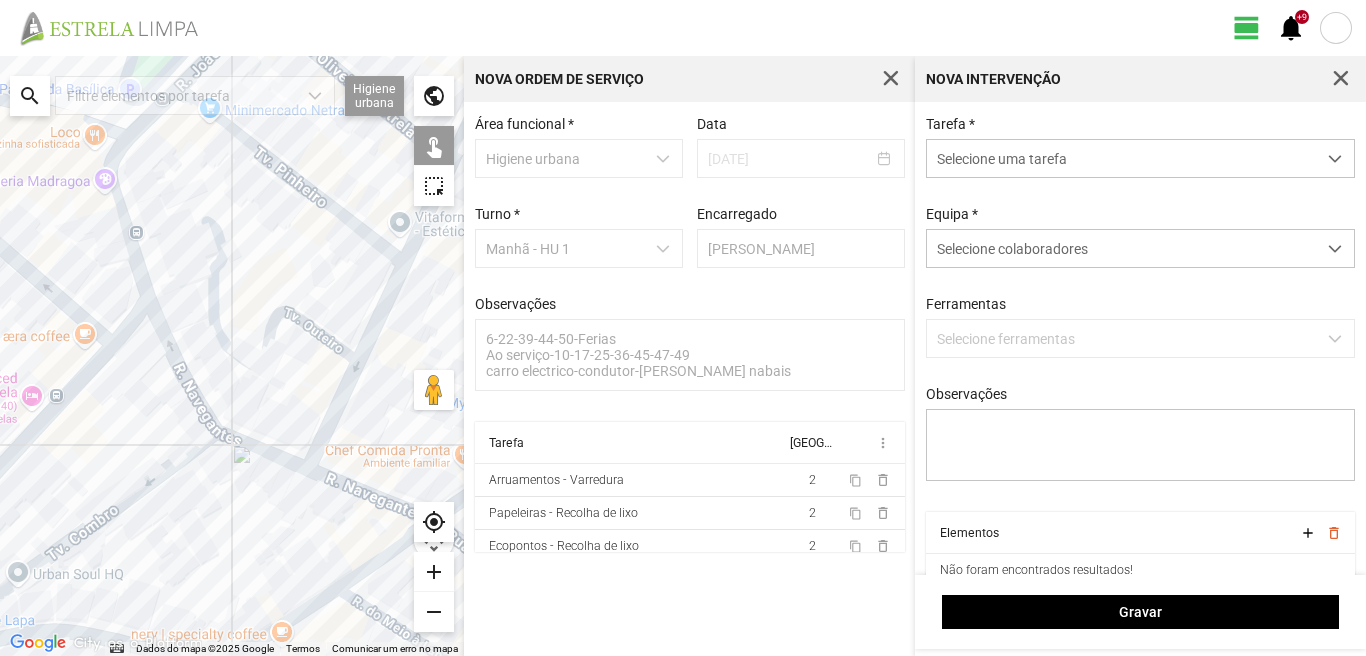 click 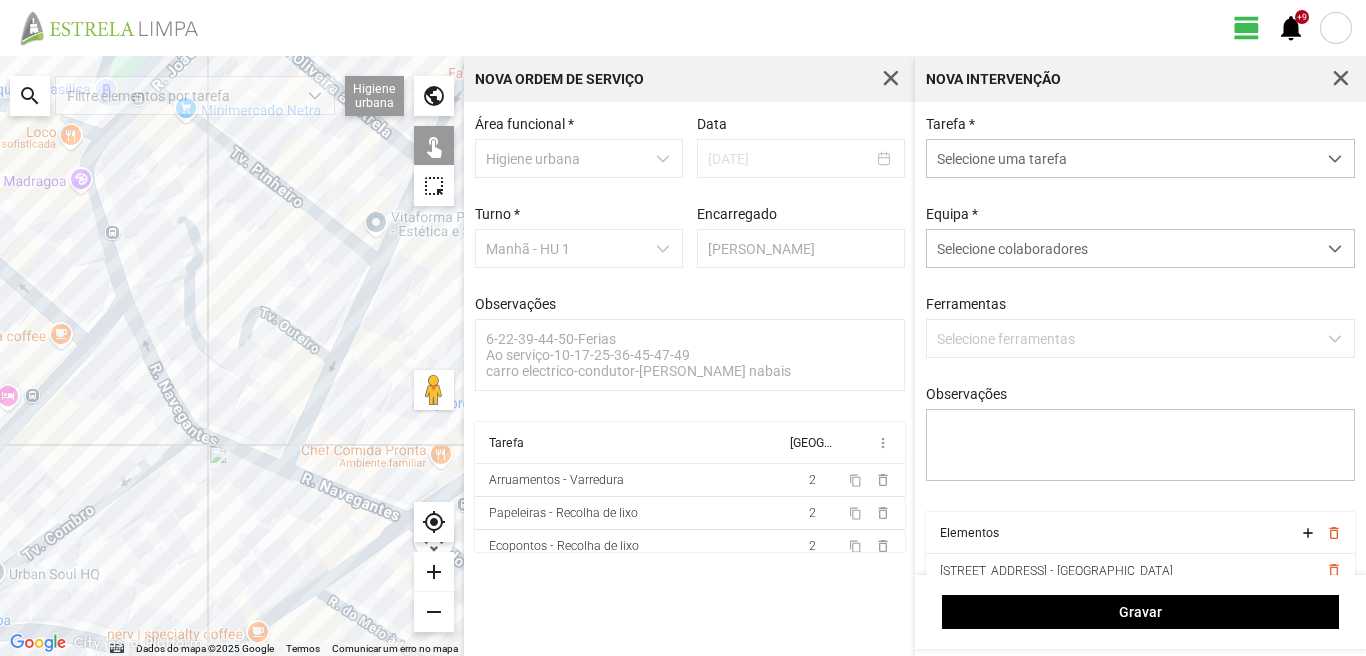drag, startPoint x: 316, startPoint y: 522, endPoint x: 189, endPoint y: 522, distance: 127 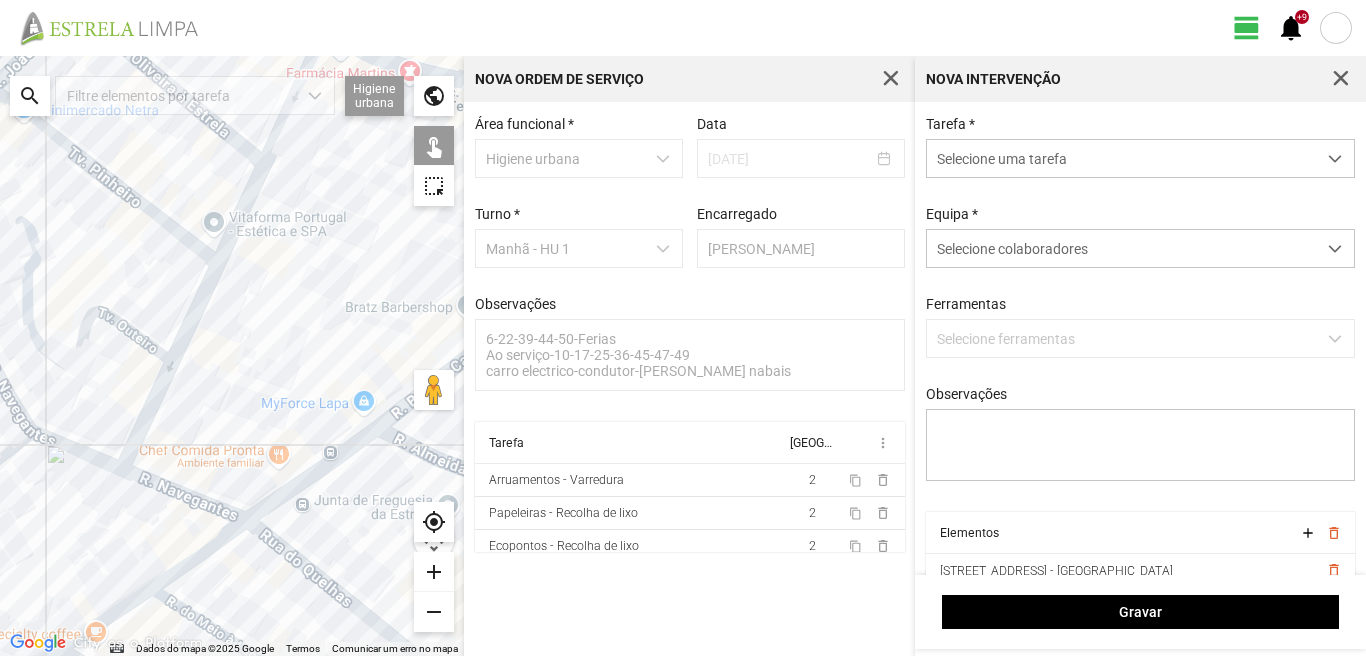 click 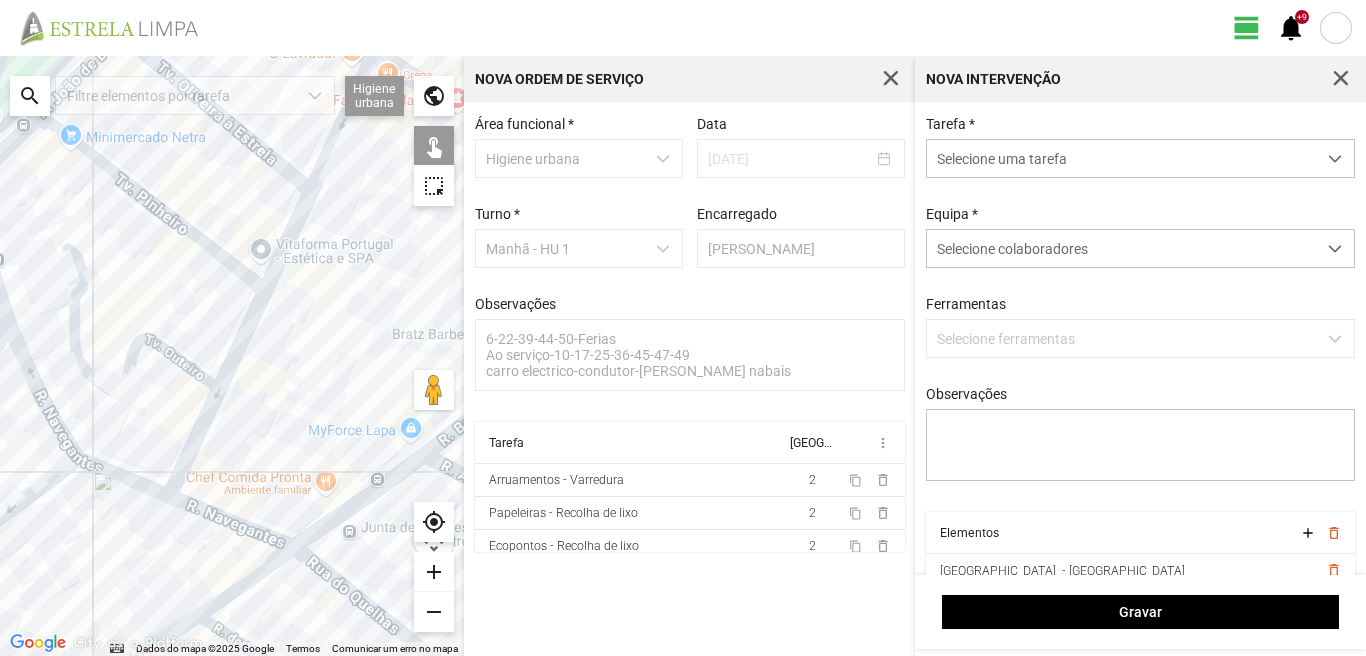 drag, startPoint x: 98, startPoint y: 464, endPoint x: 215, endPoint y: 523, distance: 131.03435 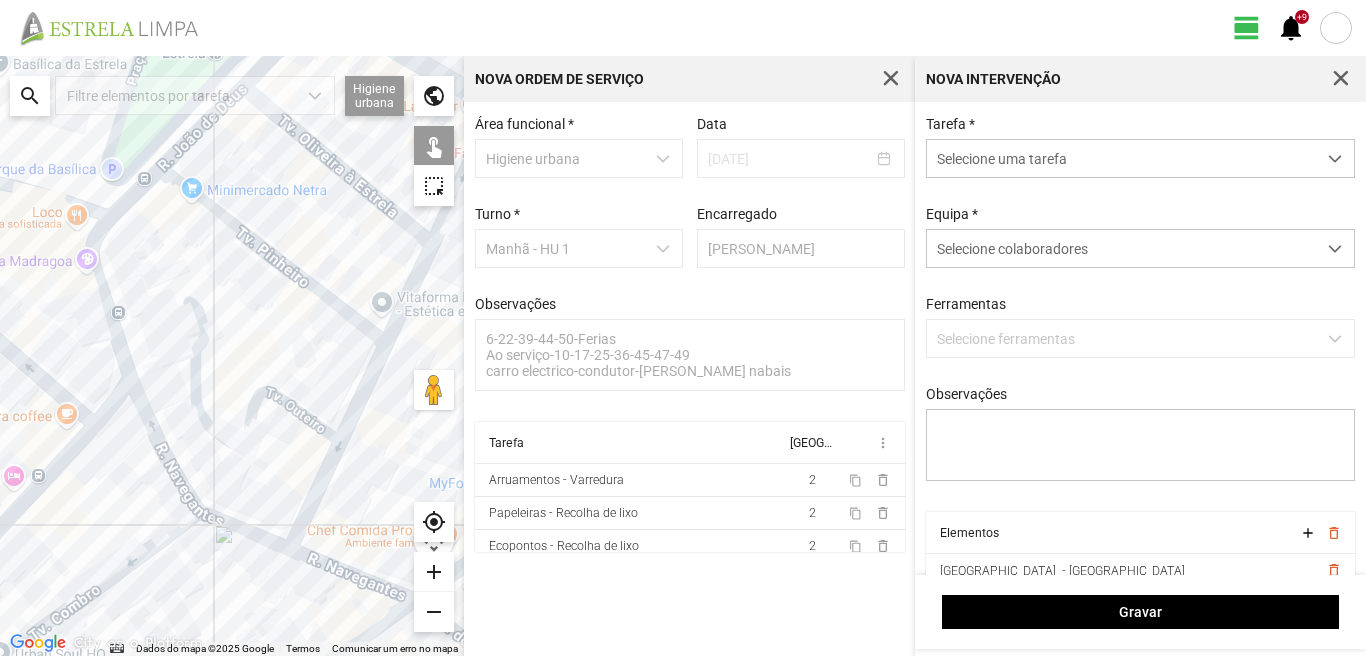 click 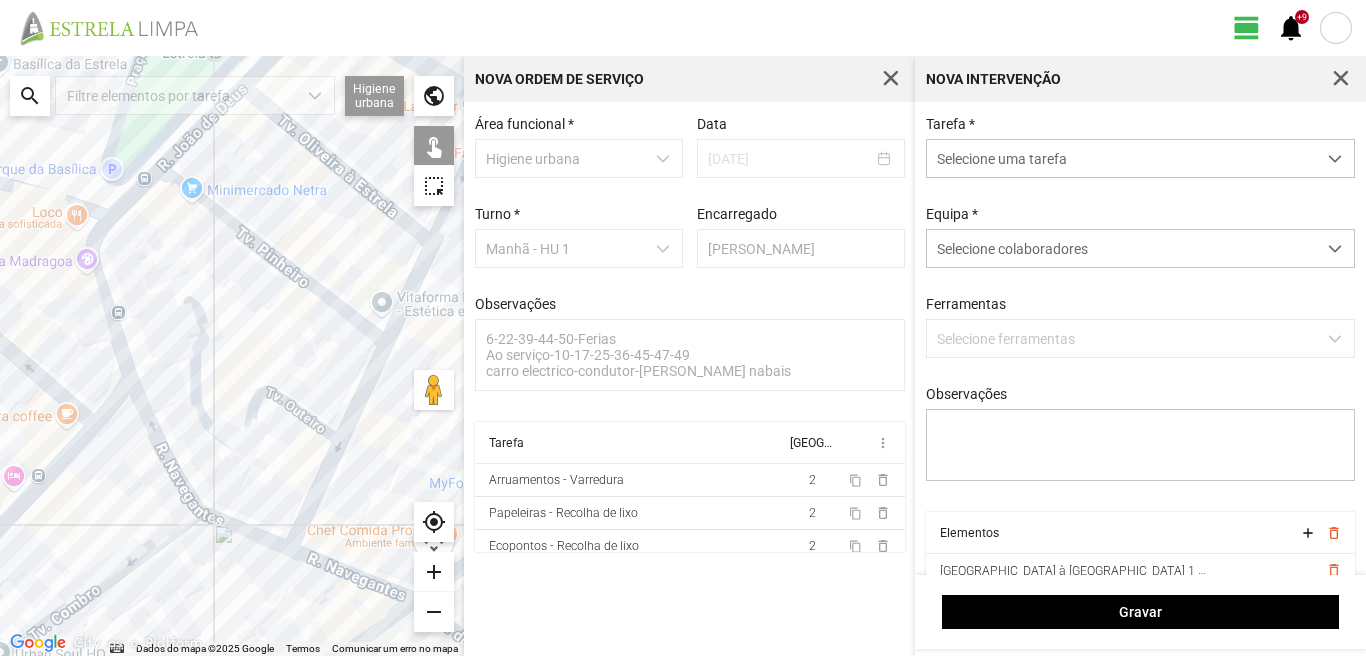 click 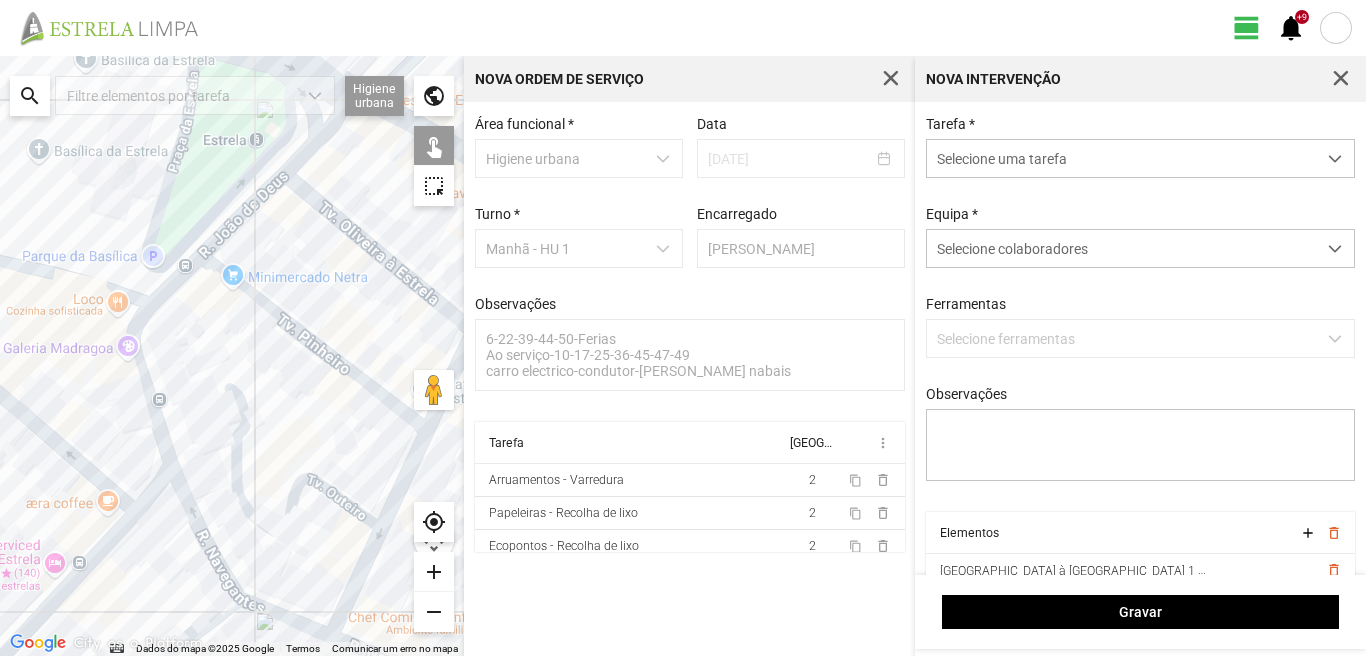 drag, startPoint x: 151, startPoint y: 324, endPoint x: 191, endPoint y: 469, distance: 150.41609 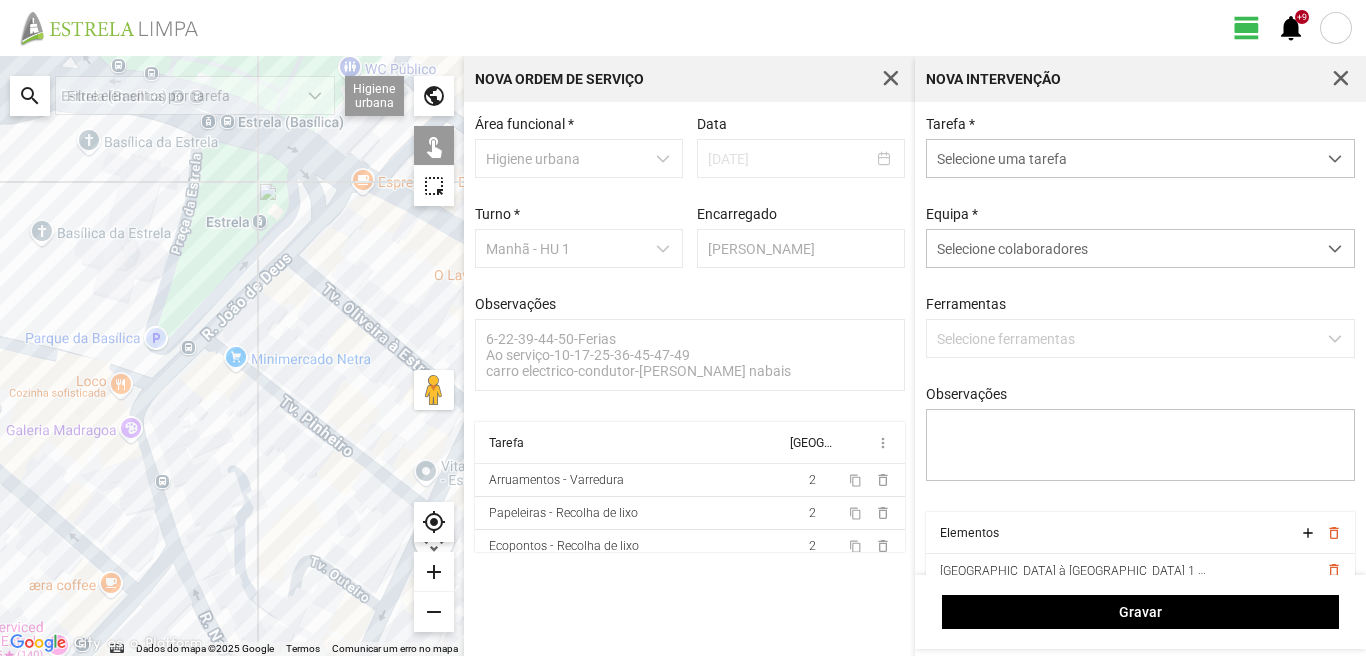 click 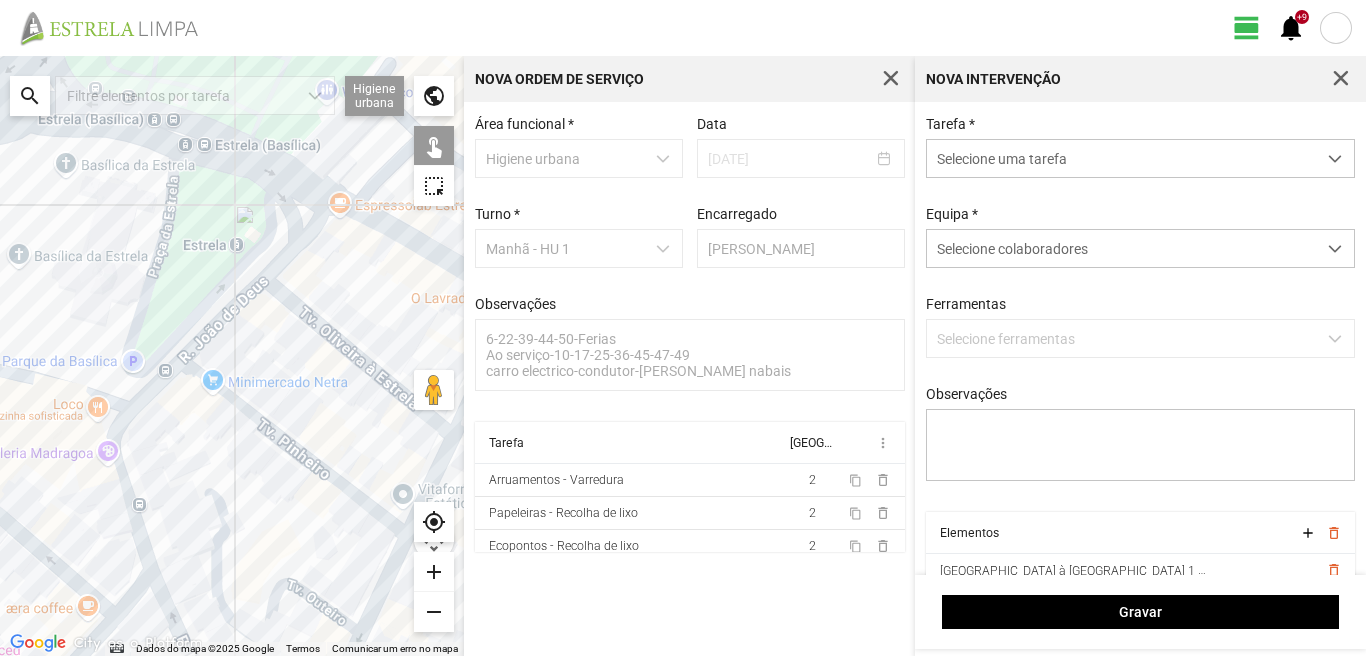 drag, startPoint x: 371, startPoint y: 225, endPoint x: 341, endPoint y: 255, distance: 42.426407 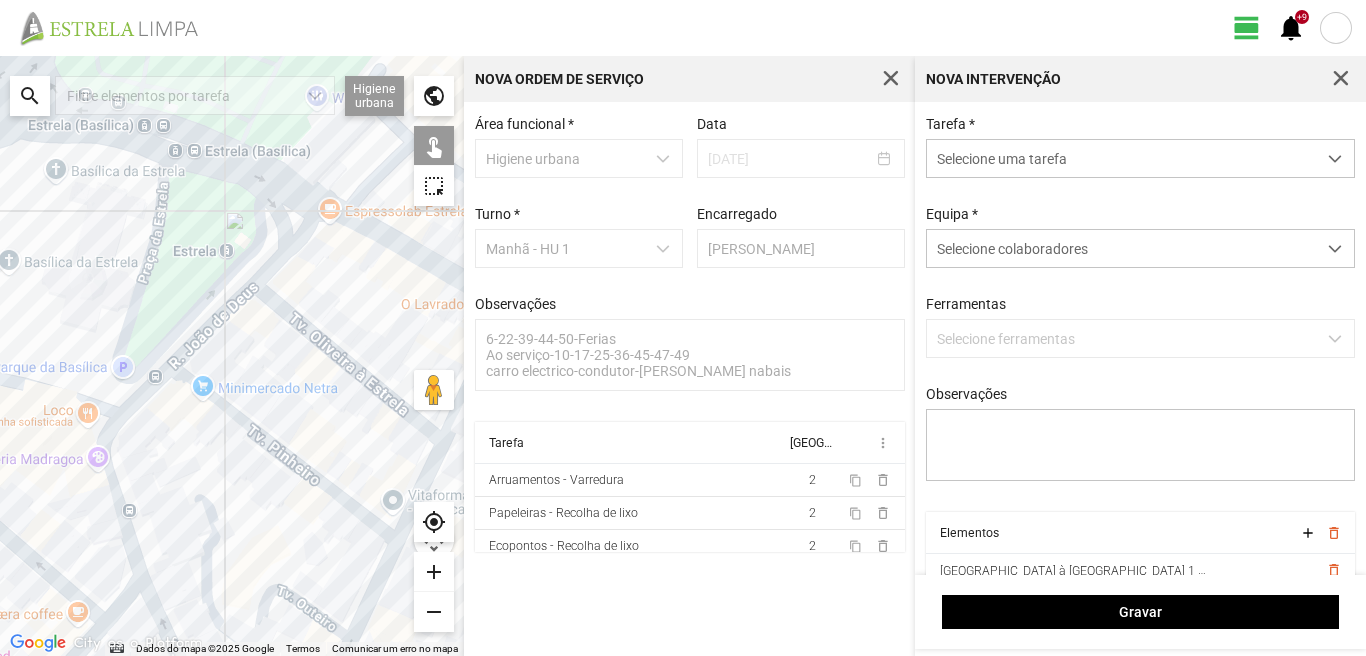 click 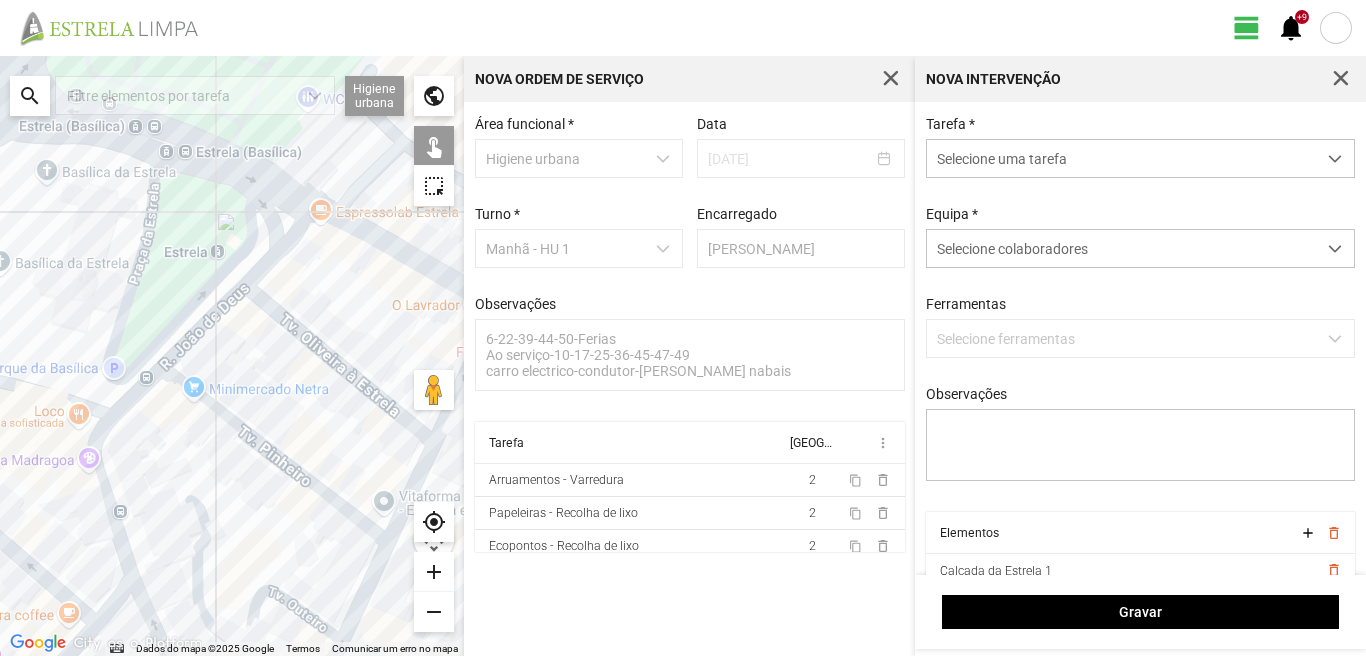 drag, startPoint x: 392, startPoint y: 354, endPoint x: 306, endPoint y: 366, distance: 86.833176 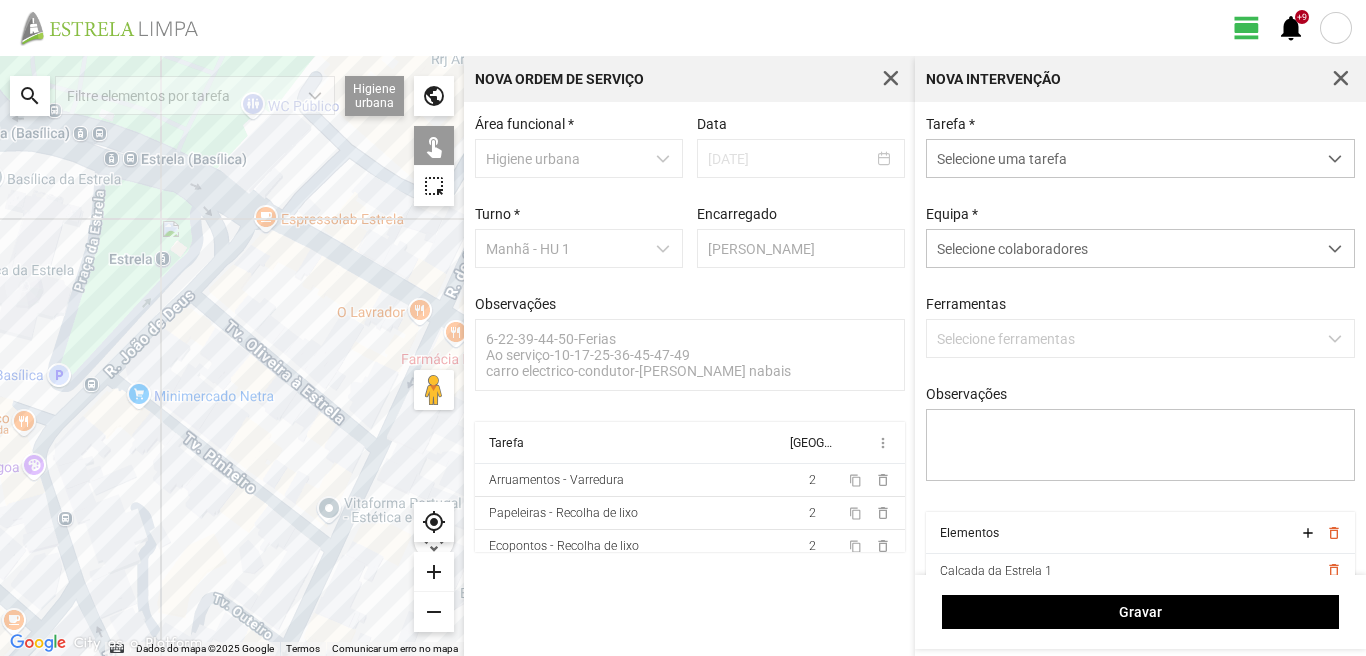 click 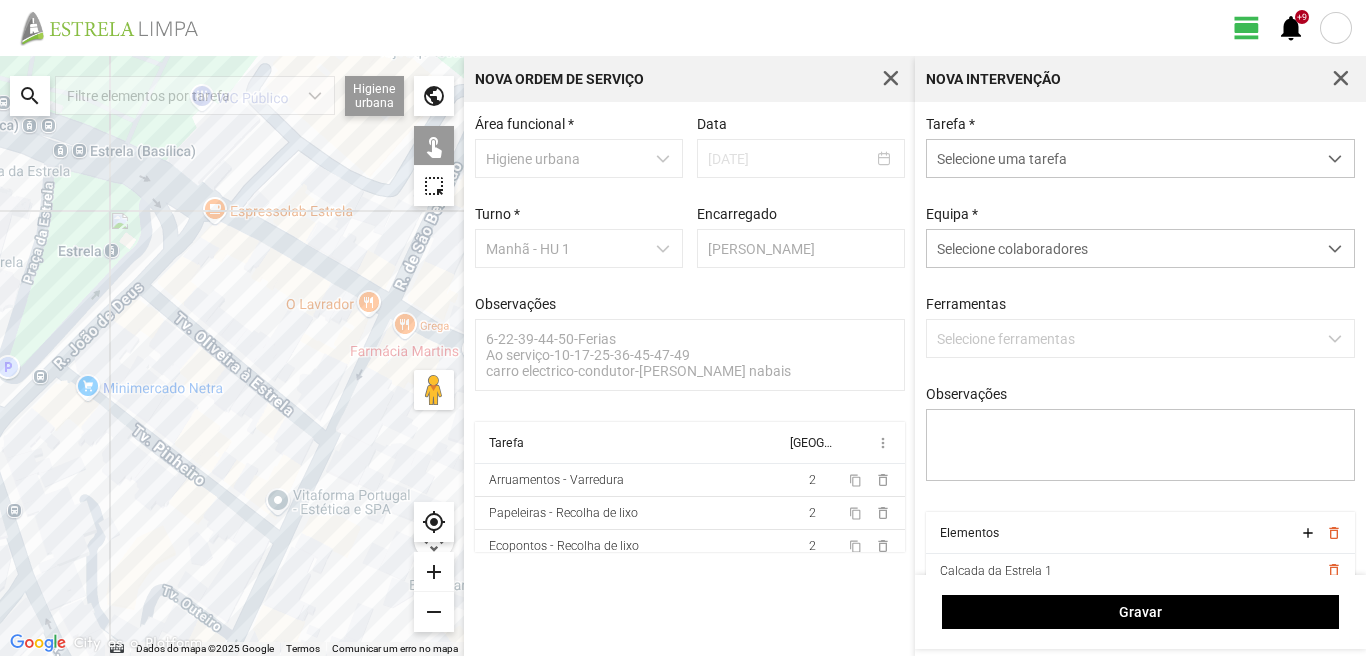 drag, startPoint x: 344, startPoint y: 492, endPoint x: 169, endPoint y: 513, distance: 176.2555 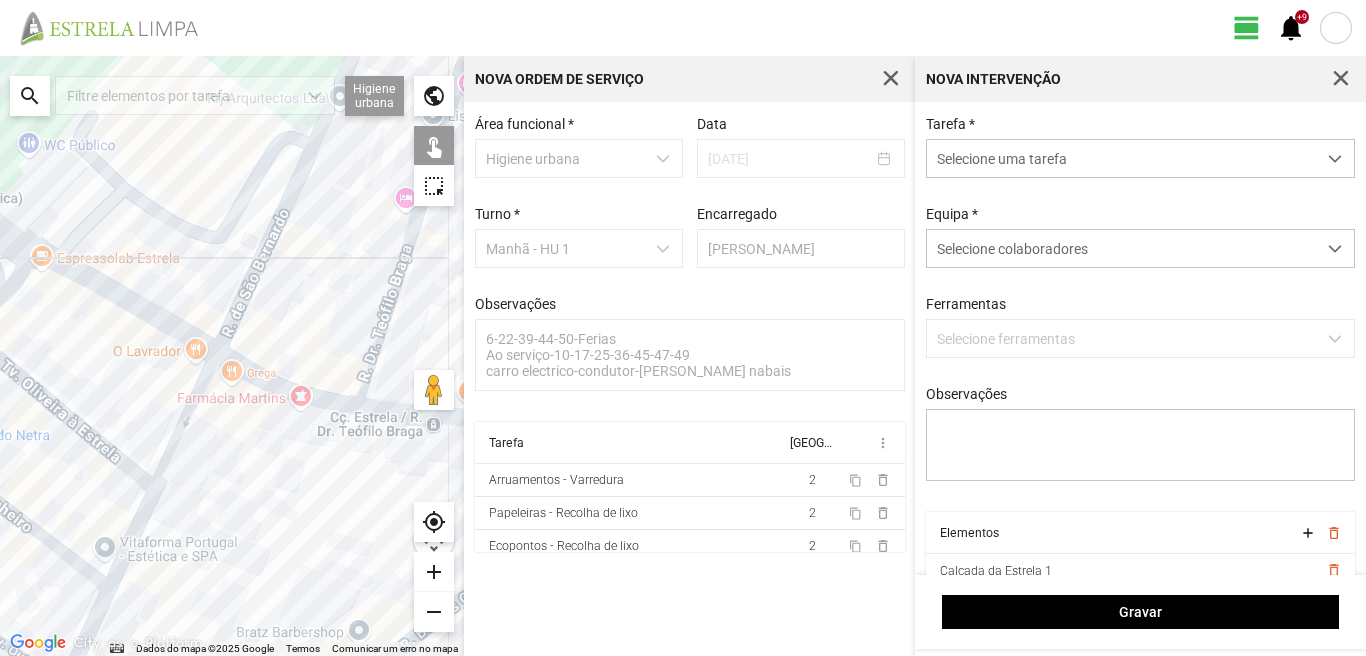 drag, startPoint x: 189, startPoint y: 576, endPoint x: 207, endPoint y: 390, distance: 186.86894 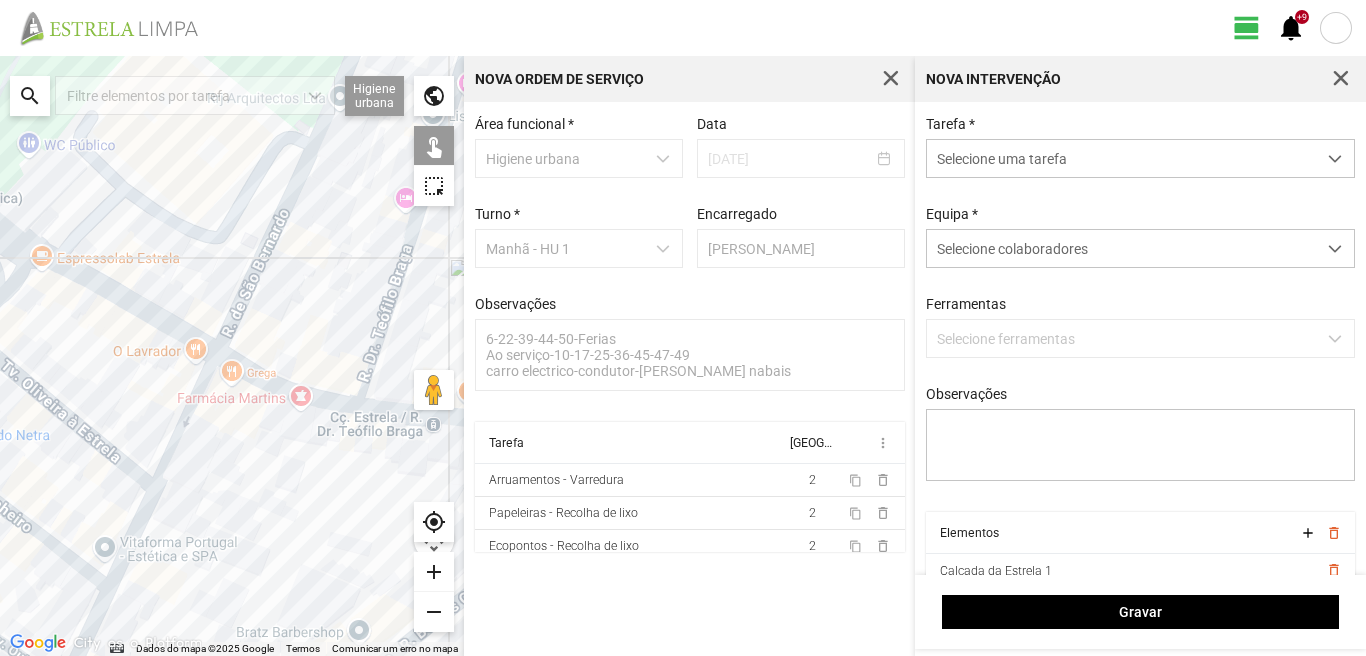 click 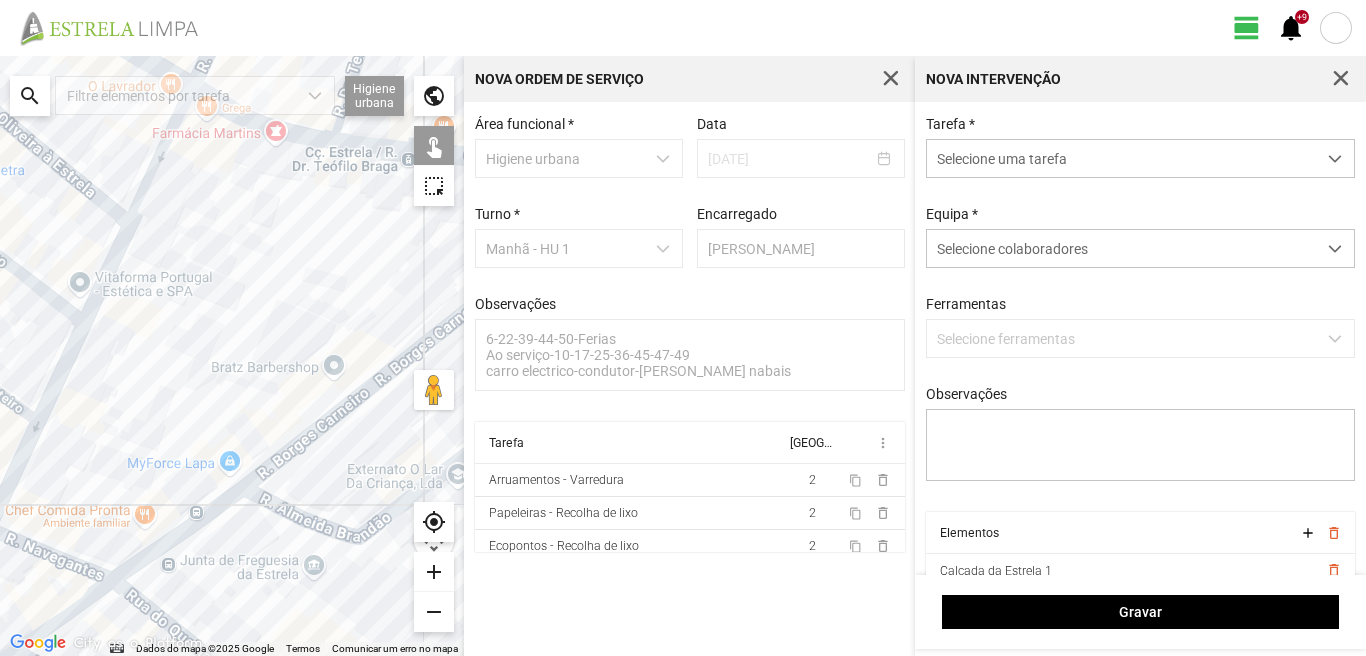 drag, startPoint x: 207, startPoint y: 506, endPoint x: 207, endPoint y: 348, distance: 158 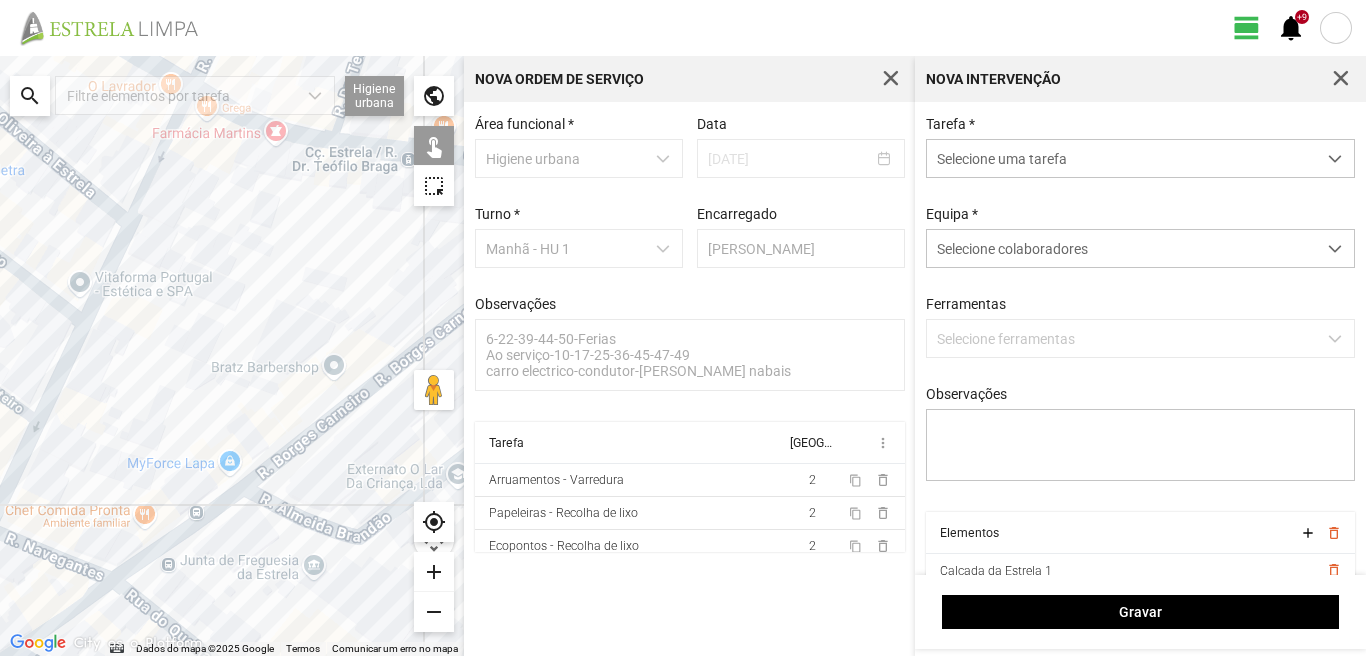 click 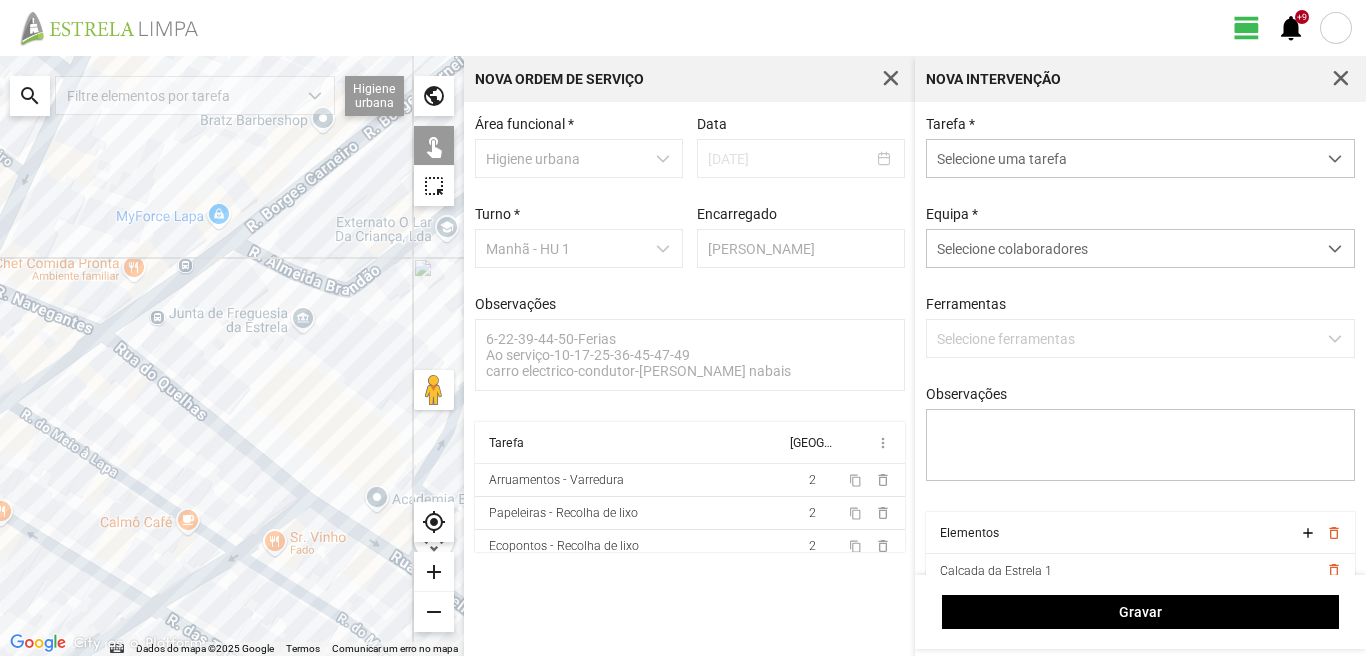 drag, startPoint x: 264, startPoint y: 475, endPoint x: 236, endPoint y: 433, distance: 50.47772 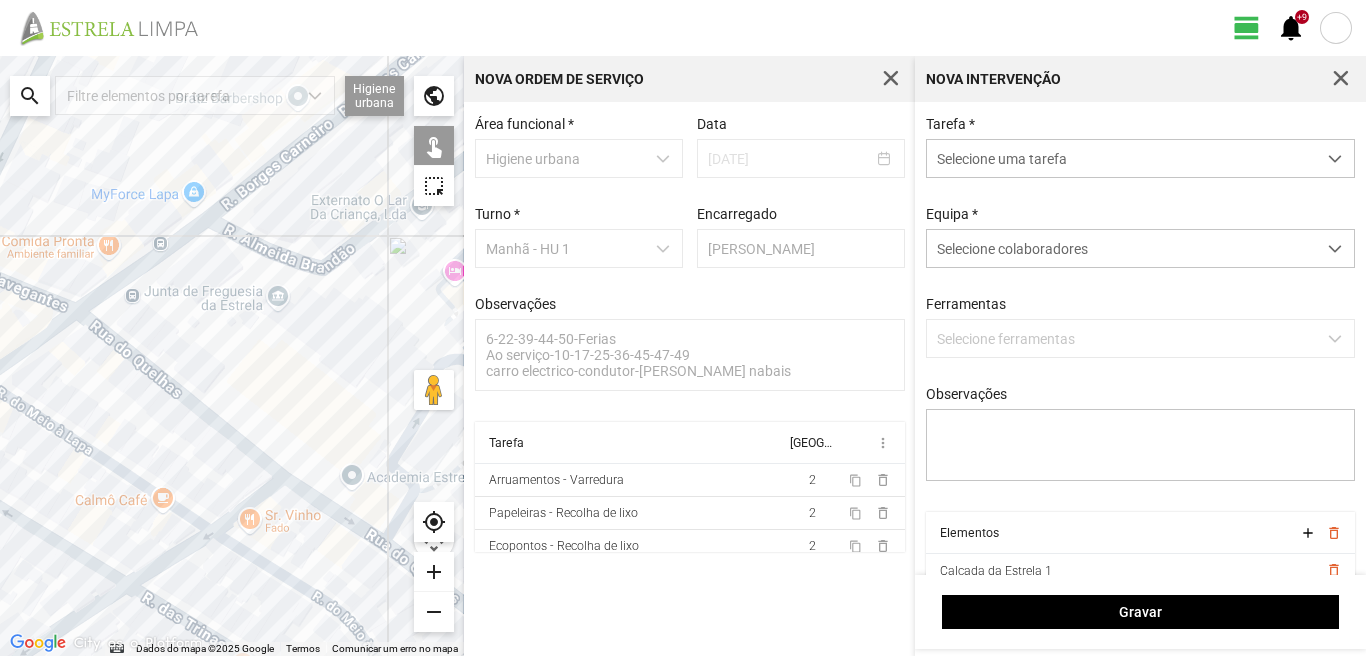 click 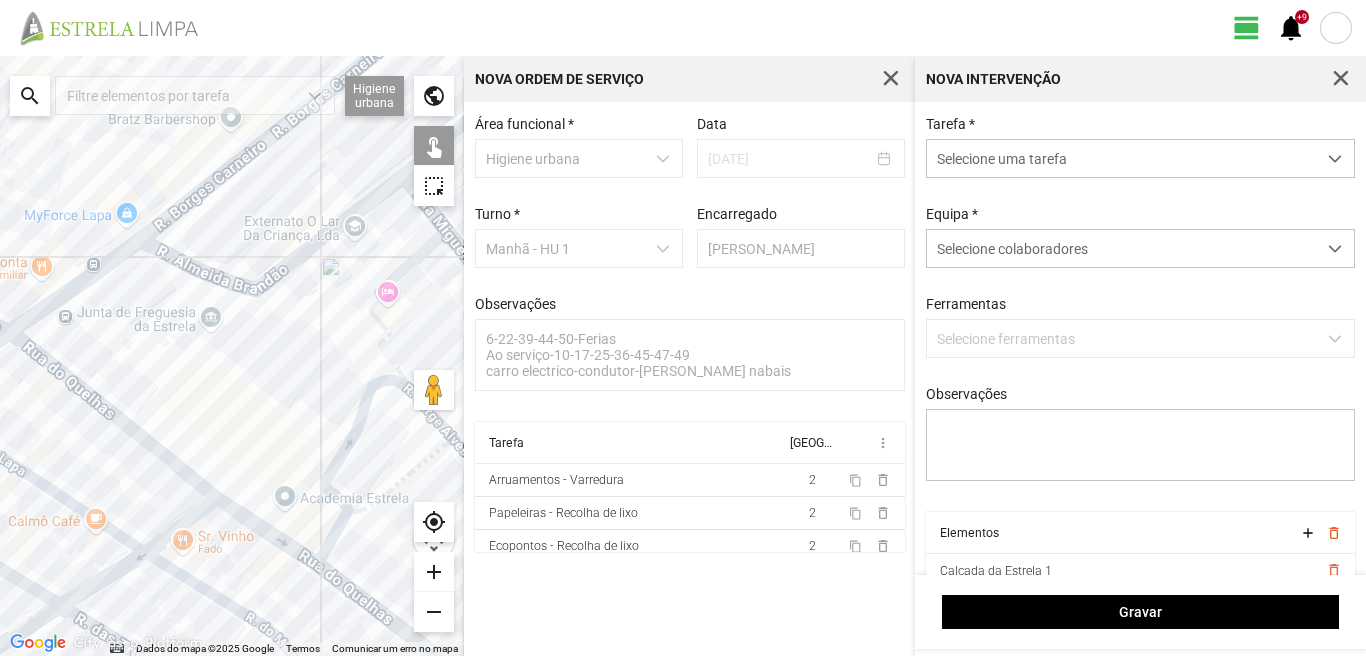 drag, startPoint x: 331, startPoint y: 478, endPoint x: 252, endPoint y: 506, distance: 83.81527 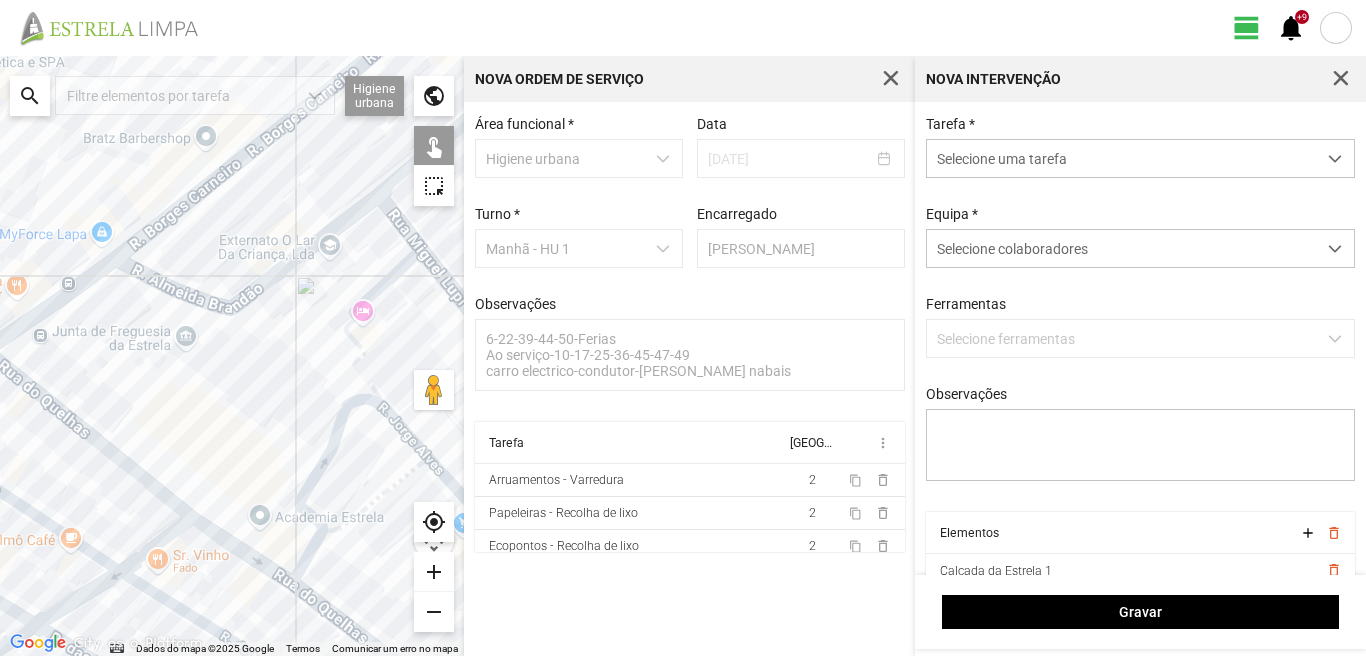 click 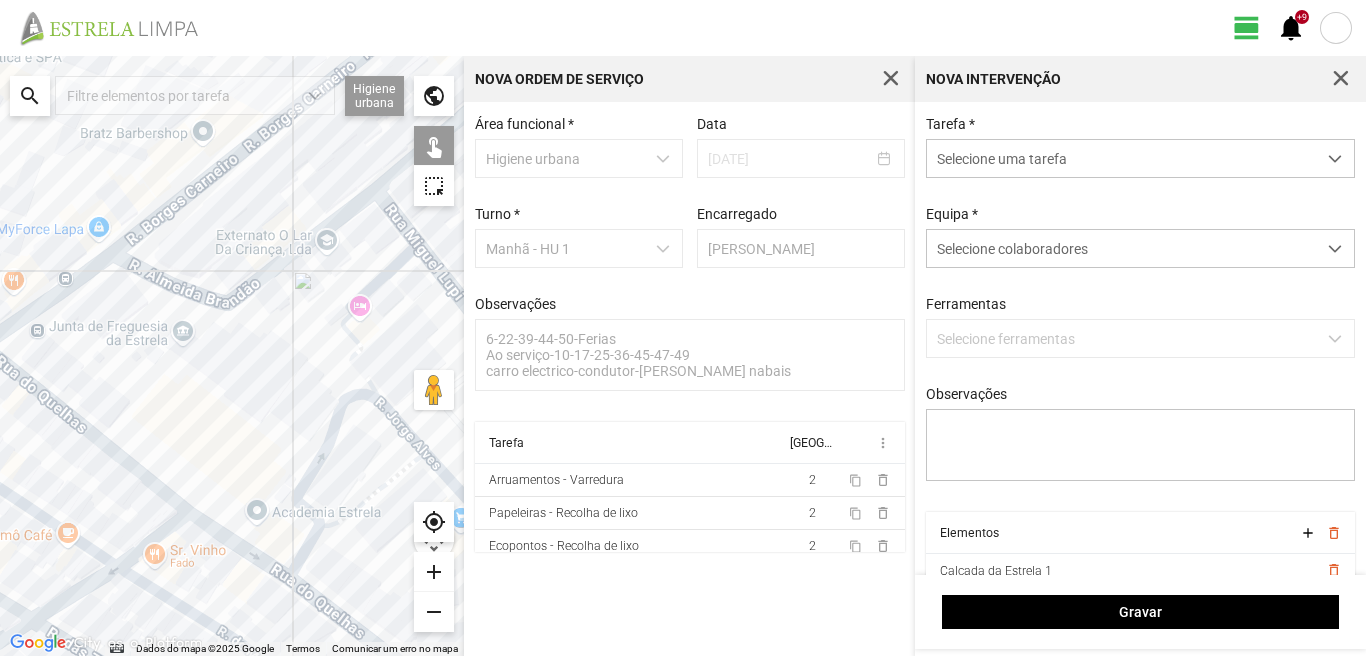 drag, startPoint x: 375, startPoint y: 542, endPoint x: 292, endPoint y: 437, distance: 133.84319 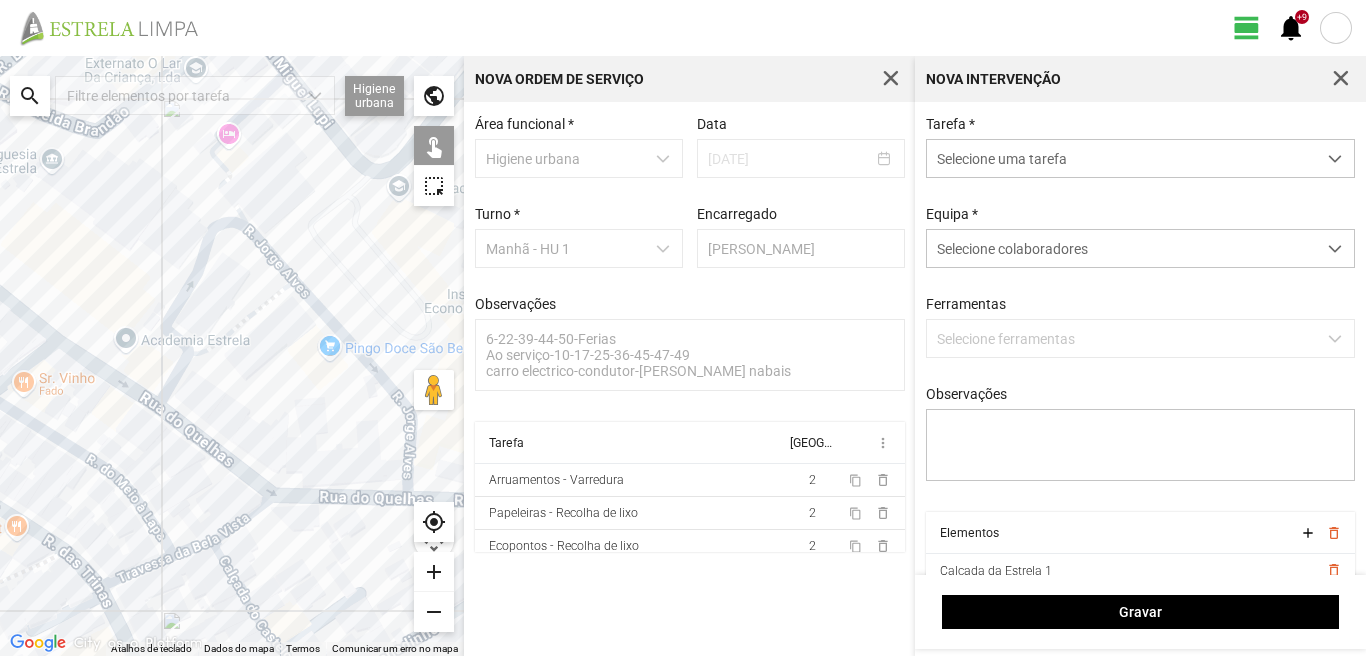 click 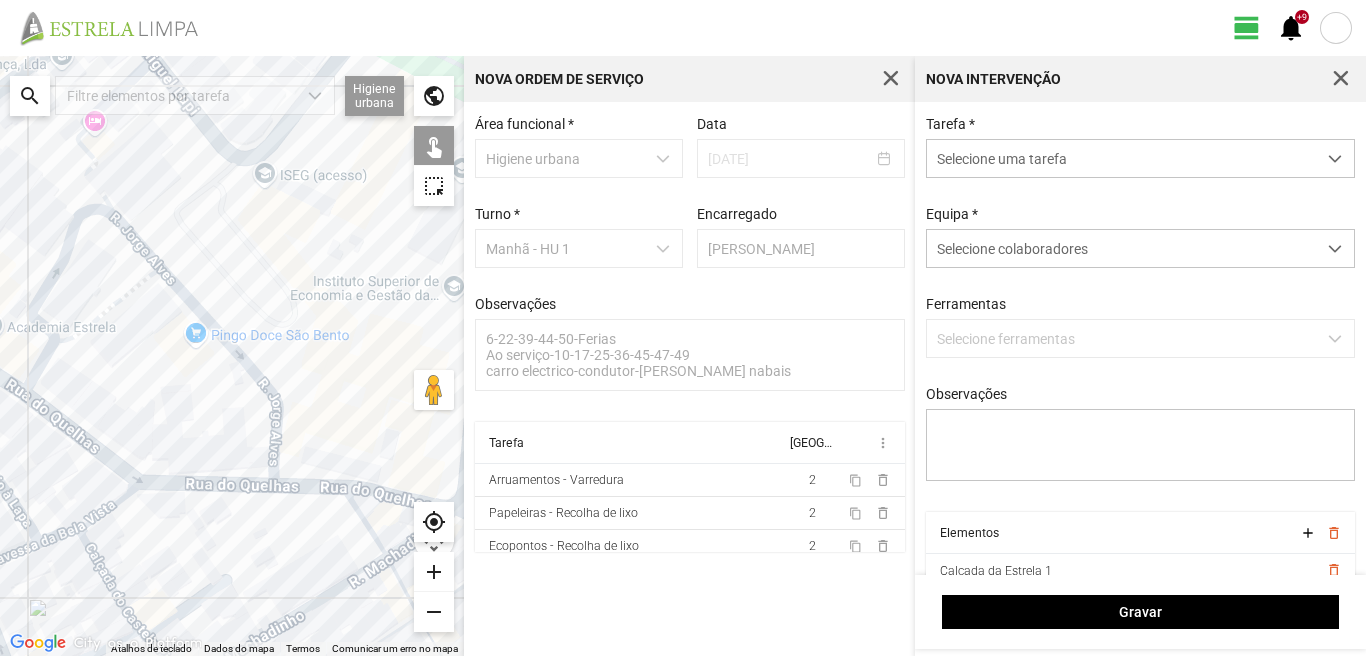 drag, startPoint x: 214, startPoint y: 439, endPoint x: 187, endPoint y: 436, distance: 27.166155 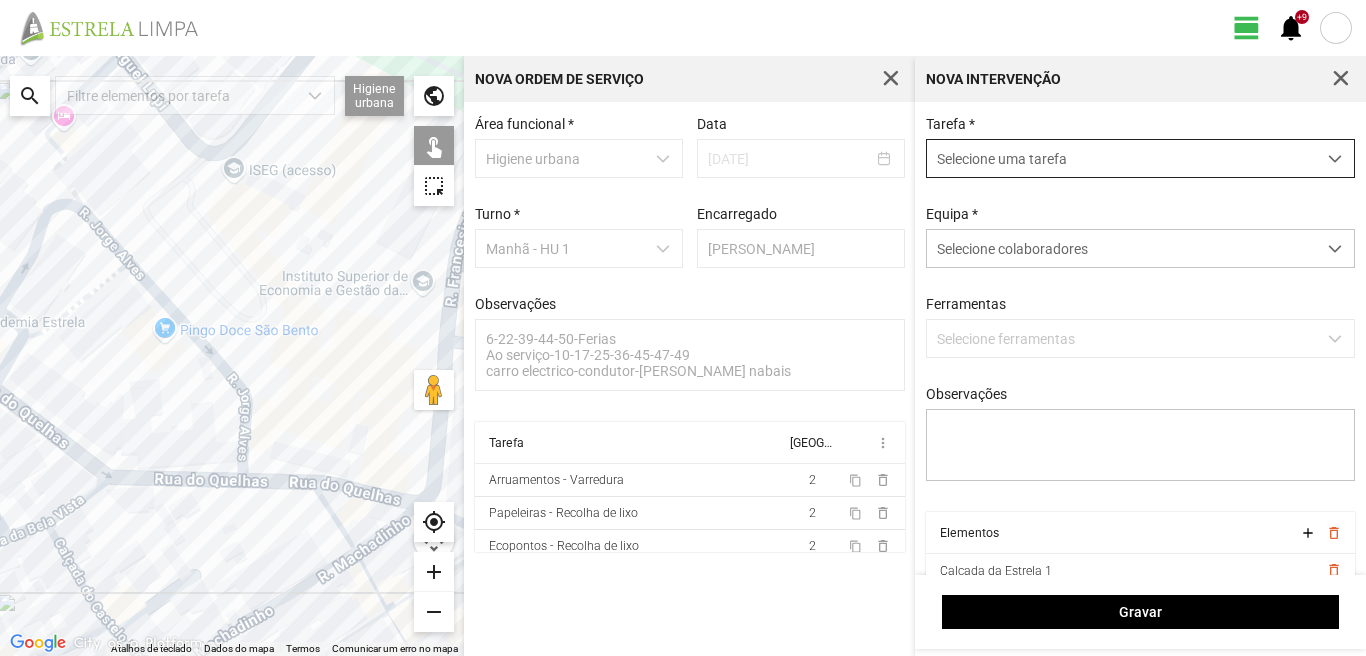 click on "Selecione uma tarefa" at bounding box center [1121, 158] 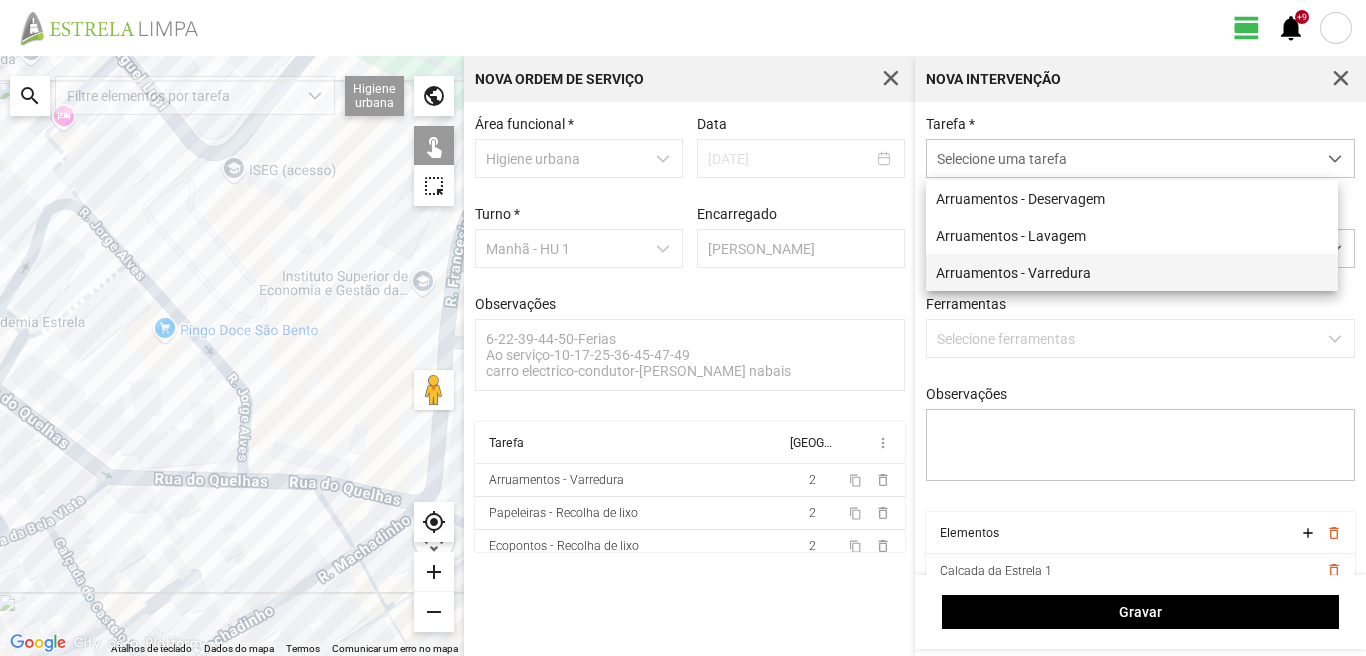 click on "Arruamentos - Varredura" at bounding box center (1132, 272) 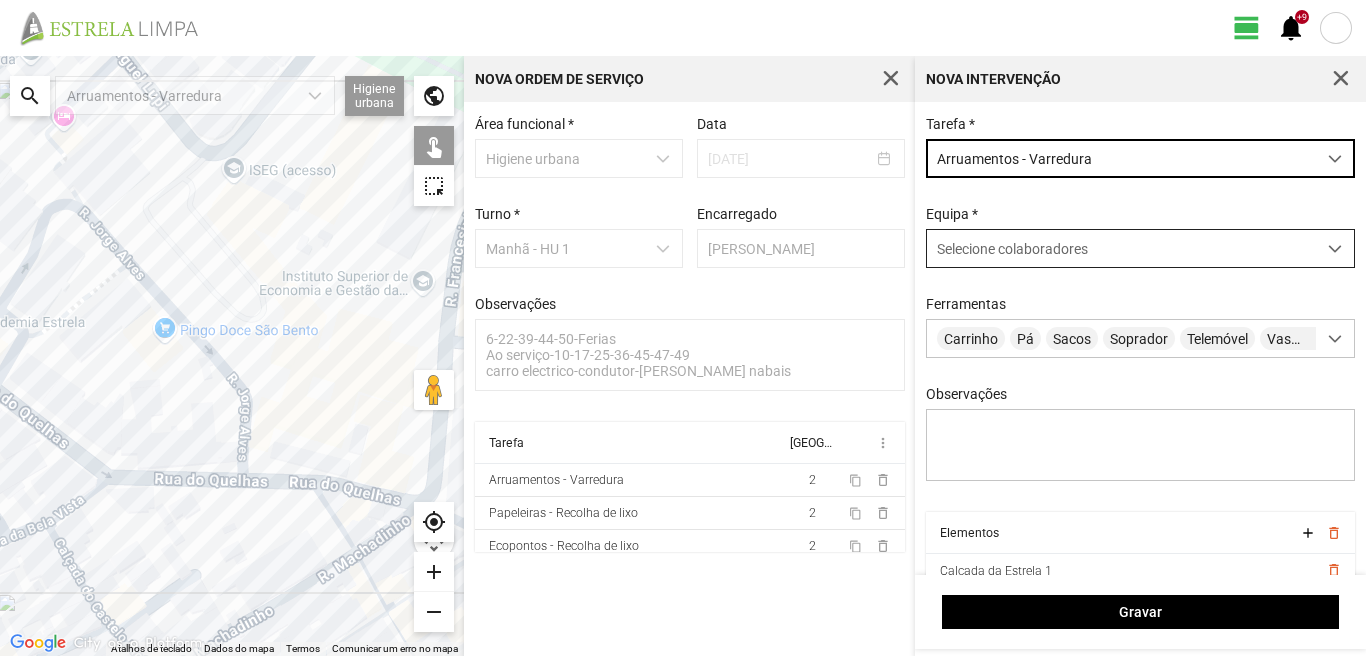 click on "Selecione colaboradores" at bounding box center (1012, 249) 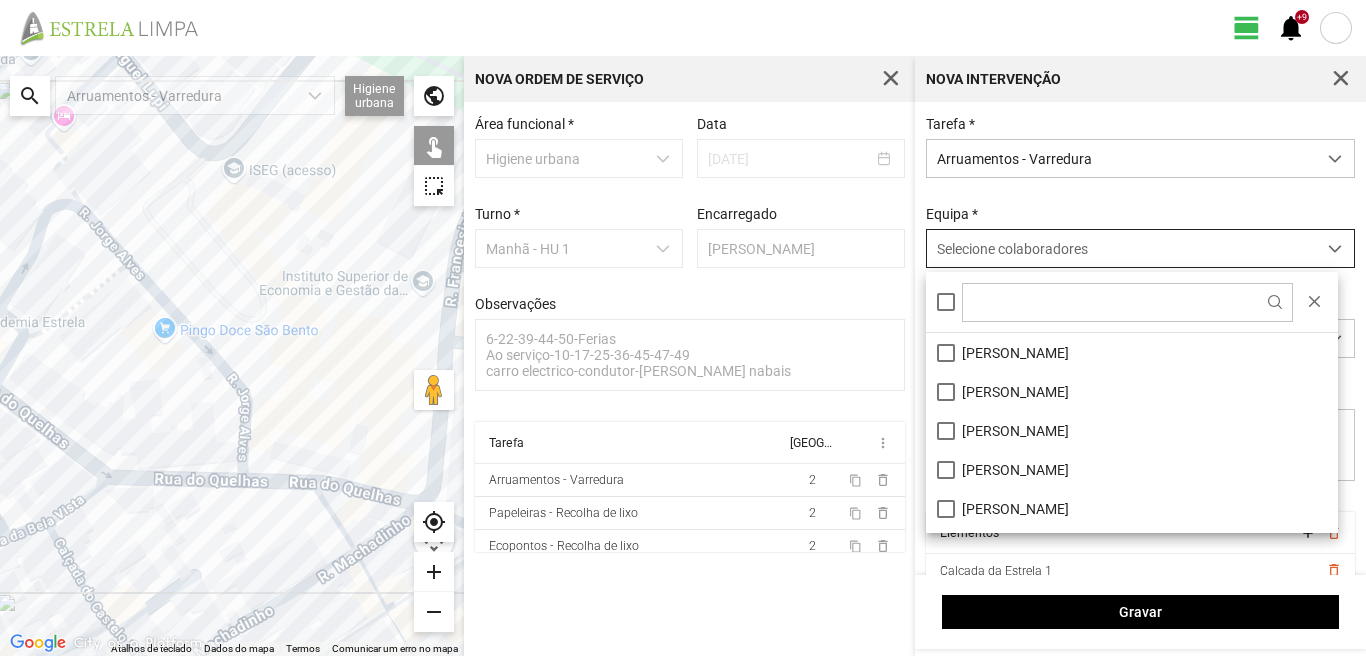 scroll, scrollTop: 11, scrollLeft: 89, axis: both 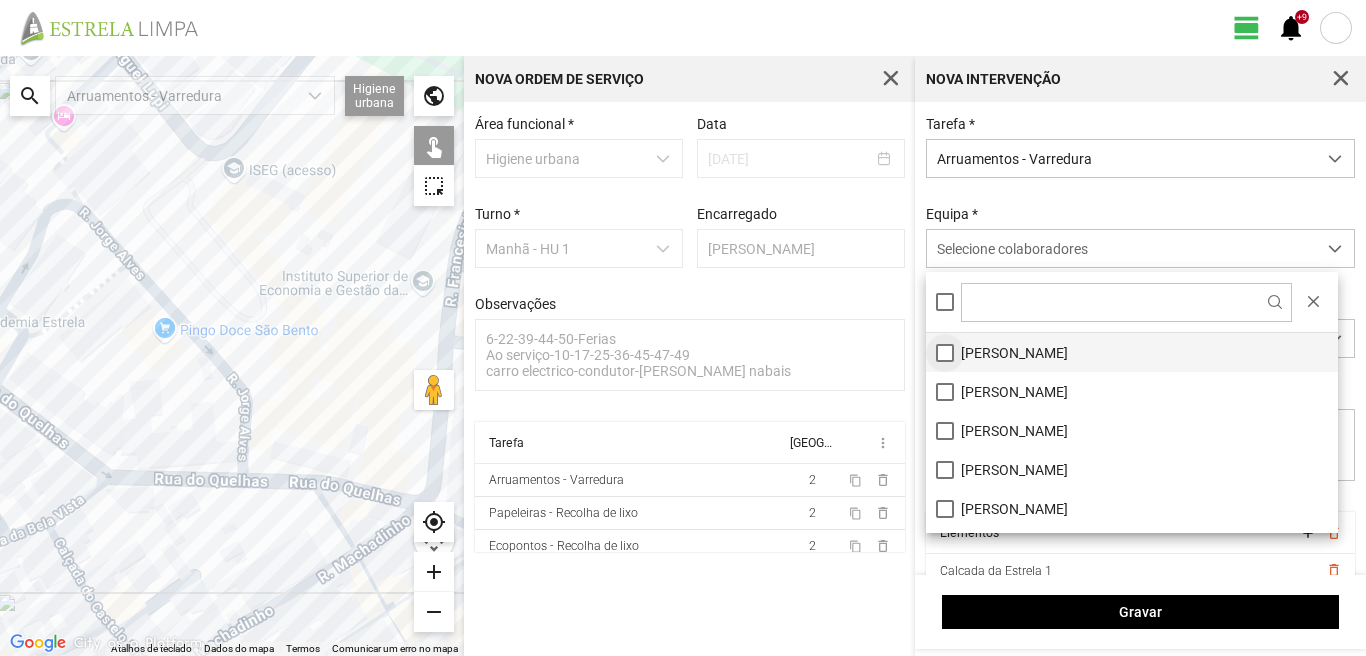 click on "[PERSON_NAME]" at bounding box center [1132, 352] 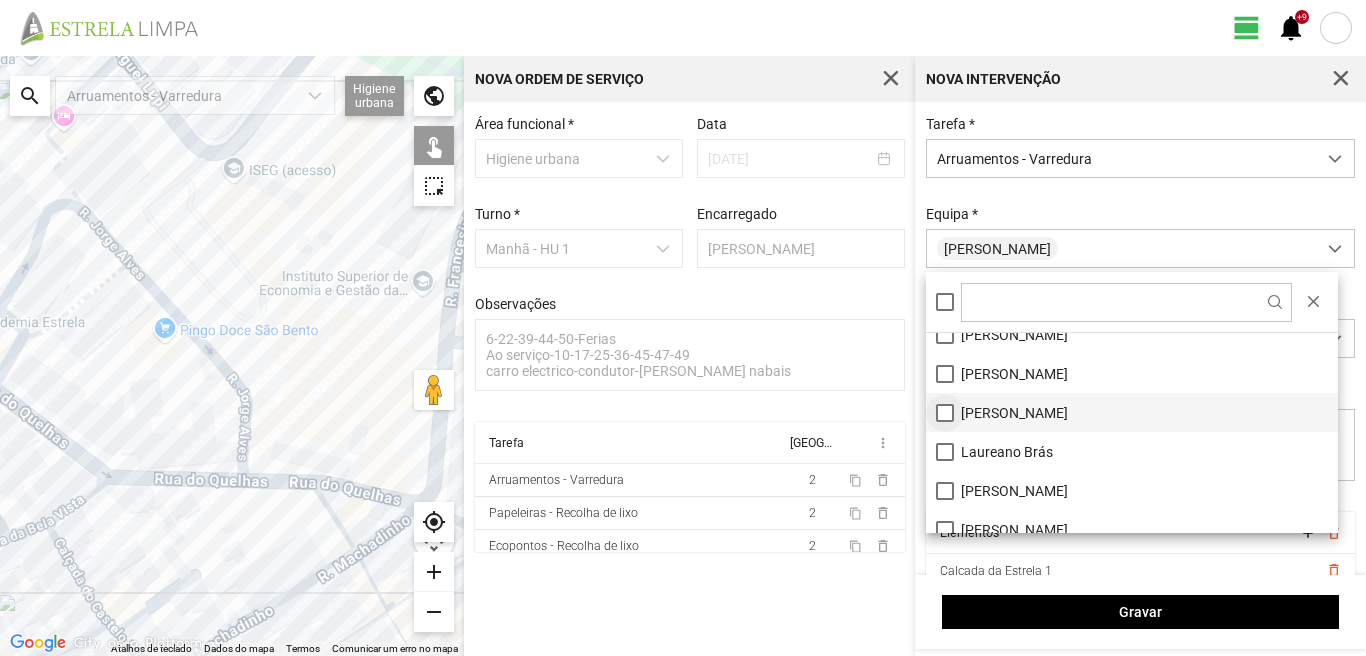 scroll, scrollTop: 268, scrollLeft: 0, axis: vertical 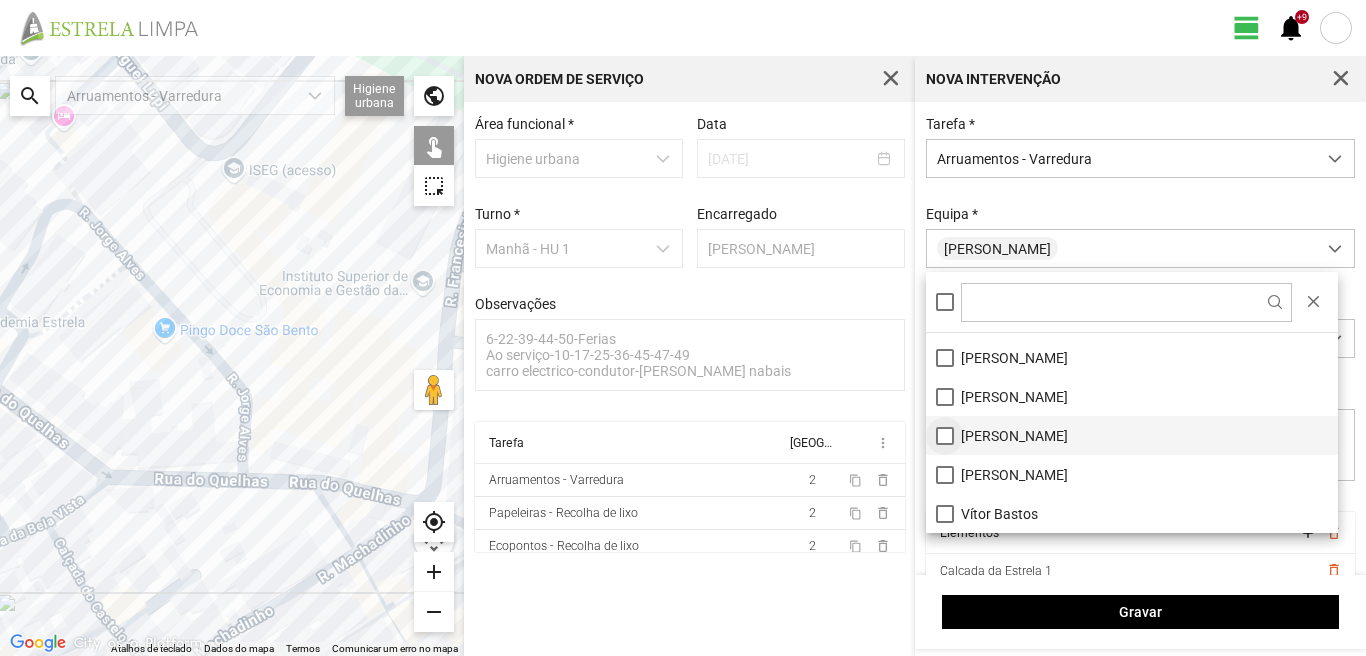click on "[PERSON_NAME]" at bounding box center (1132, 435) 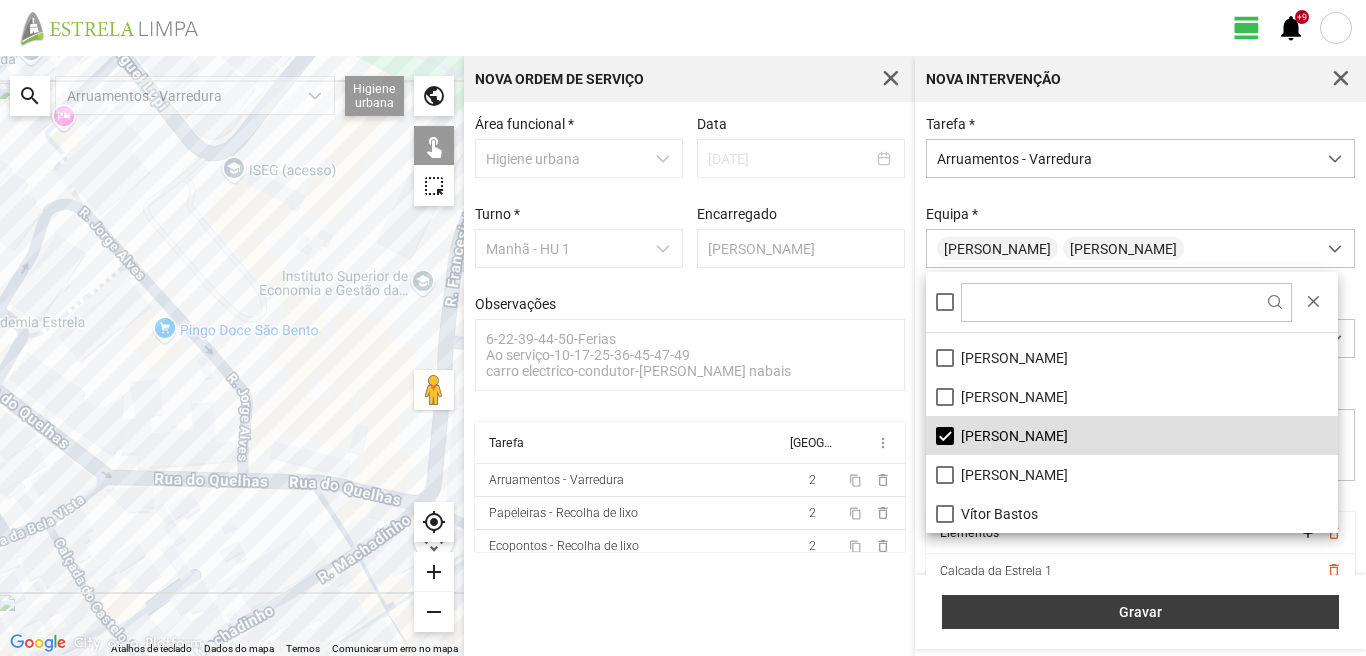 click on "Gravar" at bounding box center [1141, 612] 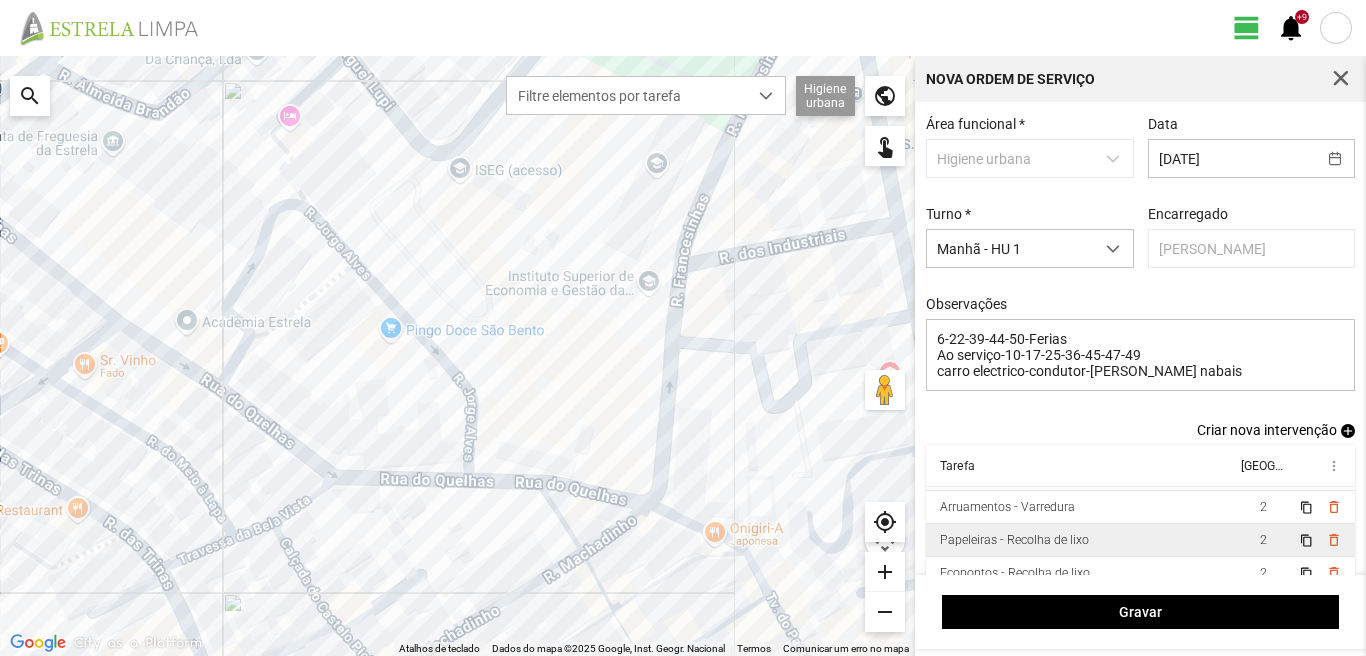 scroll, scrollTop: 44, scrollLeft: 0, axis: vertical 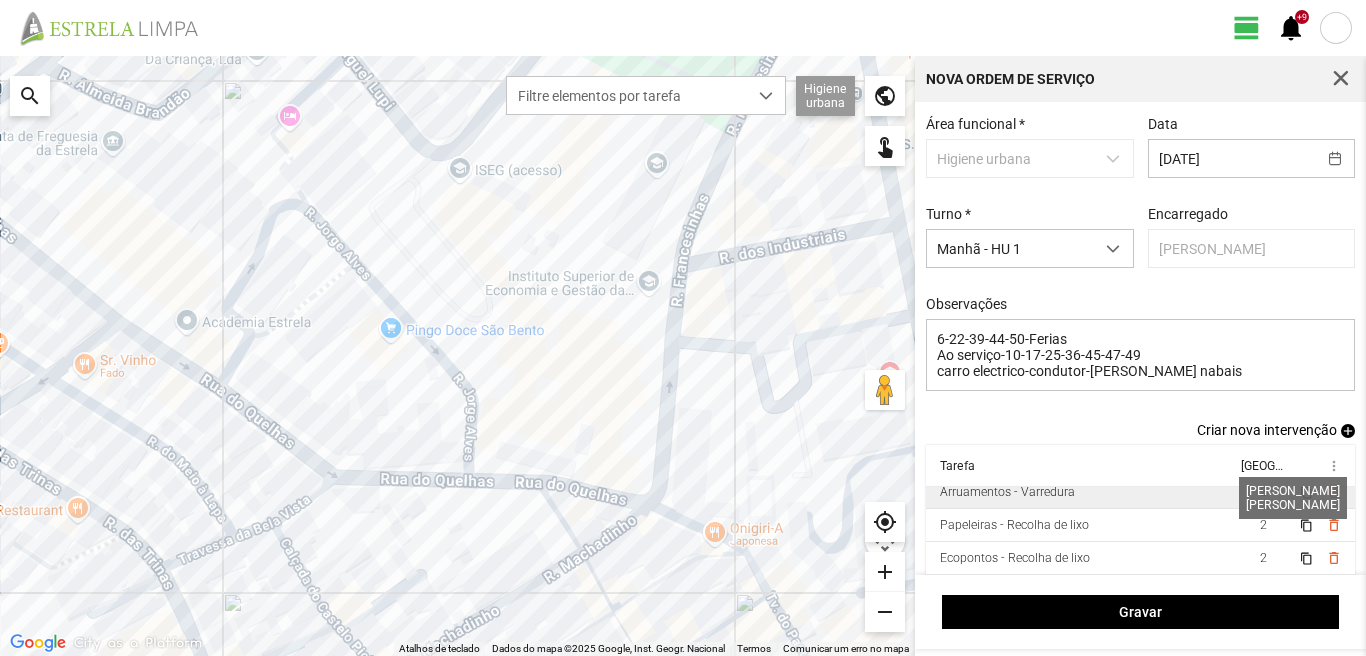 click on "2" at bounding box center (1263, 492) 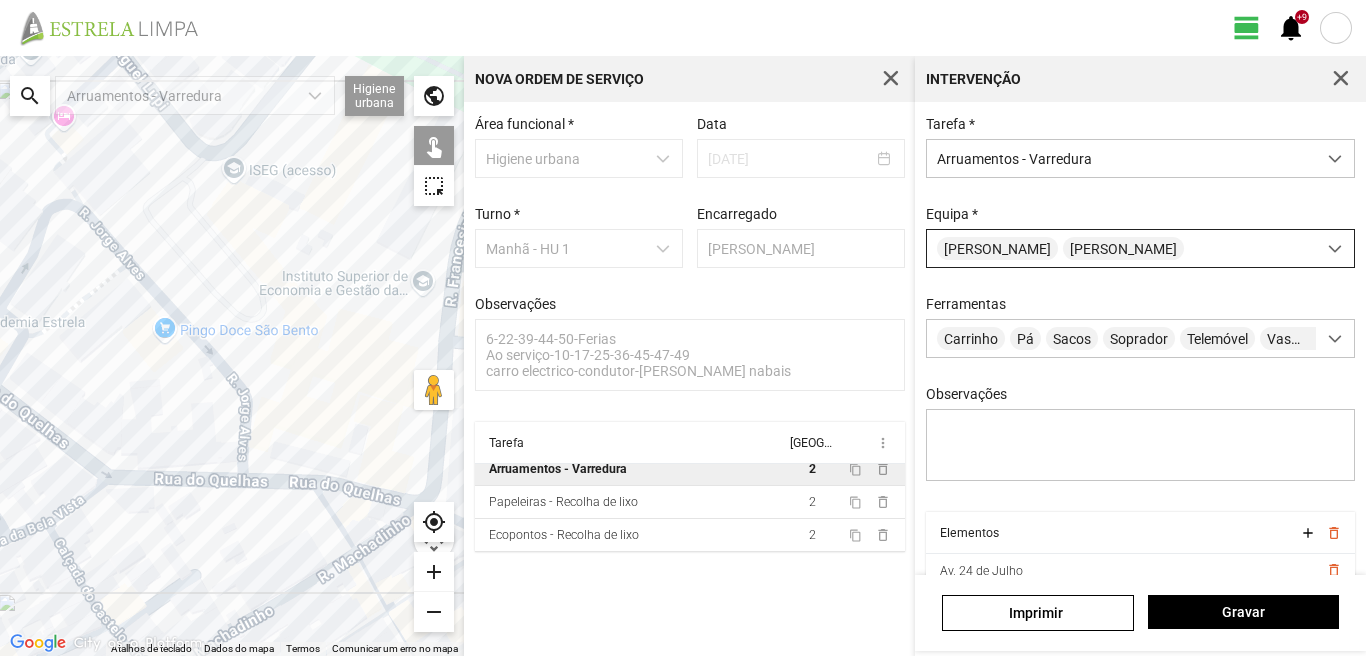click on "[PERSON_NAME]" at bounding box center (997, 248) 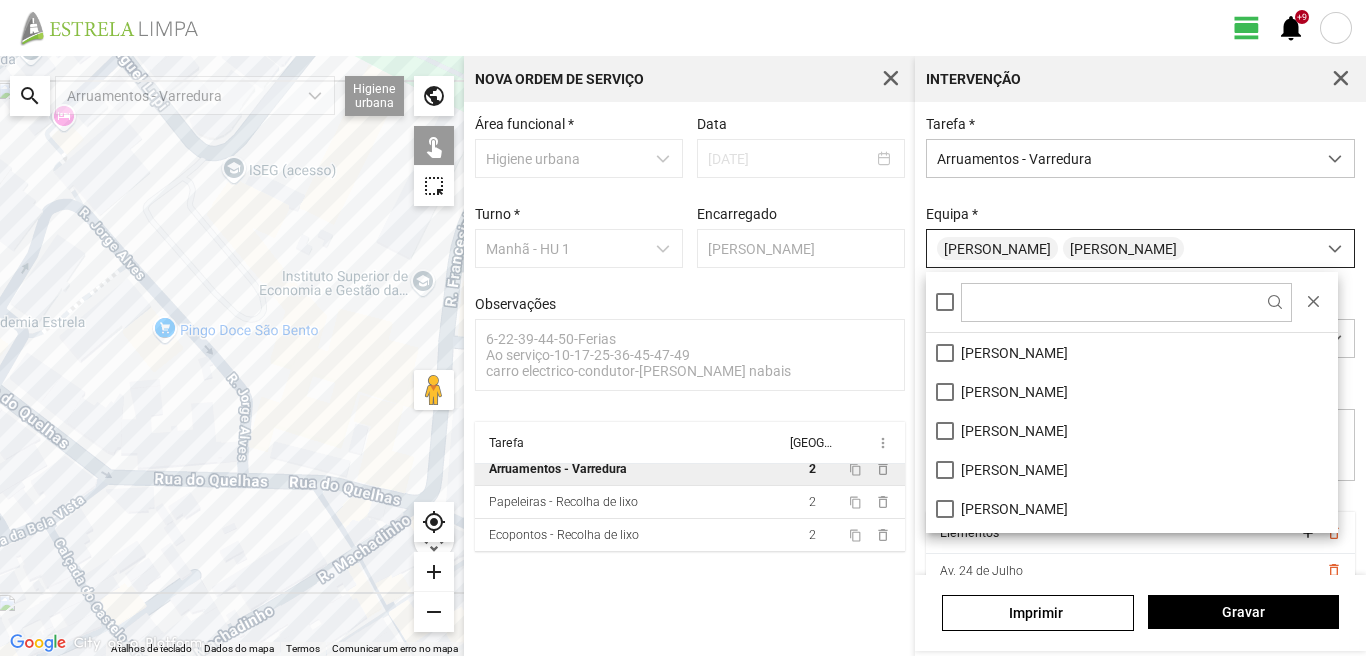 scroll, scrollTop: 11, scrollLeft: 89, axis: both 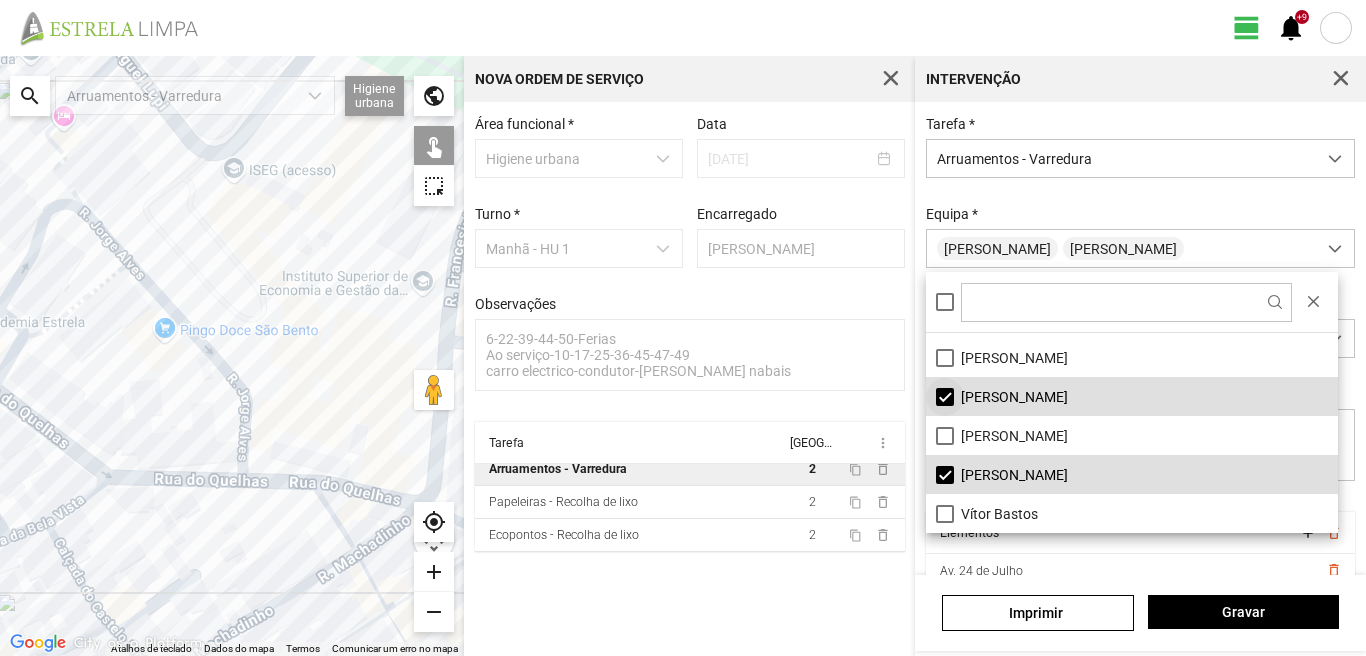 click on "[PERSON_NAME]" at bounding box center [1132, 396] 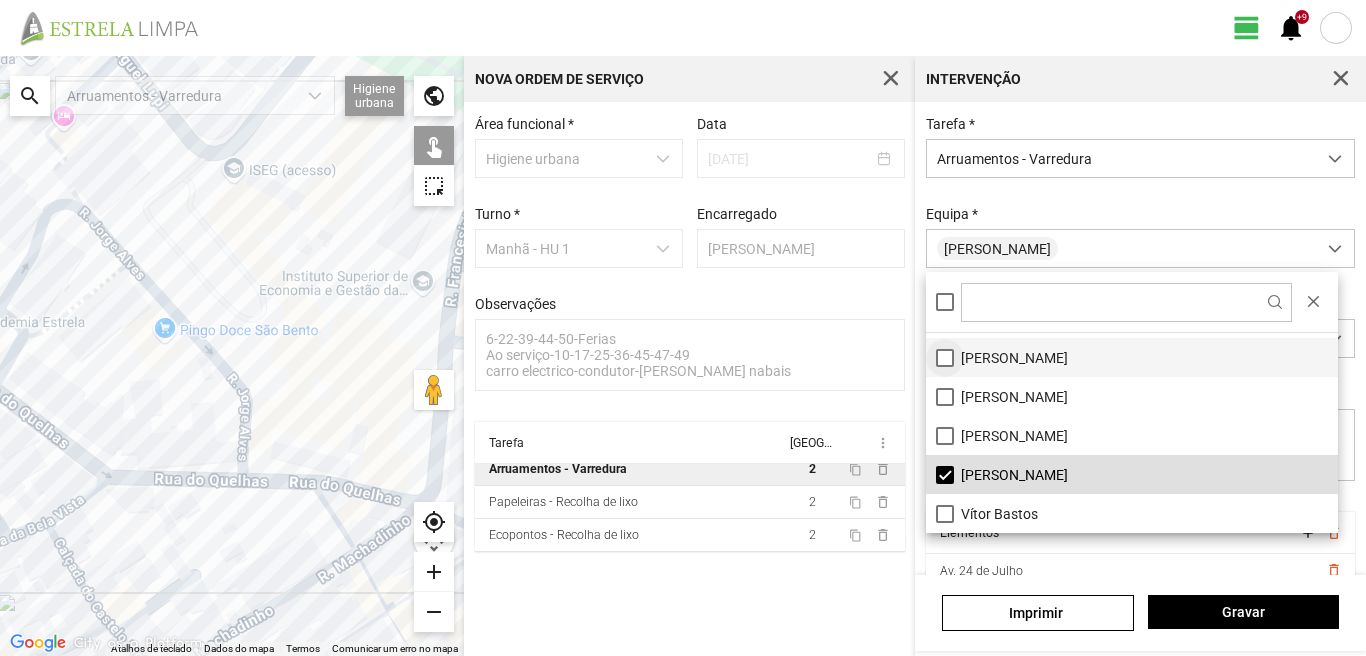 click on "[PERSON_NAME]" at bounding box center [1132, 357] 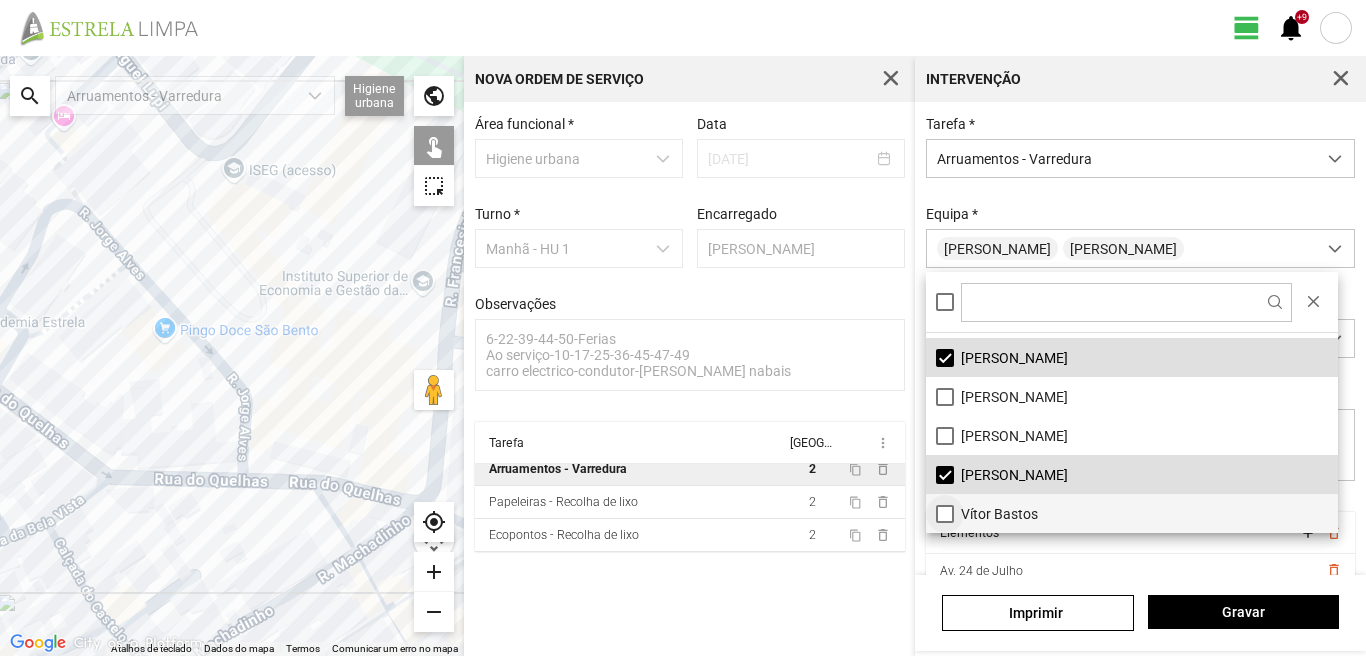 click on "Vítor Bastos" at bounding box center [1132, 513] 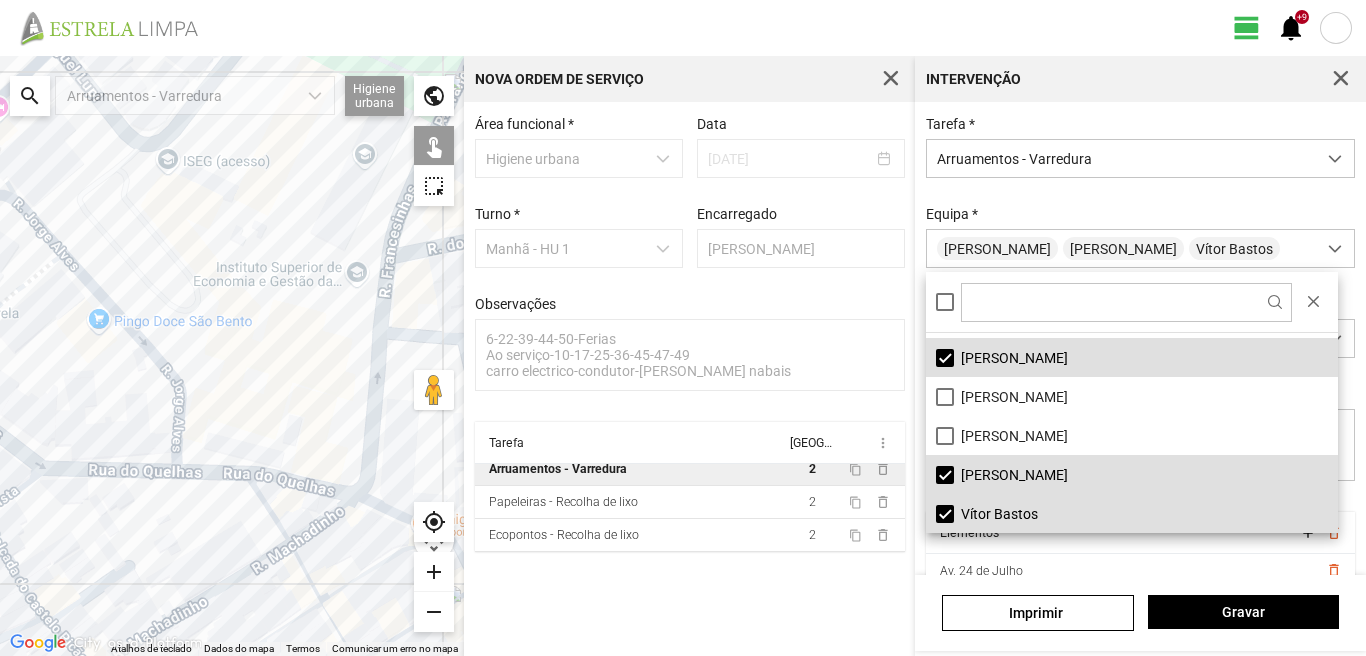 drag, startPoint x: 403, startPoint y: 336, endPoint x: 134, endPoint y: 335, distance: 269.00186 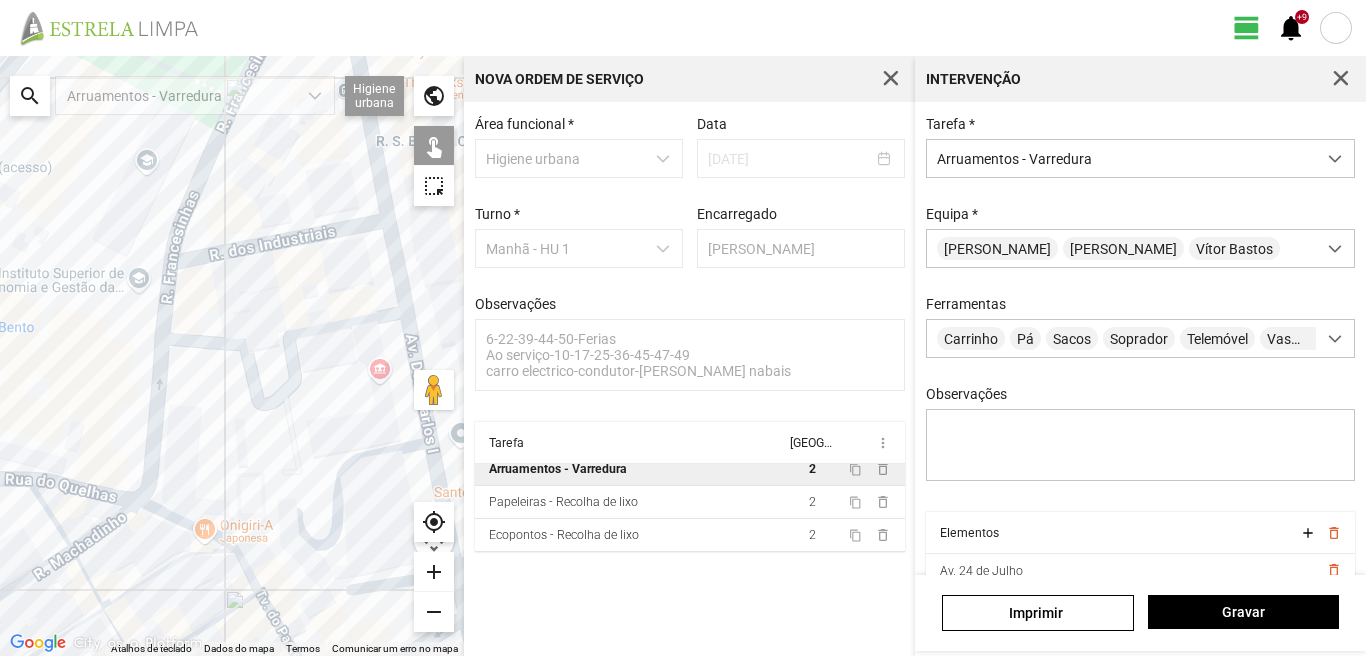 click 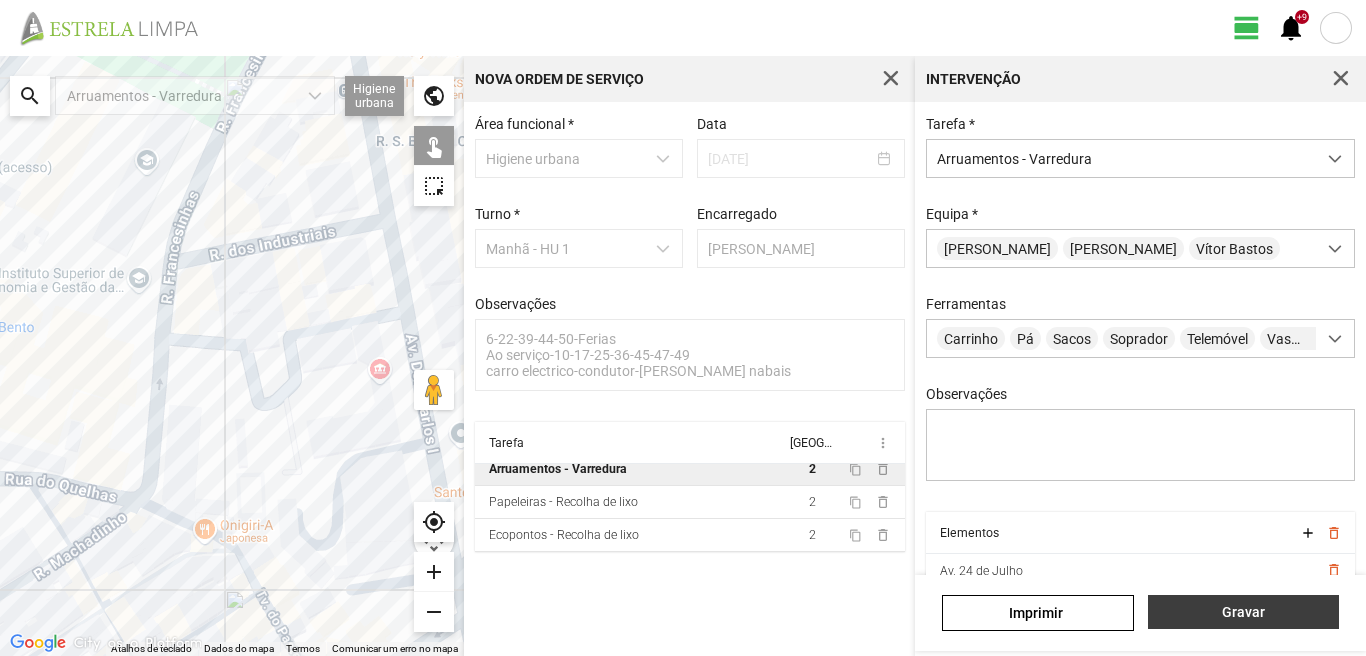 click on "Gravar" at bounding box center (1243, 612) 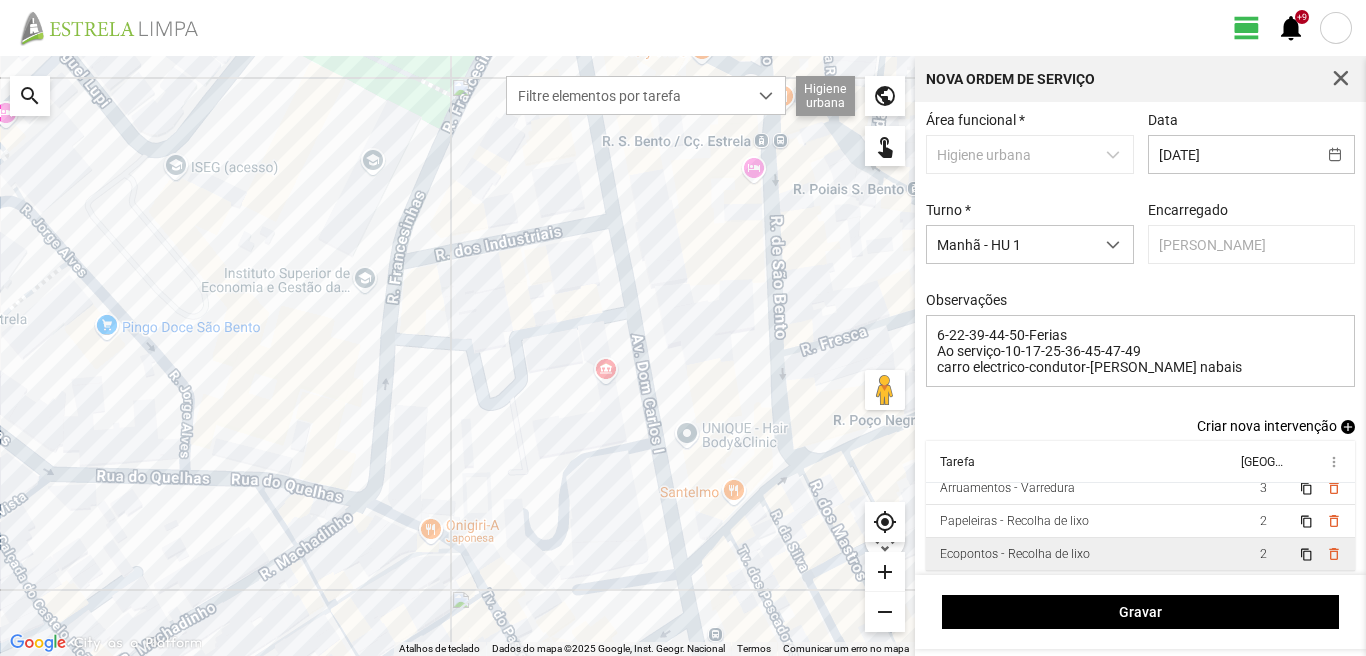 scroll, scrollTop: 0, scrollLeft: 0, axis: both 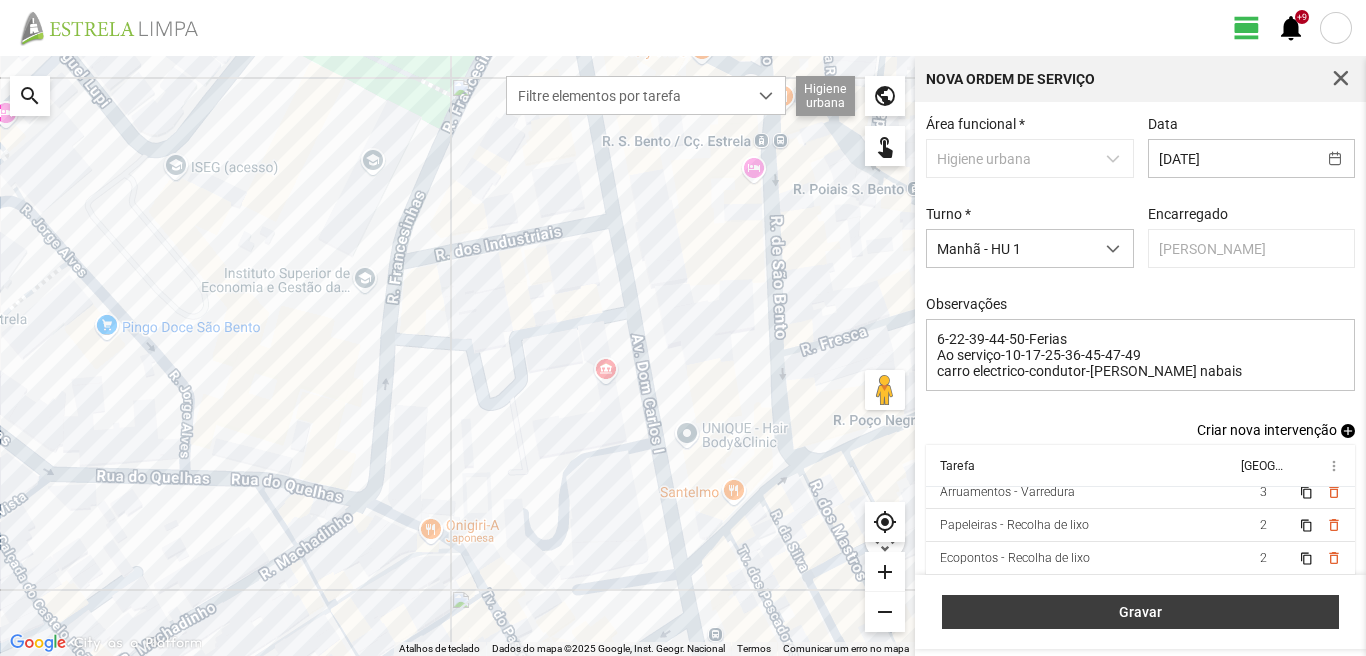 click on "Gravar" at bounding box center (1140, 612) 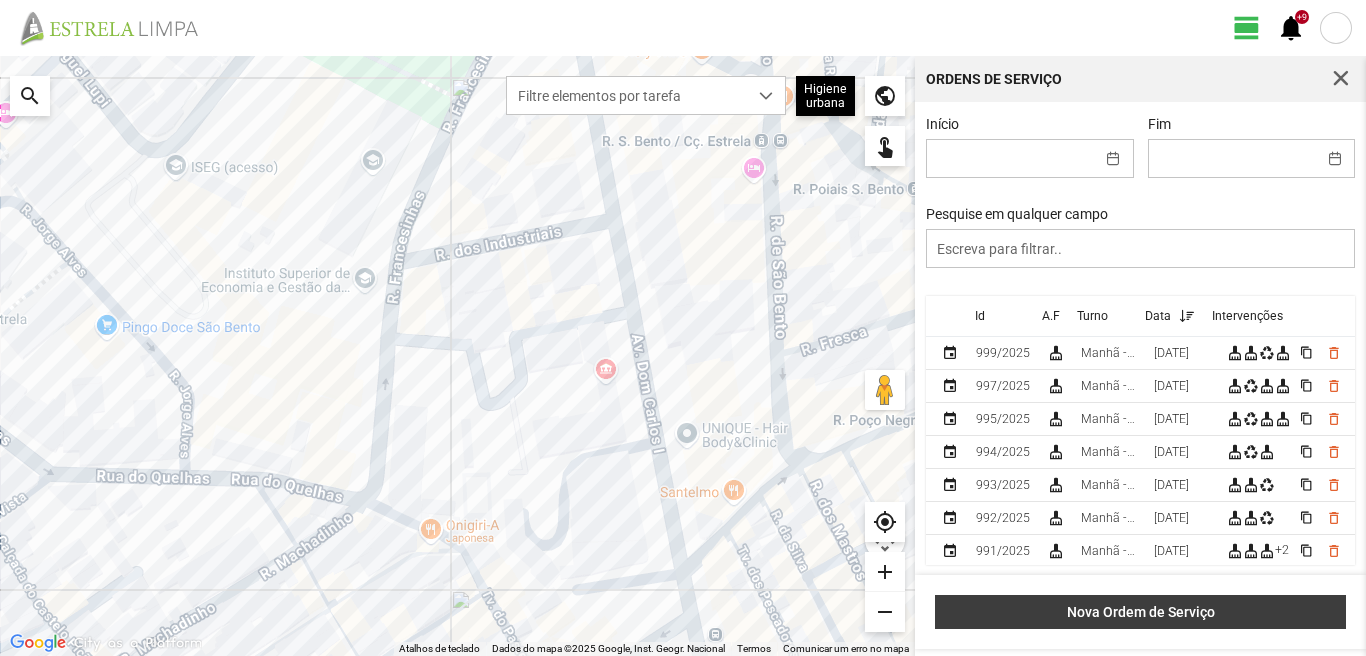 click on "Nova Ordem de Serviço" at bounding box center [1141, 612] 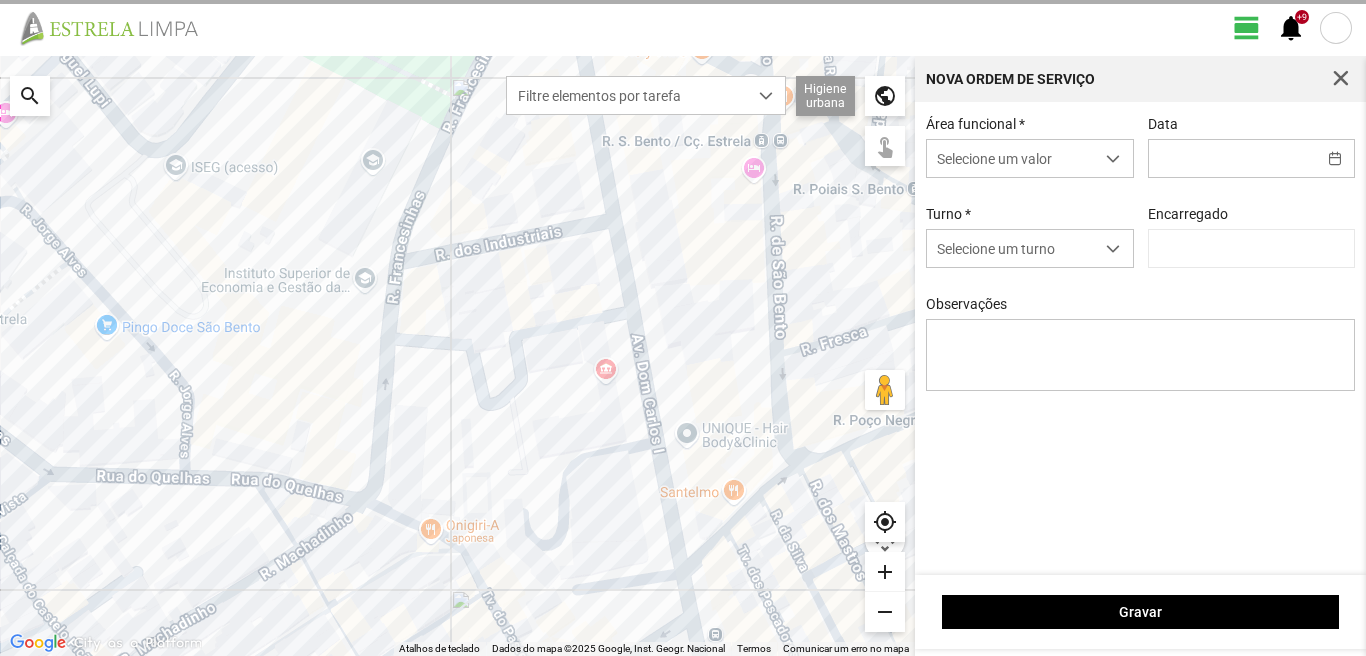 type on "[PERSON_NAME]" 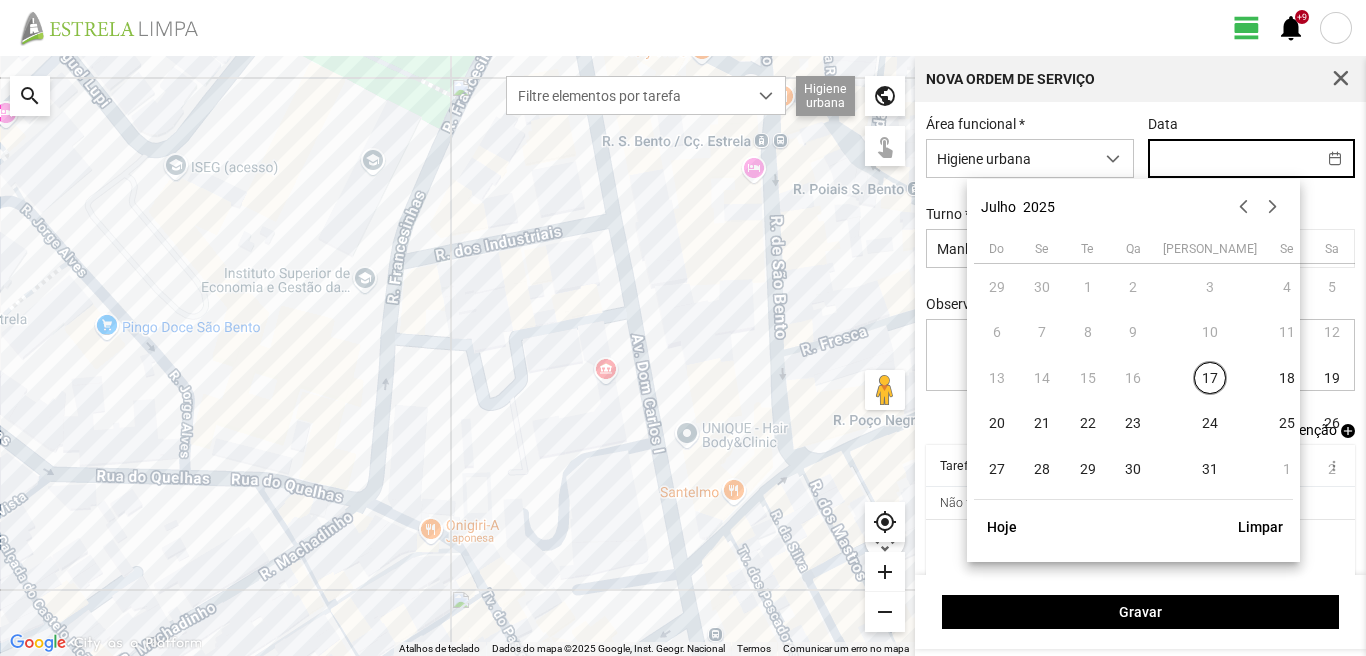 click at bounding box center [1232, 158] 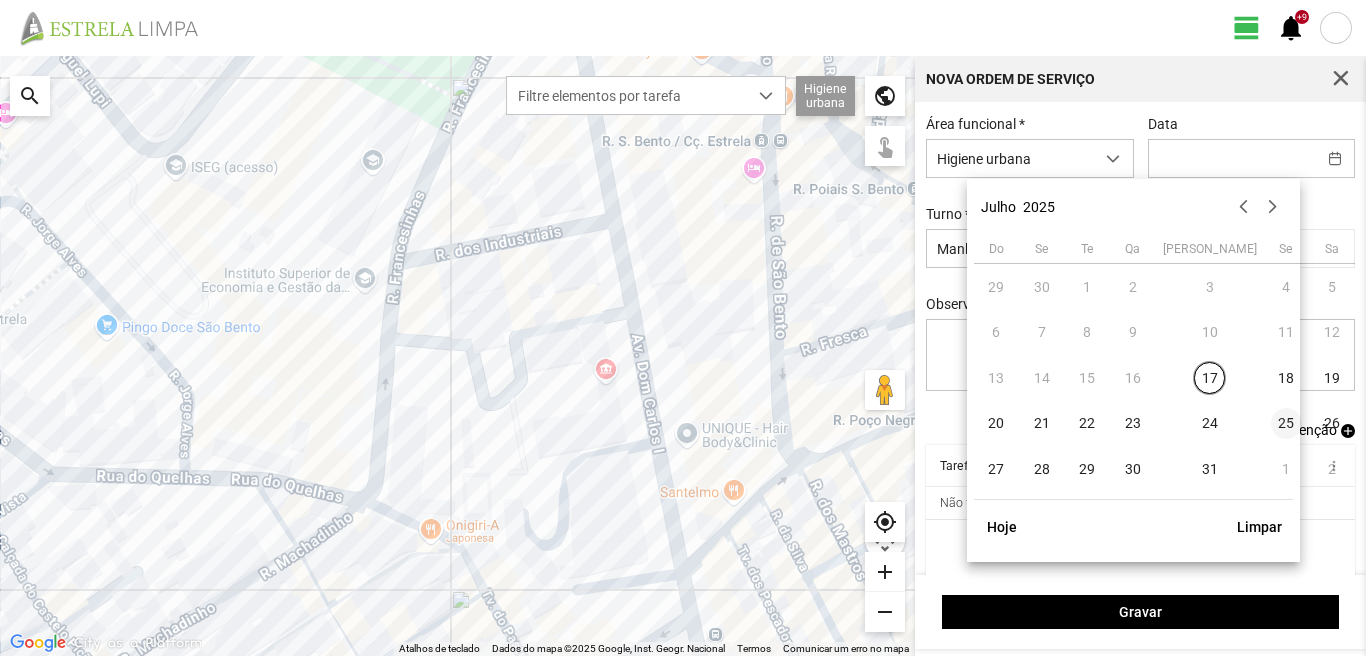 click on "25" at bounding box center [1287, 424] 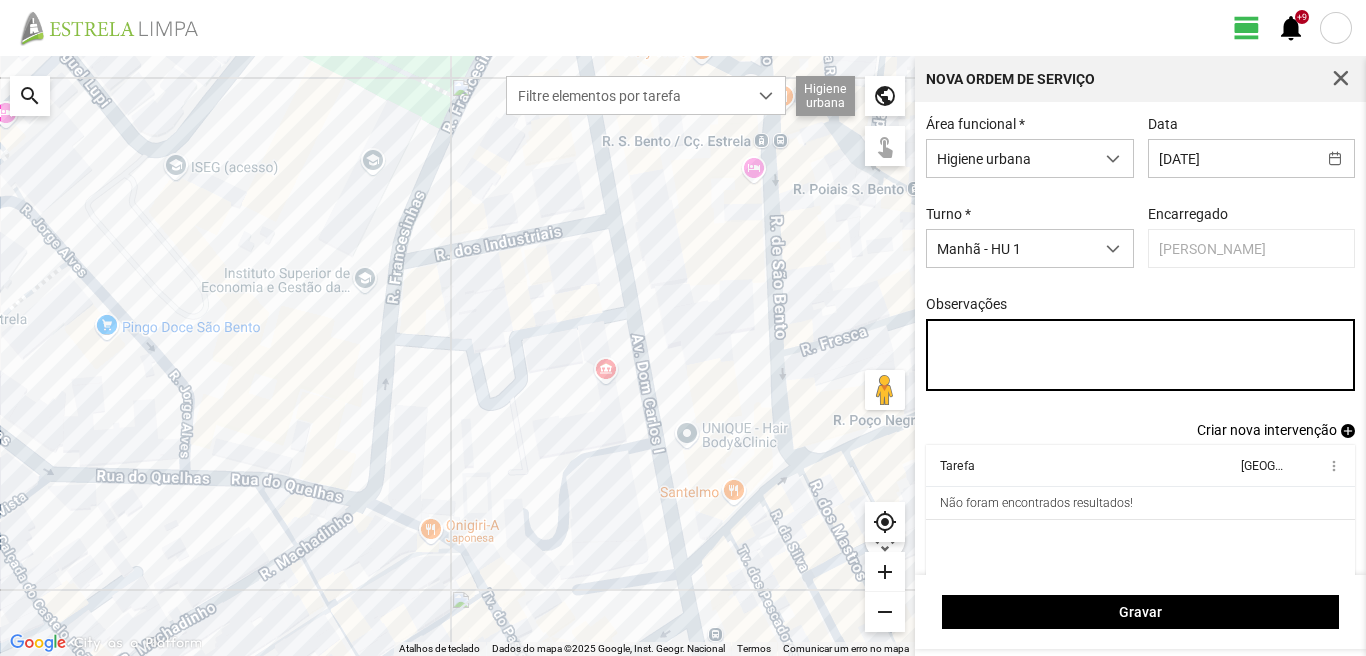 click on "Observações" at bounding box center [1141, 355] 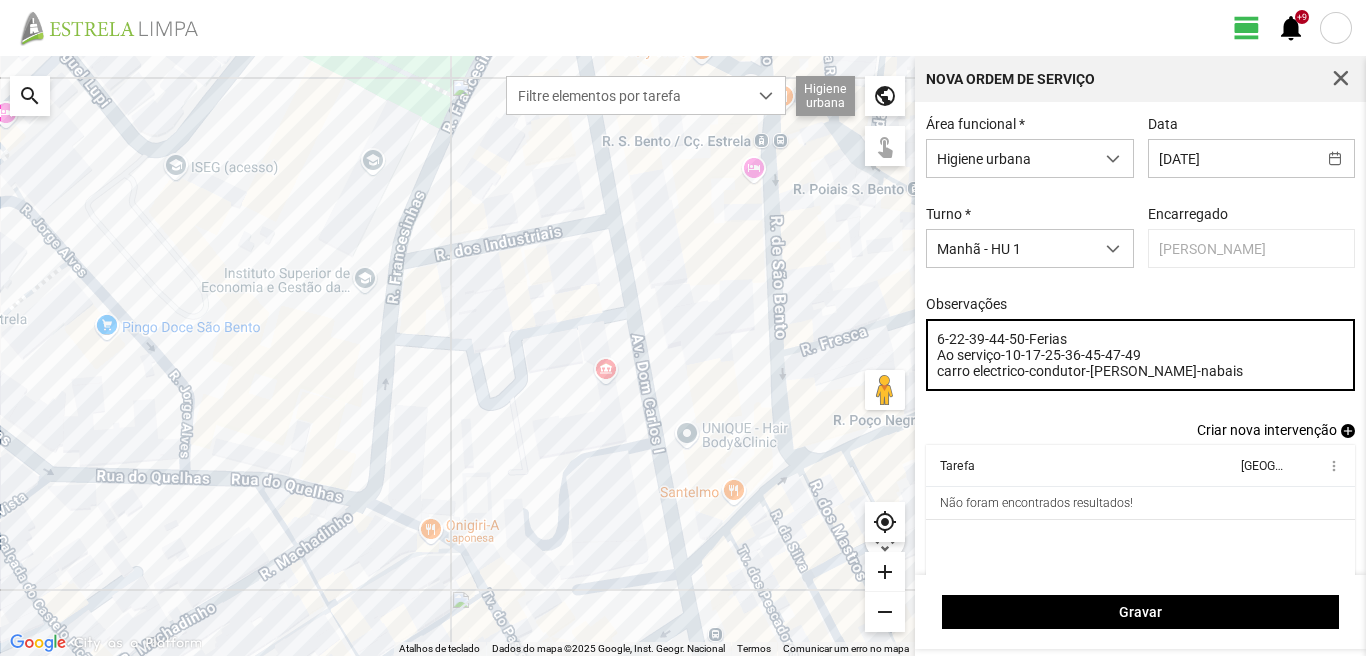 type on "6-22-39-44-50-Ferias
Ao serviço-10-17-25-36-45-47-49
carro electrico-condutor-[PERSON_NAME]-nabais" 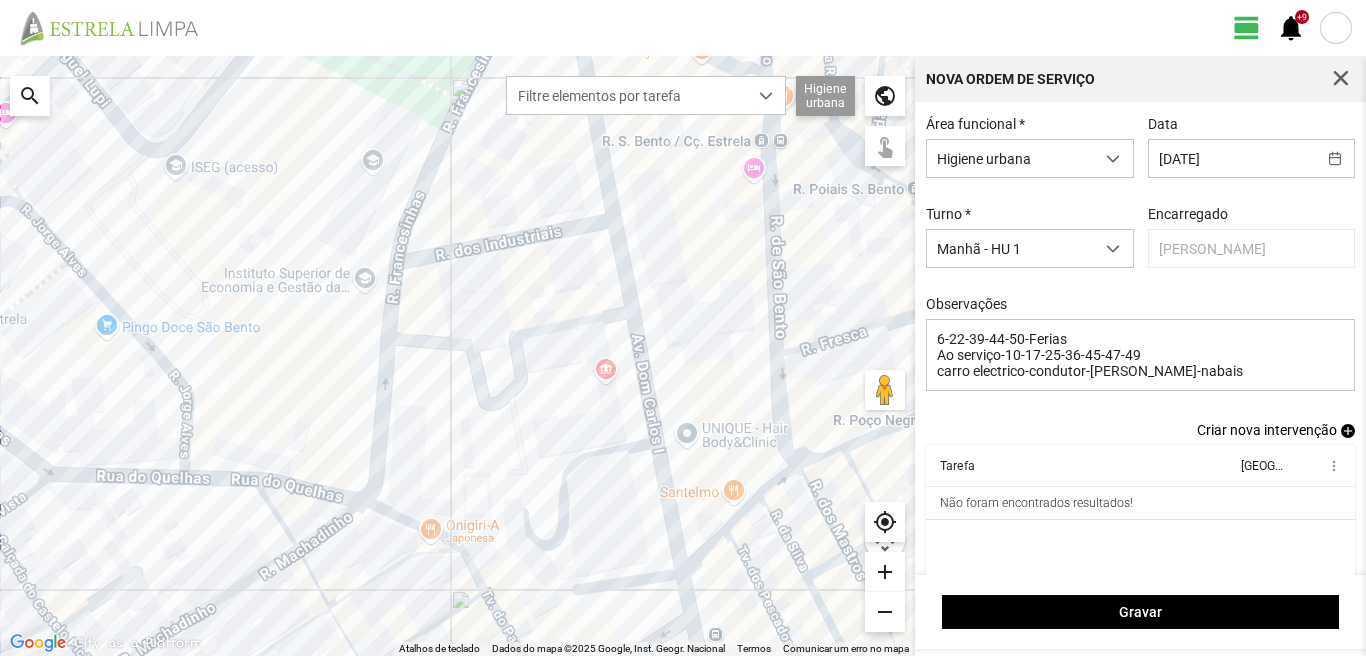click on "add" at bounding box center (1348, 431) 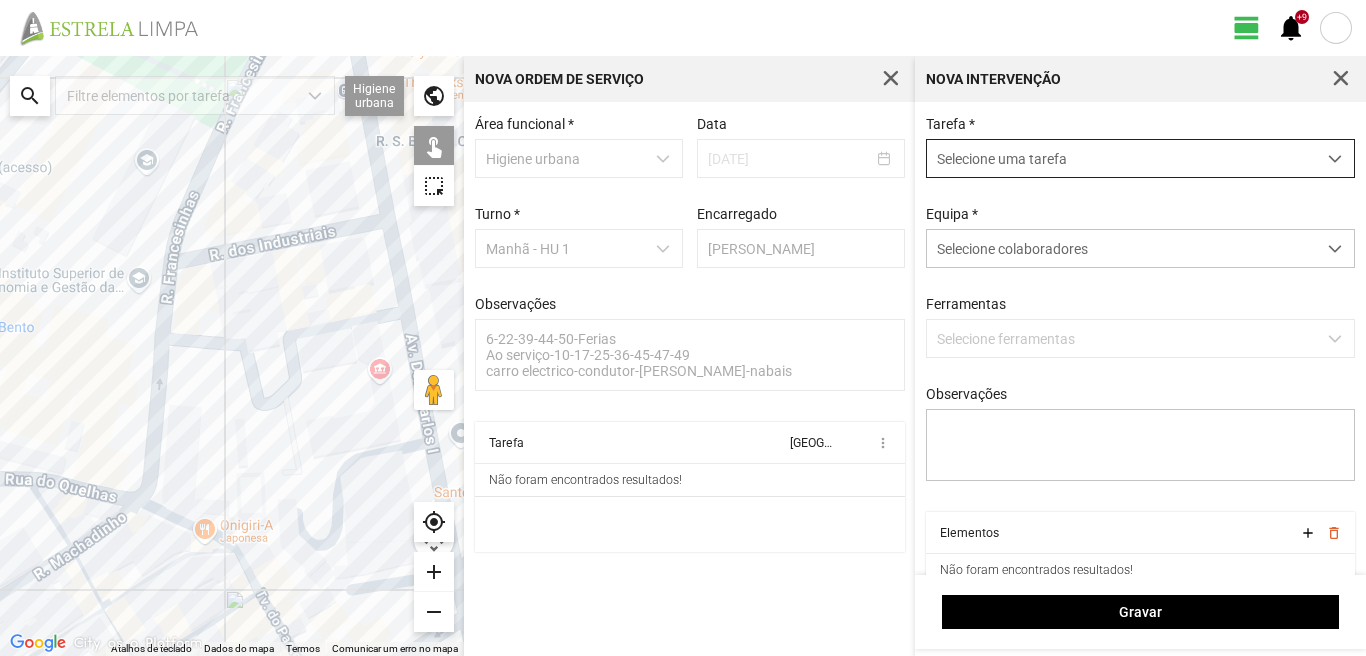click on "Selecione uma tarefa" at bounding box center [1121, 158] 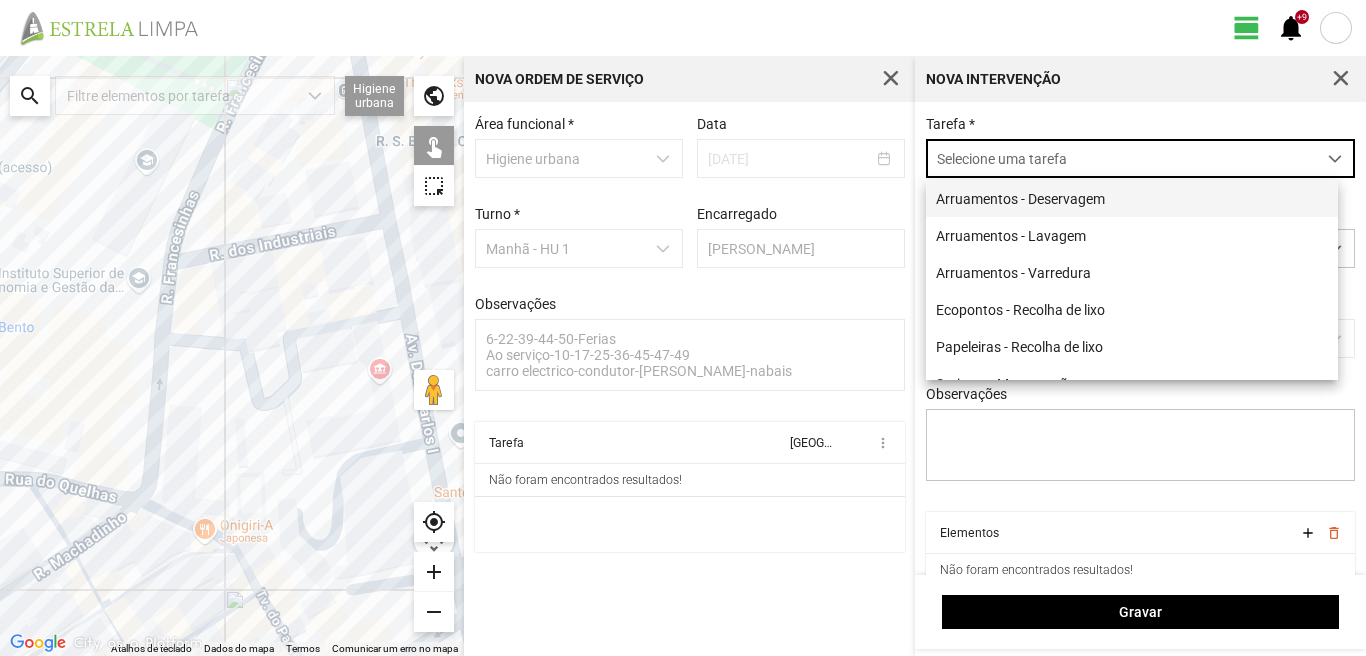 scroll, scrollTop: 11, scrollLeft: 89, axis: both 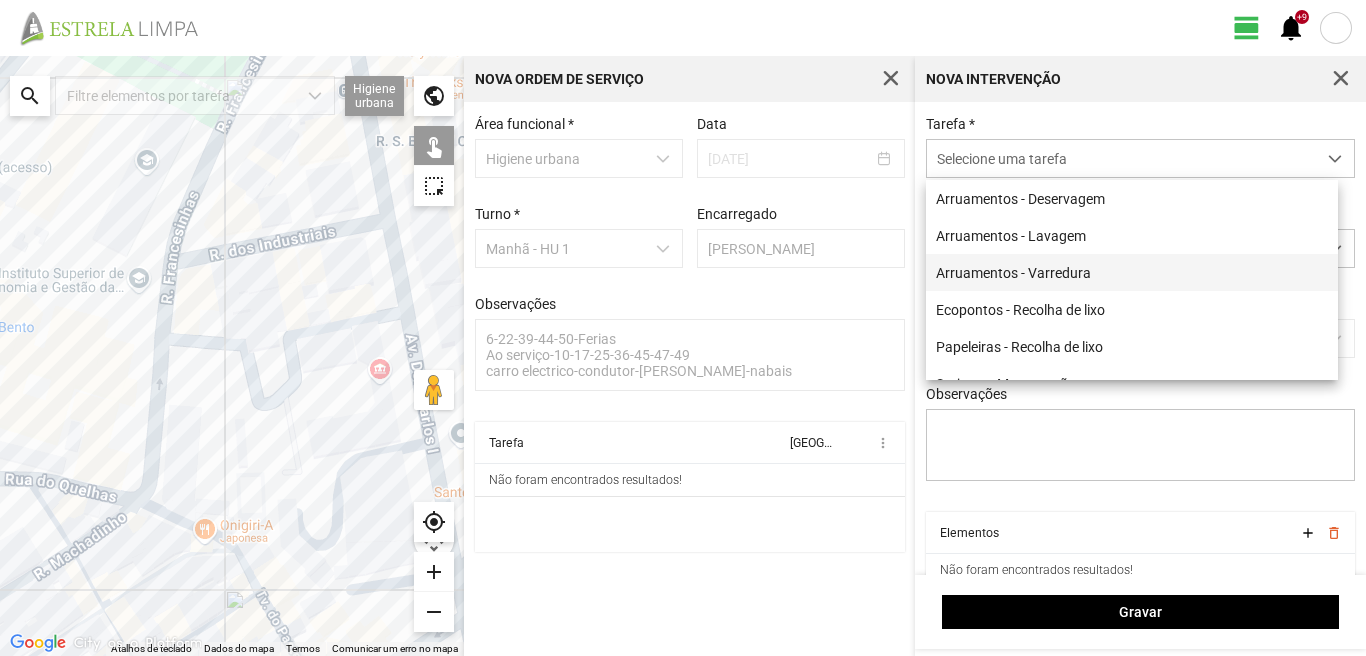 click on "Arruamentos - Varredura" at bounding box center (1132, 272) 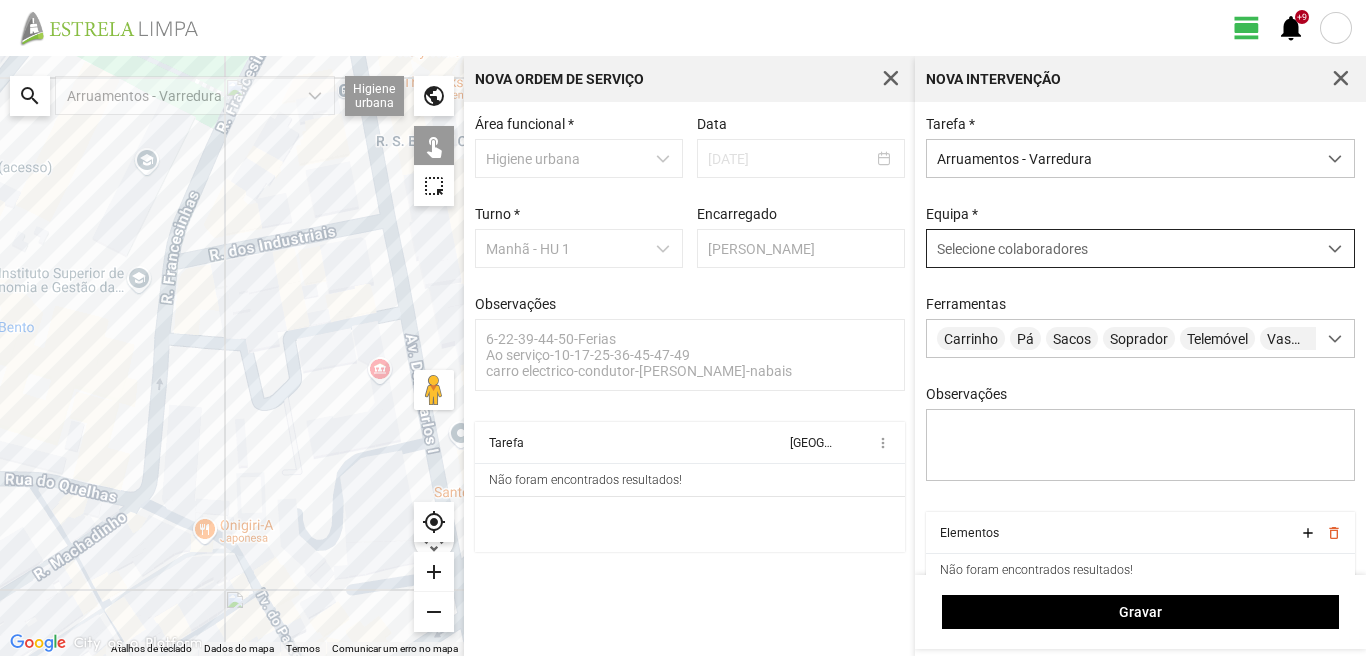 click on "Selecione colaboradores" at bounding box center (1012, 249) 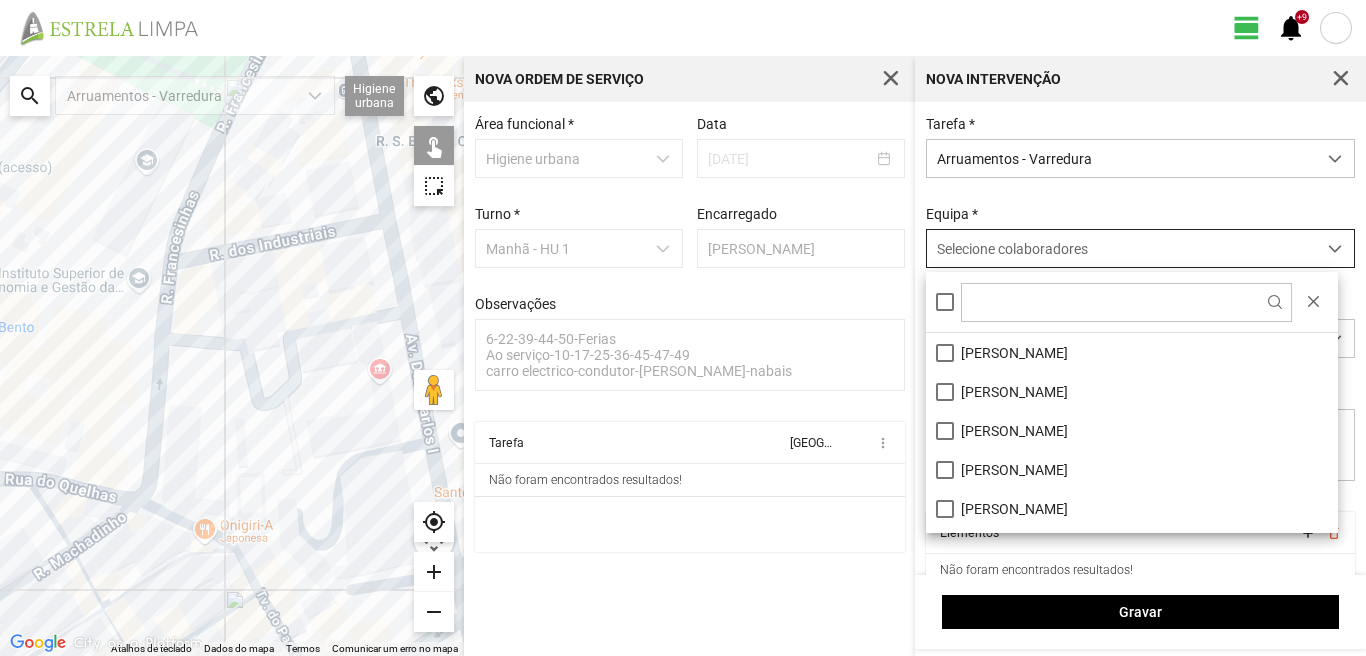 scroll, scrollTop: 11, scrollLeft: 89, axis: both 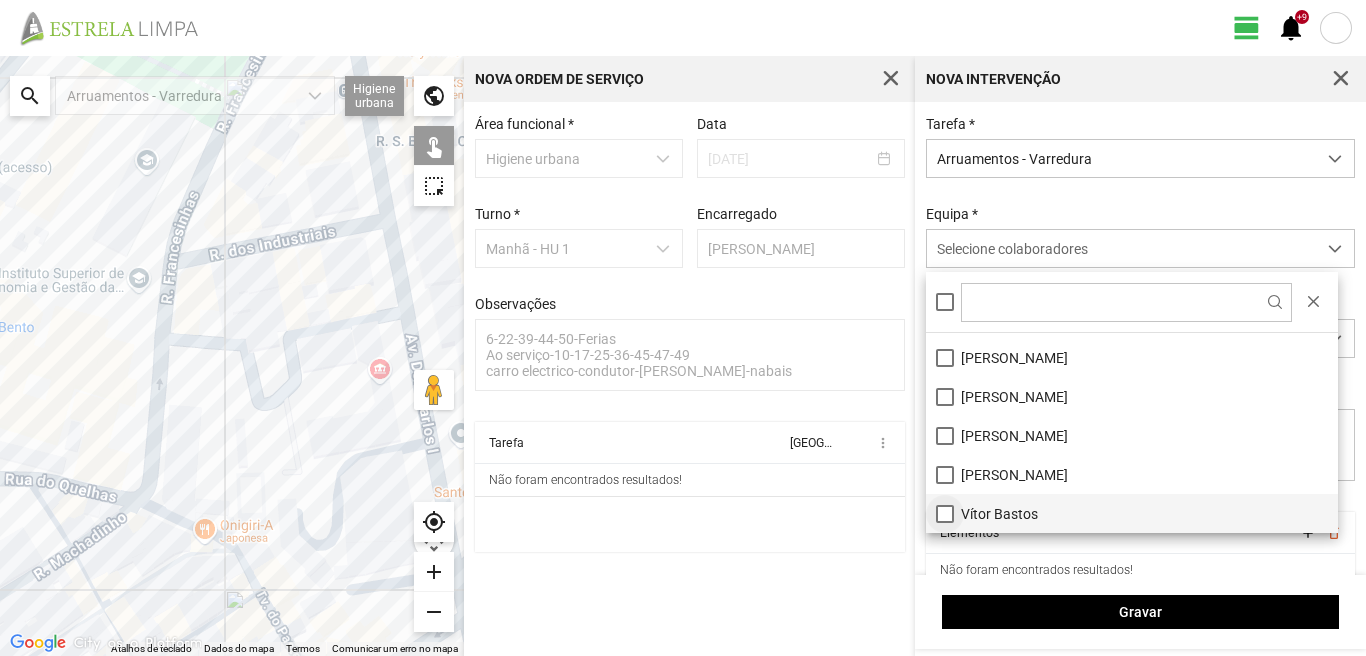 click on "Vítor Bastos" at bounding box center [1132, 513] 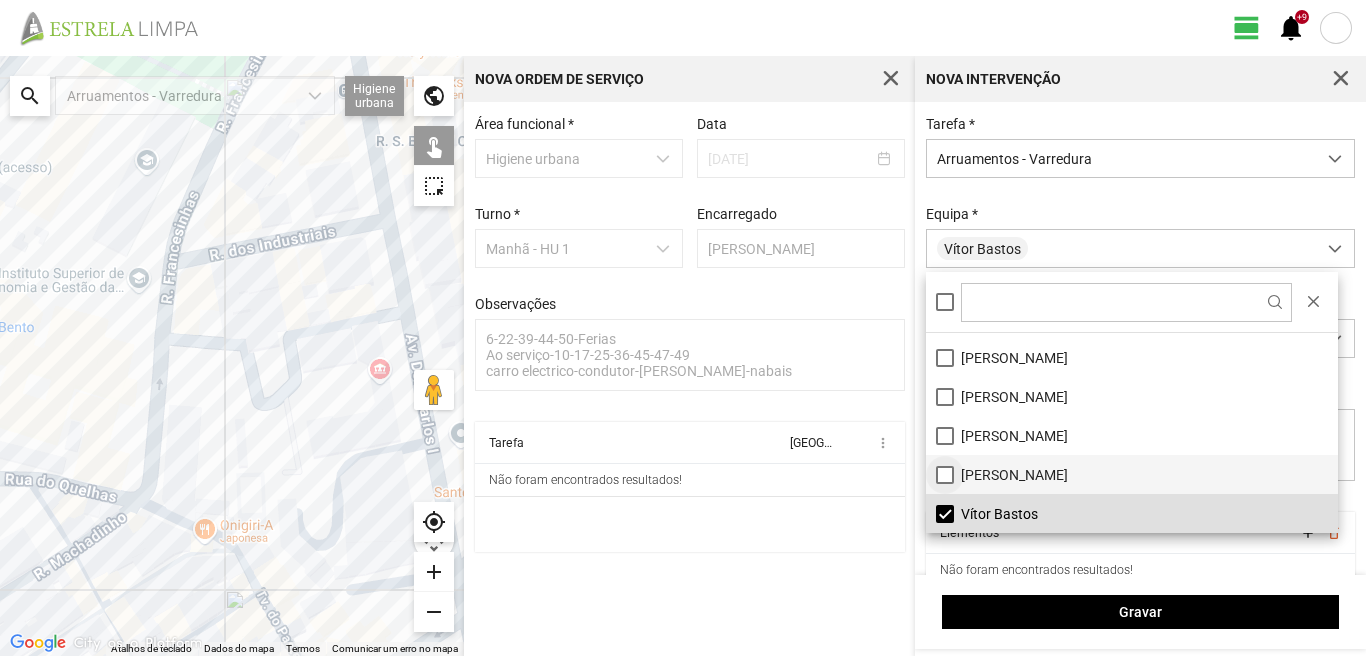 click on "[PERSON_NAME]" at bounding box center (1132, 474) 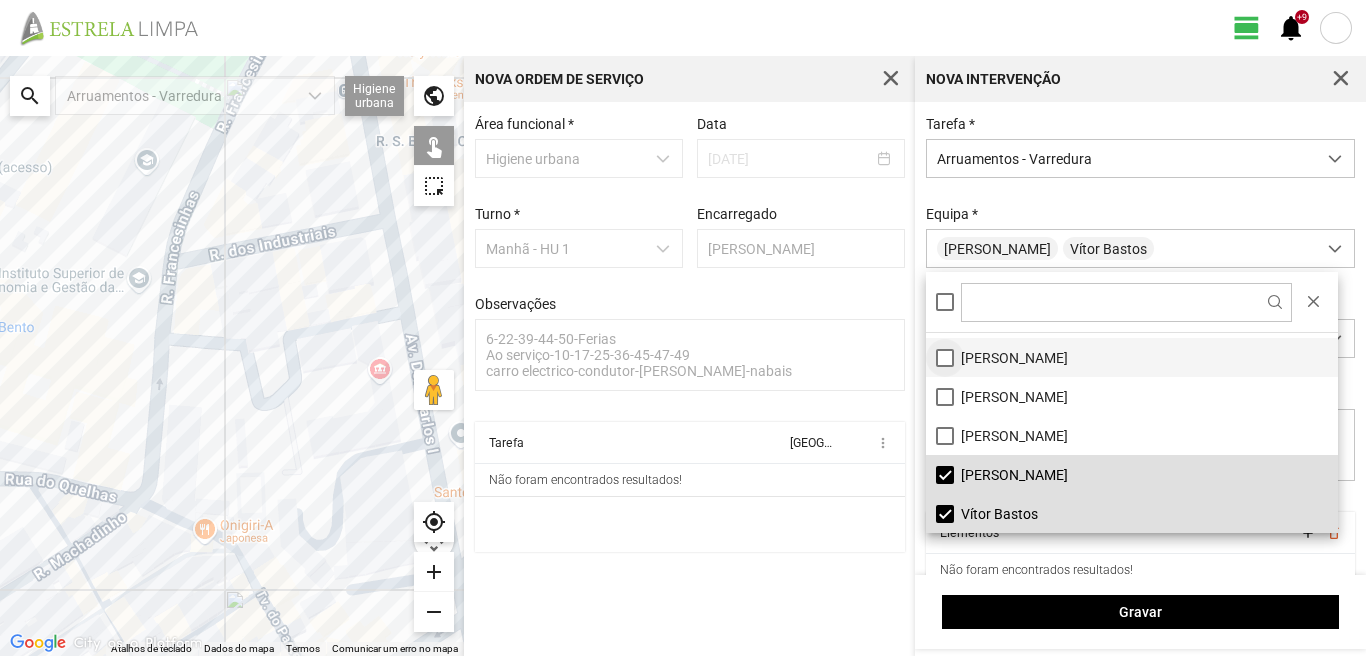 click on "[PERSON_NAME]" at bounding box center [1132, 357] 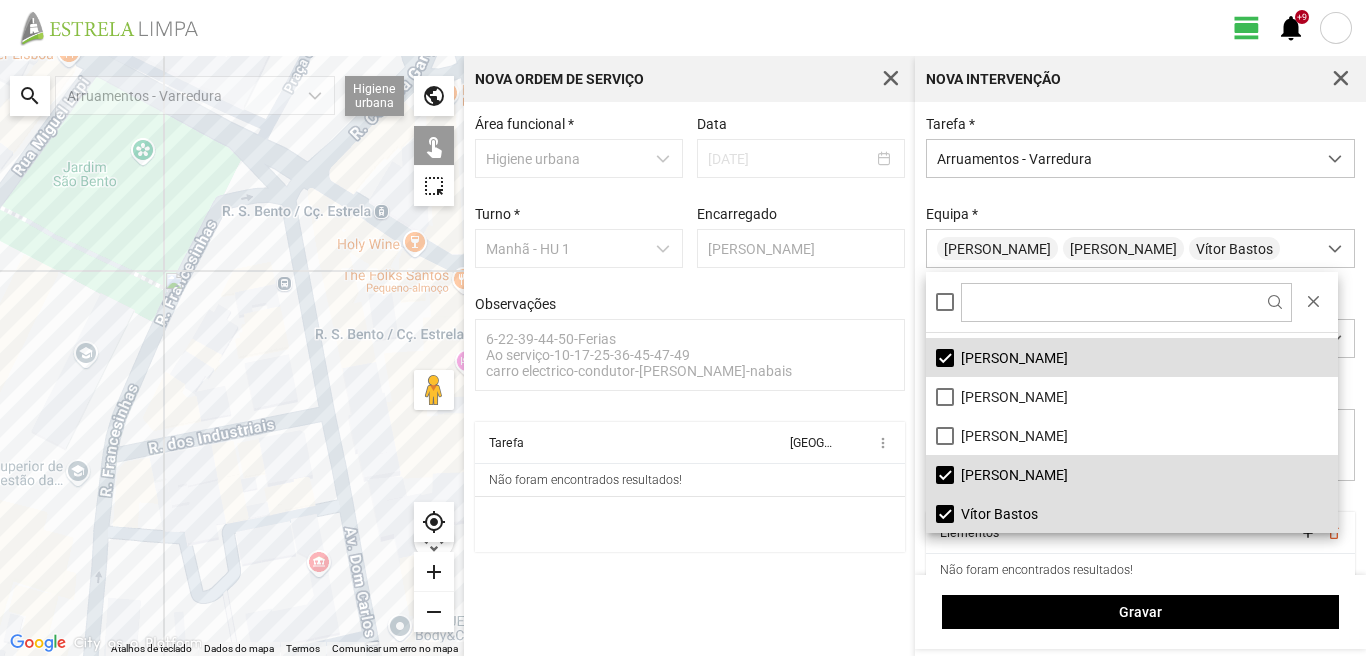 drag, startPoint x: 299, startPoint y: 402, endPoint x: 213, endPoint y: 659, distance: 271.0074 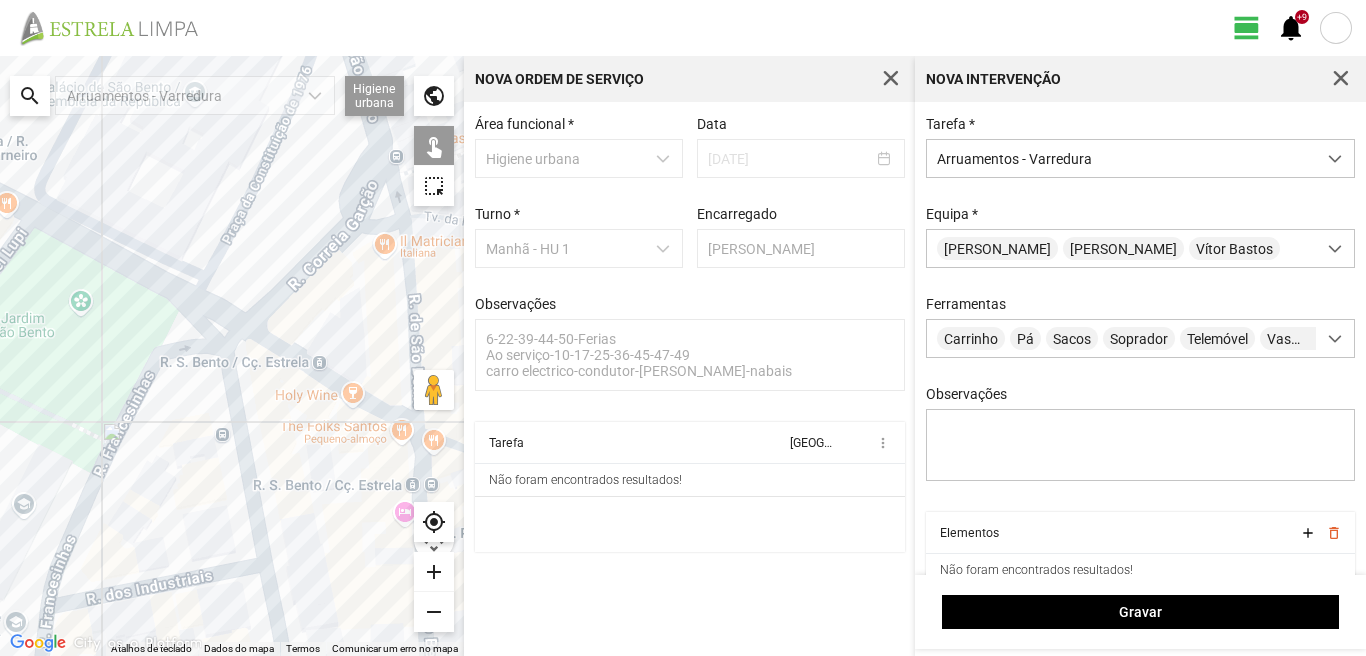 click 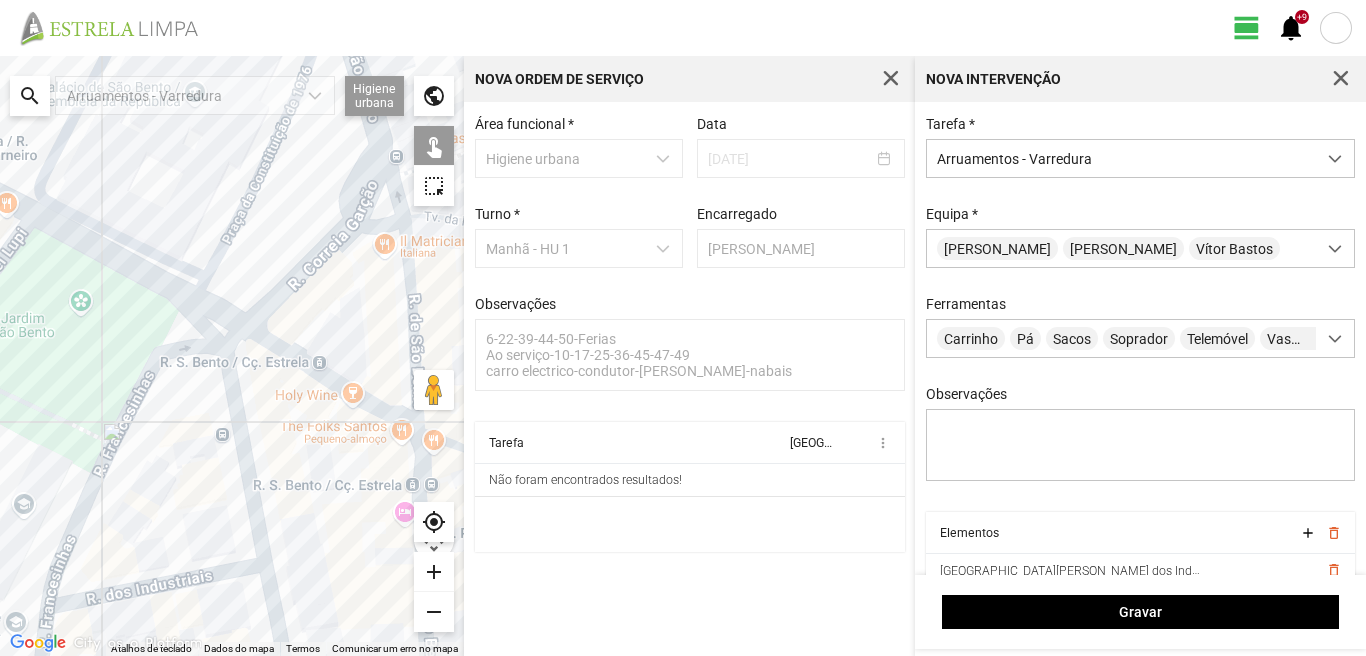 click 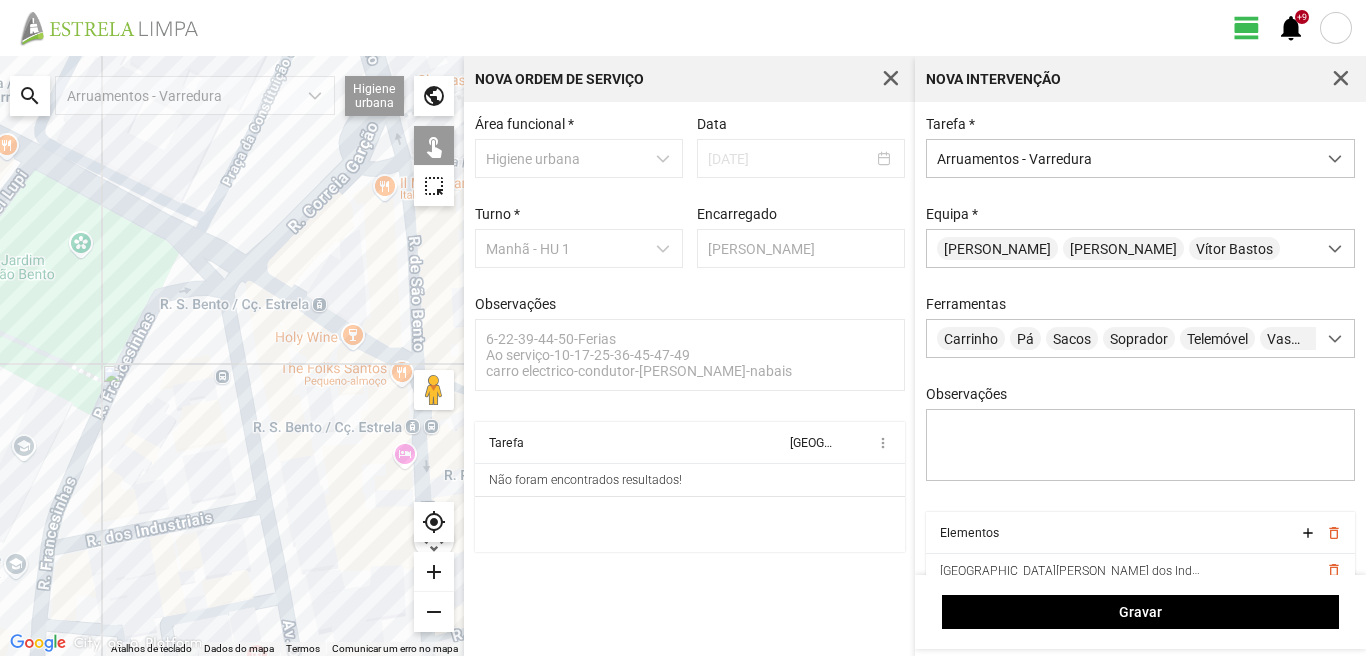 drag, startPoint x: 235, startPoint y: 569, endPoint x: 243, endPoint y: 437, distance: 132.2422 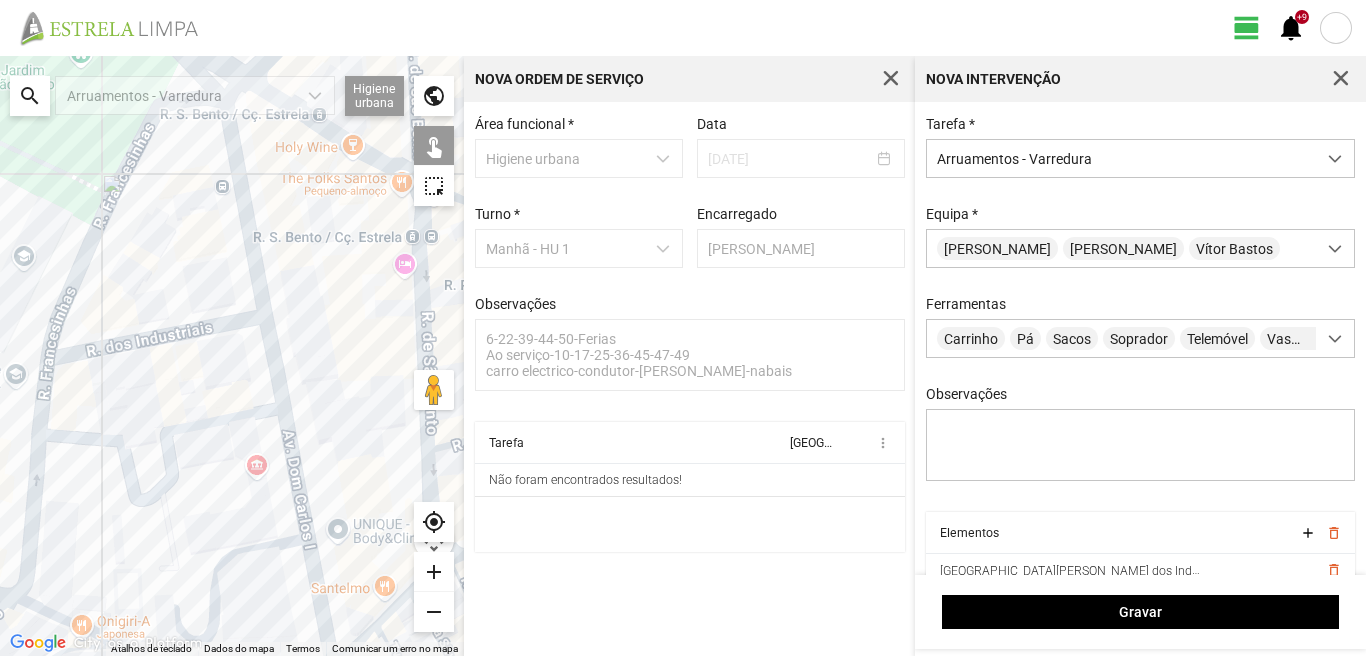 drag, startPoint x: 250, startPoint y: 491, endPoint x: 272, endPoint y: 406, distance: 87.80091 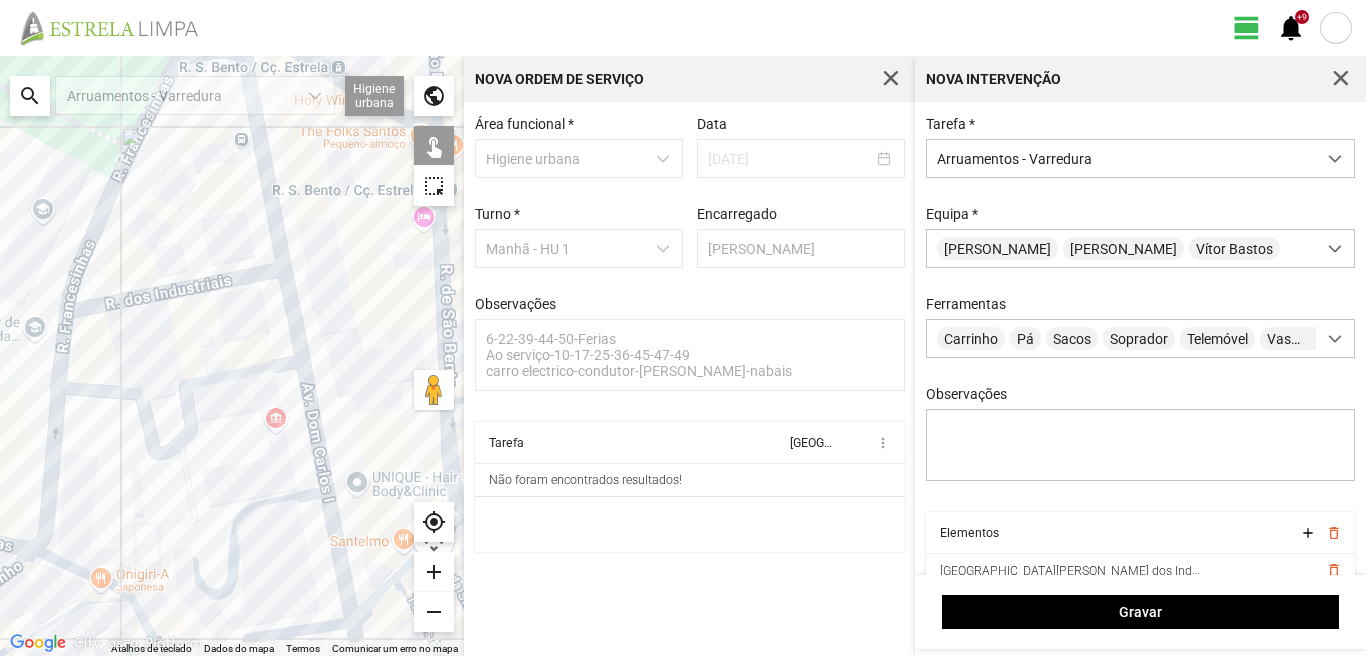 drag, startPoint x: 242, startPoint y: 441, endPoint x: 236, endPoint y: 428, distance: 14.3178215 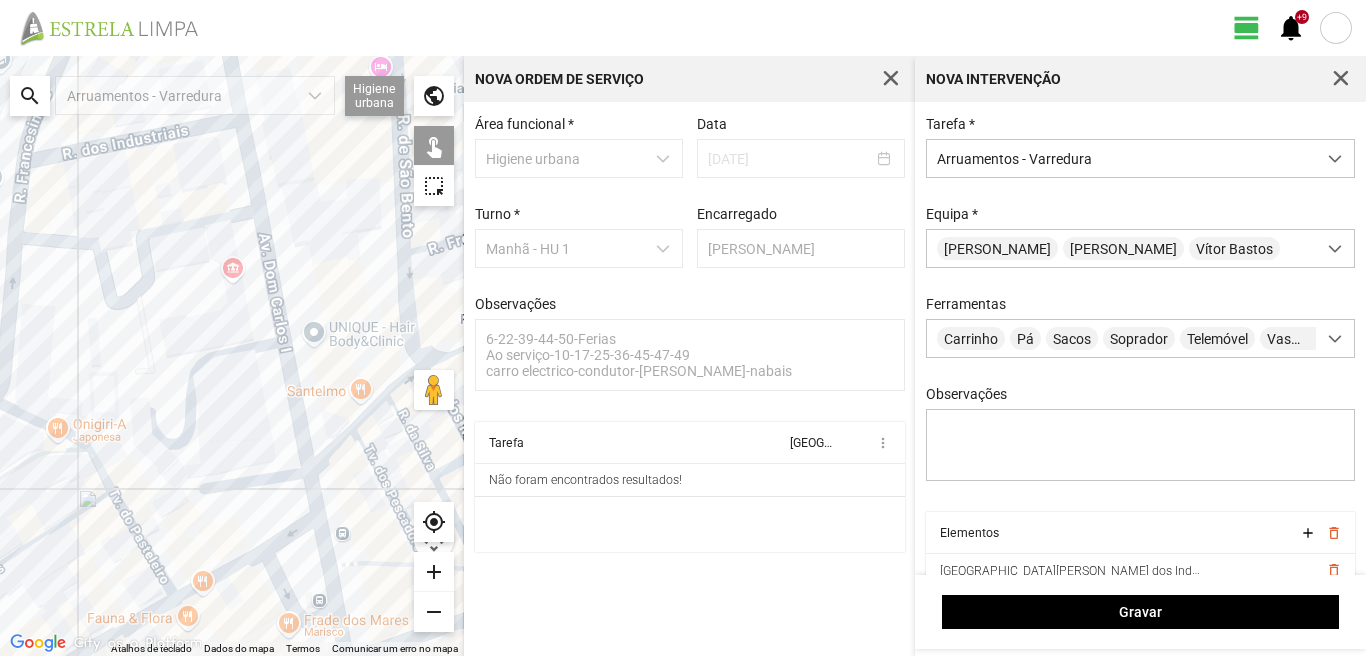 click 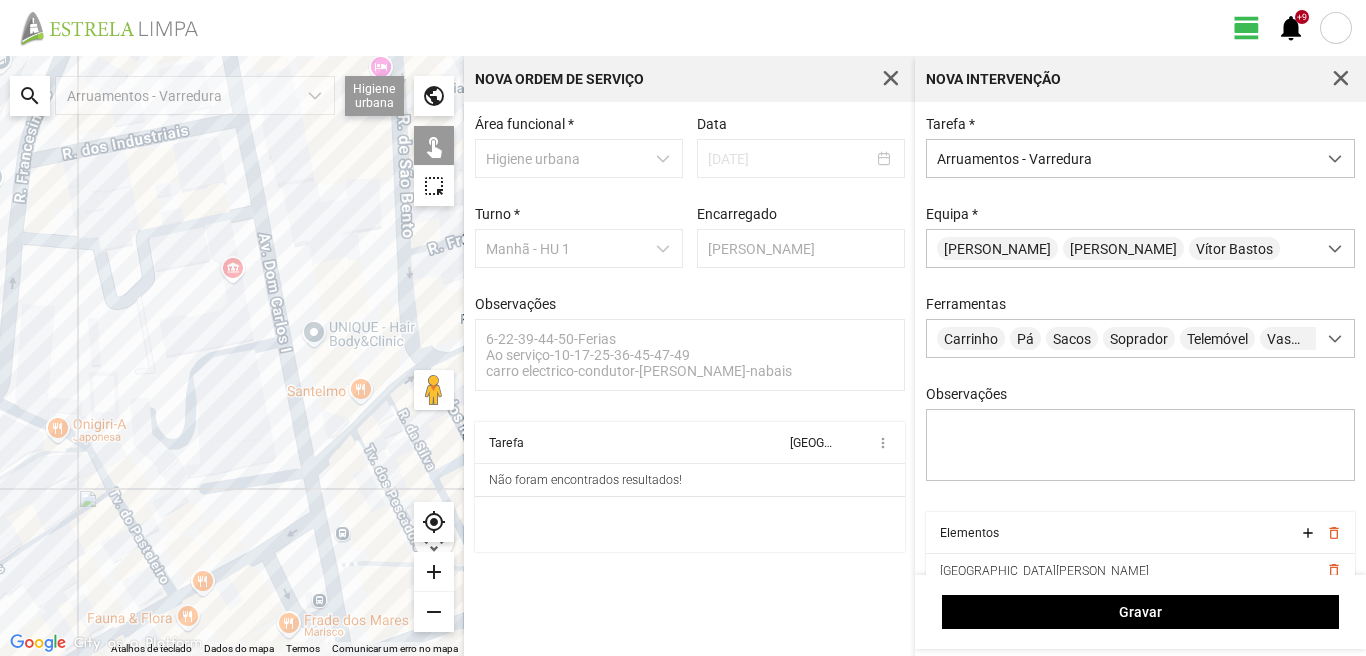 click 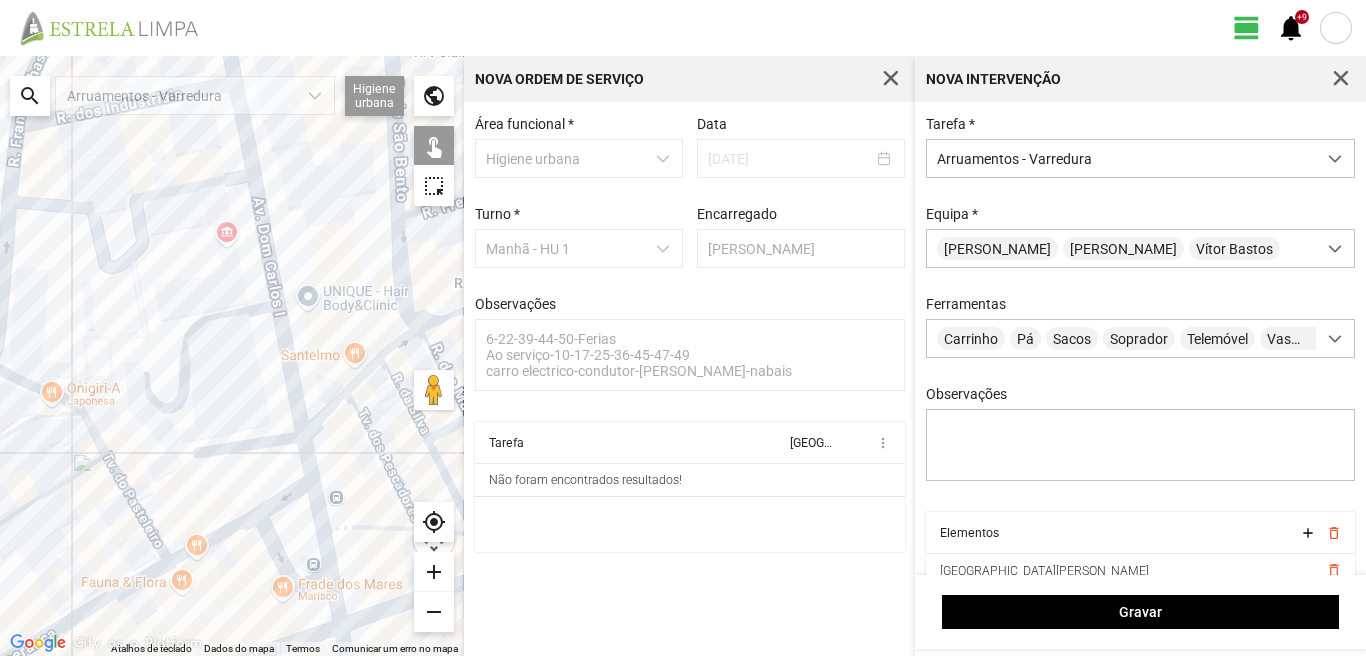 drag, startPoint x: 298, startPoint y: 618, endPoint x: 272, endPoint y: 490, distance: 130.61394 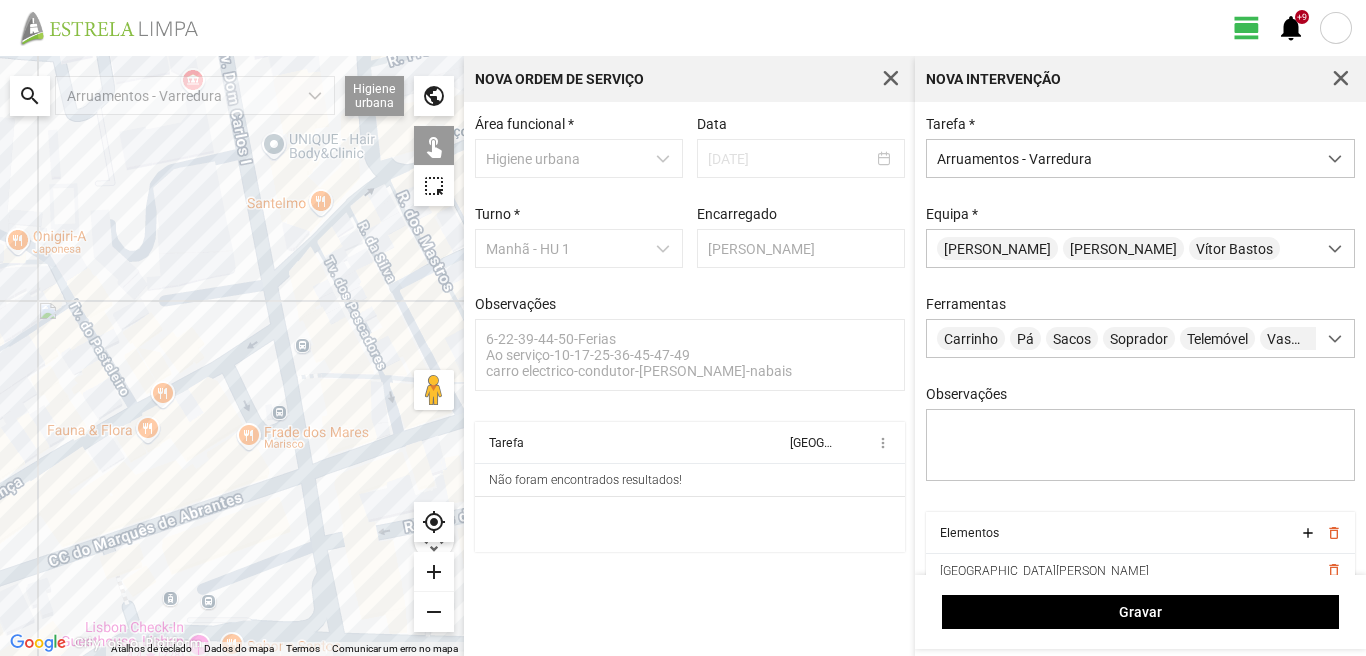 click 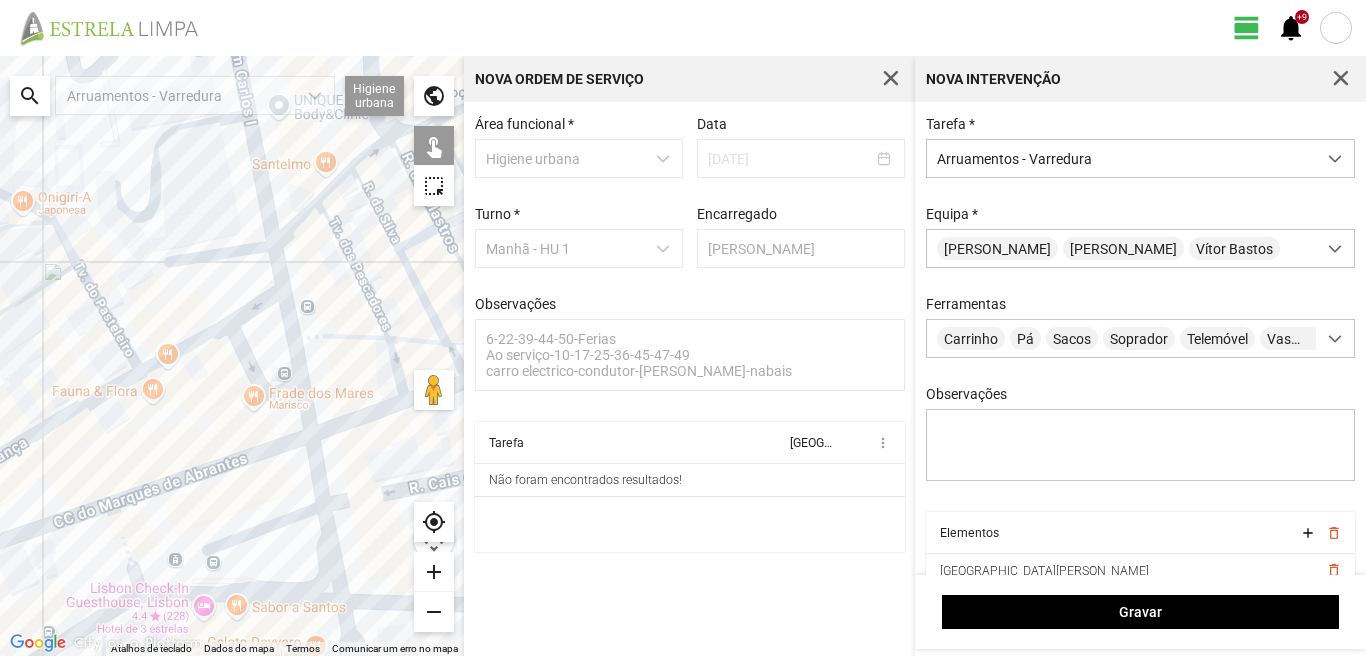 drag, startPoint x: 280, startPoint y: 606, endPoint x: 293, endPoint y: 493, distance: 113.74533 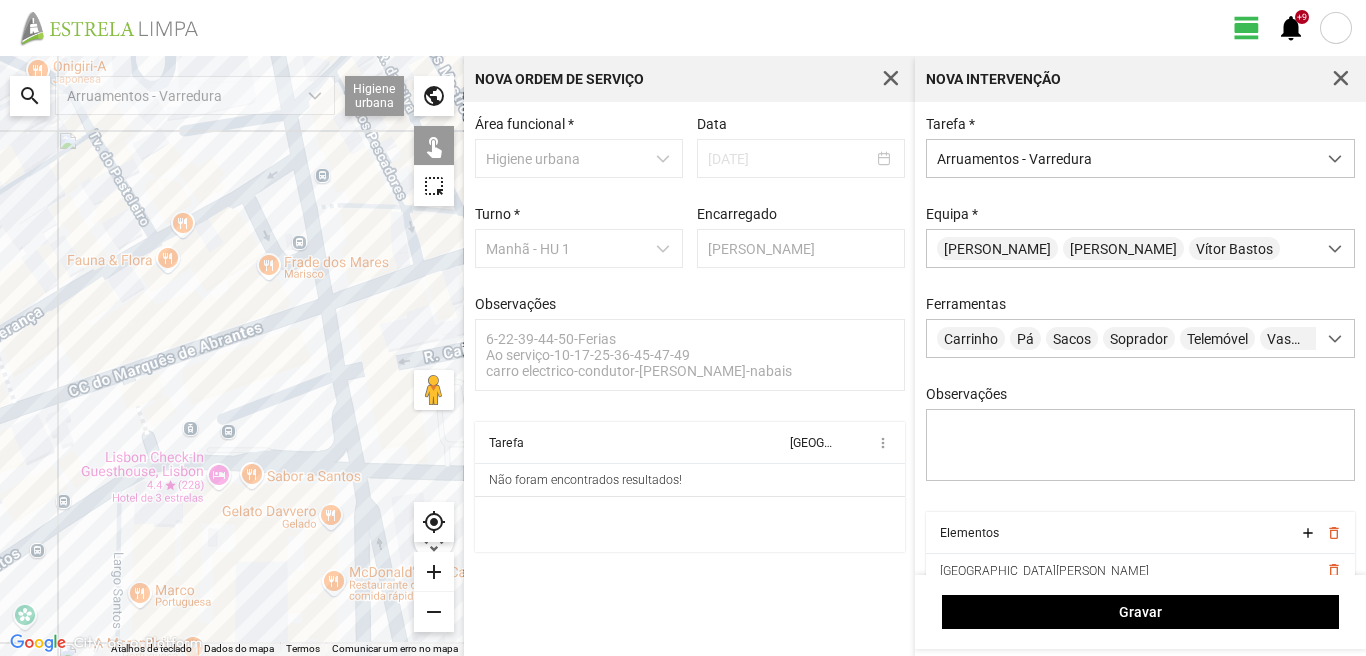 click 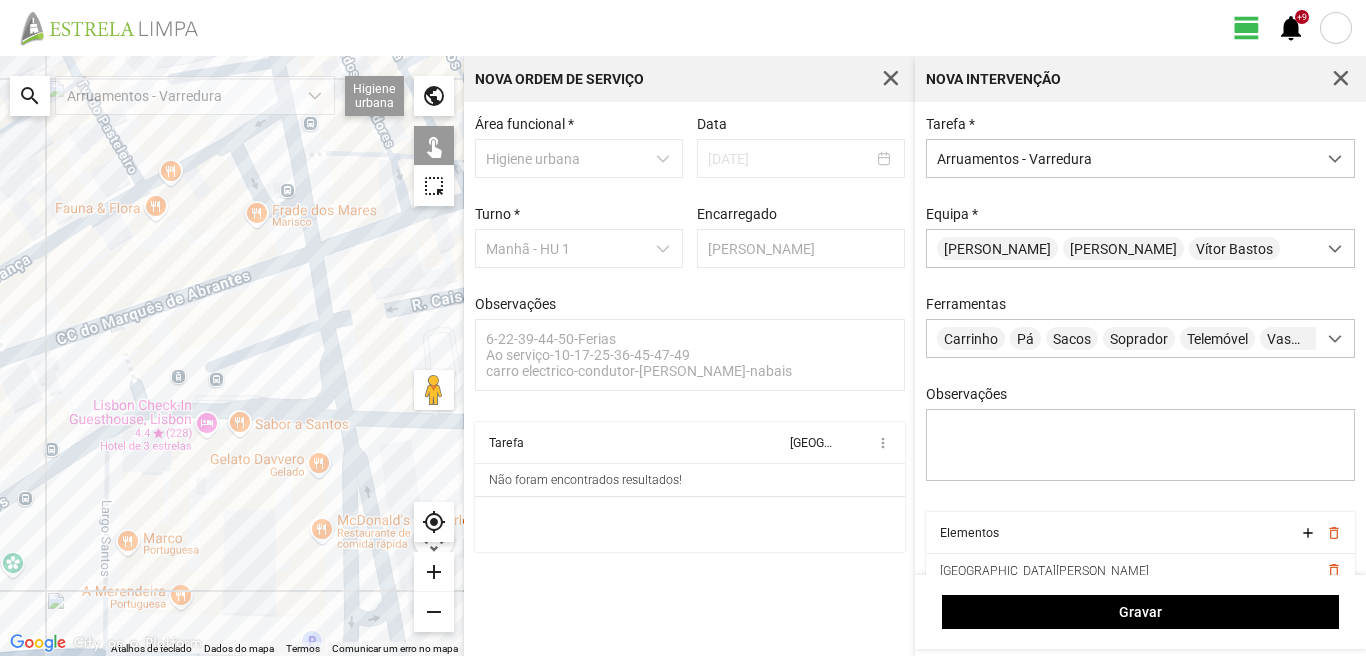 drag, startPoint x: 326, startPoint y: 552, endPoint x: 304, endPoint y: 465, distance: 89.73851 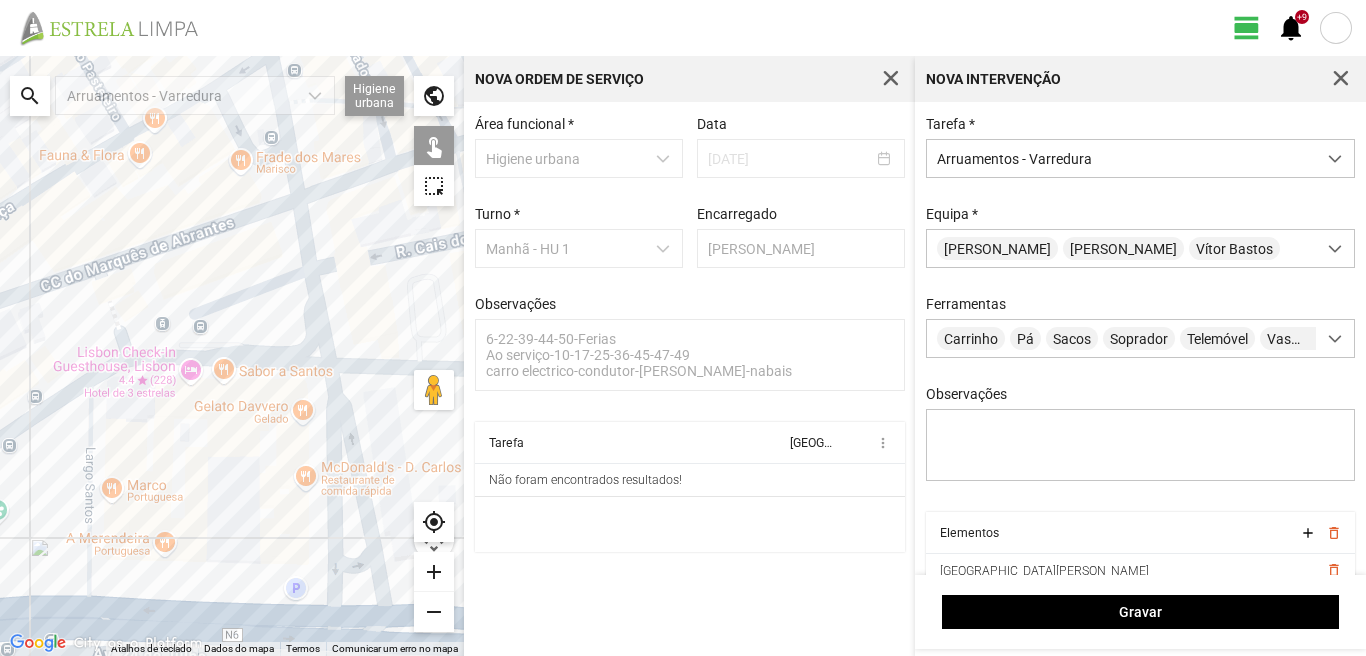 click 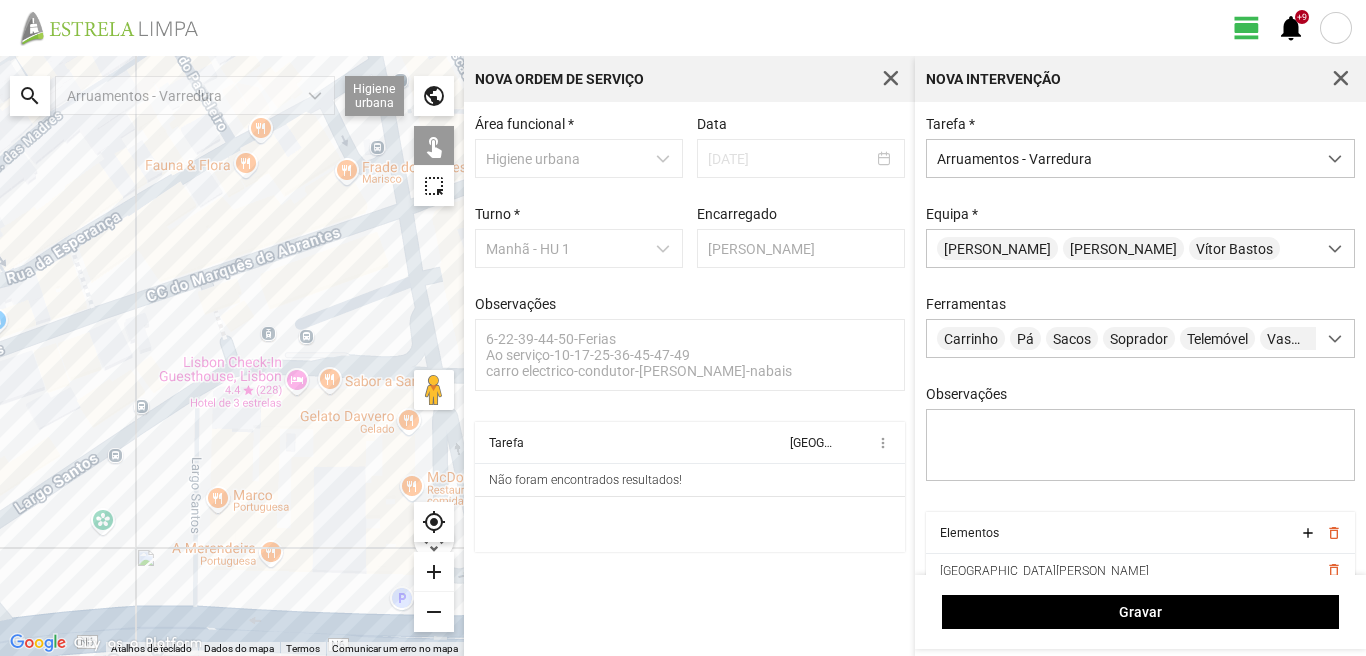 drag, startPoint x: 83, startPoint y: 540, endPoint x: 273, endPoint y: 562, distance: 191.26944 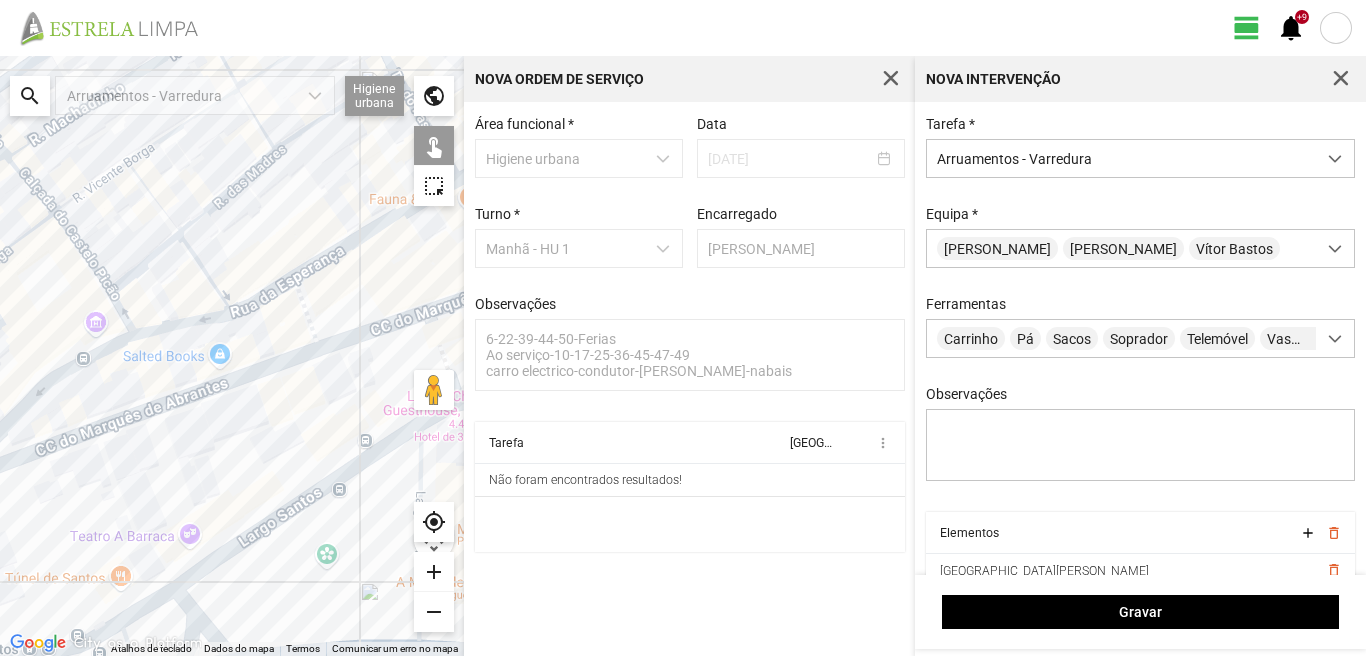 click 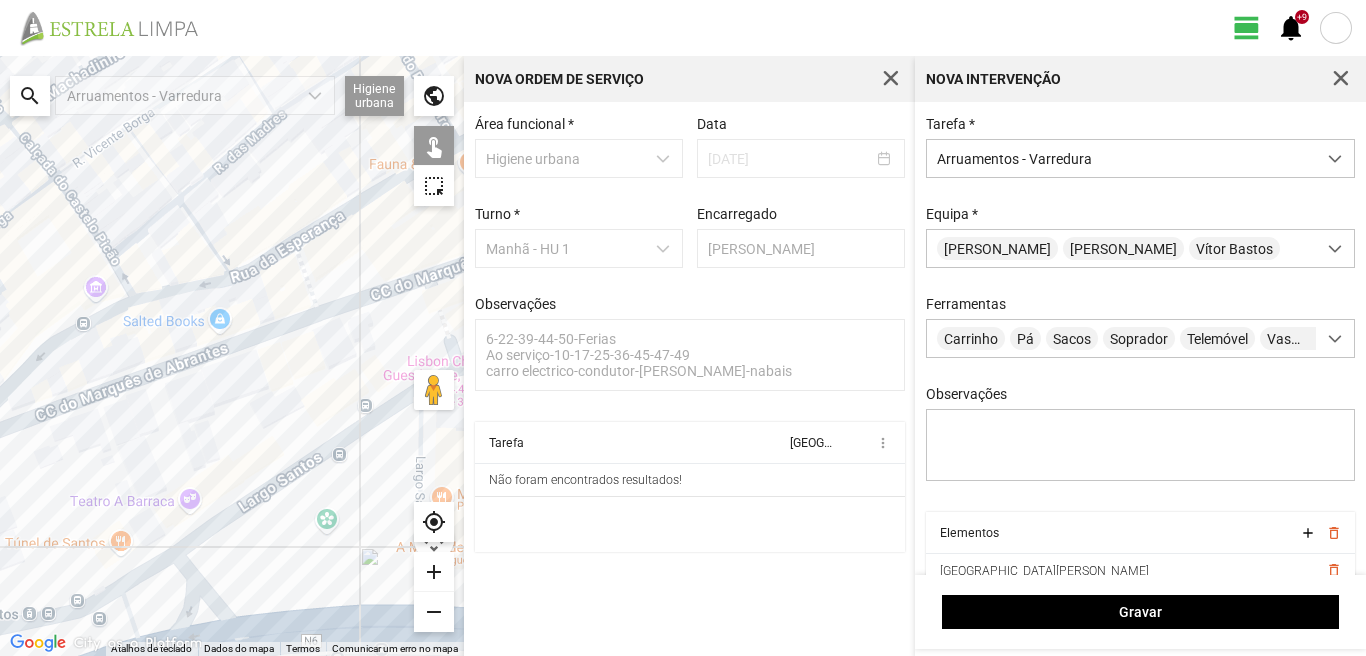 drag, startPoint x: 241, startPoint y: 578, endPoint x: 178, endPoint y: 399, distance: 189.76302 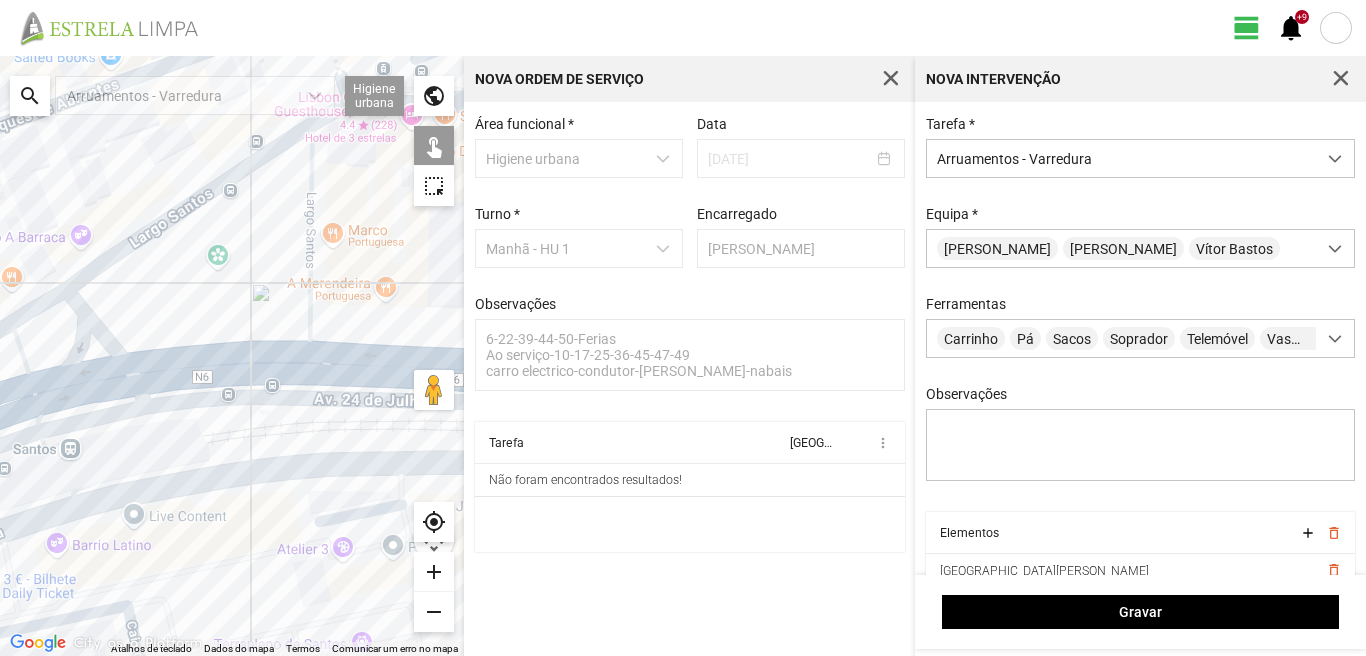 click 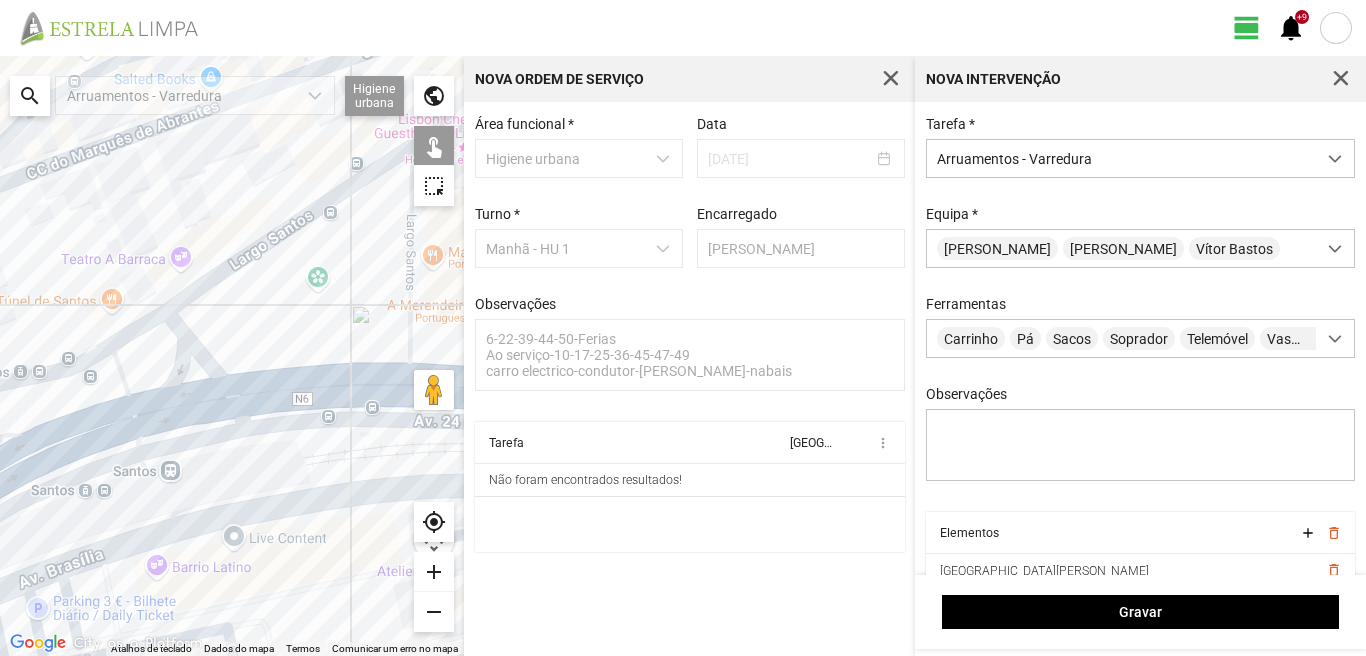 drag, startPoint x: 198, startPoint y: 400, endPoint x: 360, endPoint y: 451, distance: 169.83817 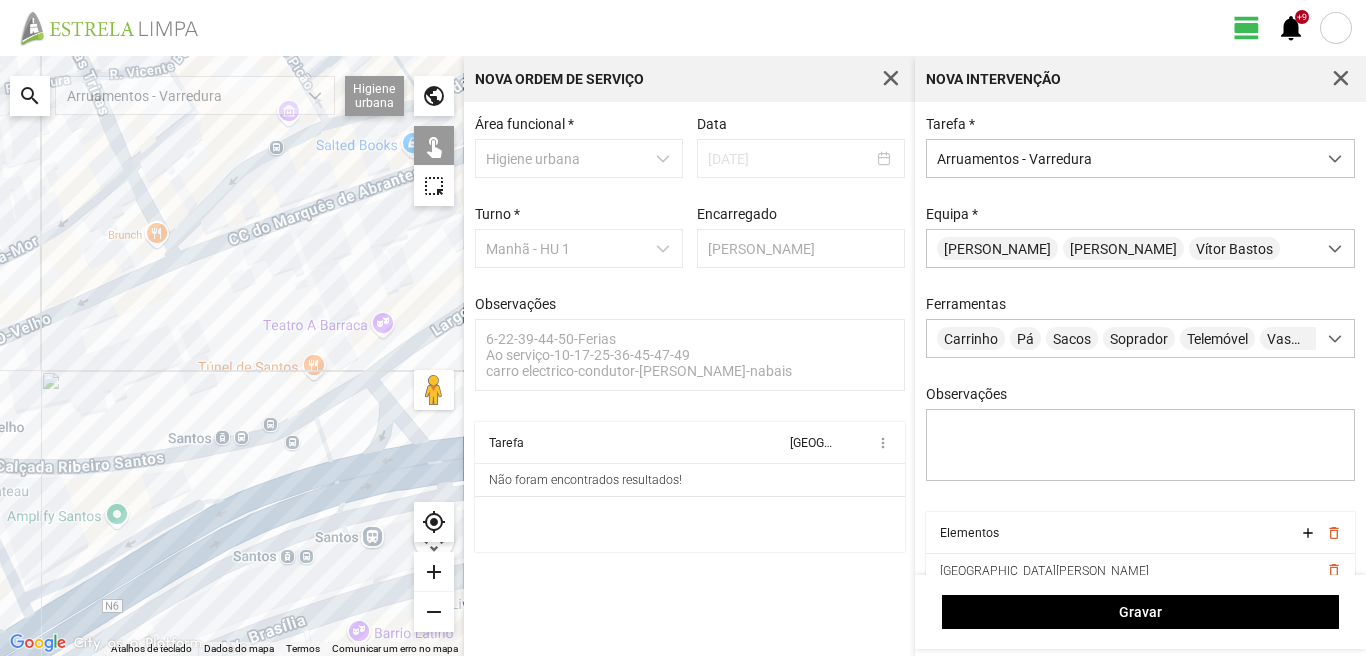 click 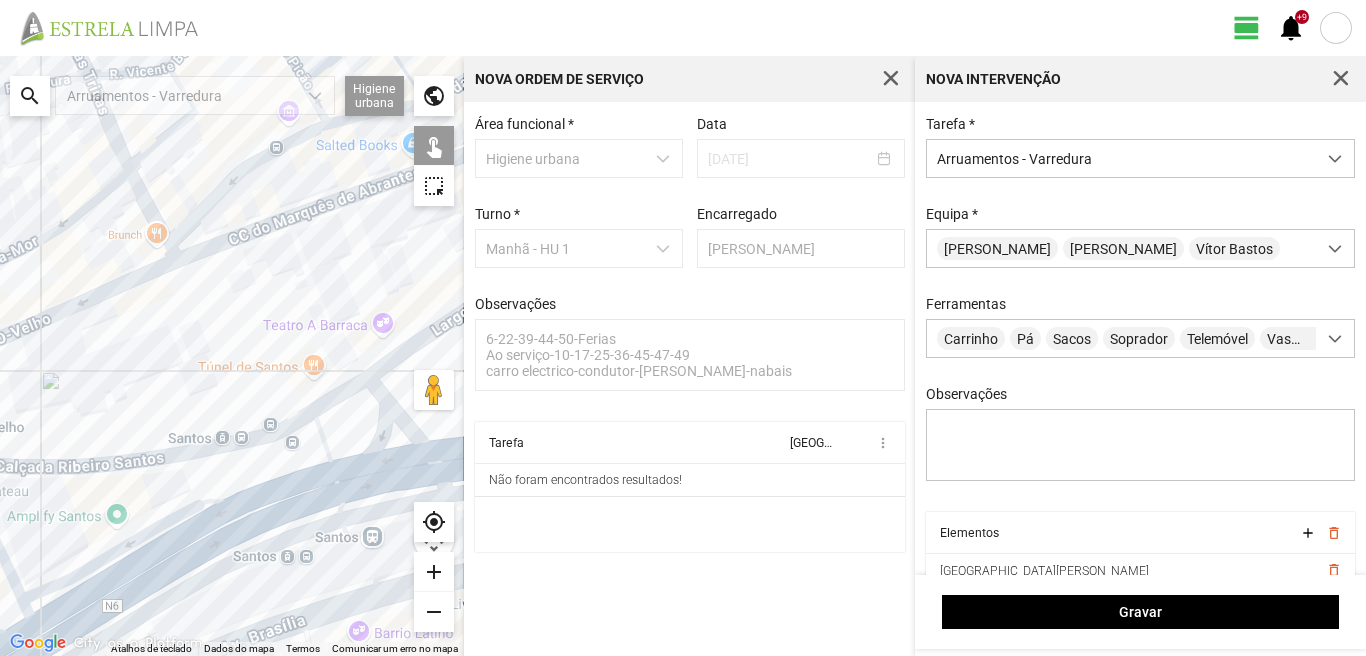 click 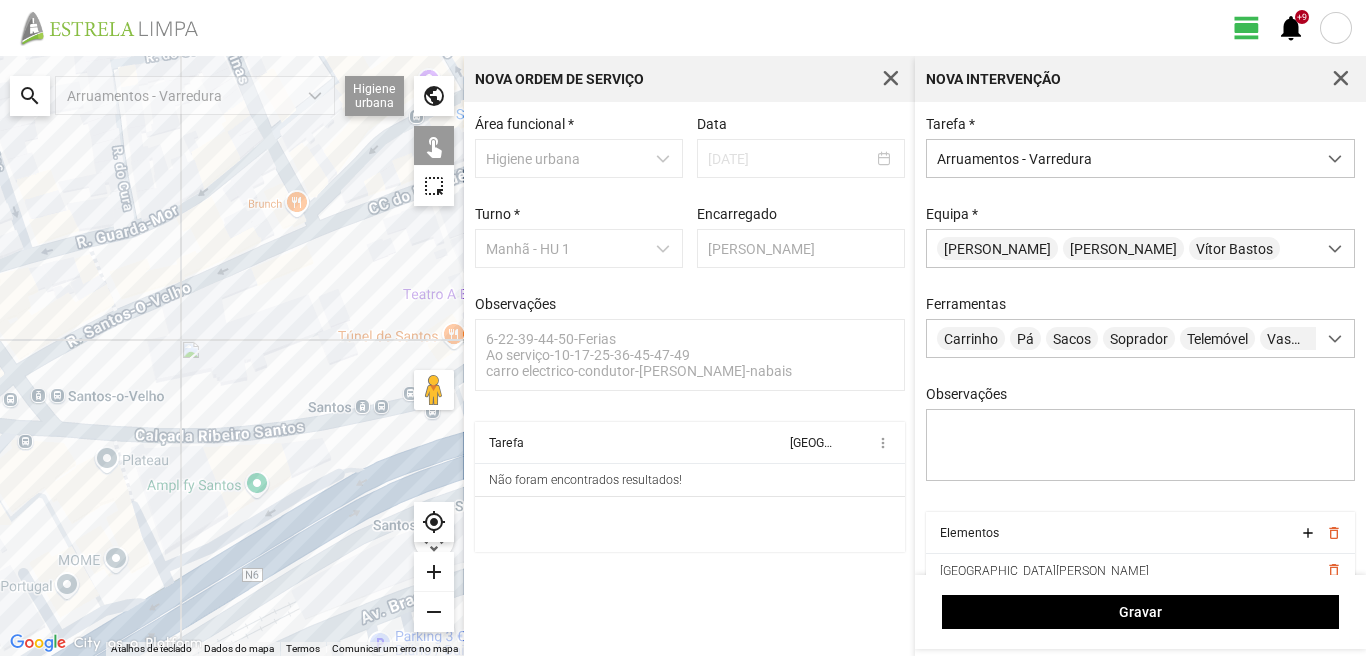 drag, startPoint x: 146, startPoint y: 527, endPoint x: 288, endPoint y: 497, distance: 145.13441 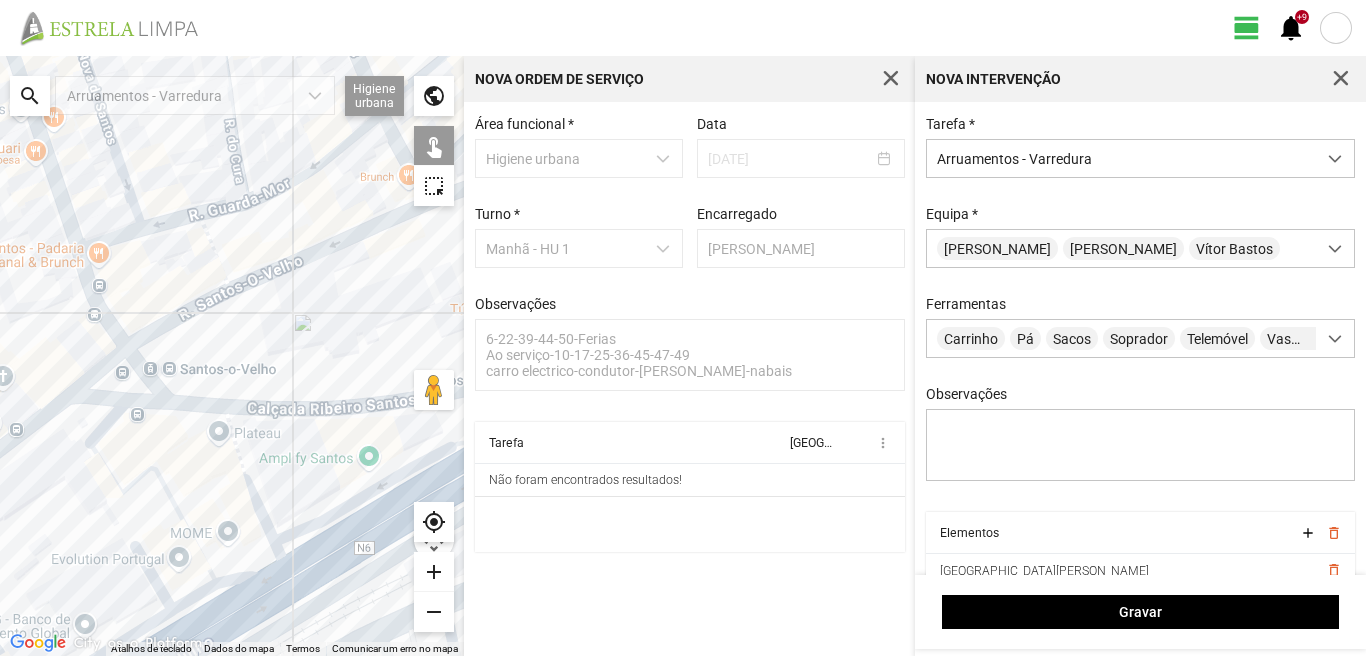 click 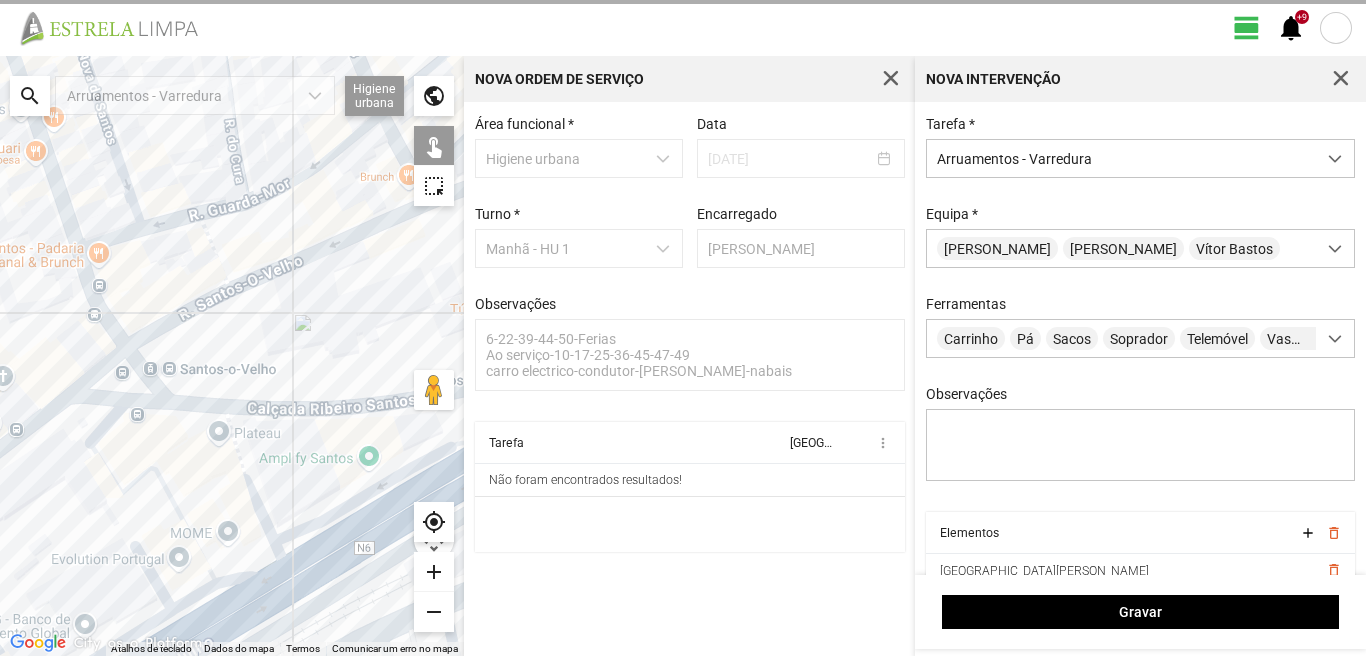 click 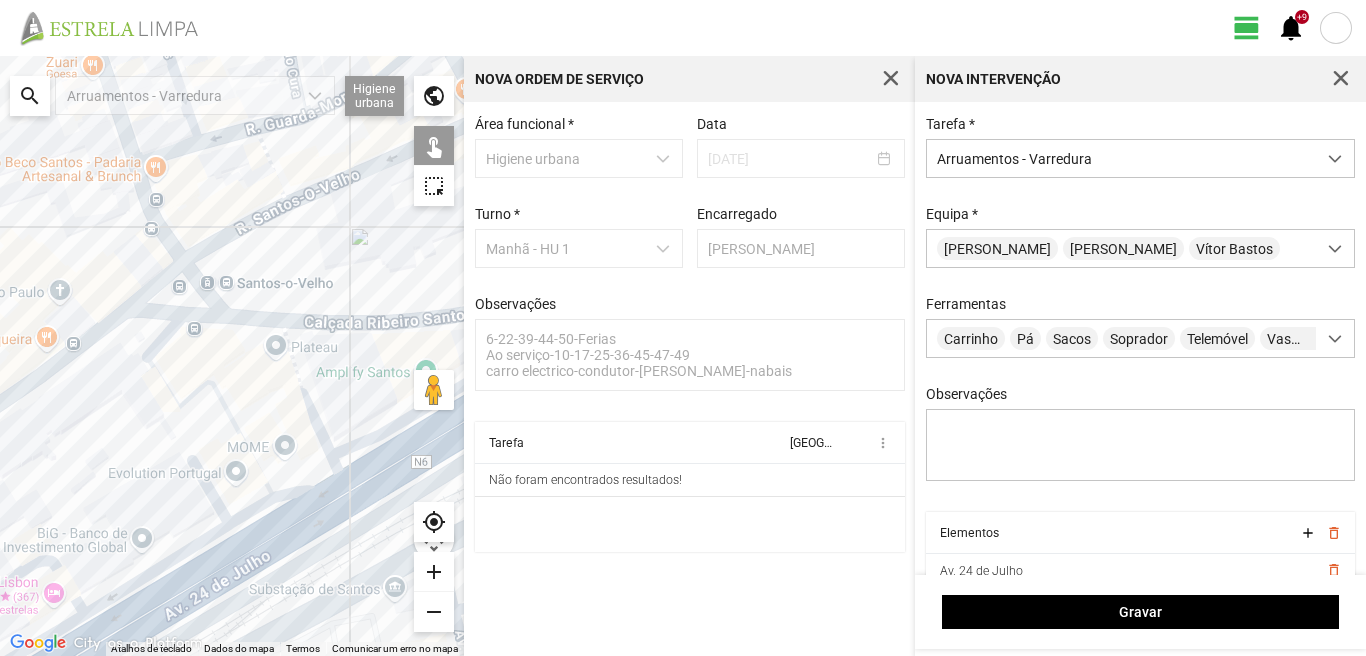 drag, startPoint x: 186, startPoint y: 608, endPoint x: 264, endPoint y: 482, distance: 148.18907 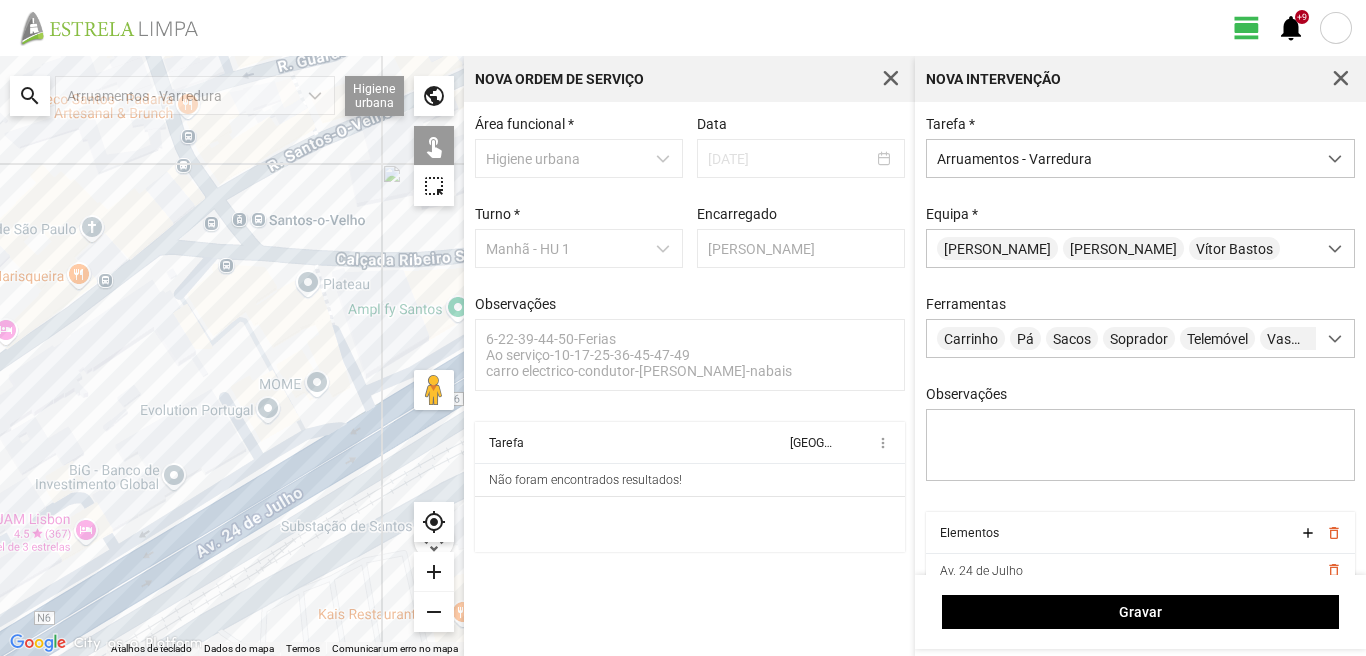 click 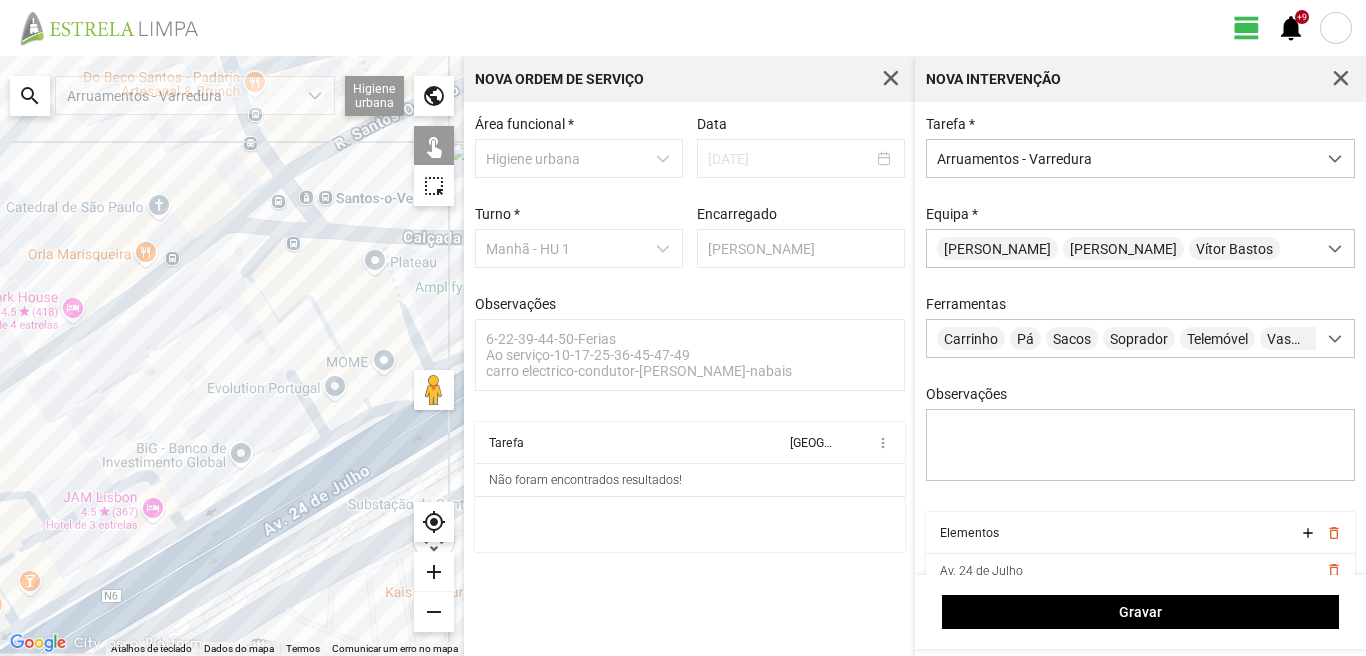 drag, startPoint x: 58, startPoint y: 571, endPoint x: 158, endPoint y: 543, distance: 103.84604 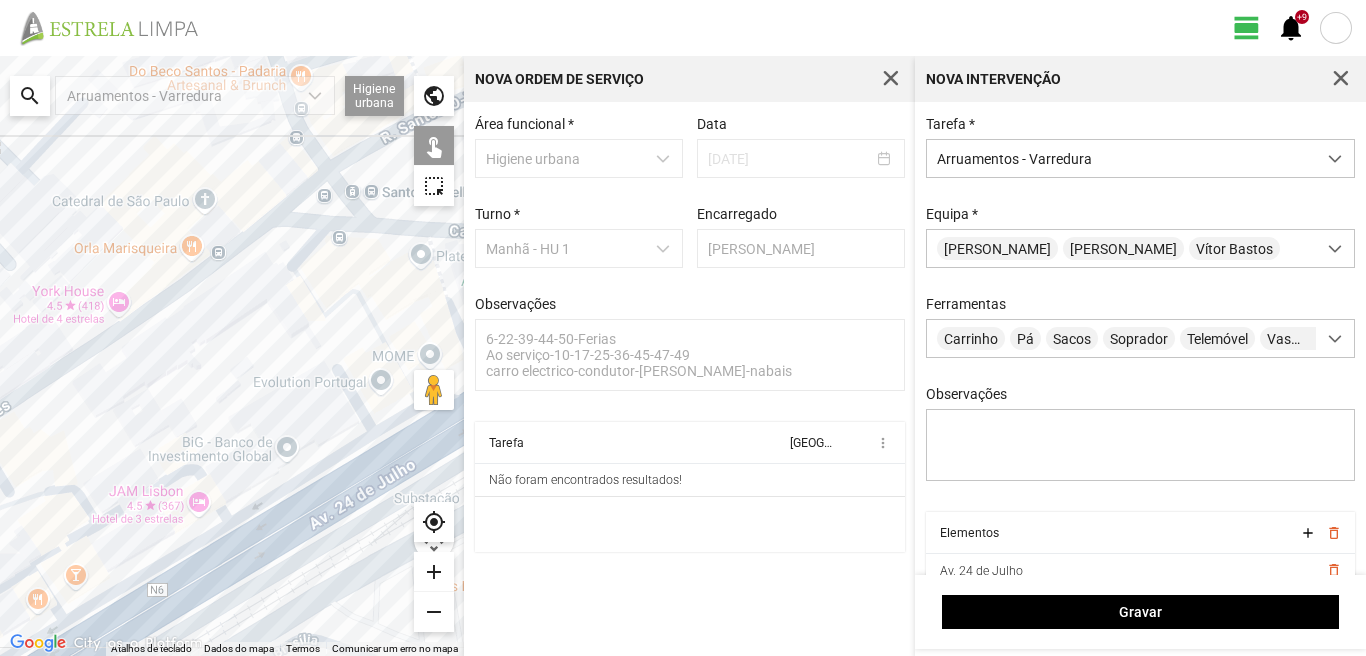 click 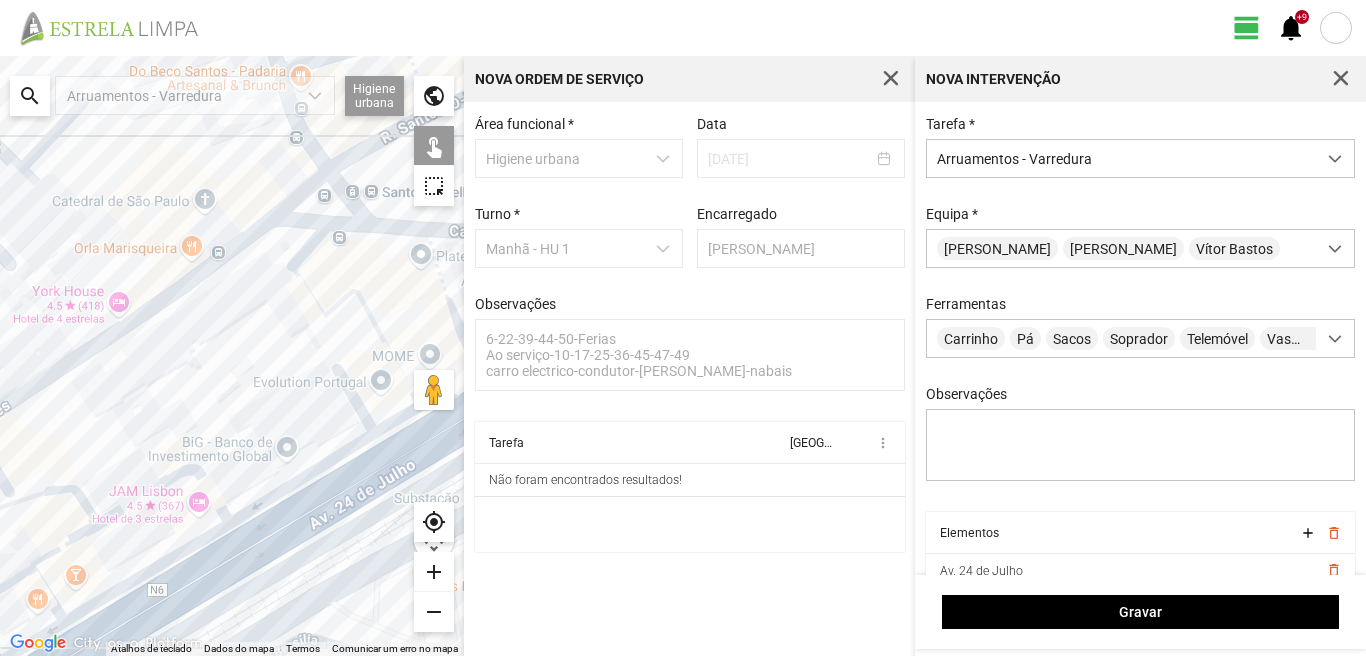 click 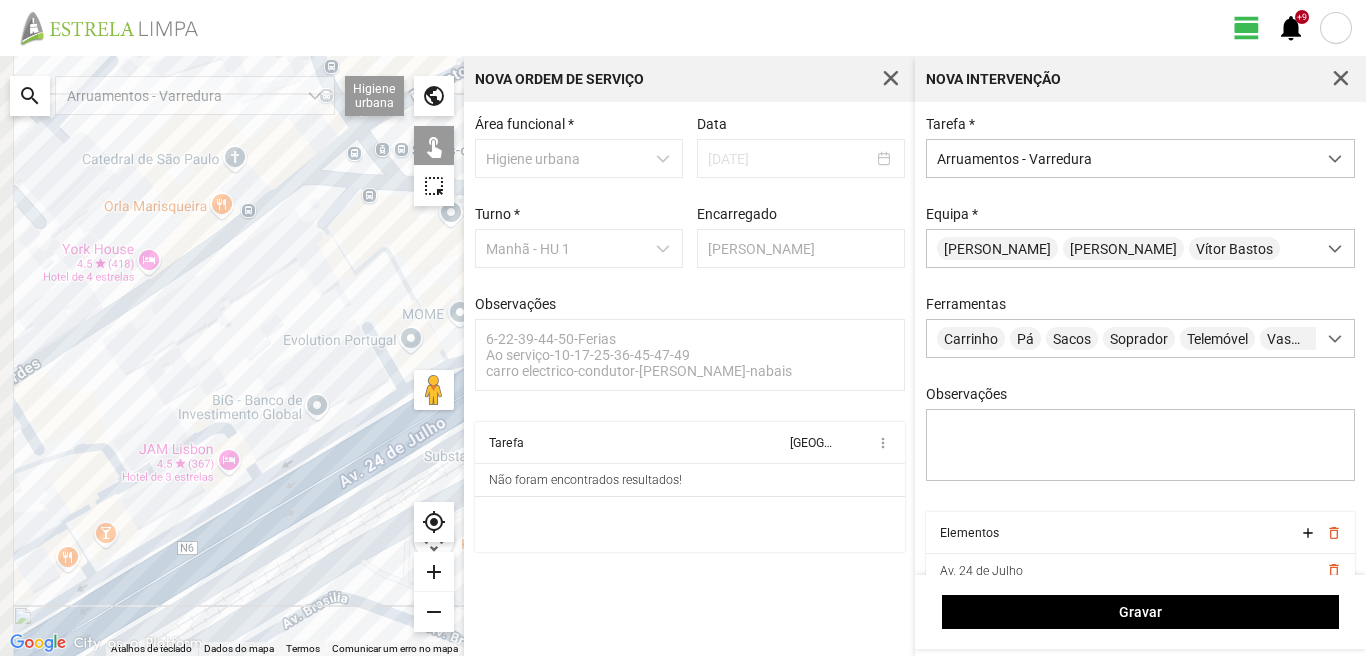 drag, startPoint x: 140, startPoint y: 588, endPoint x: 244, endPoint y: 507, distance: 131.82185 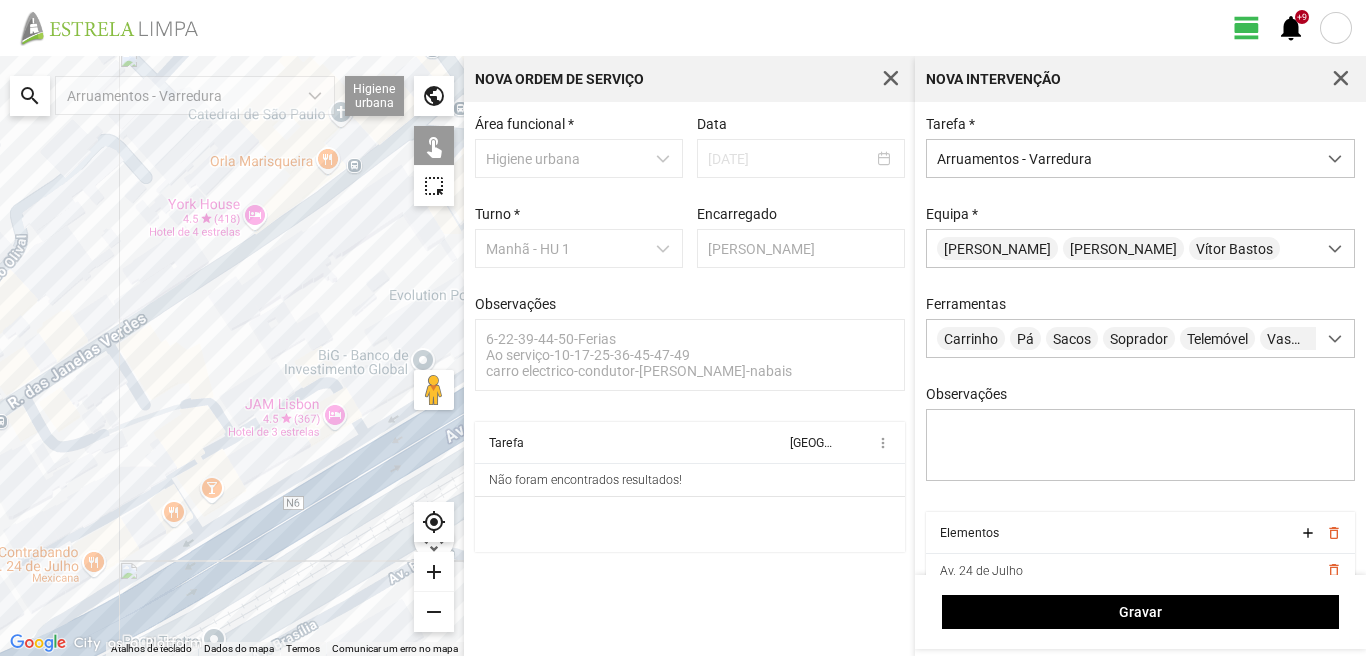 click 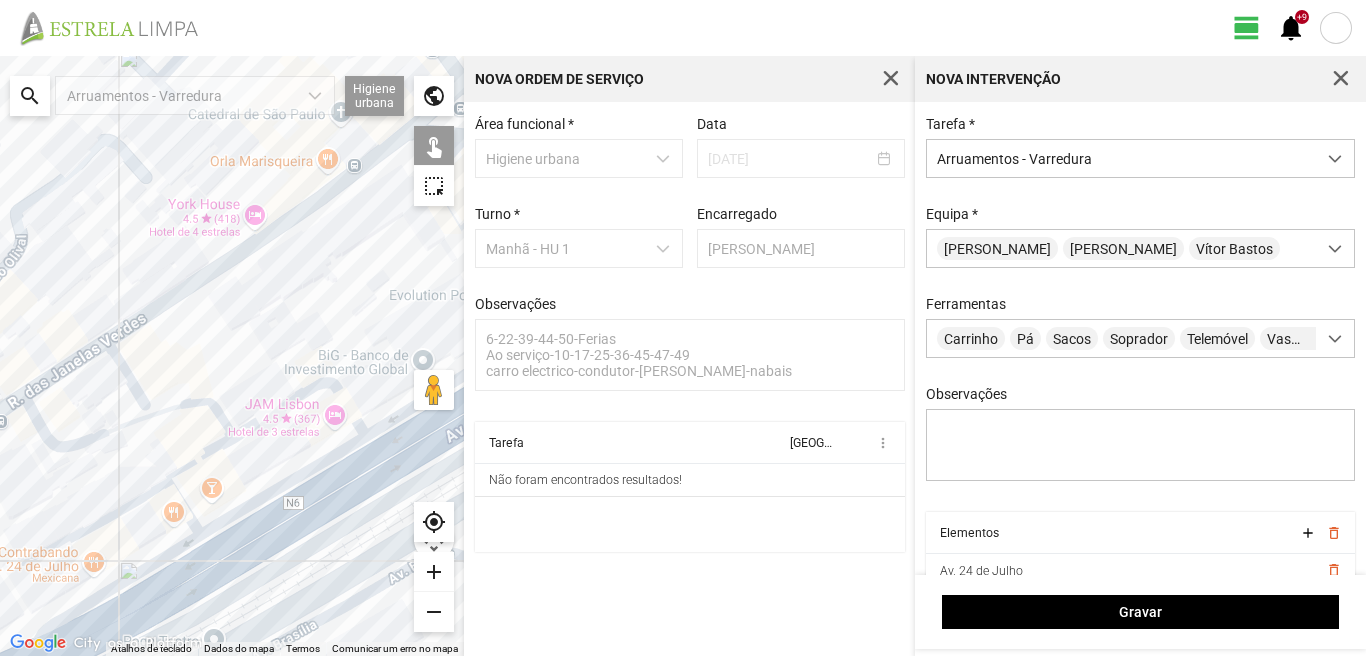 click 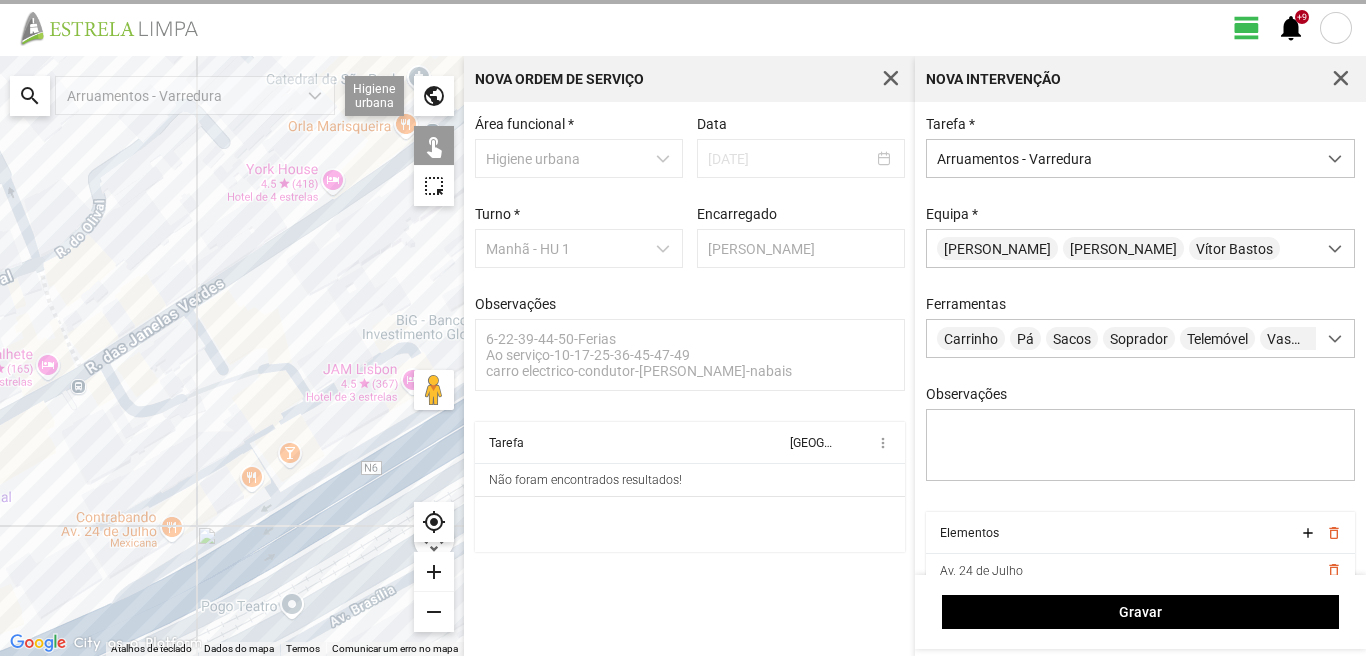 drag, startPoint x: 133, startPoint y: 593, endPoint x: 272, endPoint y: 531, distance: 152.20053 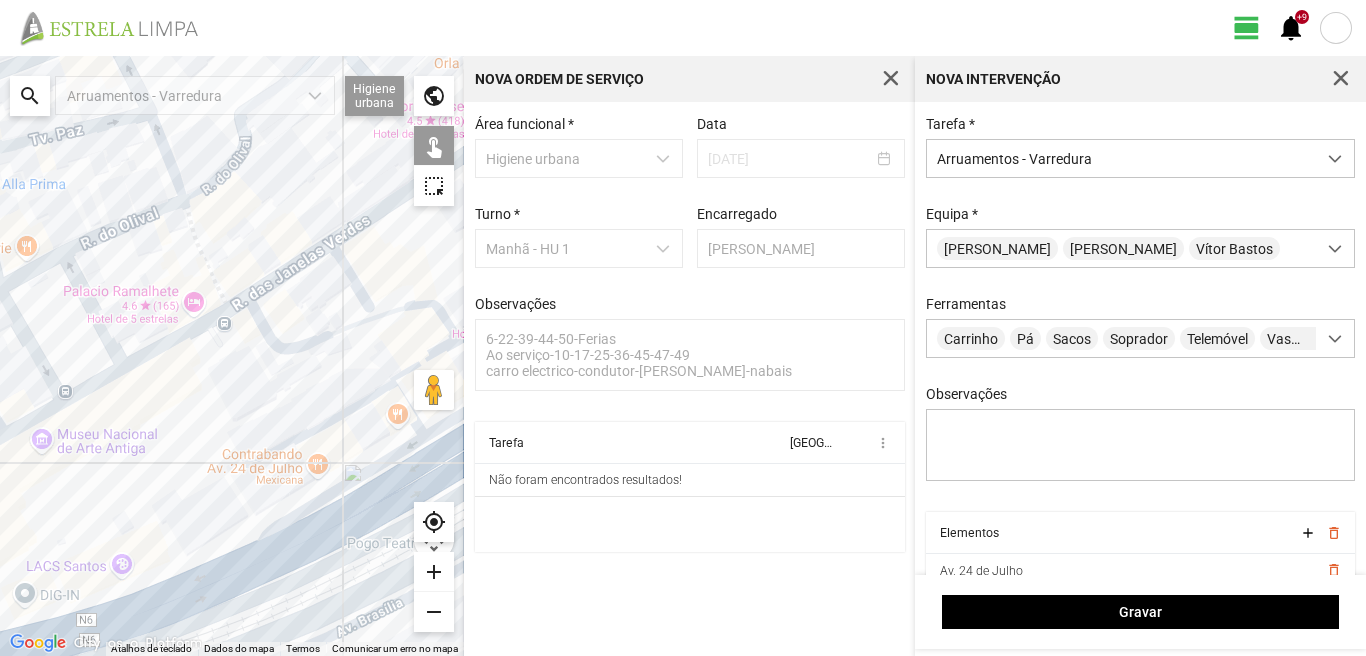 click 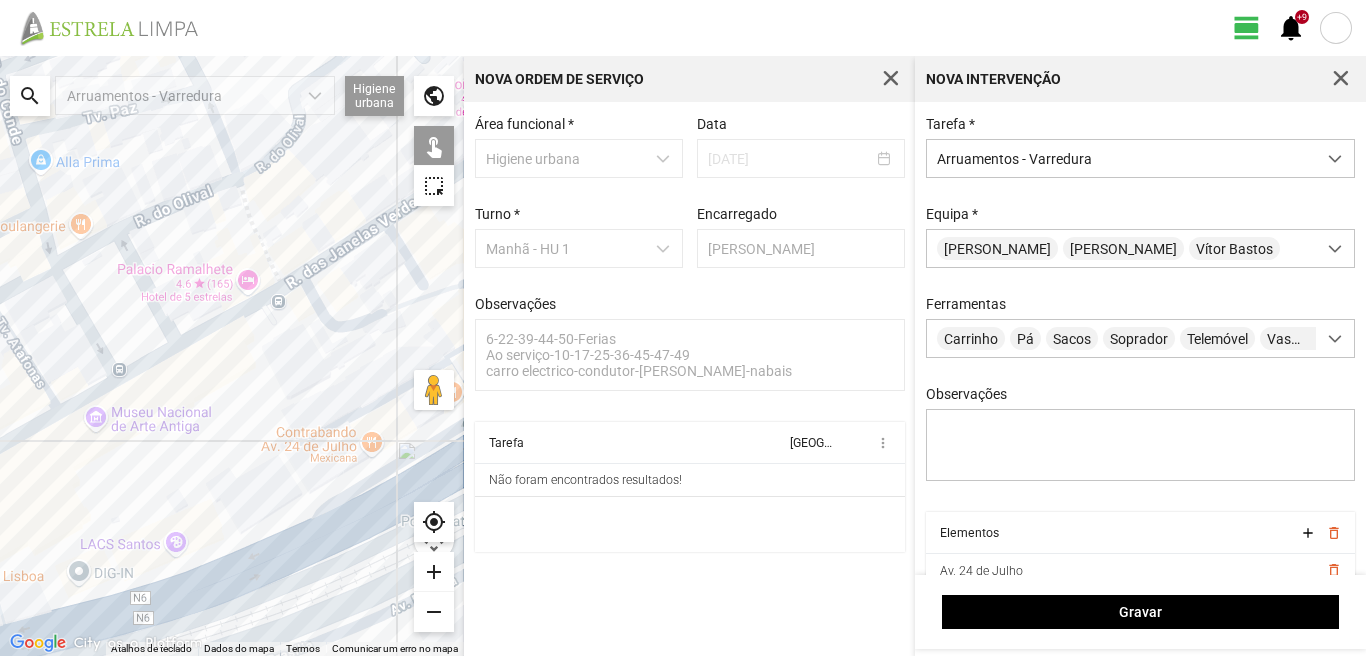 drag, startPoint x: 76, startPoint y: 581, endPoint x: 208, endPoint y: 539, distance: 138.52075 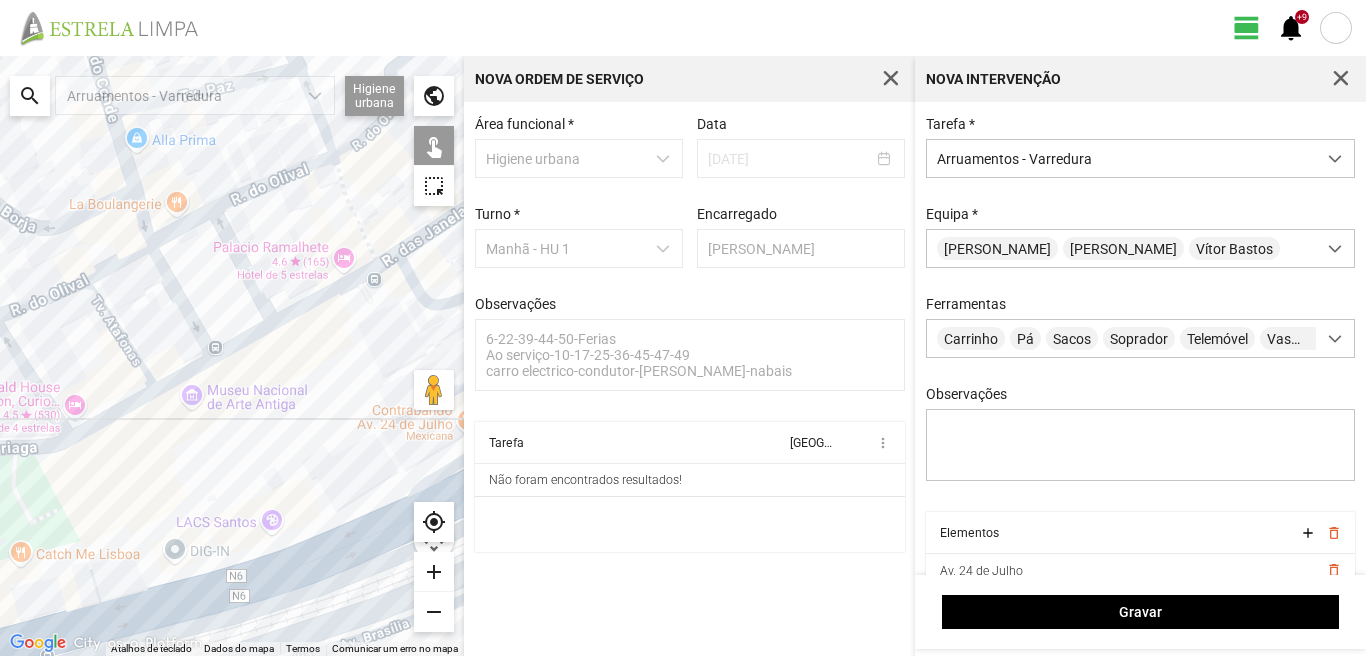 click 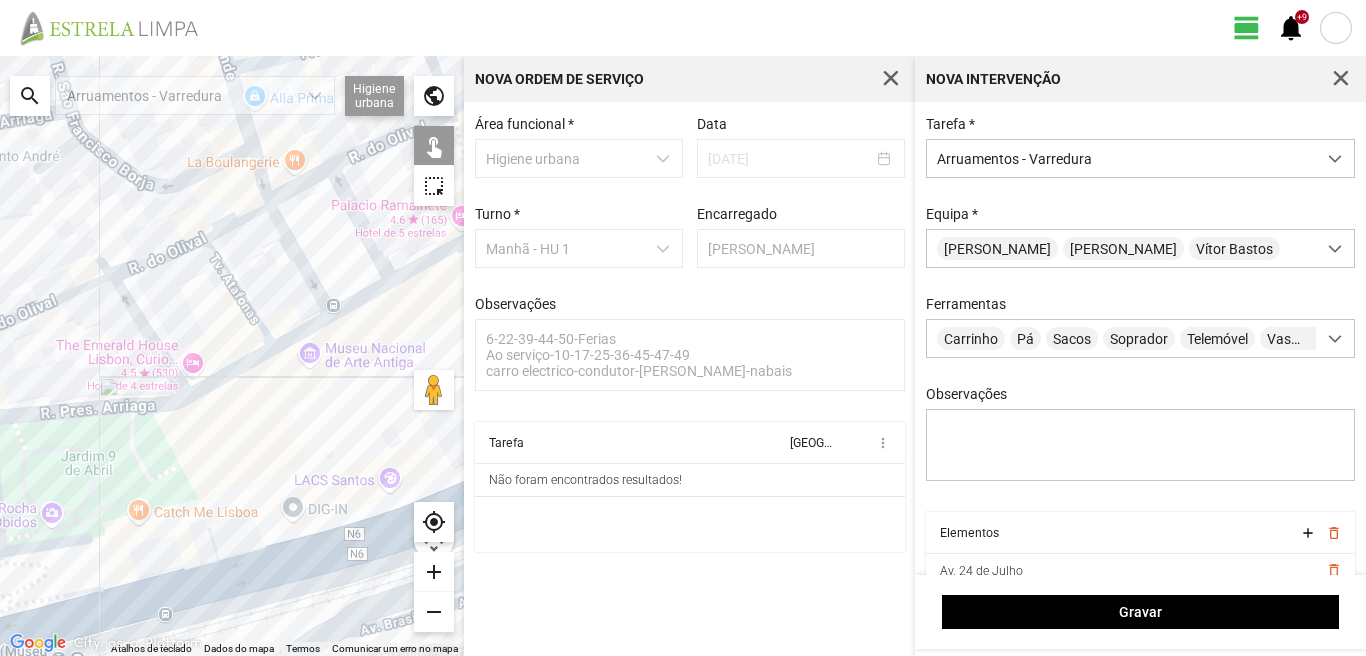 drag, startPoint x: 105, startPoint y: 591, endPoint x: 263, endPoint y: 530, distance: 169.36647 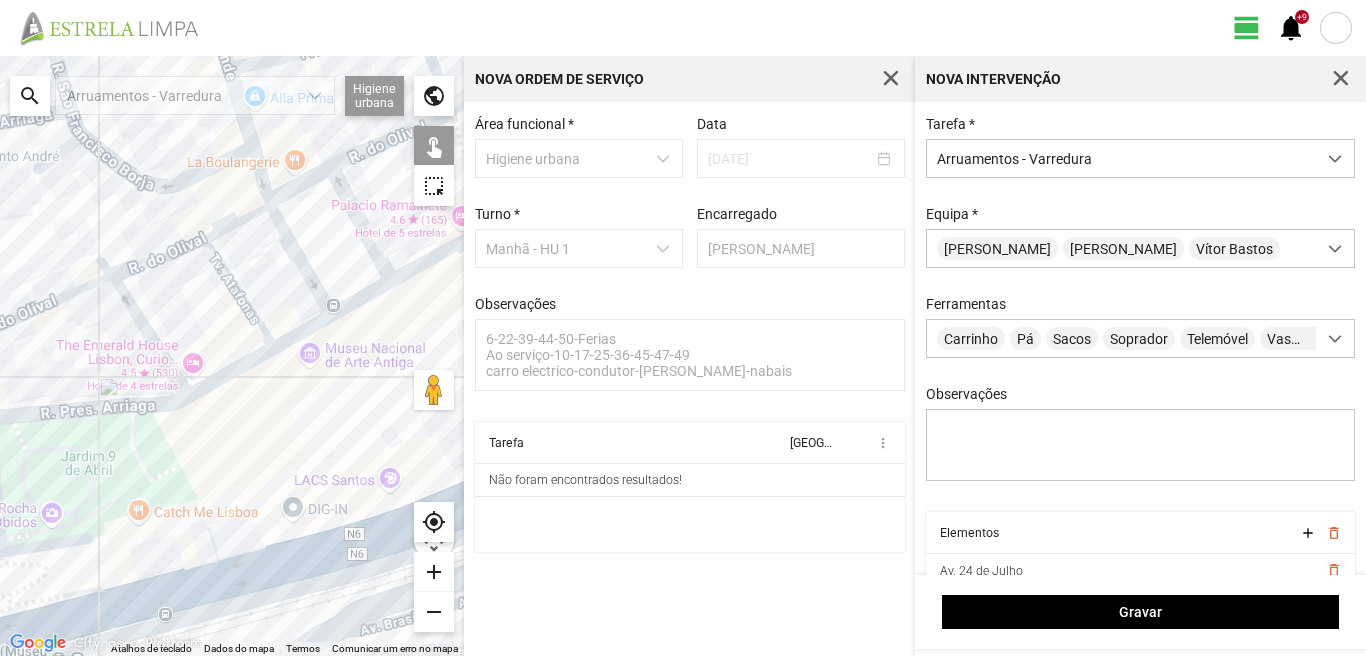 click 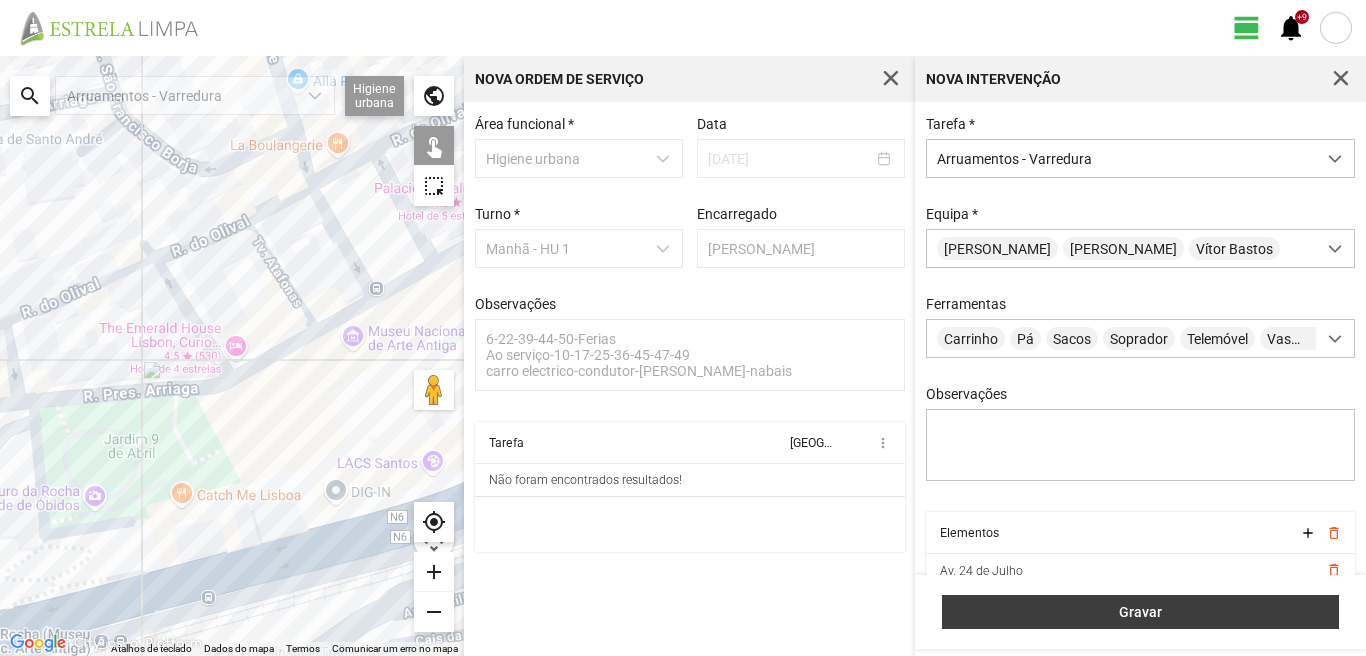 click on "Gravar" at bounding box center (1140, 612) 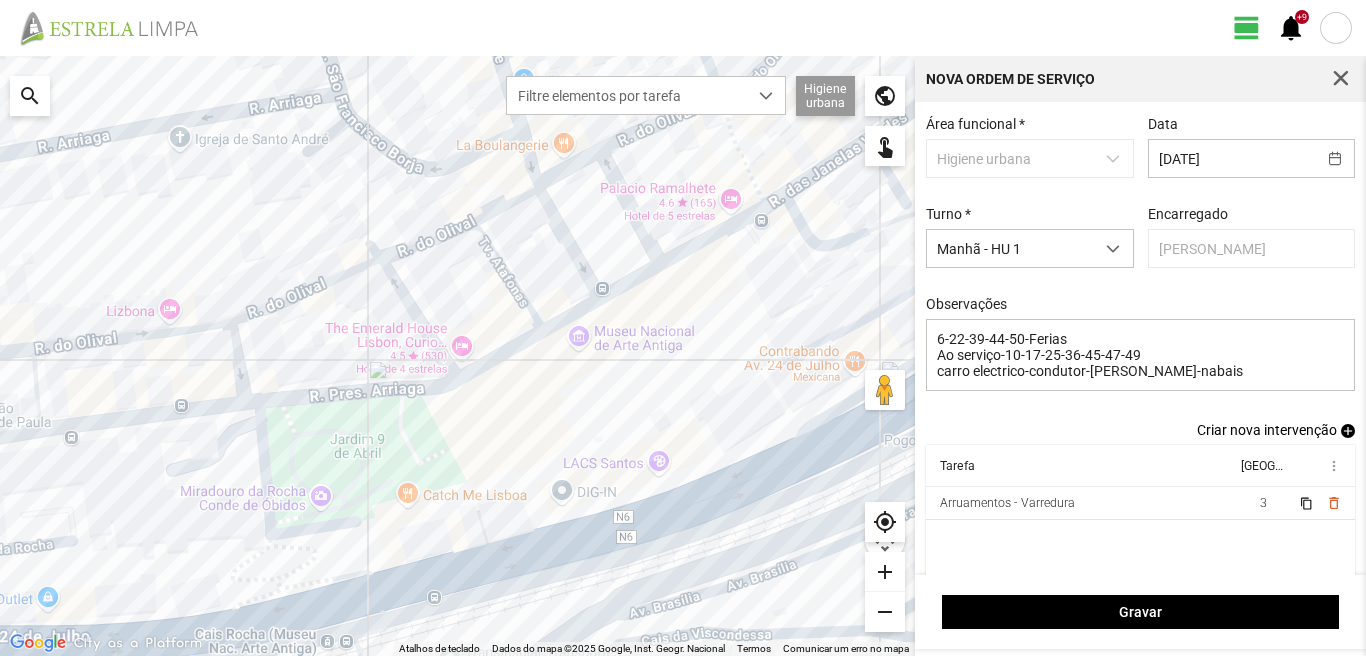 click on "add" at bounding box center (1348, 431) 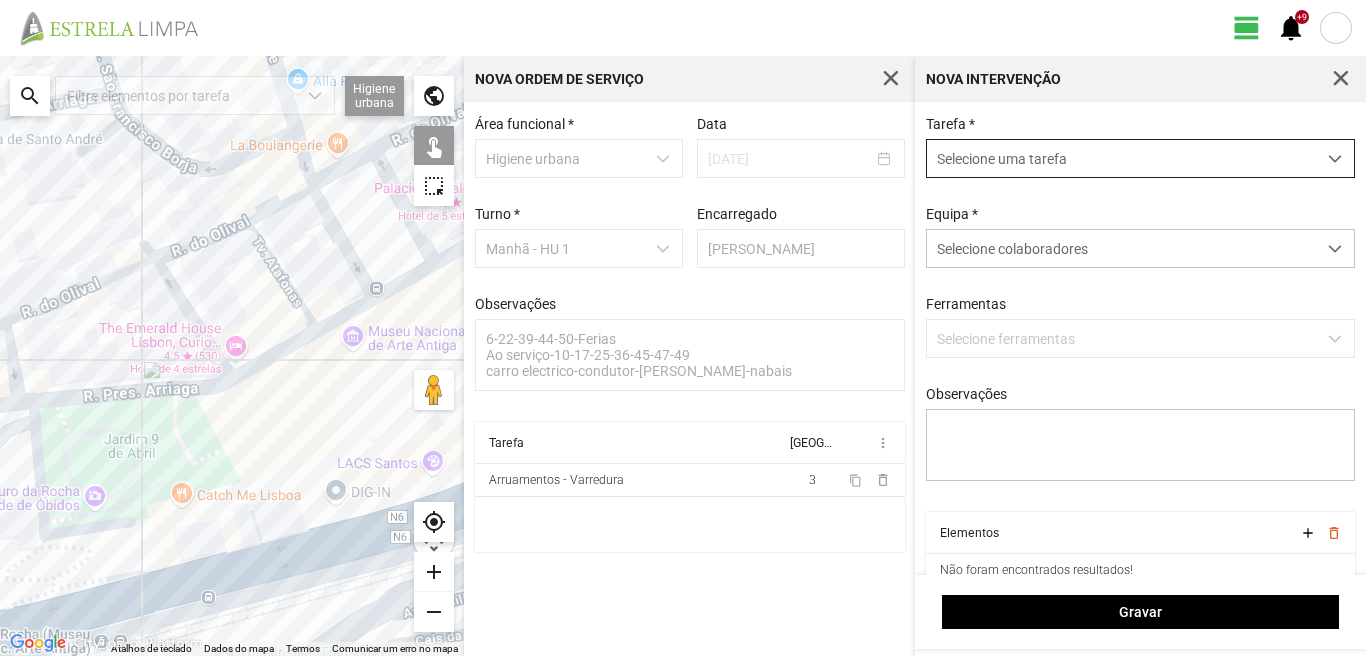 click on "Selecione uma tarefa" at bounding box center [1121, 158] 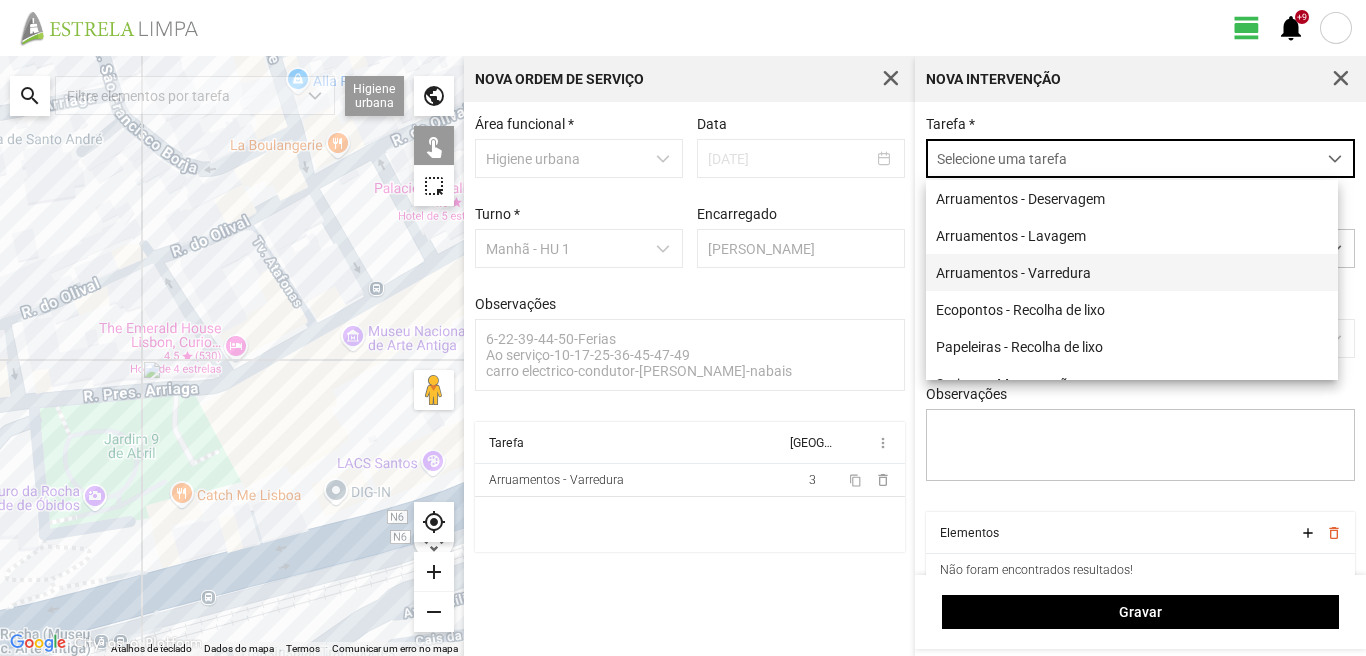 click on "Arruamentos - Varredura" at bounding box center (1132, 272) 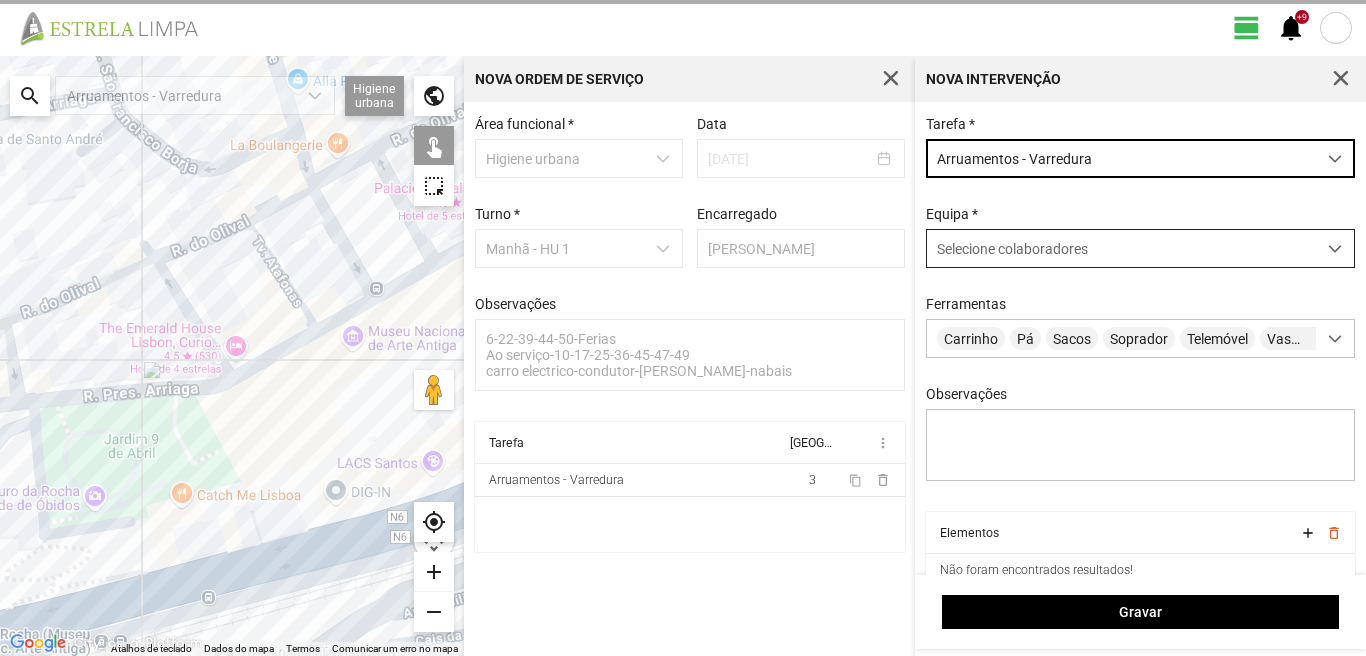 click on "Selecione colaboradores" at bounding box center [1012, 249] 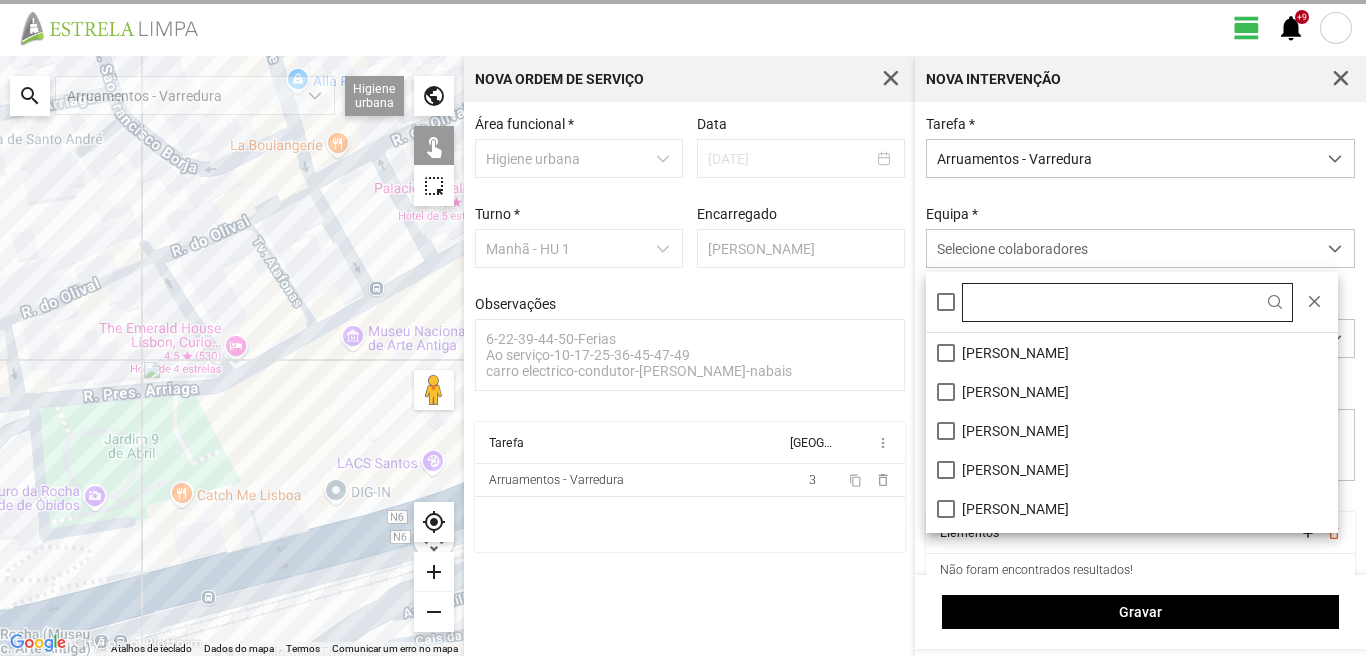 scroll, scrollTop: 11, scrollLeft: 89, axis: both 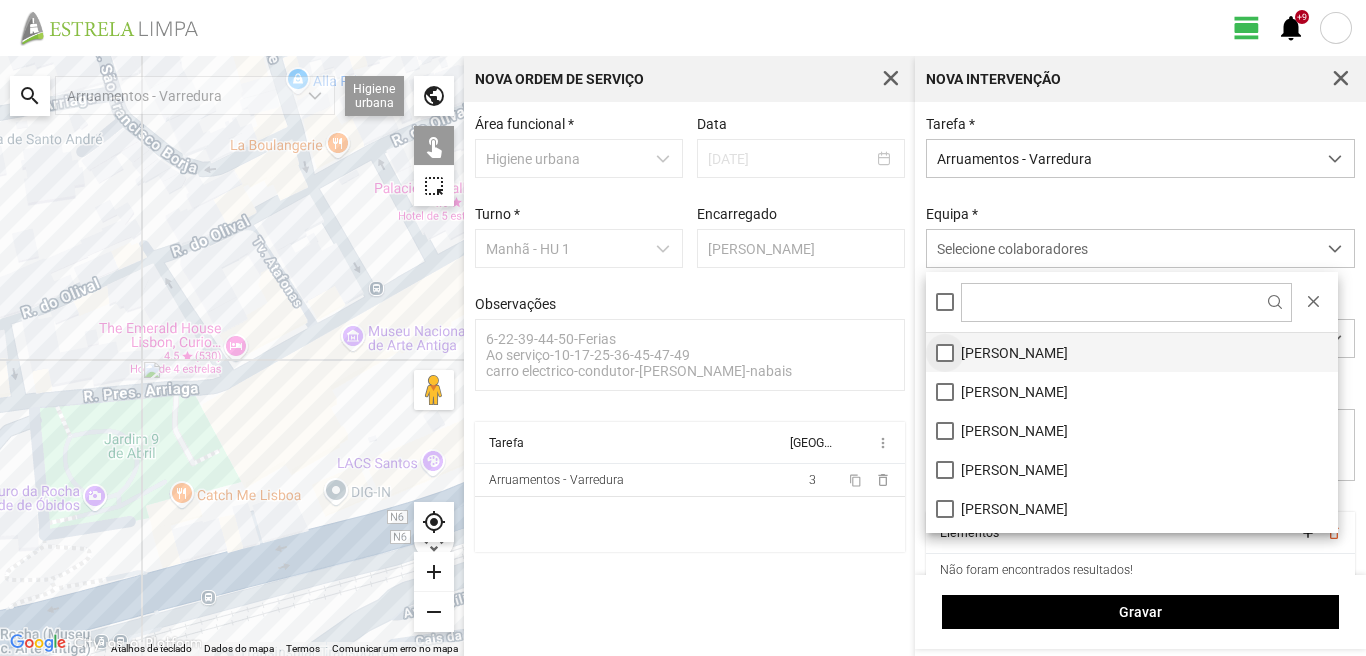 click on "[PERSON_NAME]" at bounding box center [1132, 352] 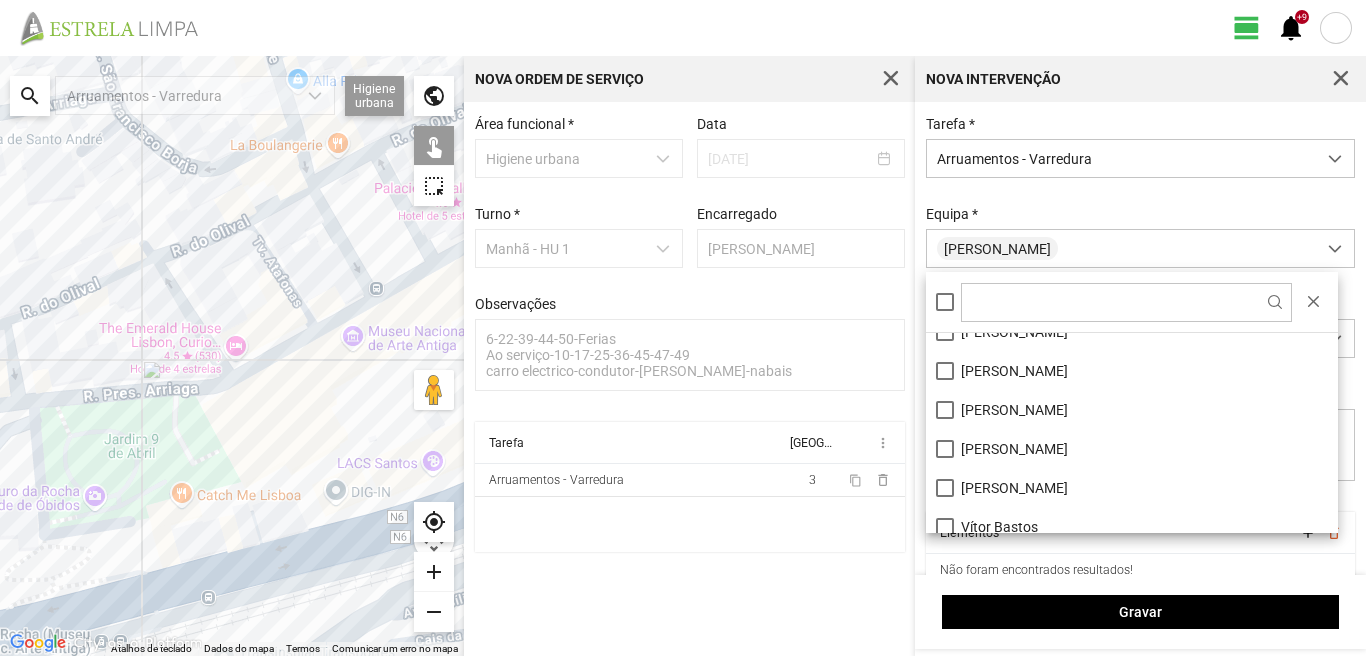 scroll, scrollTop: 268, scrollLeft: 0, axis: vertical 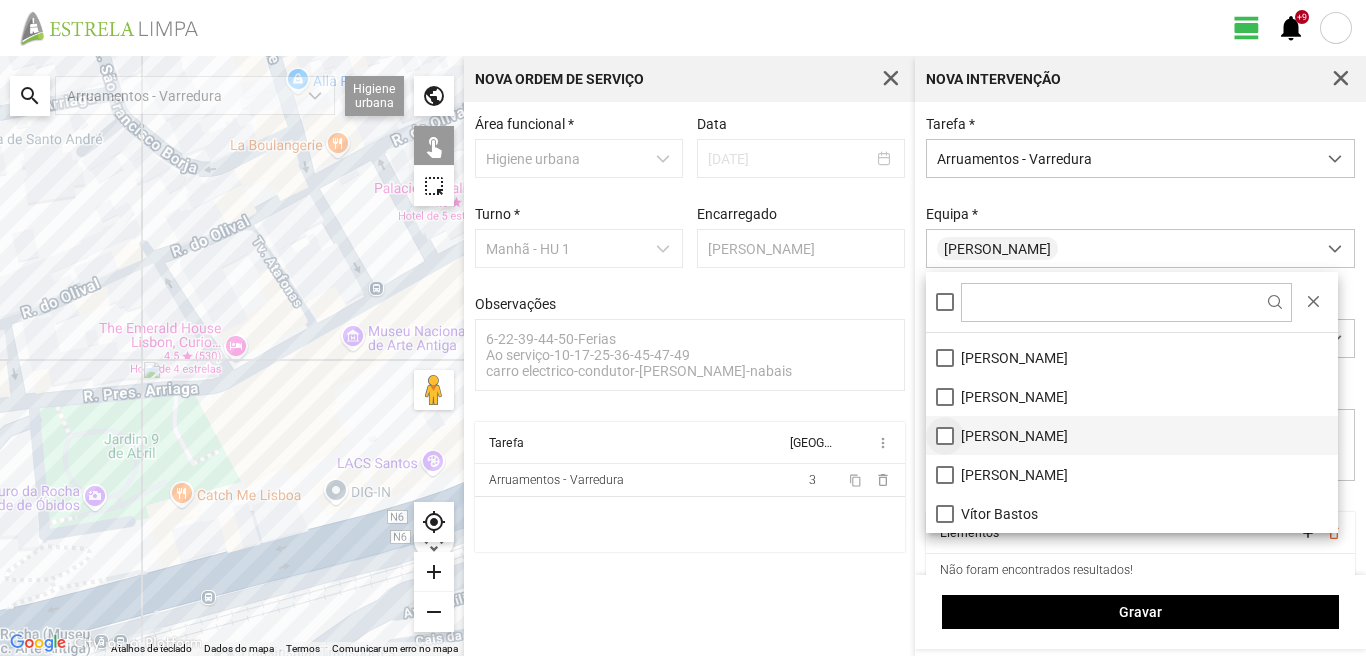 click on "[PERSON_NAME]" at bounding box center (1132, 435) 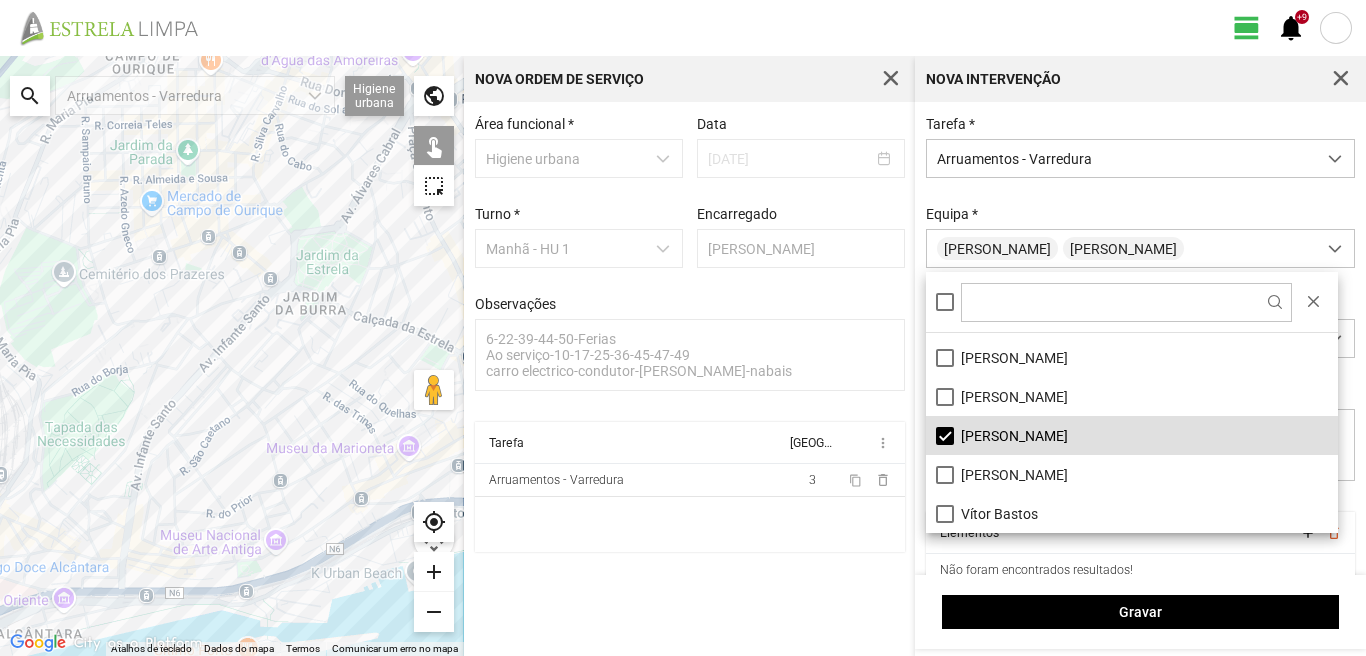 drag, startPoint x: 269, startPoint y: 406, endPoint x: 53, endPoint y: 392, distance: 216.45323 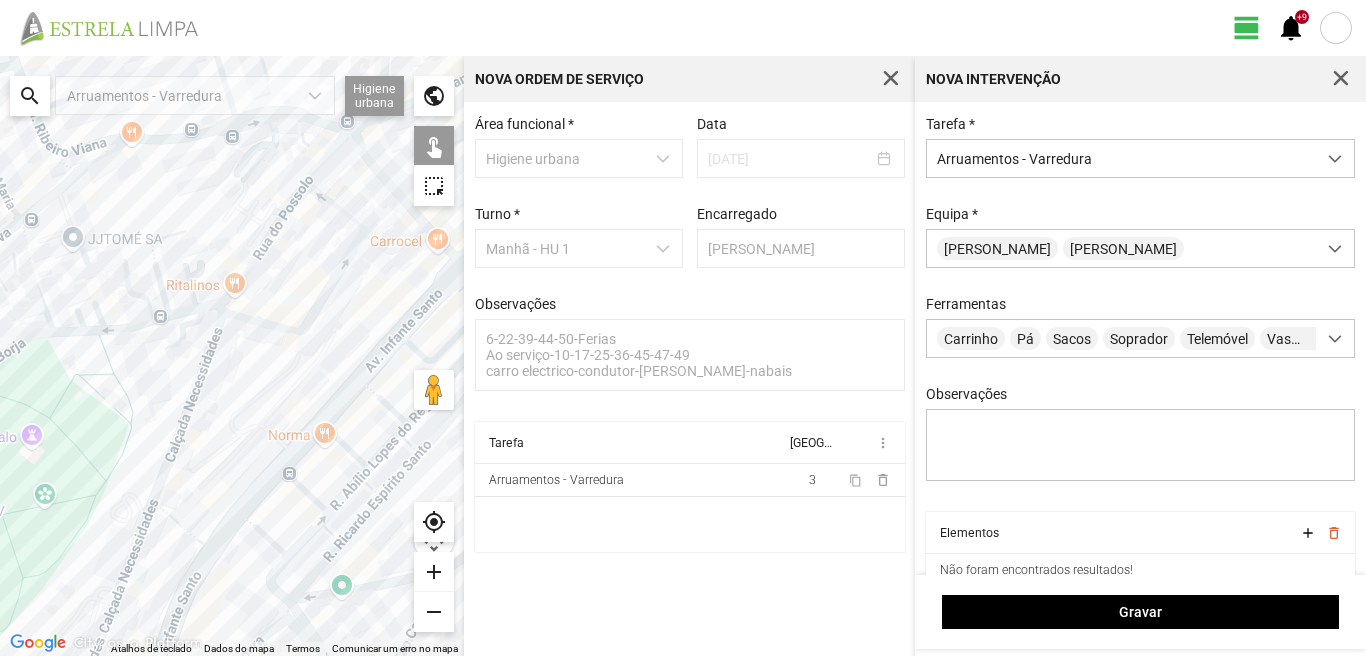 drag, startPoint x: 15, startPoint y: 517, endPoint x: 0, endPoint y: 584, distance: 68.65858 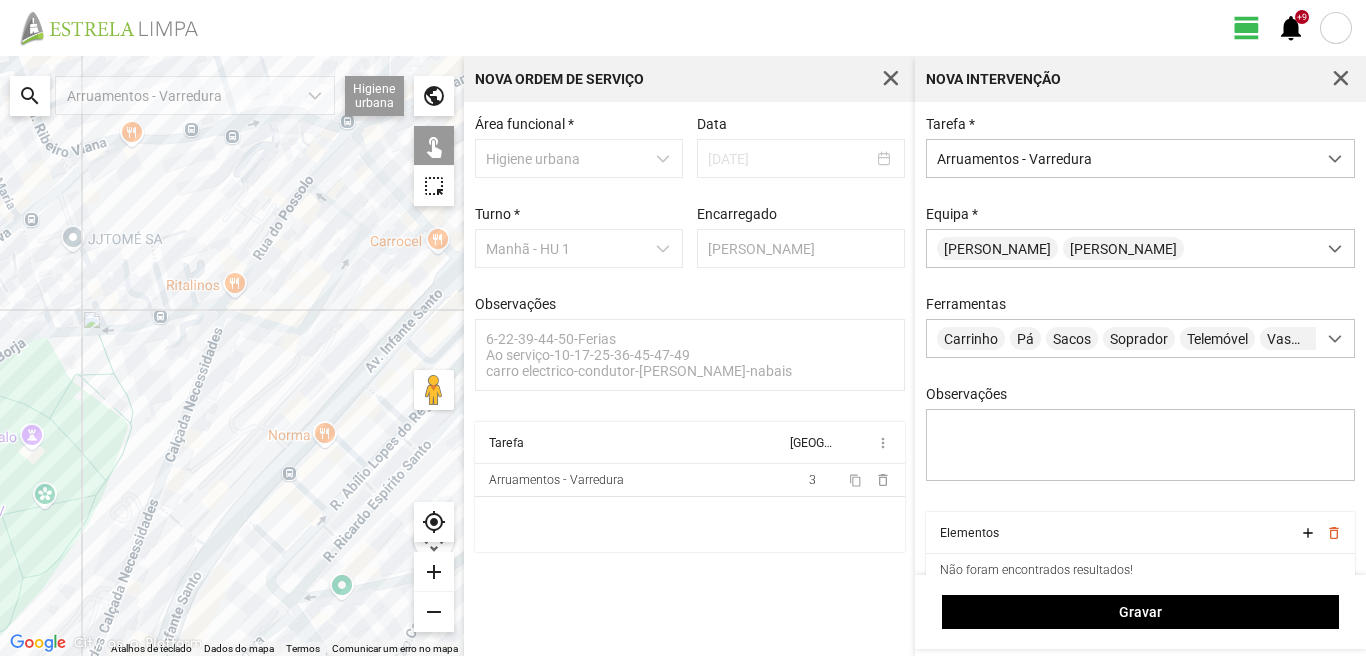 click 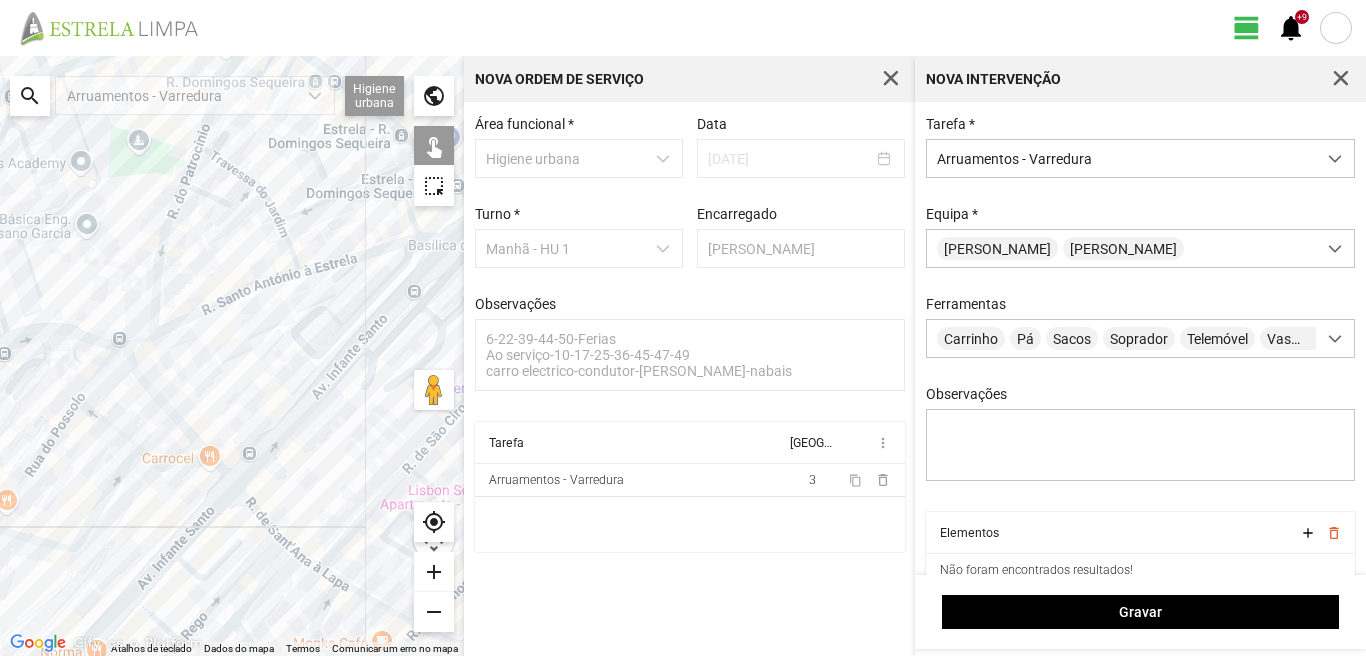 drag, startPoint x: 234, startPoint y: 456, endPoint x: 4, endPoint y: 638, distance: 293.2985 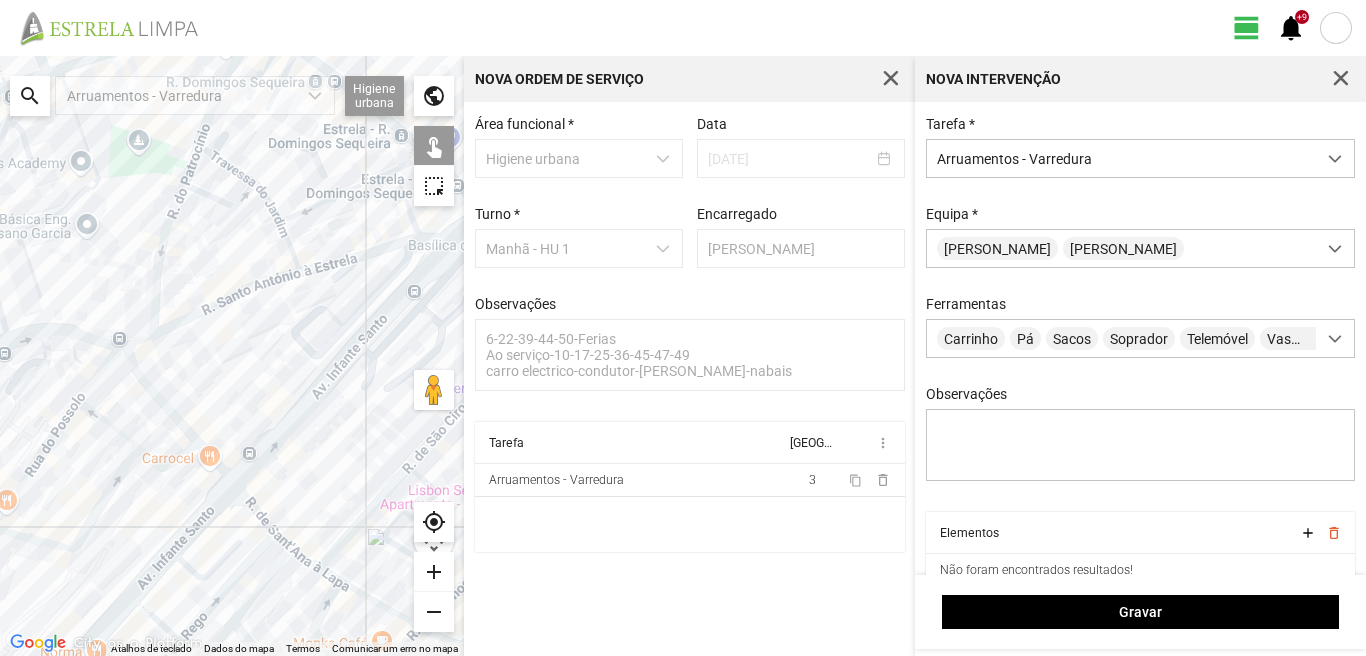 click 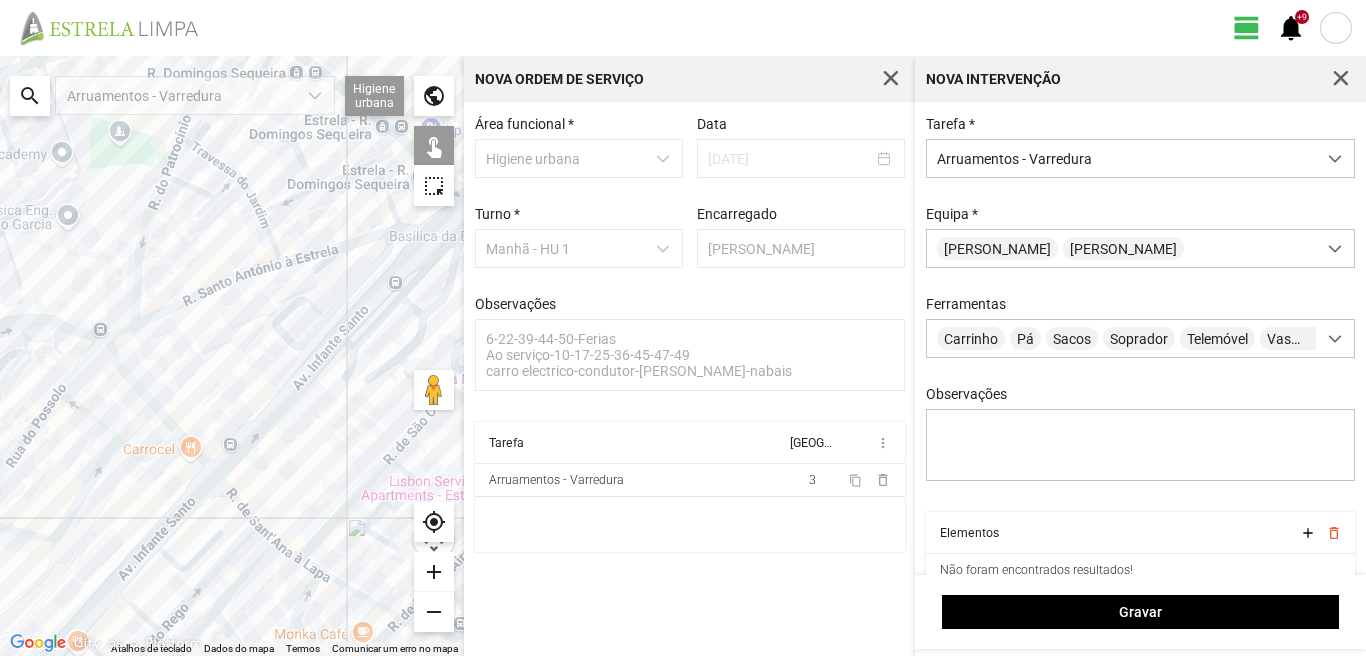 drag, startPoint x: 247, startPoint y: 460, endPoint x: 110, endPoint y: 382, distance: 157.64835 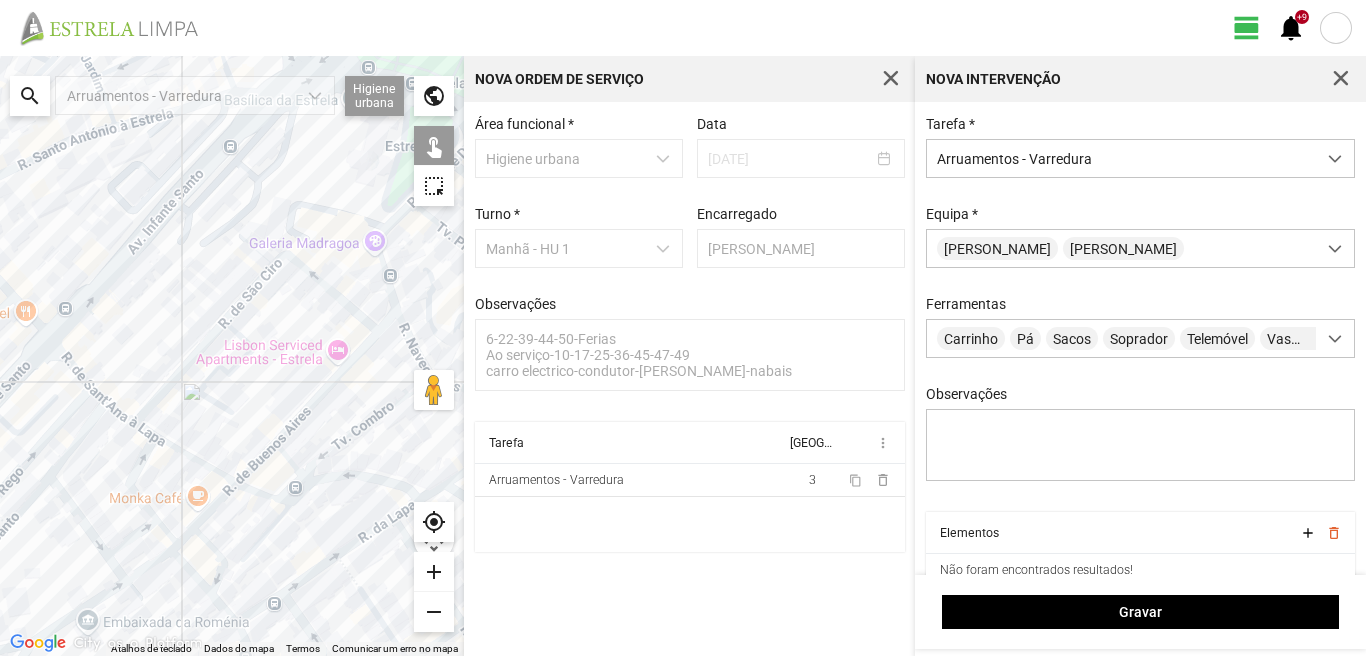 drag, startPoint x: 169, startPoint y: 412, endPoint x: 254, endPoint y: 314, distance: 129.72664 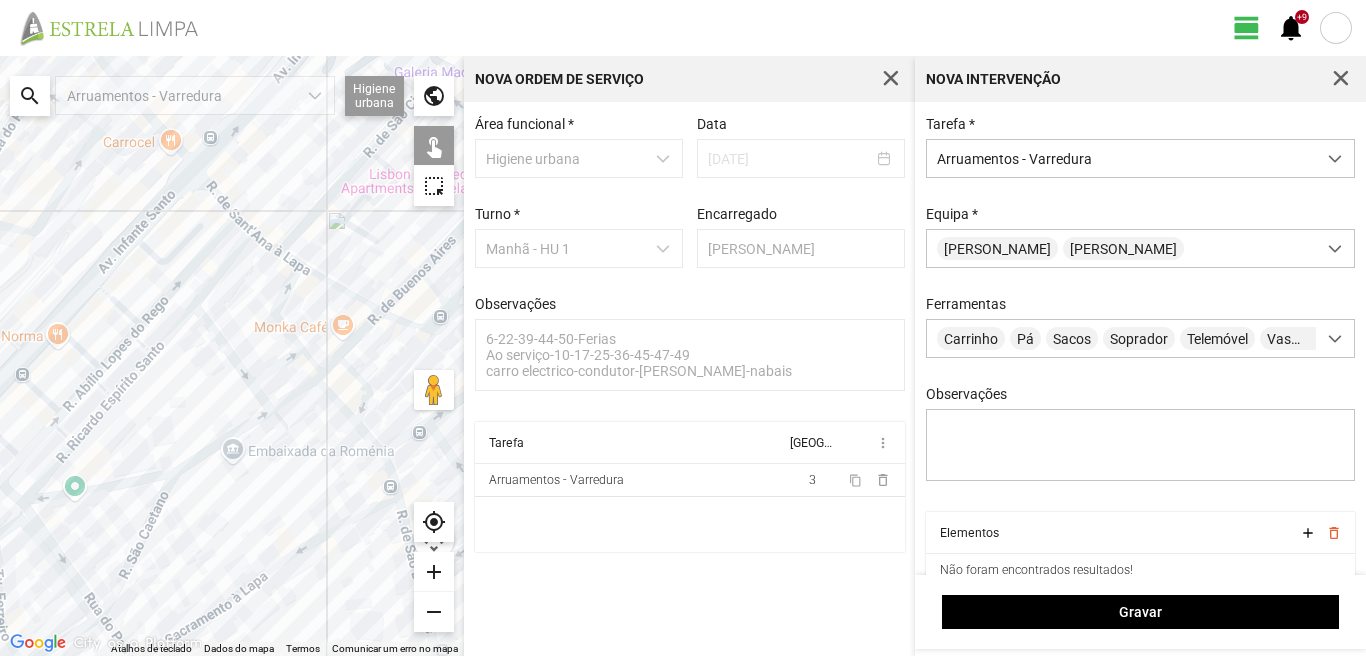 drag, startPoint x: 363, startPoint y: 195, endPoint x: 288, endPoint y: 279, distance: 112.60995 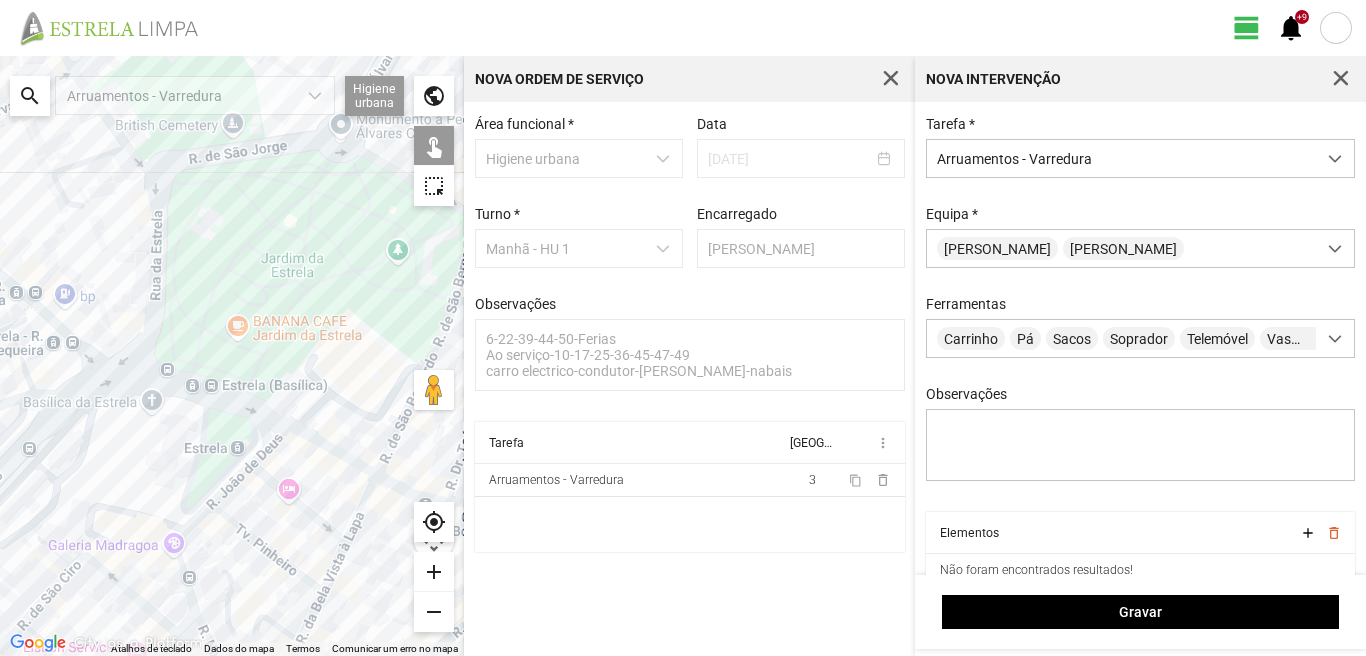 drag, startPoint x: 350, startPoint y: 150, endPoint x: 138, endPoint y: 507, distance: 415.20236 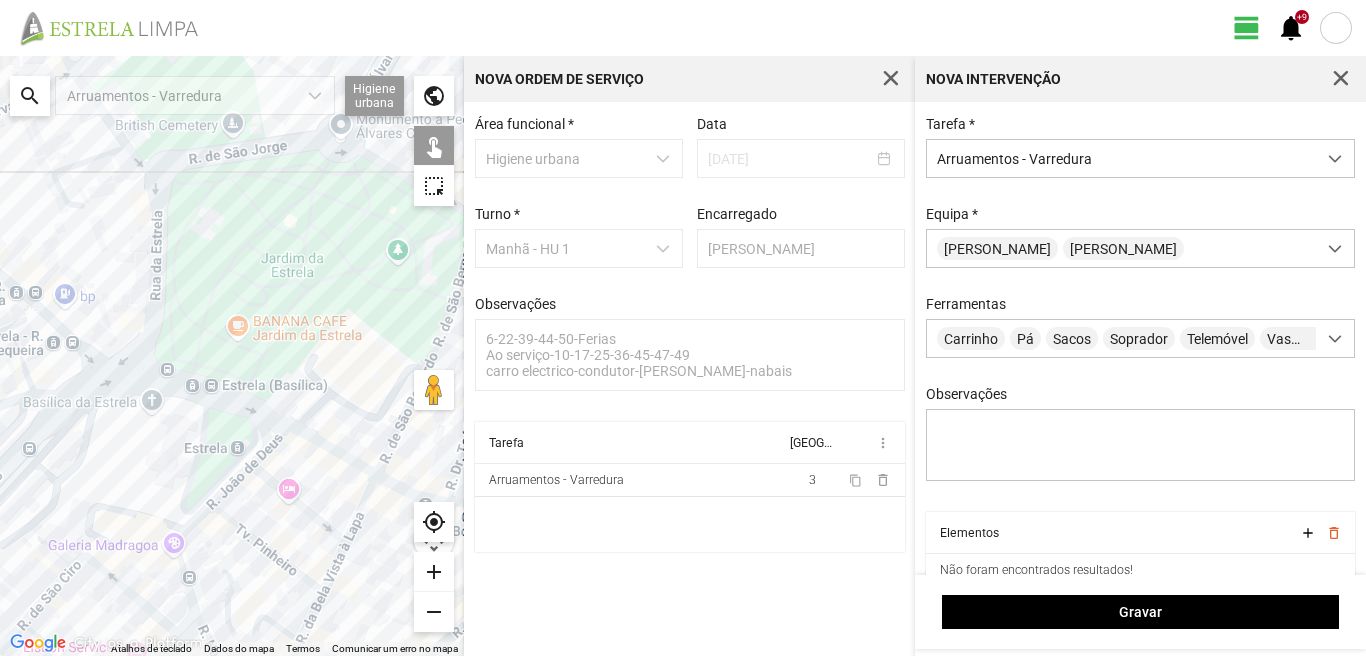 click 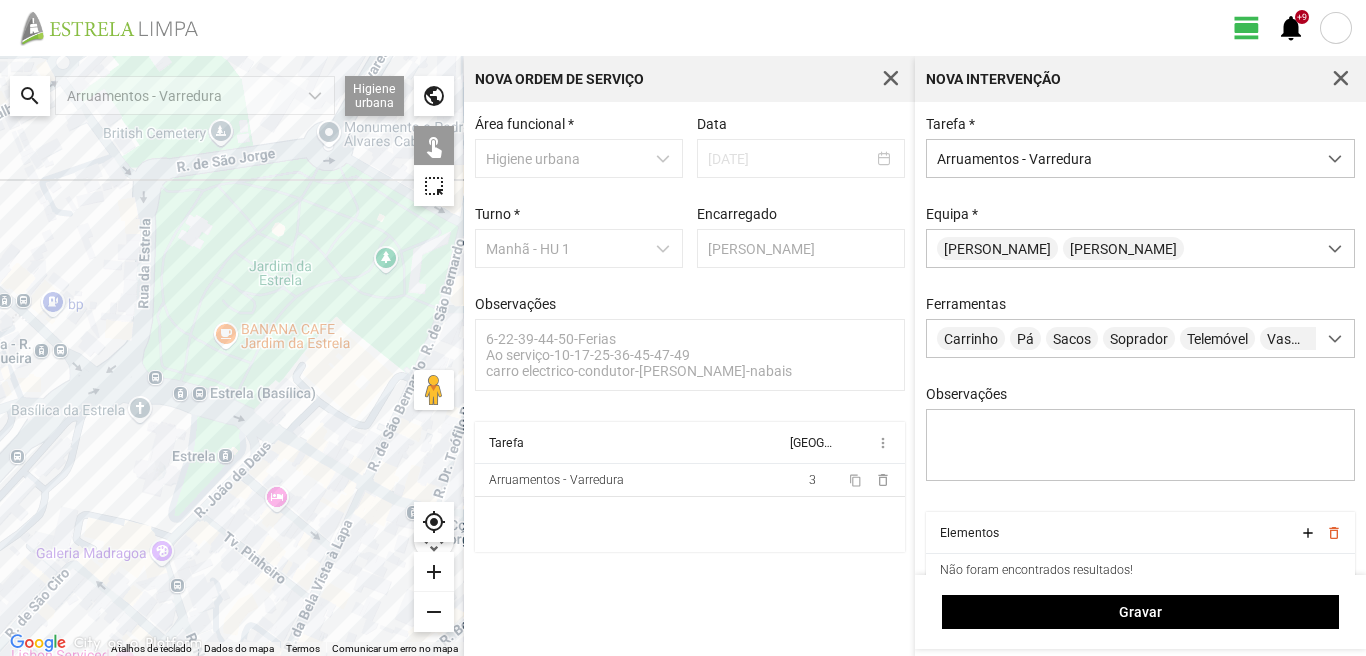 drag, startPoint x: 308, startPoint y: 314, endPoint x: 295, endPoint y: 322, distance: 15.264338 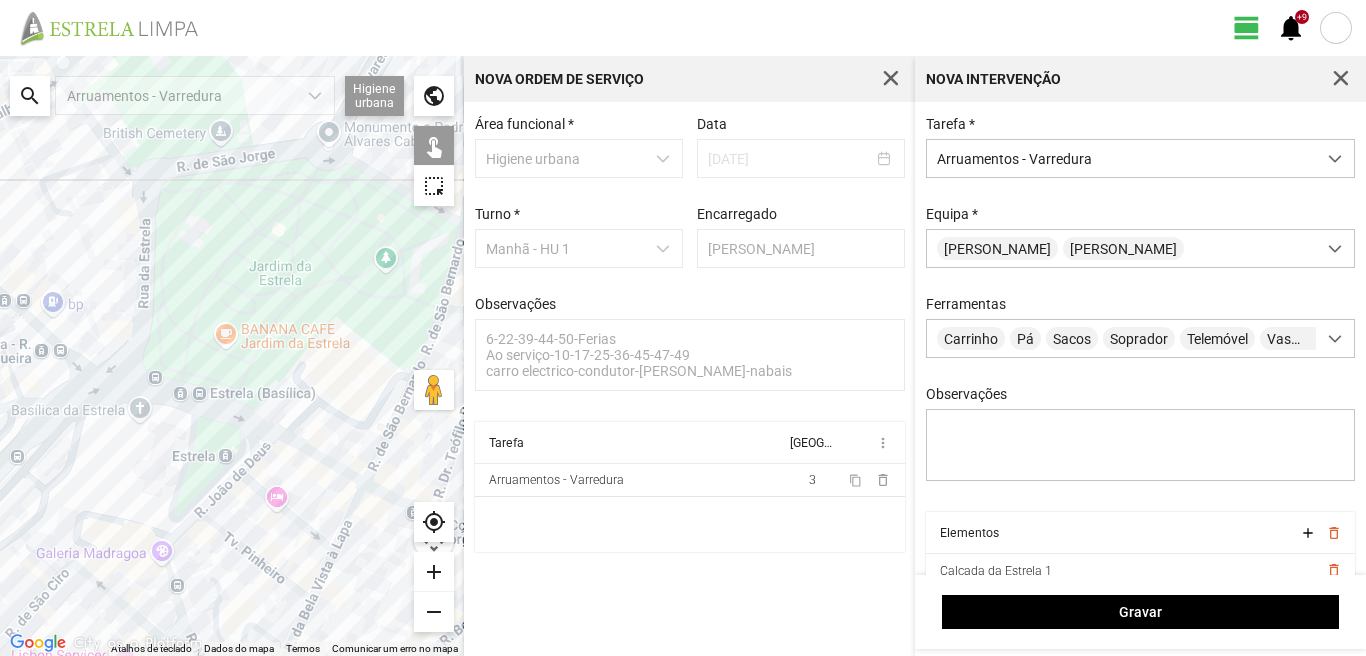 click 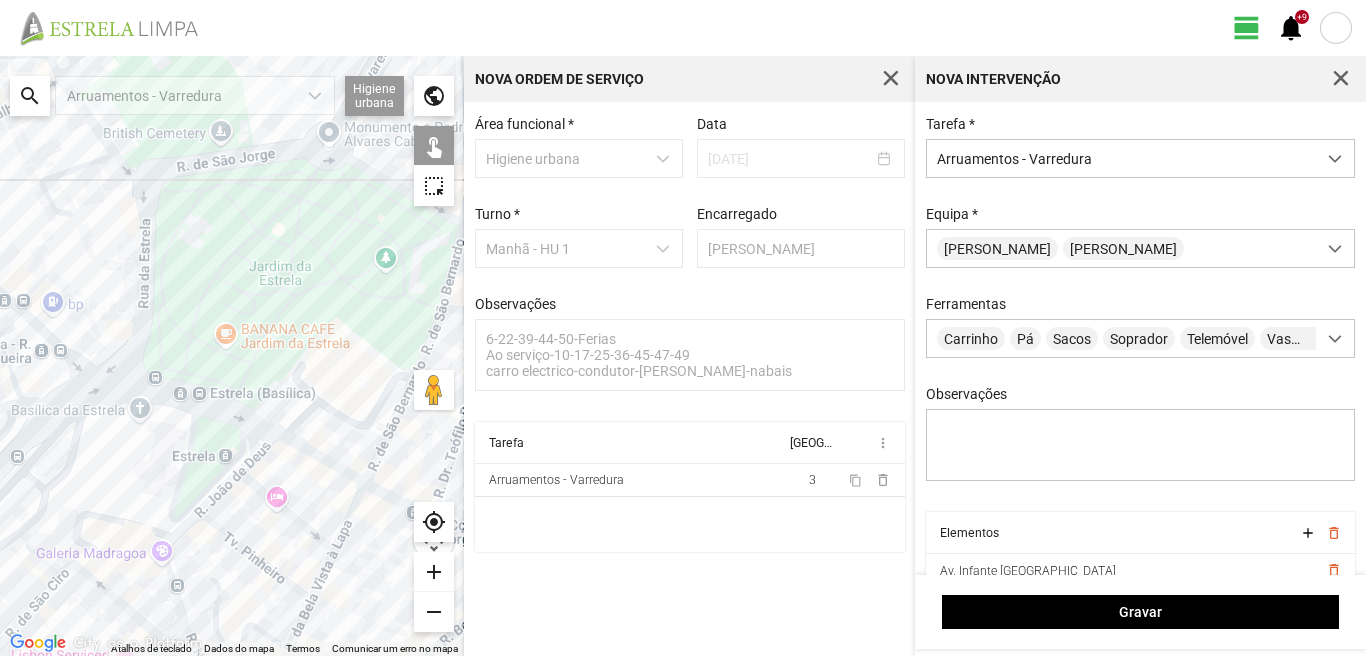 click 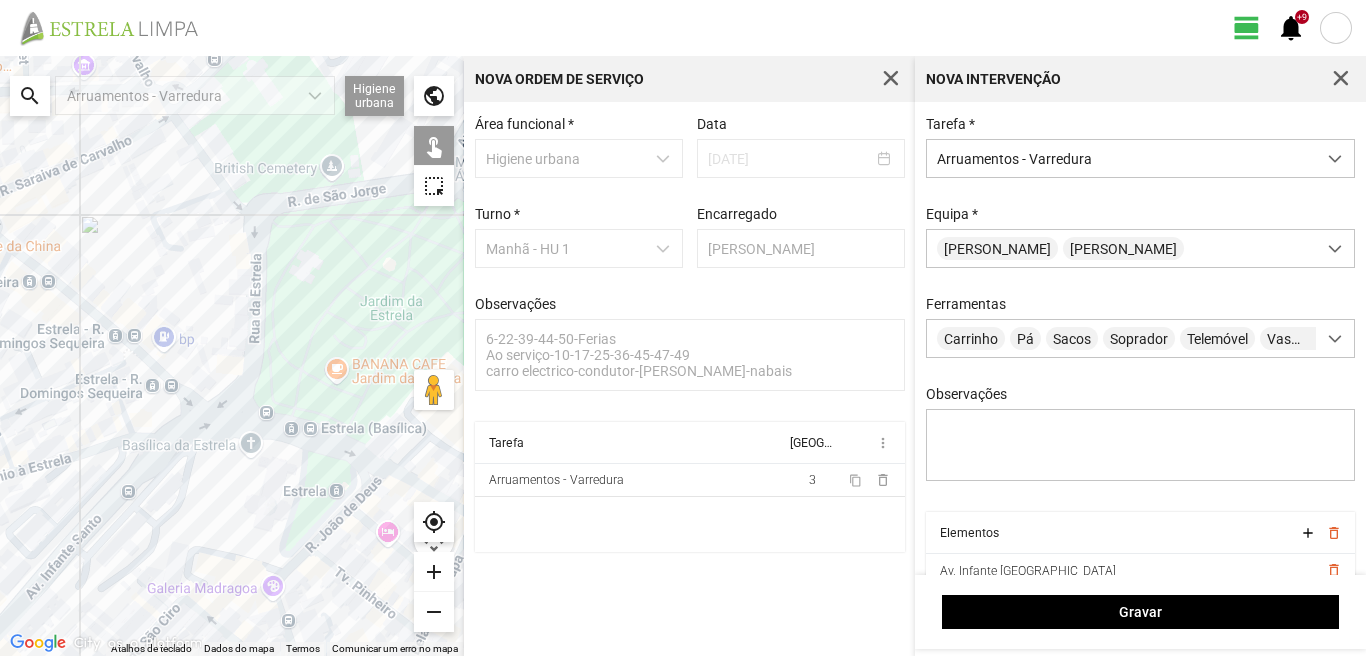 drag, startPoint x: 62, startPoint y: 364, endPoint x: 169, endPoint y: 400, distance: 112.89375 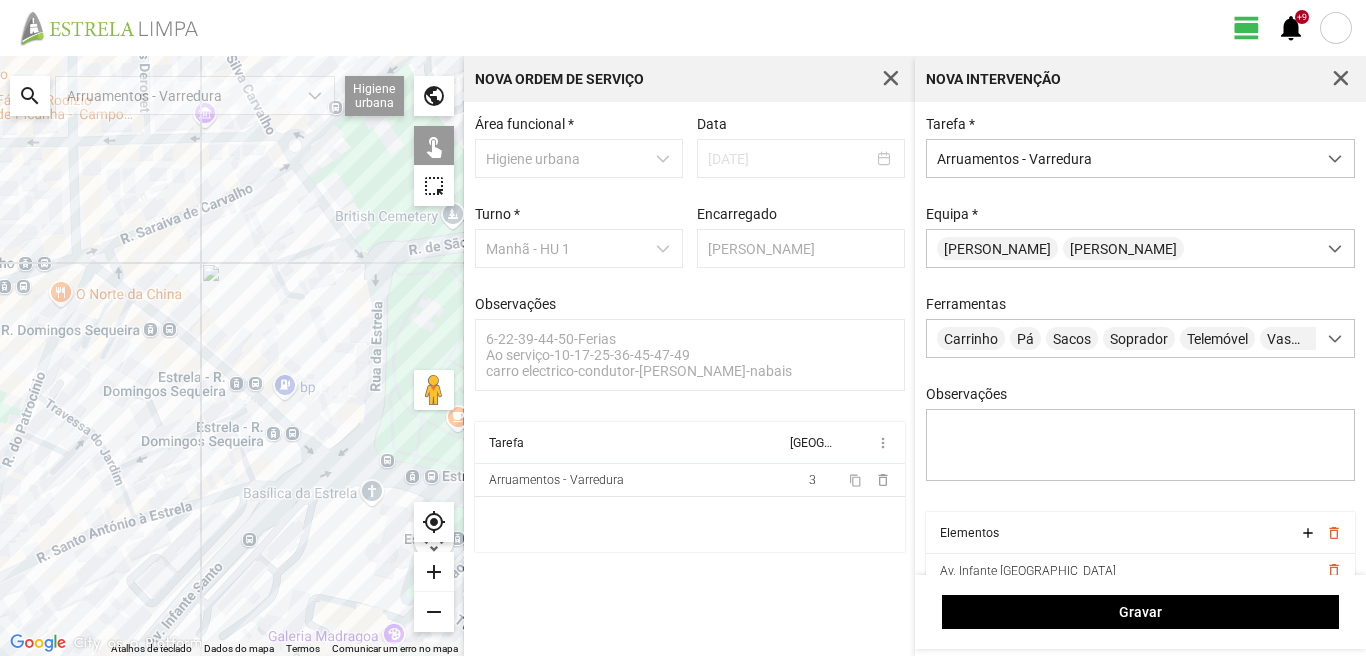 drag, startPoint x: 81, startPoint y: 307, endPoint x: 204, endPoint y: 355, distance: 132.03409 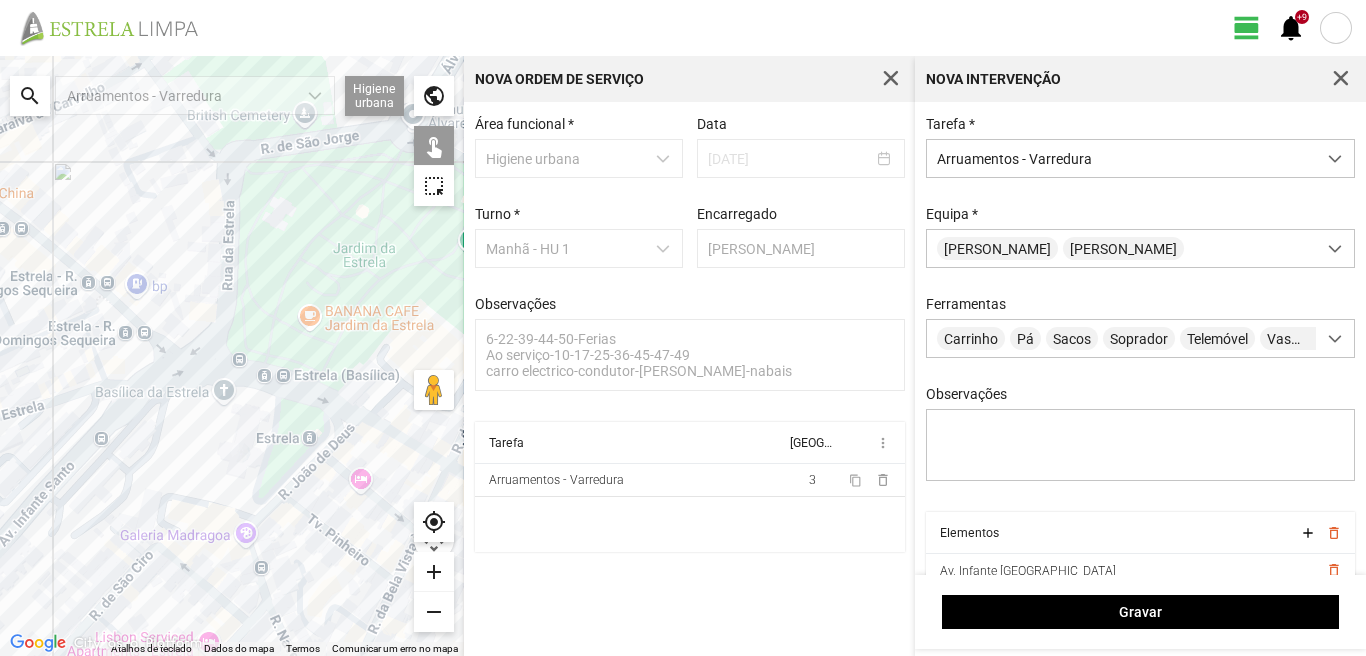 drag, startPoint x: 280, startPoint y: 388, endPoint x: 127, endPoint y: 283, distance: 185.56401 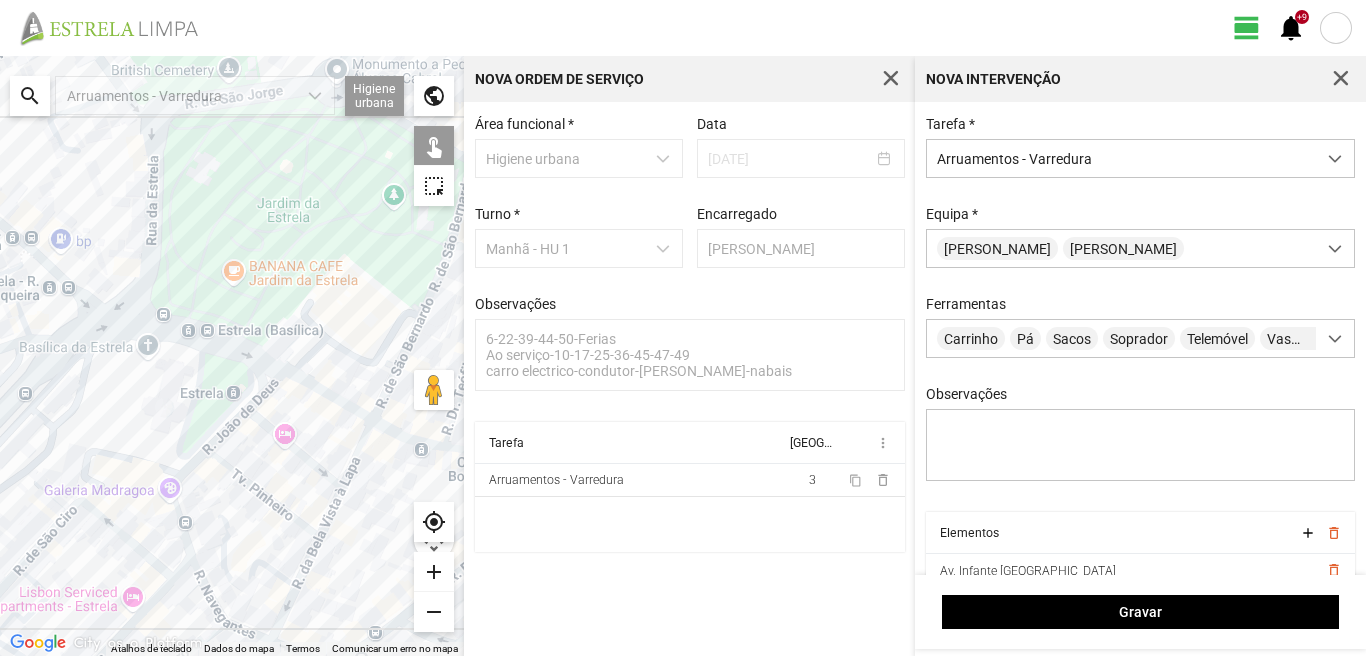 drag, startPoint x: 296, startPoint y: 370, endPoint x: 148, endPoint y: 276, distance: 175.32826 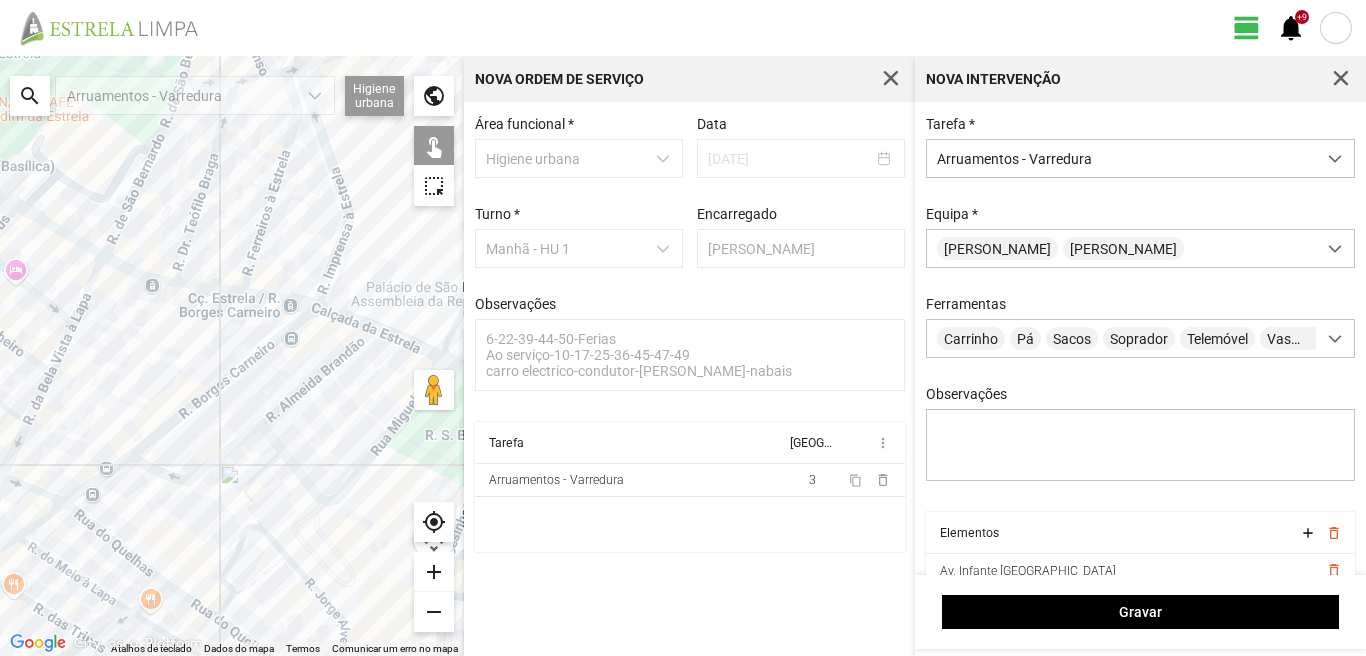 click 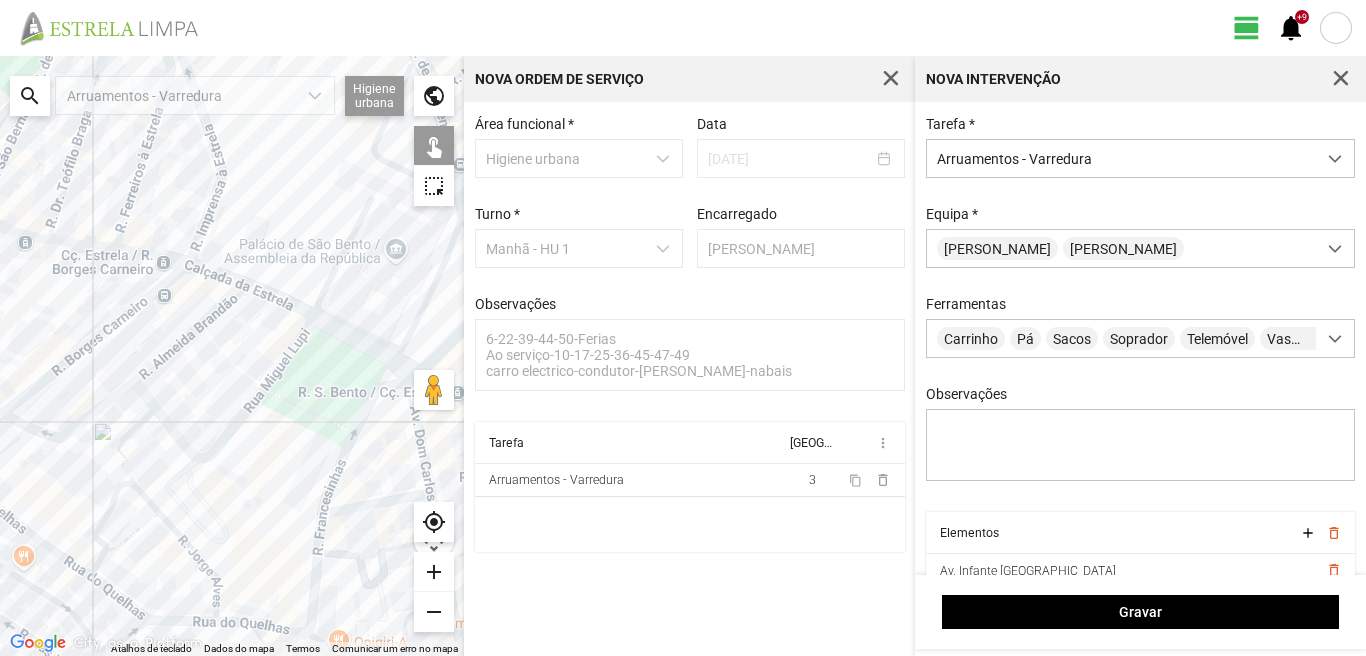 drag, startPoint x: 360, startPoint y: 346, endPoint x: 286, endPoint y: 322, distance: 77.7946 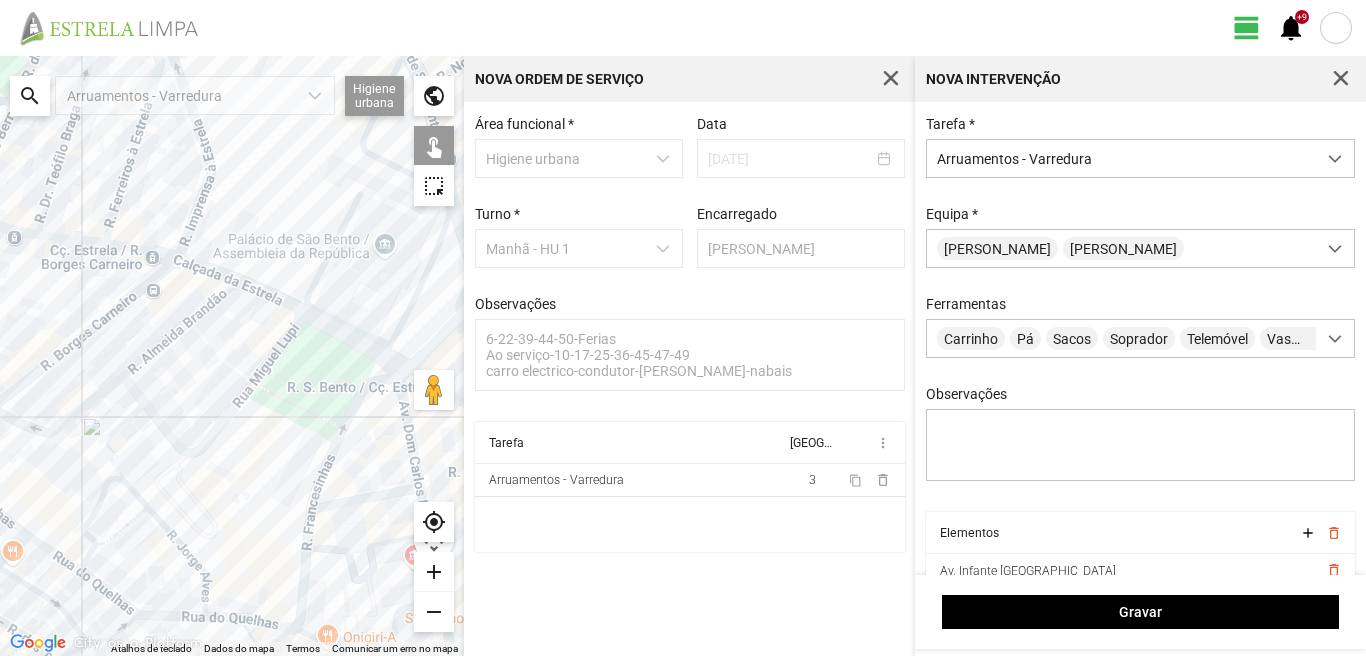 click 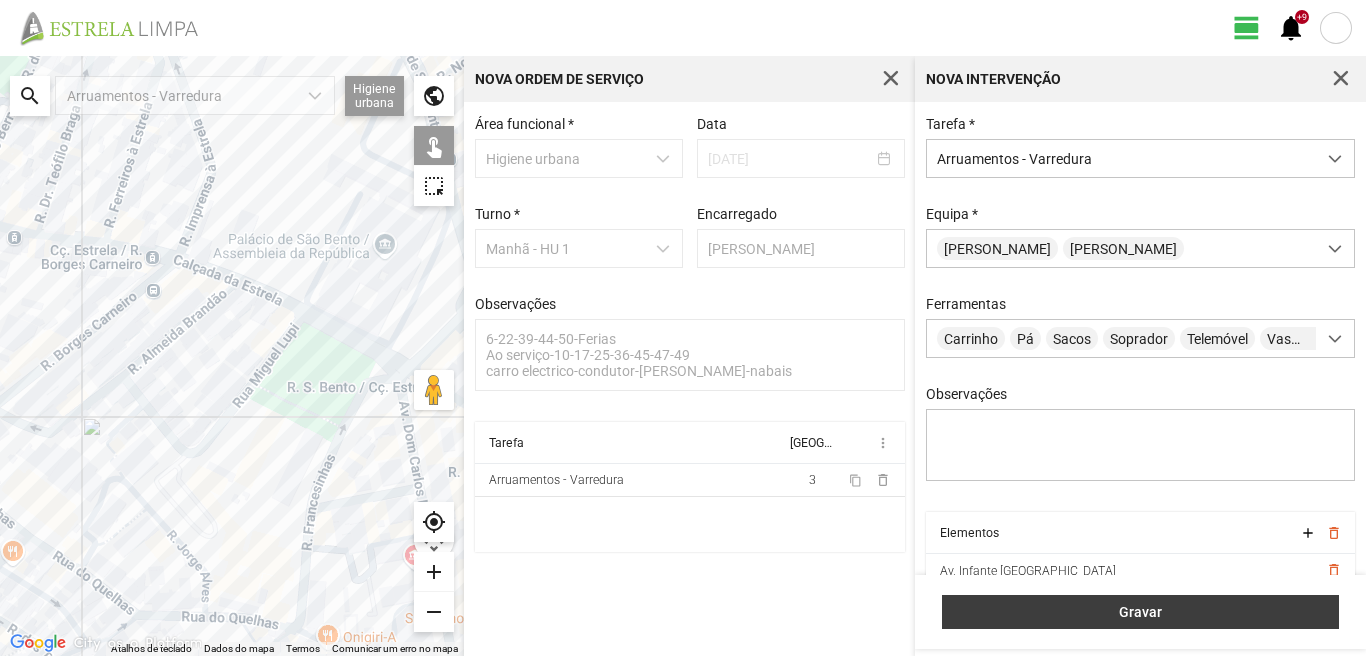 click on "Gravar" at bounding box center [1141, 612] 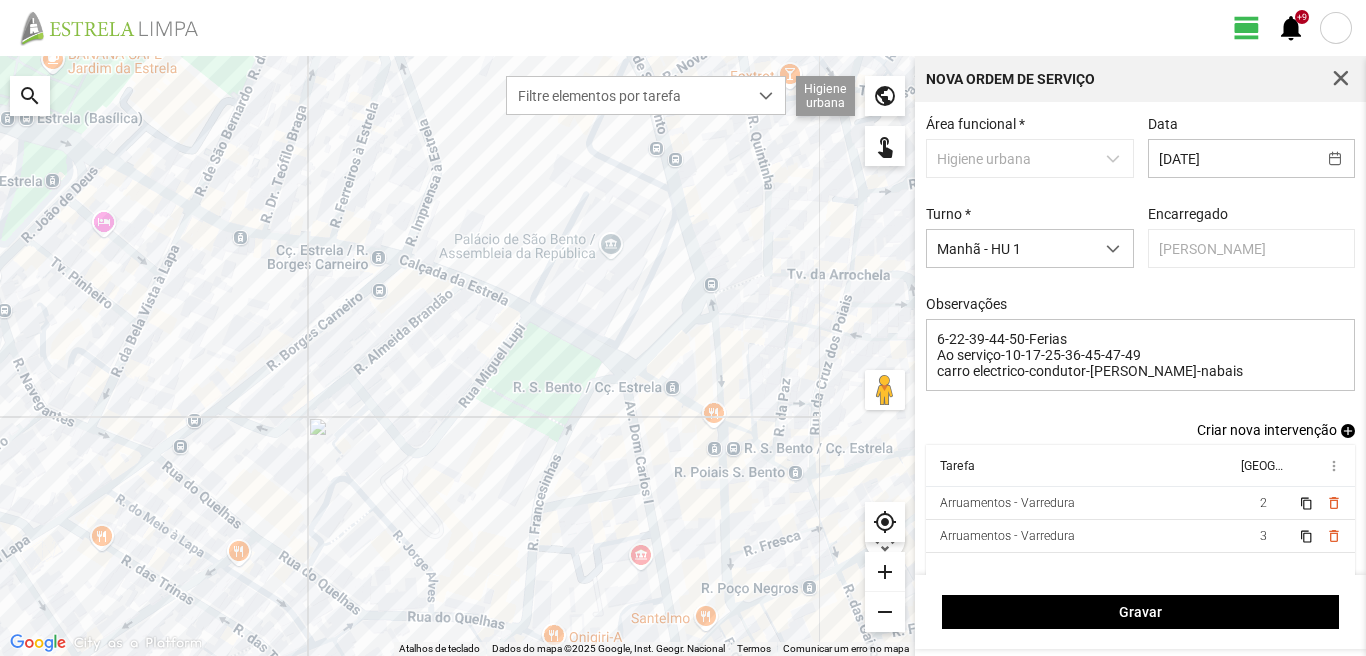 click on "add" at bounding box center (1348, 431) 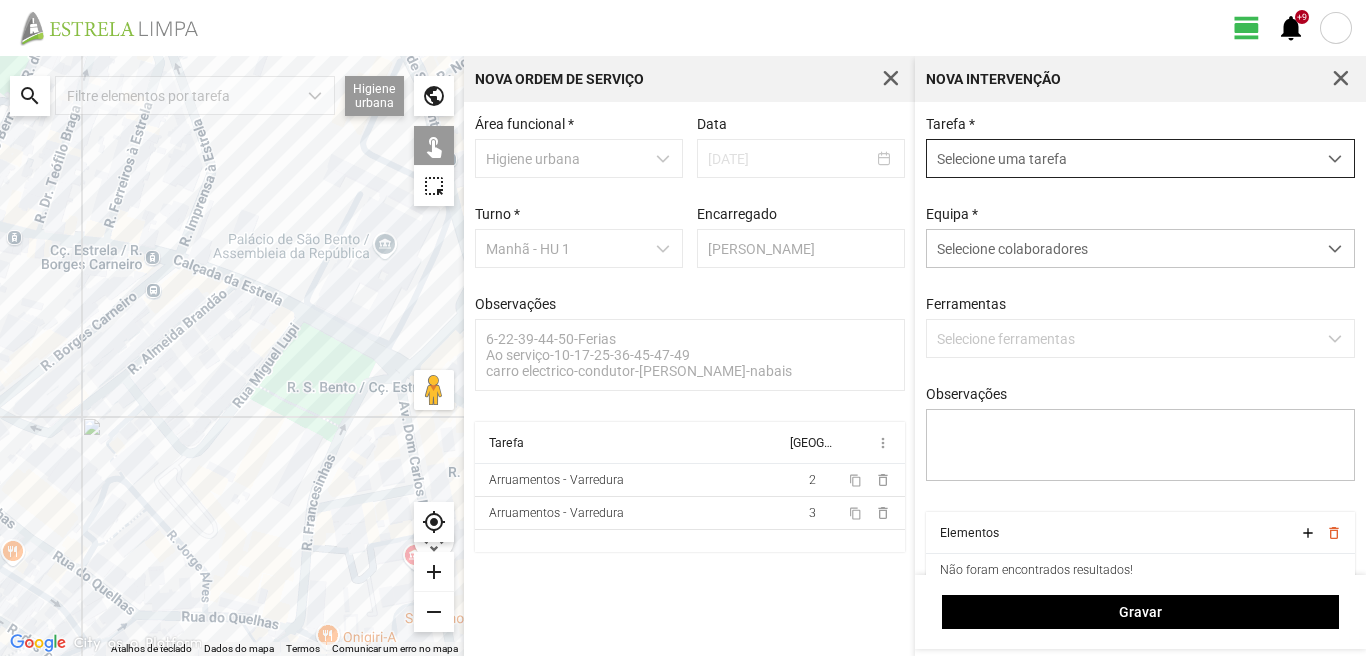 click on "Selecione uma tarefa" at bounding box center [1121, 158] 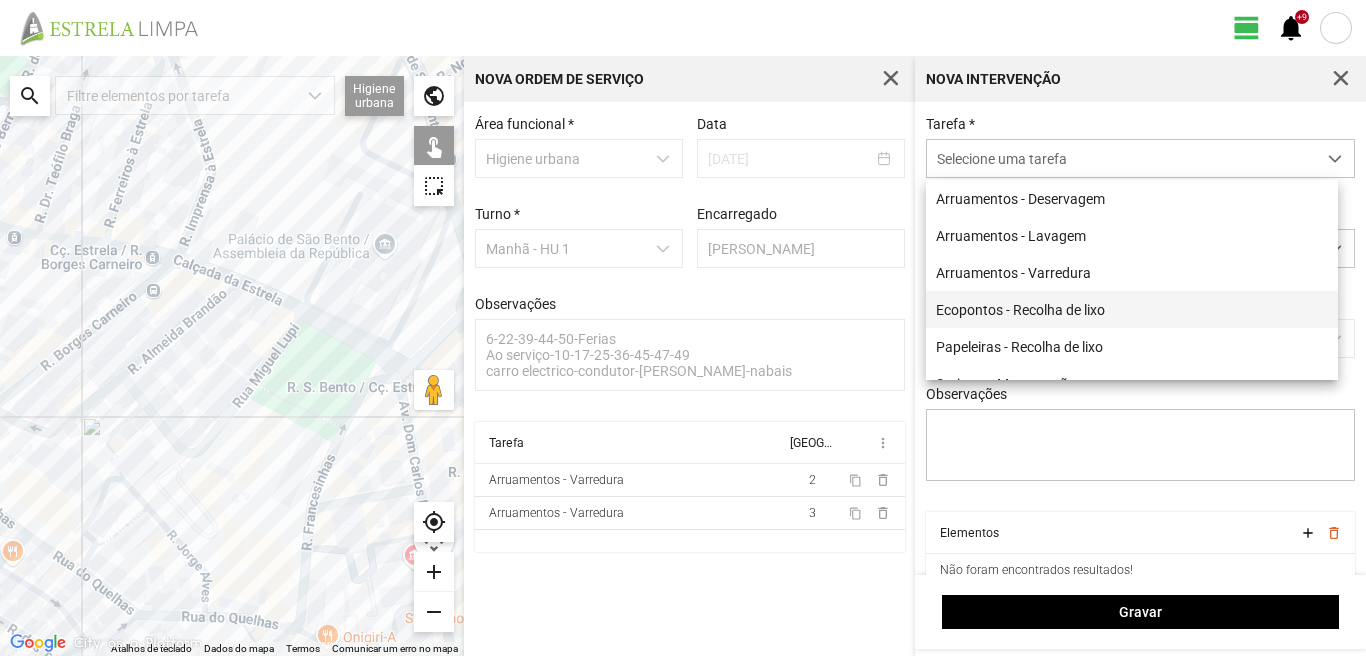 click on "Ecopontos - Recolha de lixo" at bounding box center [1132, 309] 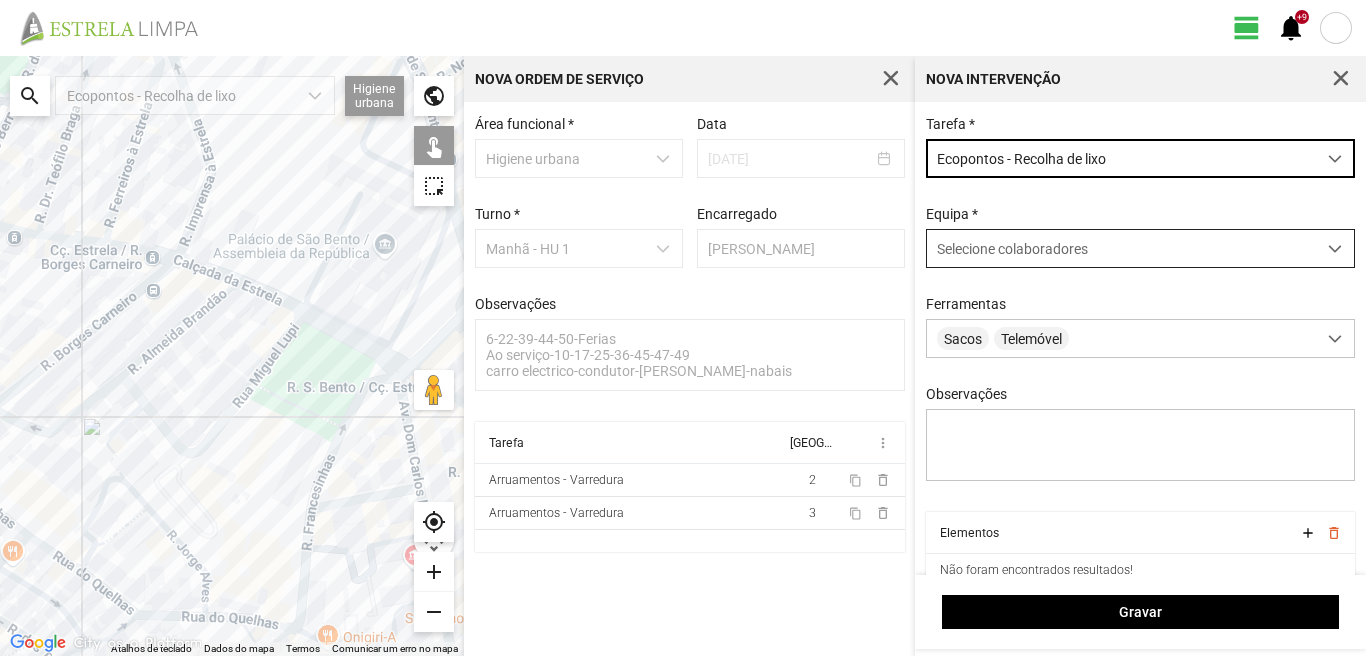 click on "Selecione colaboradores" at bounding box center [1012, 249] 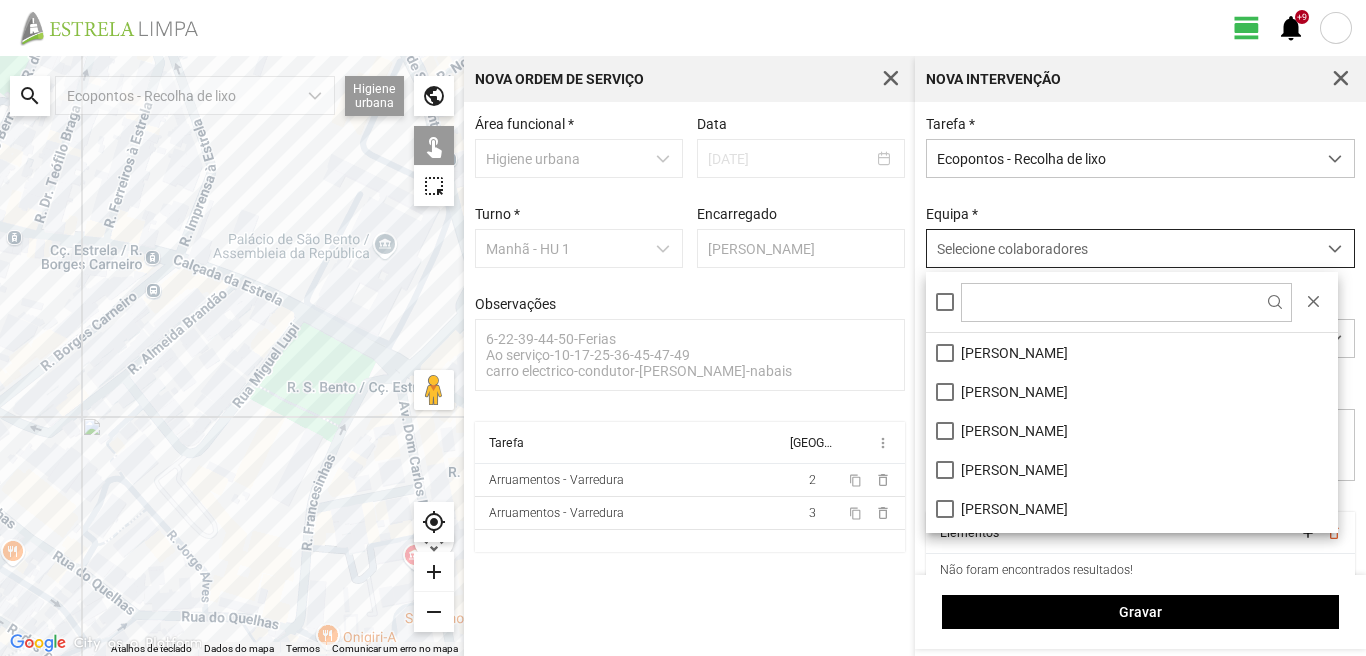 scroll, scrollTop: 11, scrollLeft: 89, axis: both 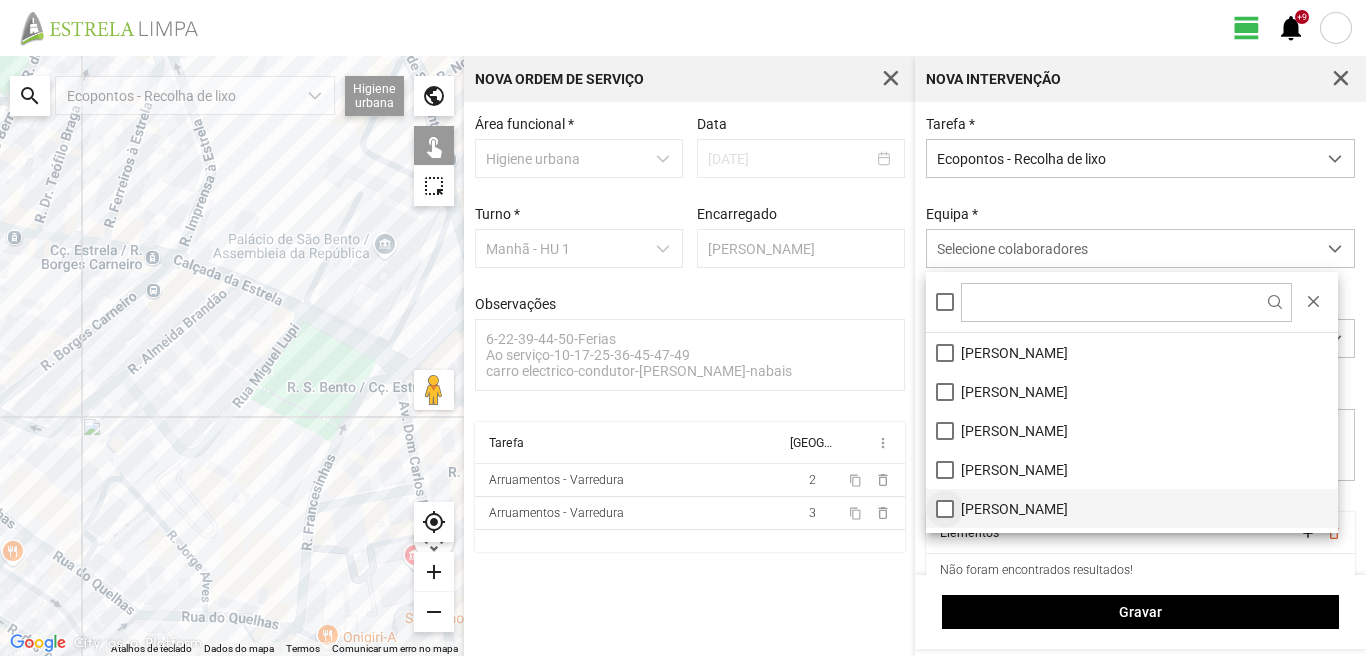 click on "[PERSON_NAME]" at bounding box center [1132, 508] 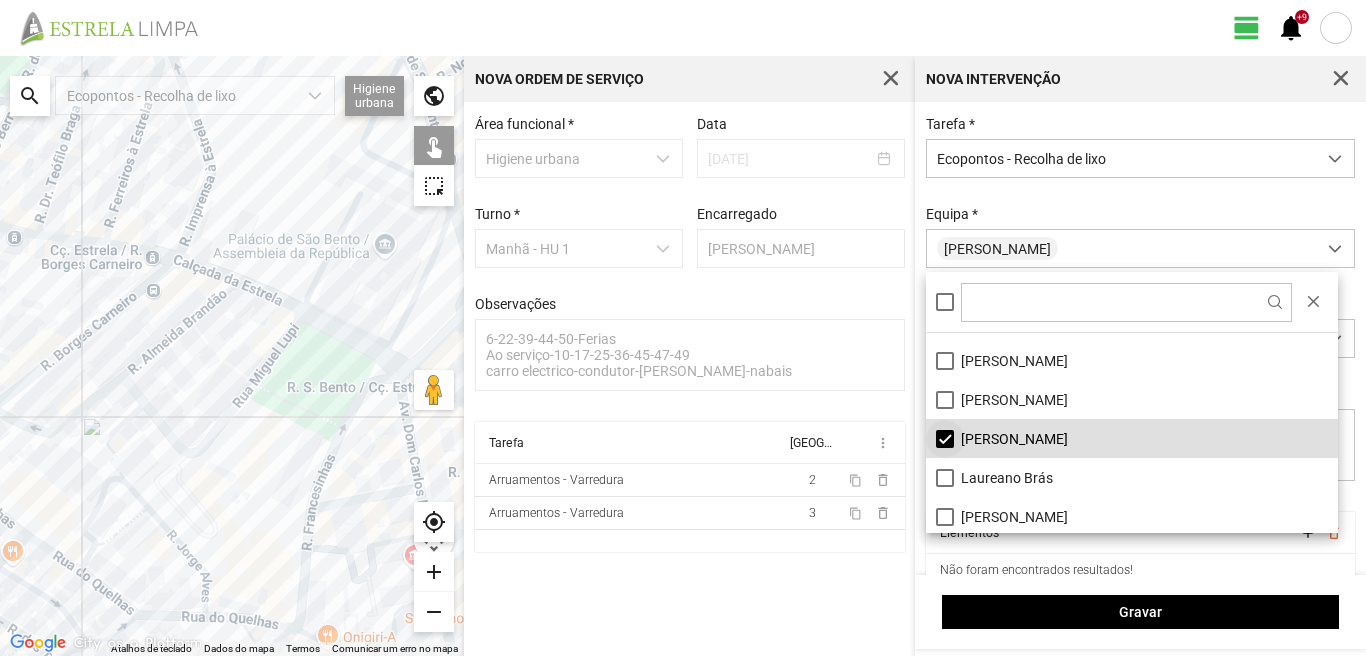 scroll, scrollTop: 100, scrollLeft: 0, axis: vertical 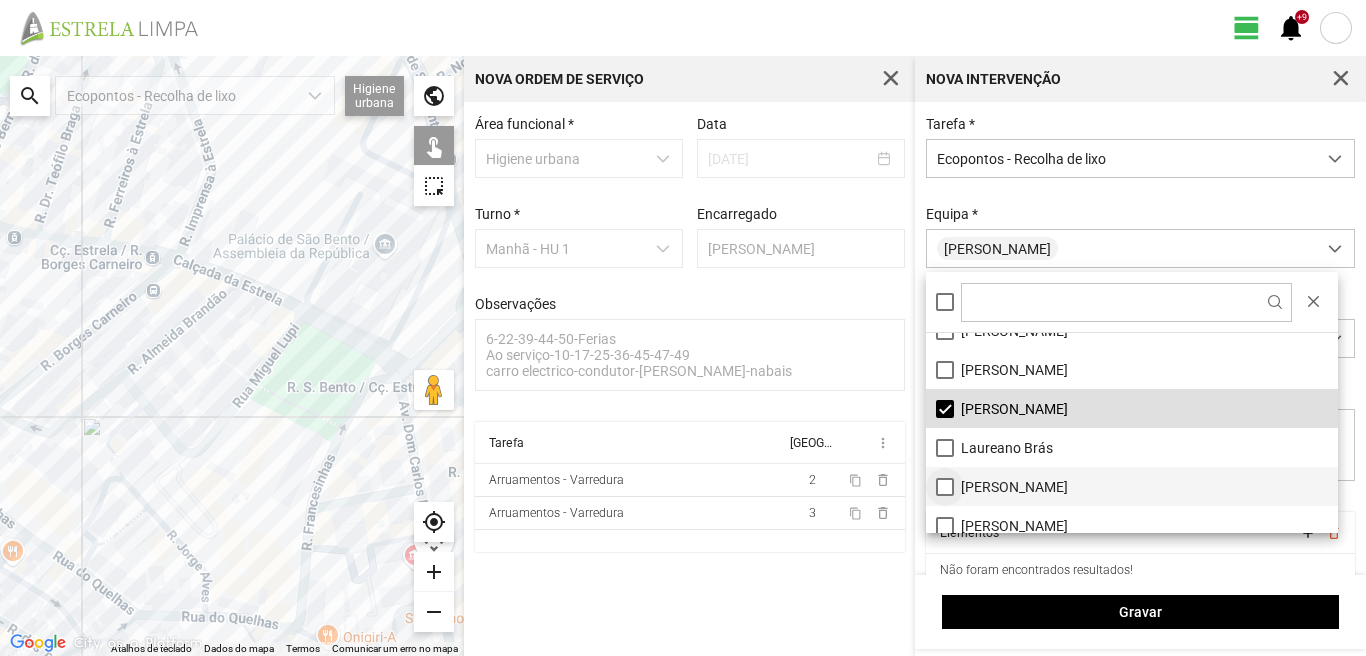 click on "[PERSON_NAME]" at bounding box center [1132, 486] 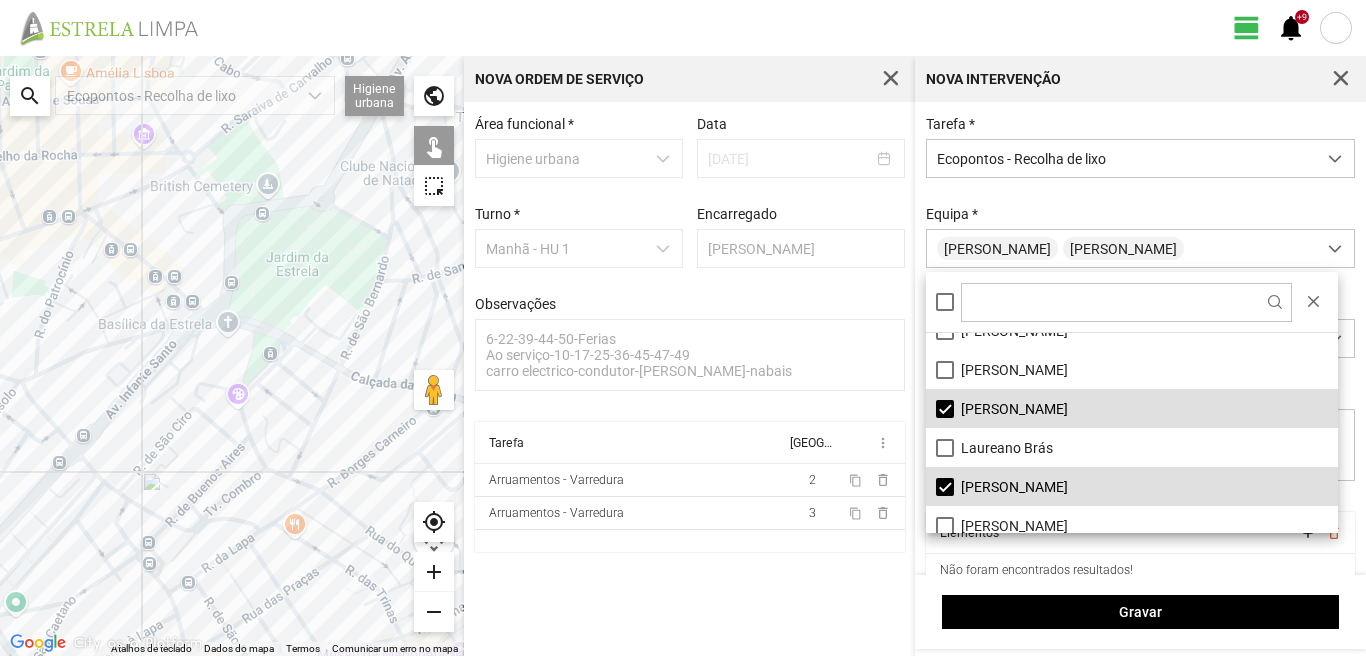 click 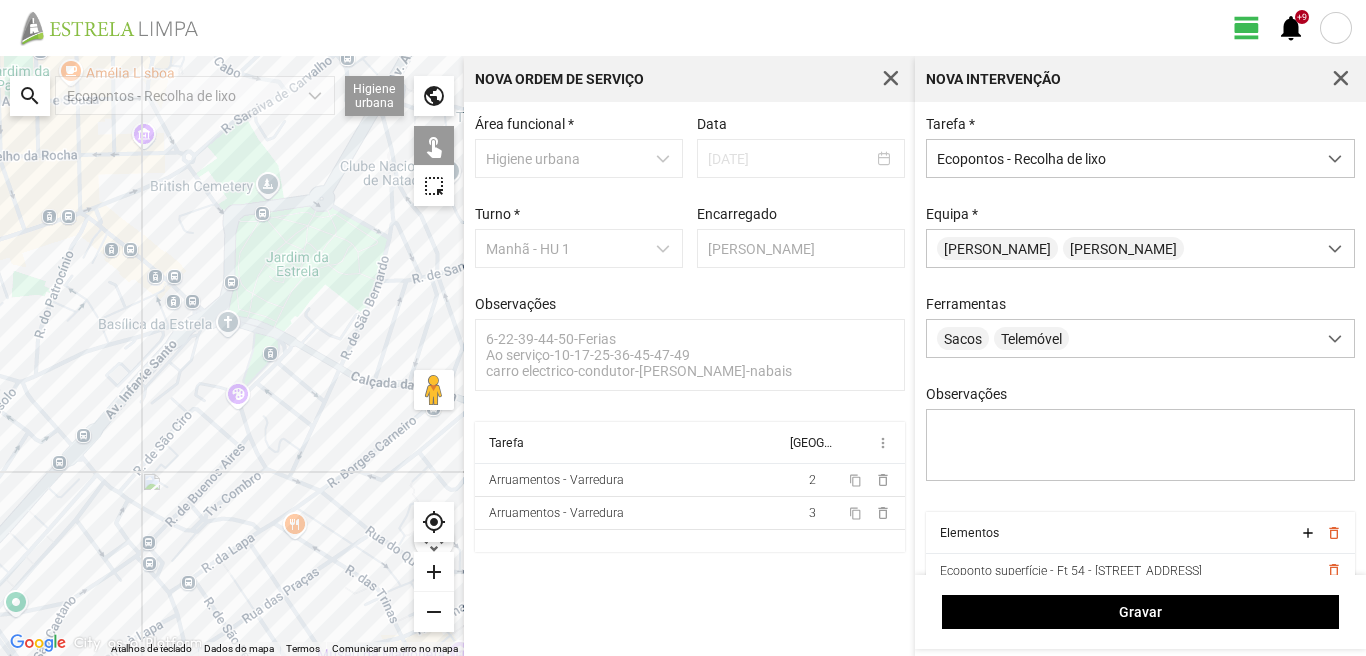 click 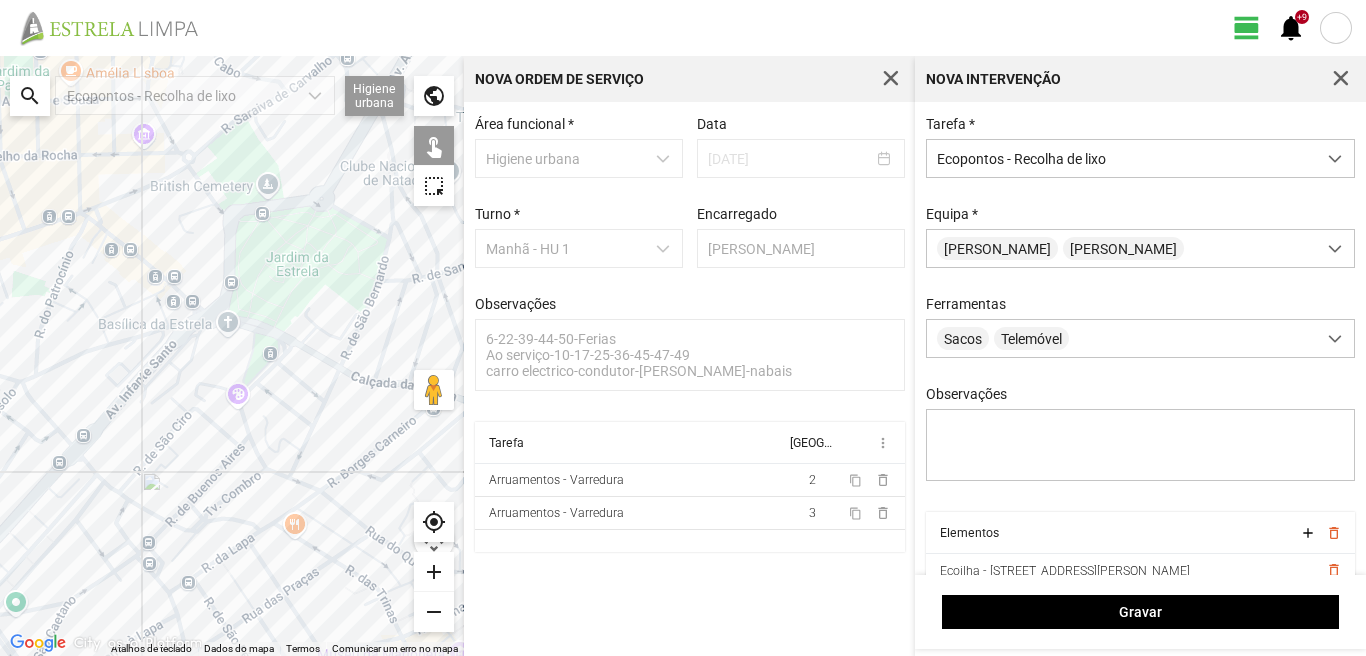 click 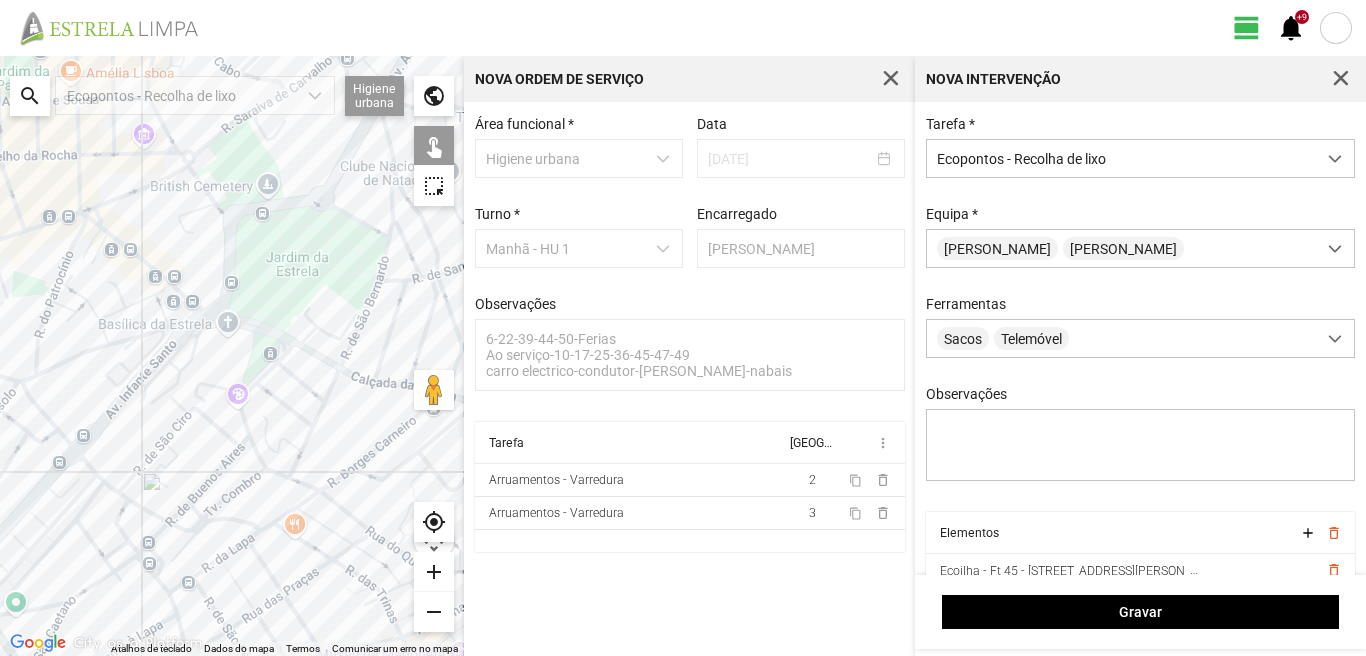 click 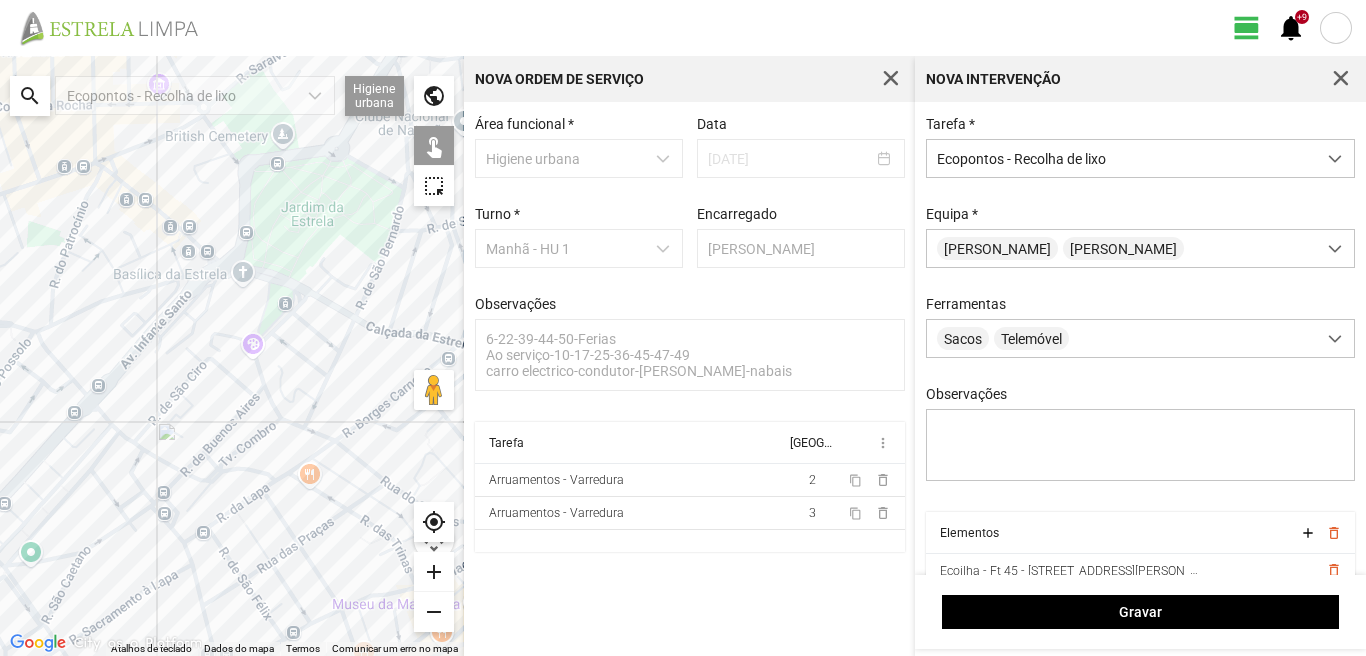 drag, startPoint x: 73, startPoint y: 546, endPoint x: 121, endPoint y: 337, distance: 214.44113 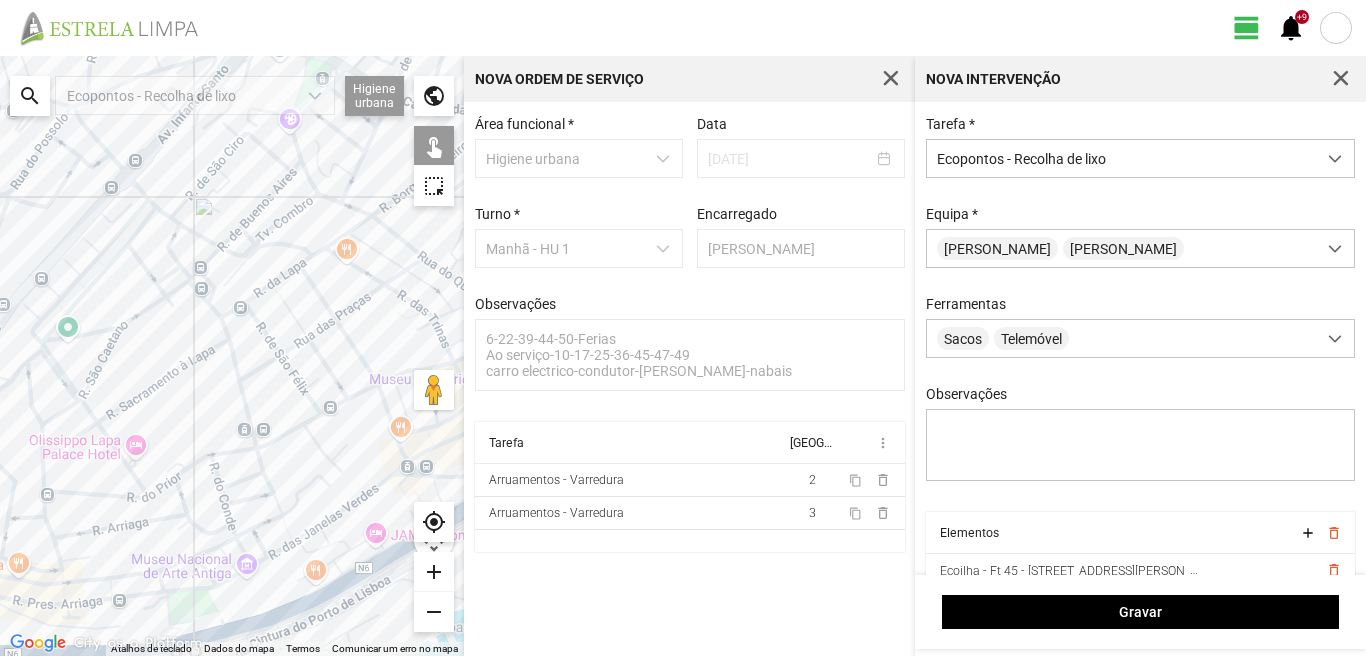 click 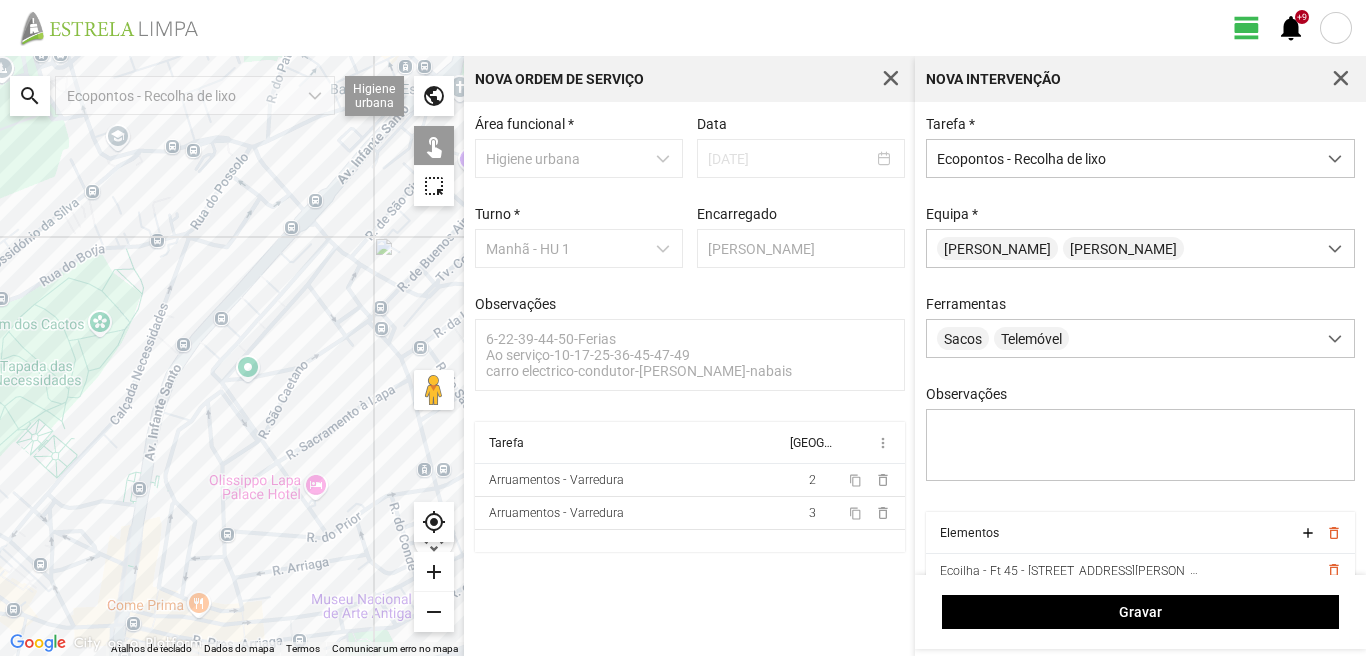 drag, startPoint x: 58, startPoint y: 348, endPoint x: 265, endPoint y: 390, distance: 211.2179 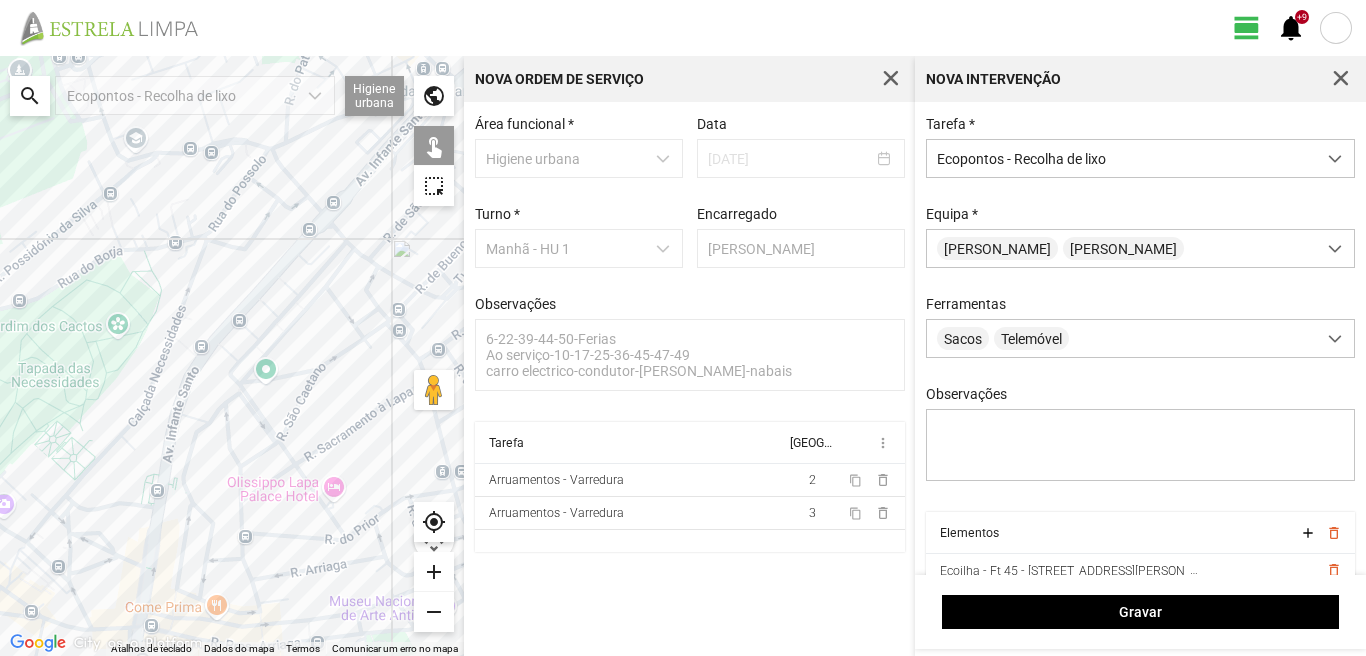 click 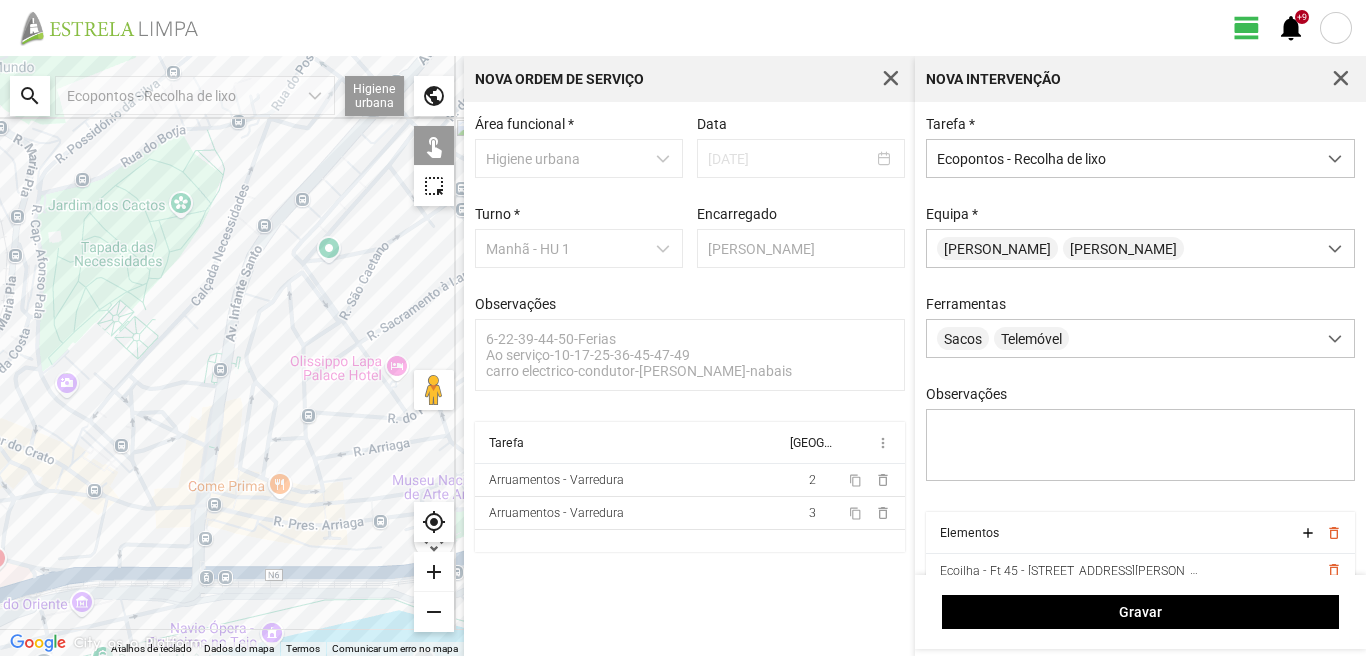 drag, startPoint x: 154, startPoint y: 590, endPoint x: 218, endPoint y: 461, distance: 144.00348 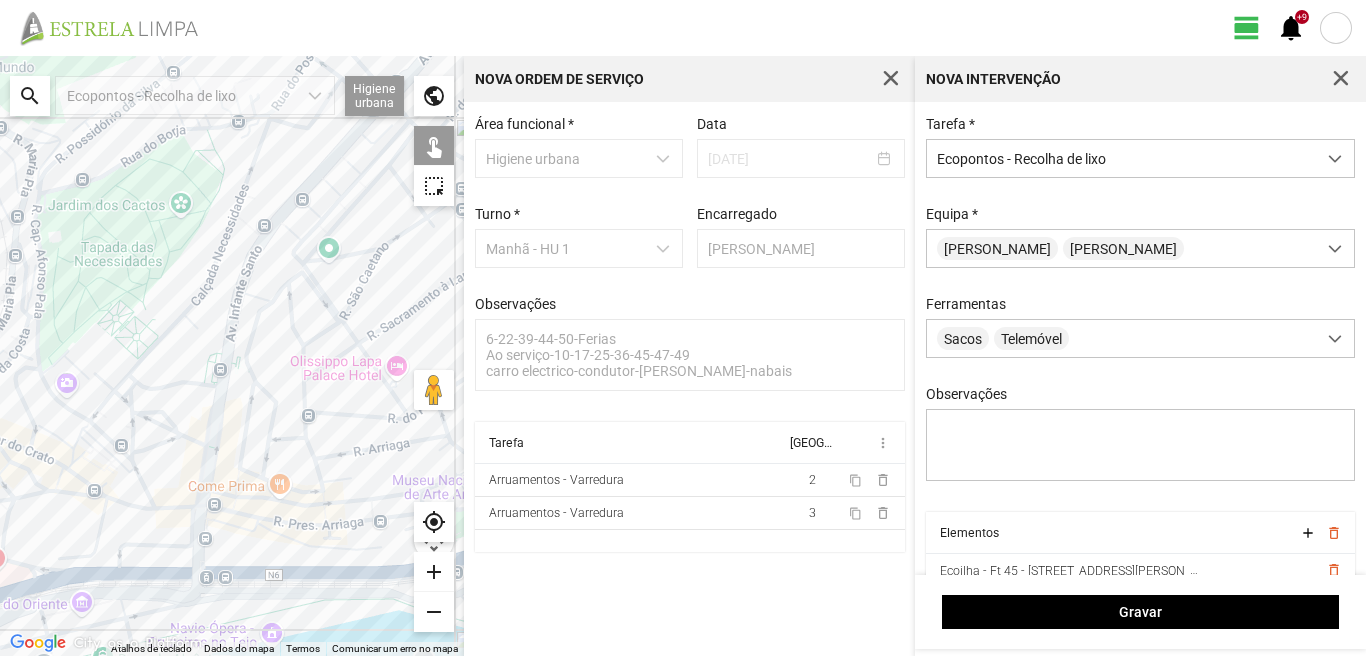 click 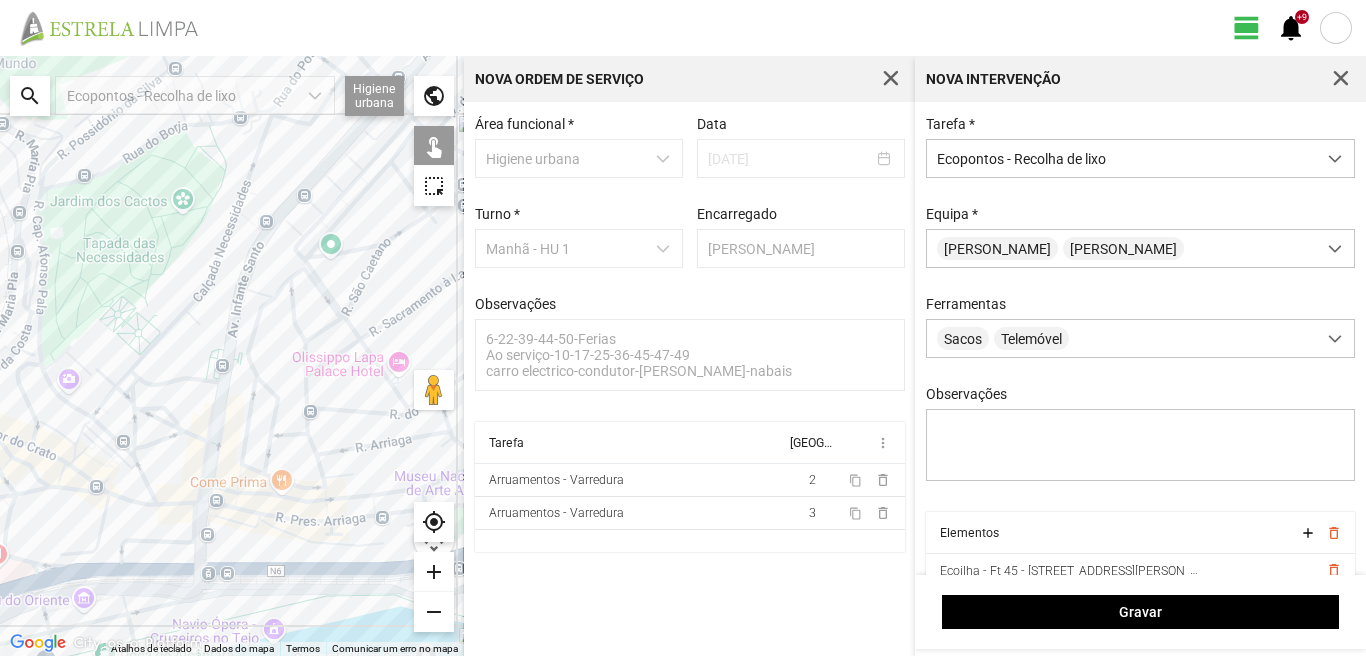 click 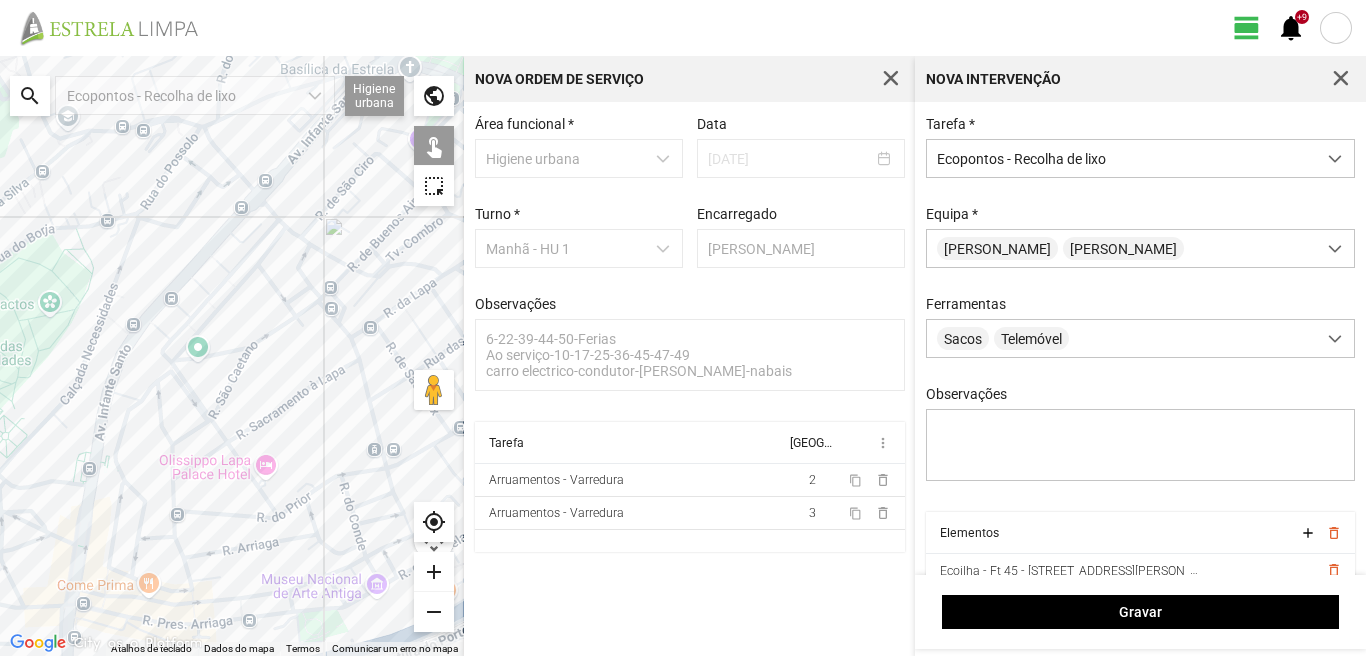 drag, startPoint x: 336, startPoint y: 409, endPoint x: 152, endPoint y: 550, distance: 231.81242 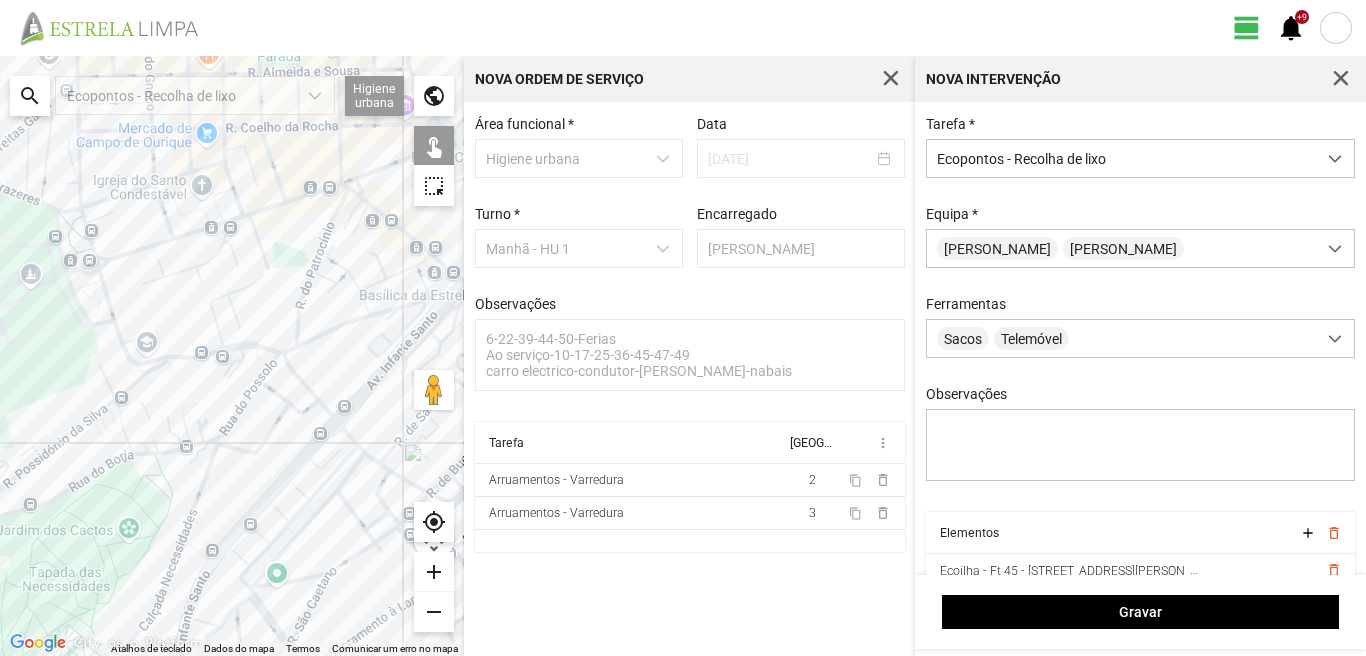 drag, startPoint x: 92, startPoint y: 337, endPoint x: 190, endPoint y: 501, distance: 191.04973 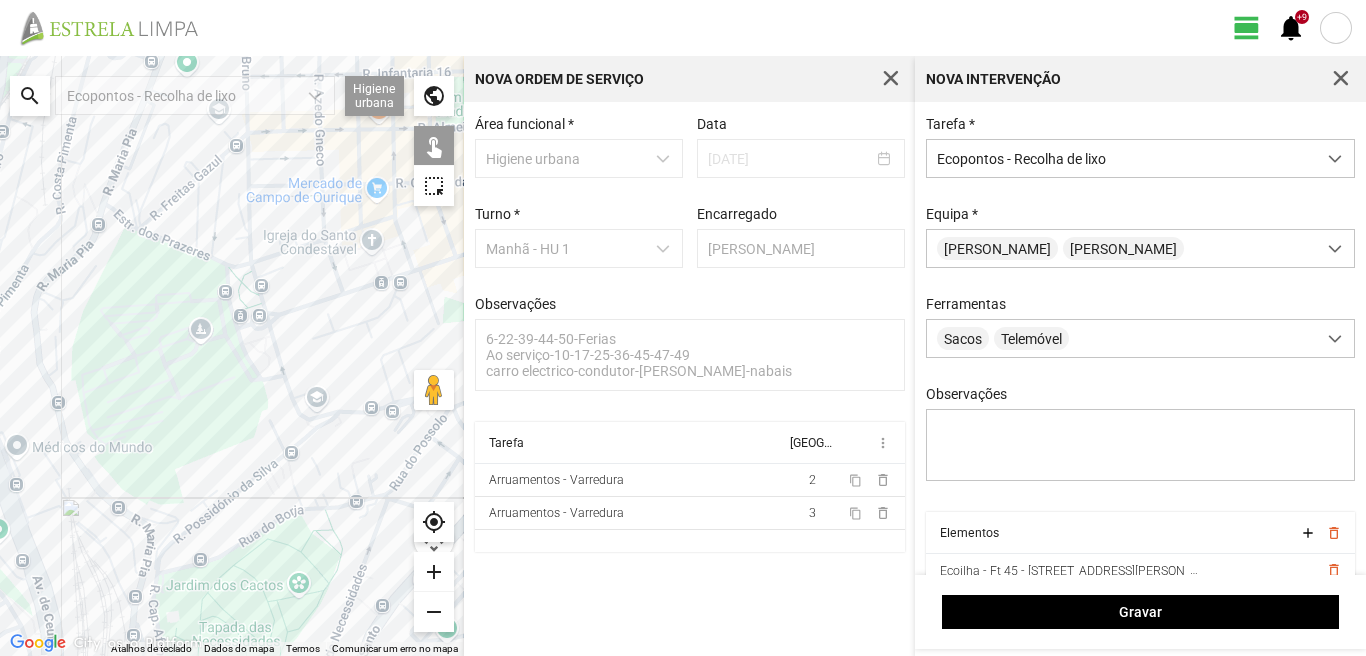 drag, startPoint x: 79, startPoint y: 350, endPoint x: 90, endPoint y: 335, distance: 18.601076 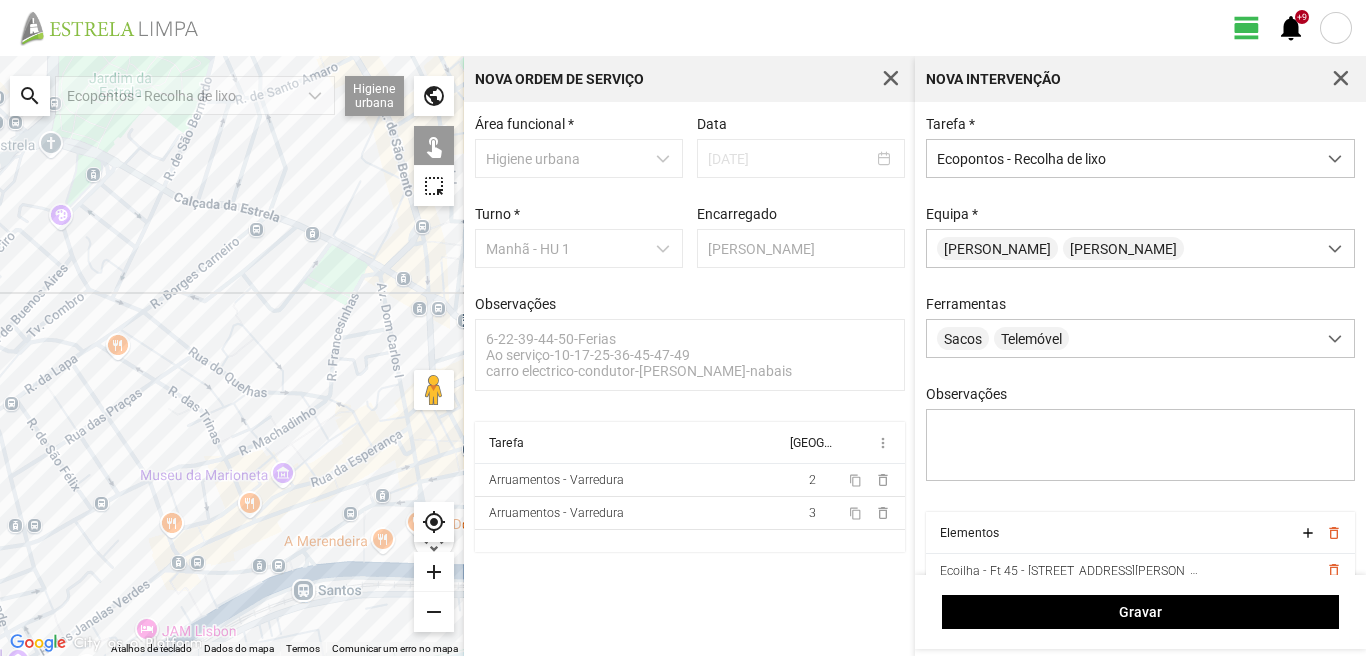 drag, startPoint x: 271, startPoint y: 398, endPoint x: 17, endPoint y: 348, distance: 258.87448 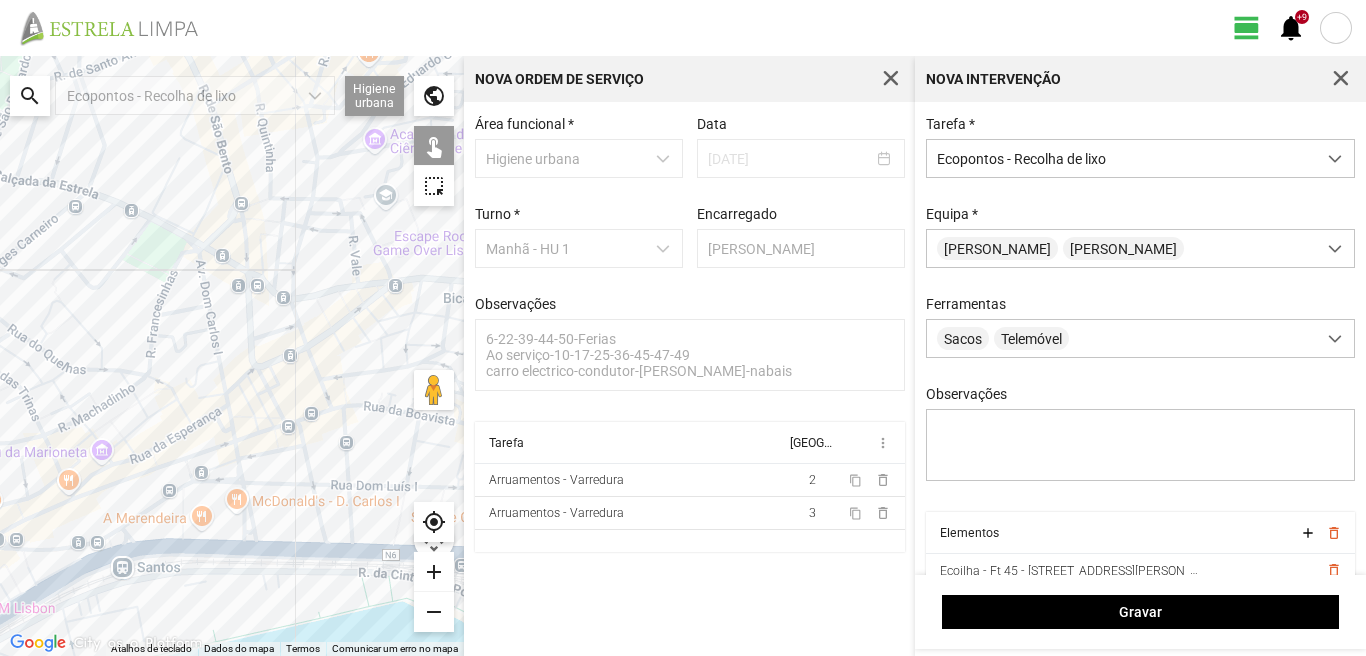 drag, startPoint x: 91, startPoint y: 532, endPoint x: 227, endPoint y: 507, distance: 138.2787 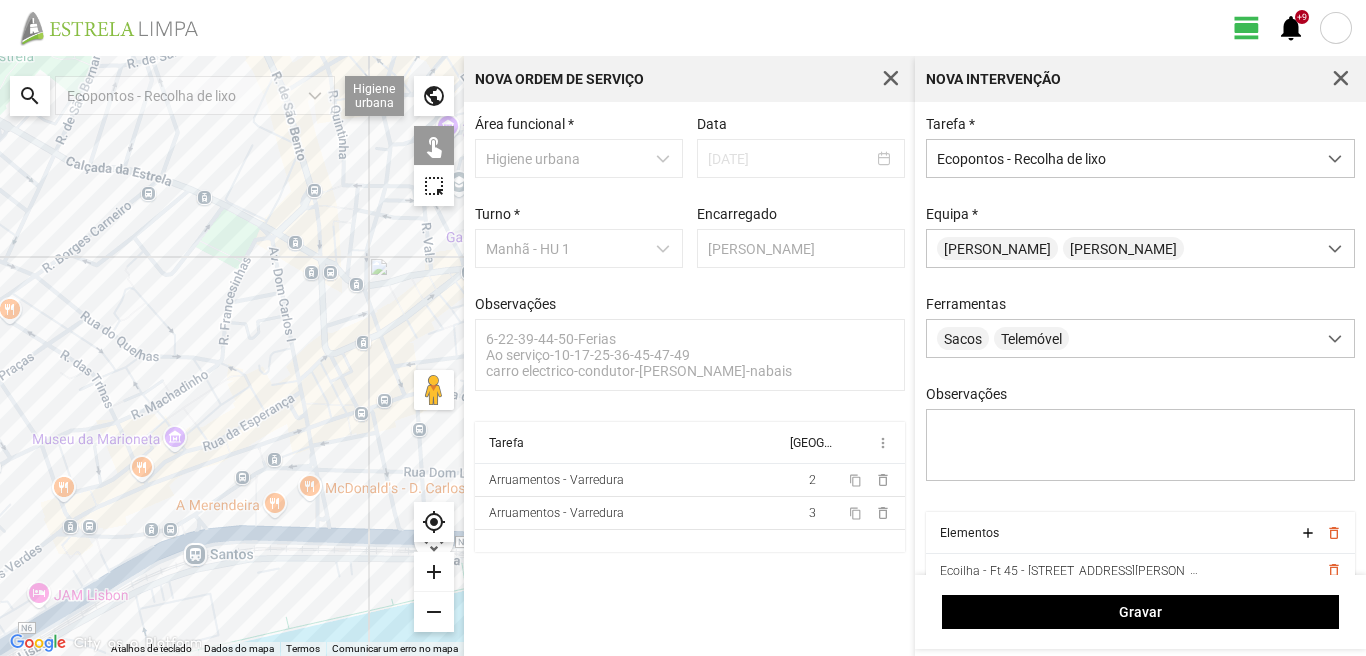 drag, startPoint x: 176, startPoint y: 495, endPoint x: 236, endPoint y: 486, distance: 60.671246 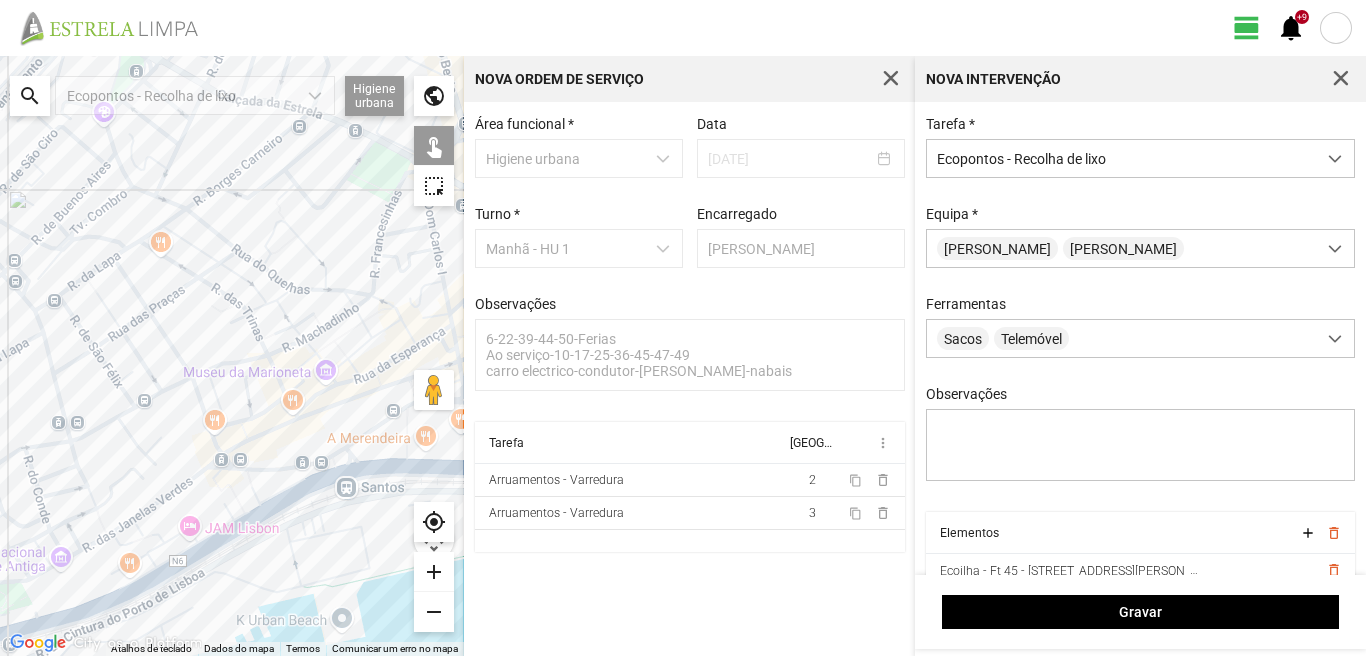 drag, startPoint x: 130, startPoint y: 570, endPoint x: 244, endPoint y: 505, distance: 131.2288 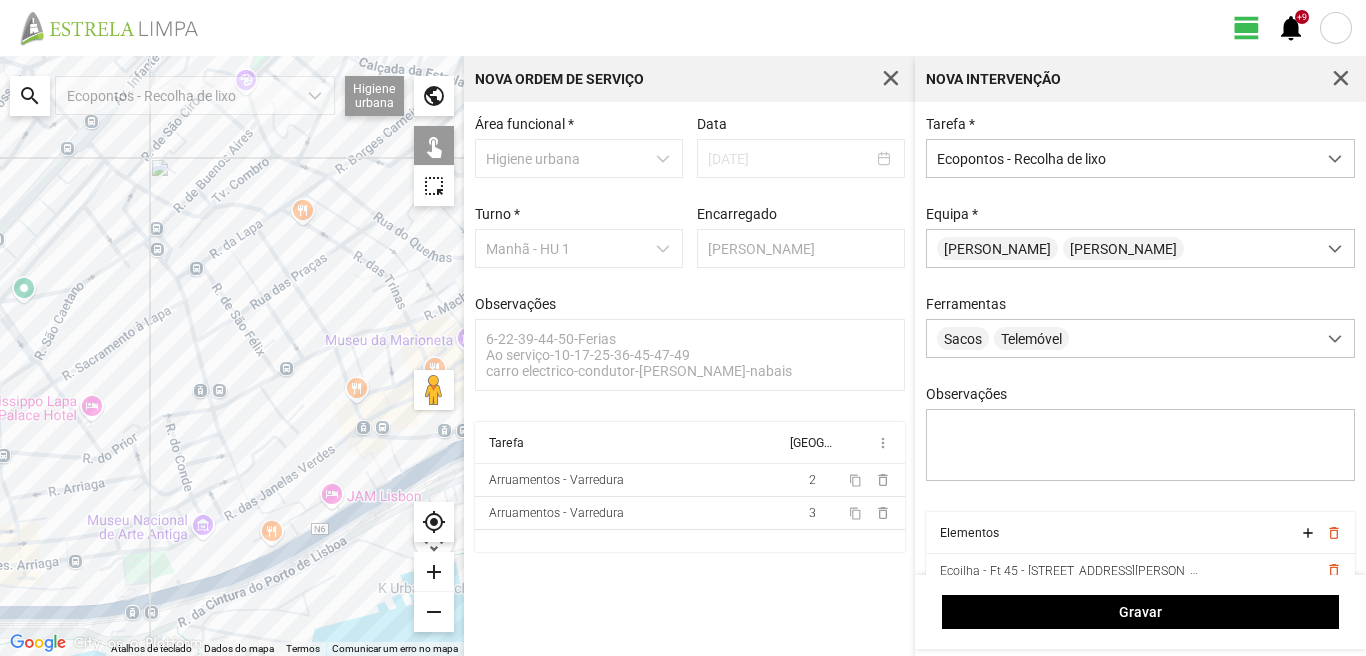 drag, startPoint x: 103, startPoint y: 516, endPoint x: 251, endPoint y: 487, distance: 150.81445 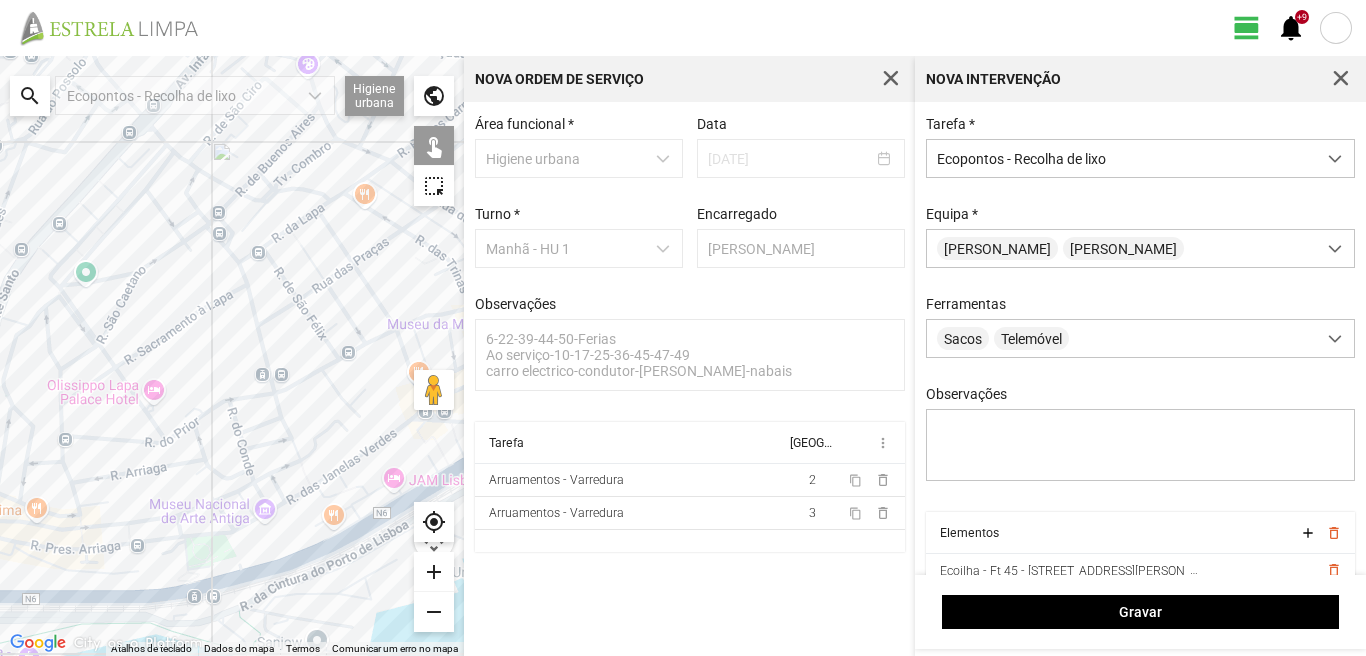 drag, startPoint x: 126, startPoint y: 530, endPoint x: 205, endPoint y: 513, distance: 80.80842 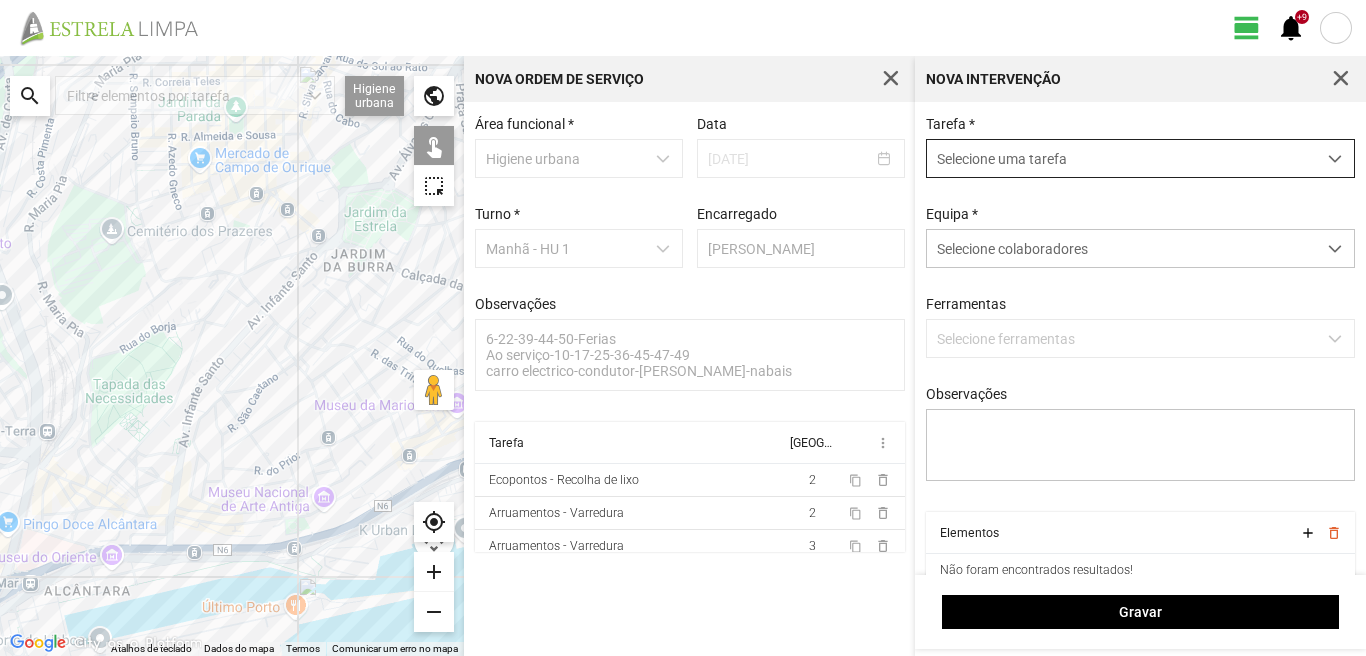 scroll, scrollTop: 11, scrollLeft: 89, axis: both 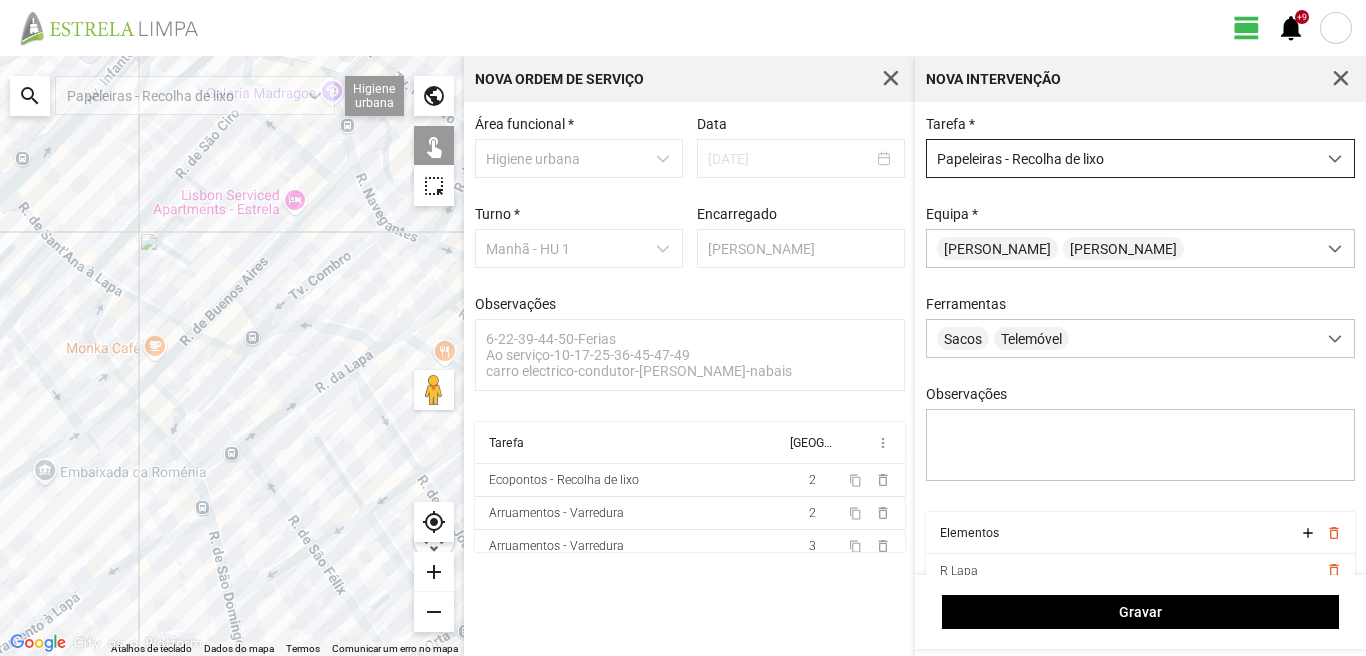 drag, startPoint x: 229, startPoint y: 458, endPoint x: 238, endPoint y: 442, distance: 18.35756 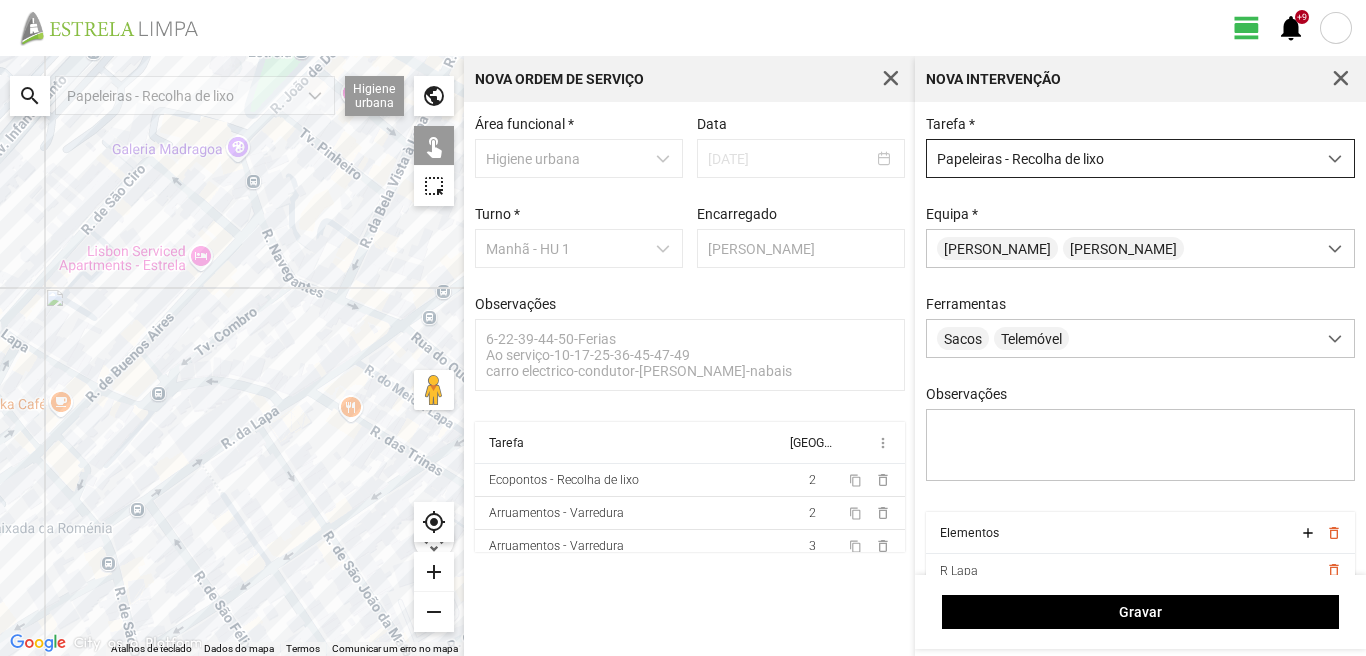drag, startPoint x: 343, startPoint y: 428, endPoint x: 220, endPoint y: 494, distance: 139.58868 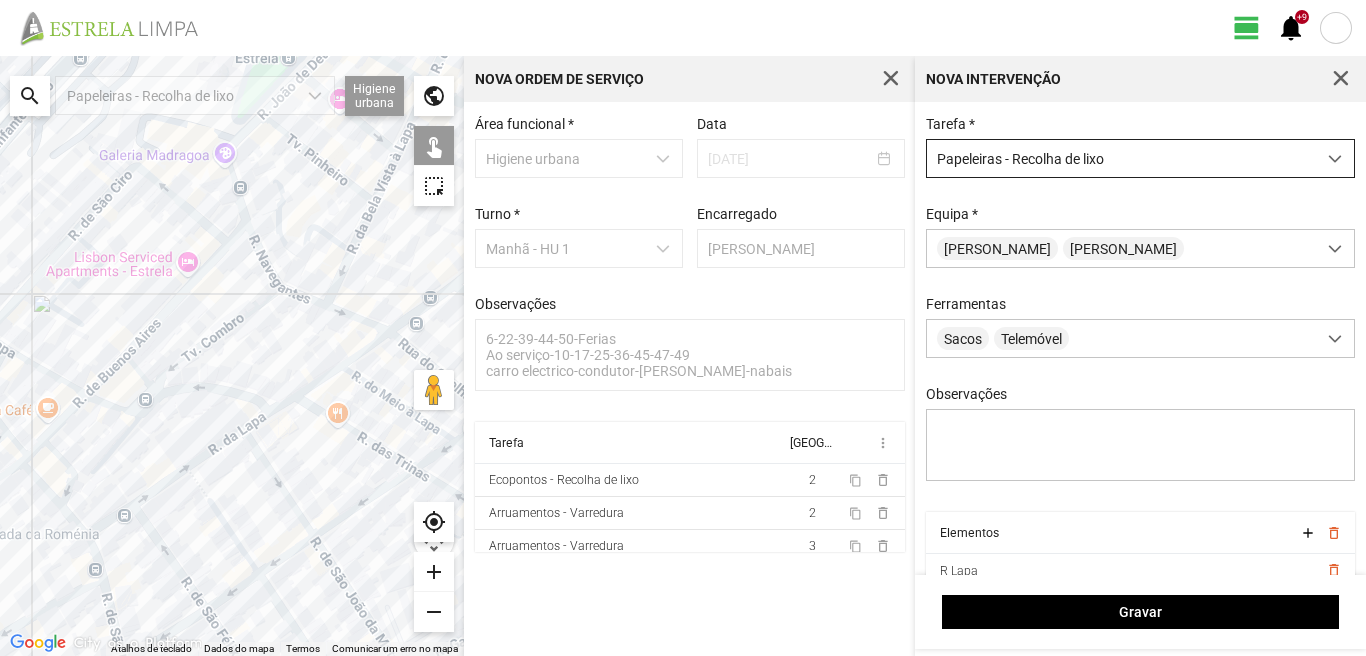 drag, startPoint x: 381, startPoint y: 356, endPoint x: 327, endPoint y: 393, distance: 65.459915 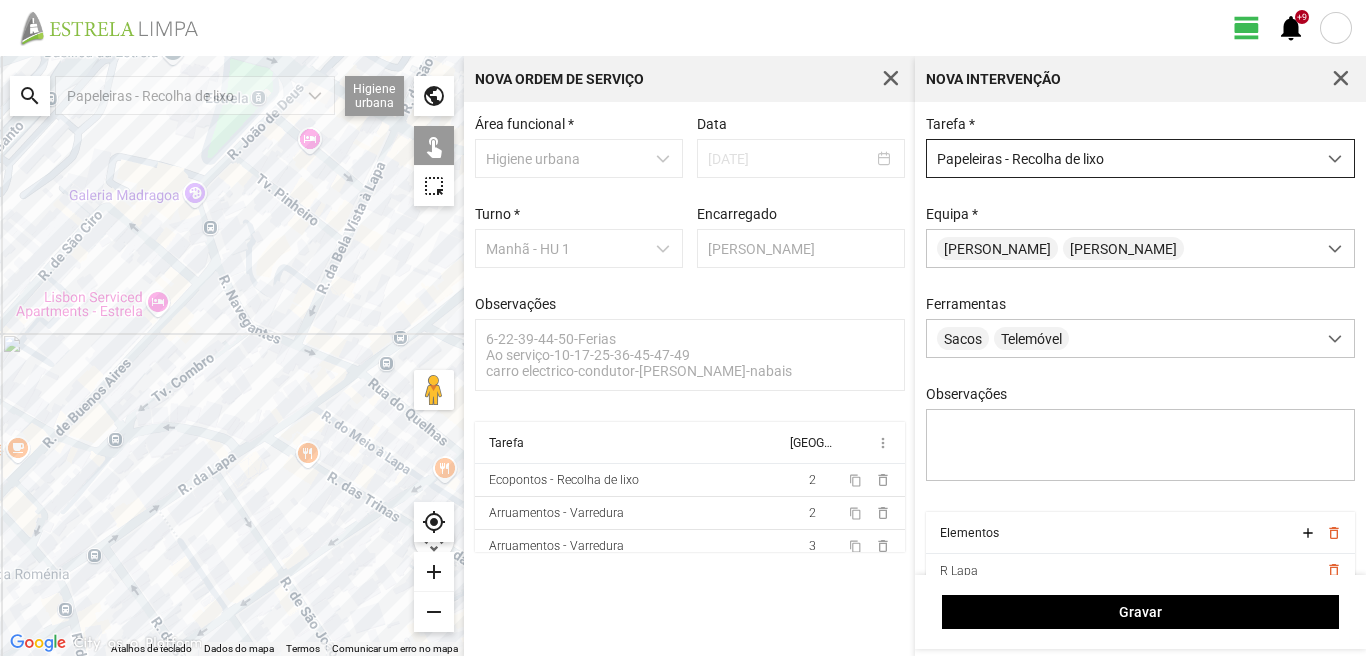 drag, startPoint x: 364, startPoint y: 373, endPoint x: 333, endPoint y: 414, distance: 51.40039 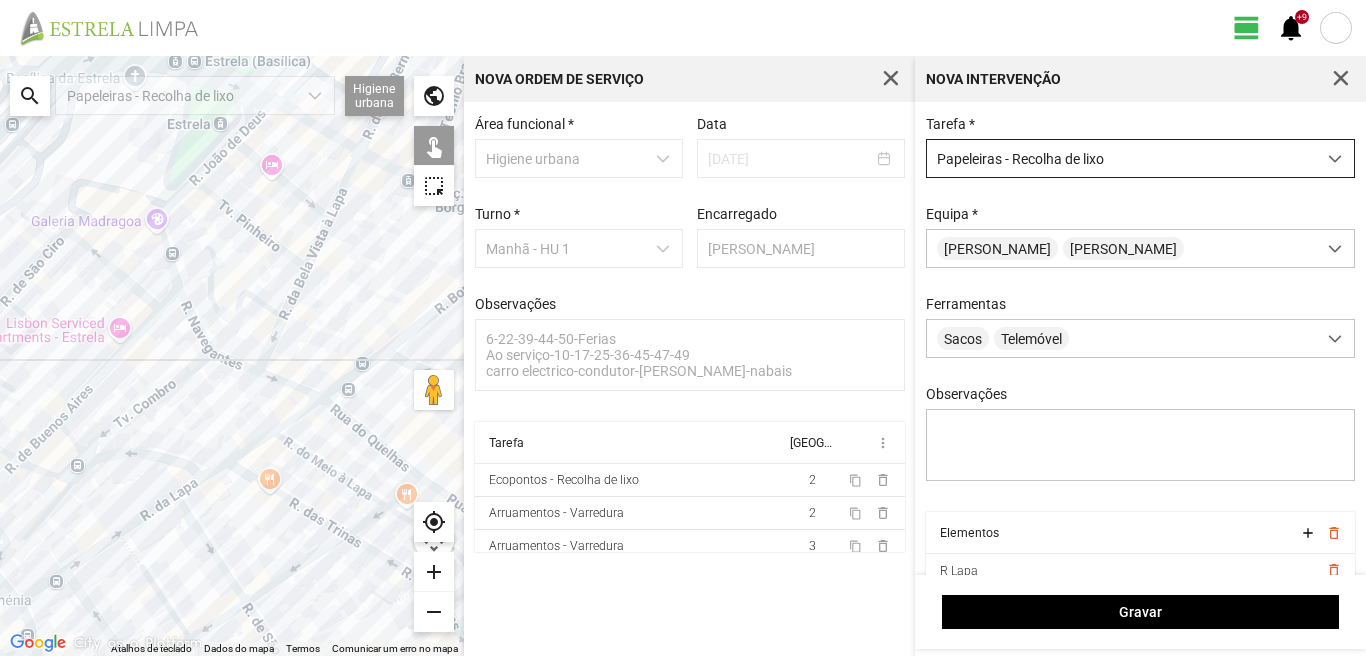 drag, startPoint x: 378, startPoint y: 394, endPoint x: 309, endPoint y: 440, distance: 82.92768 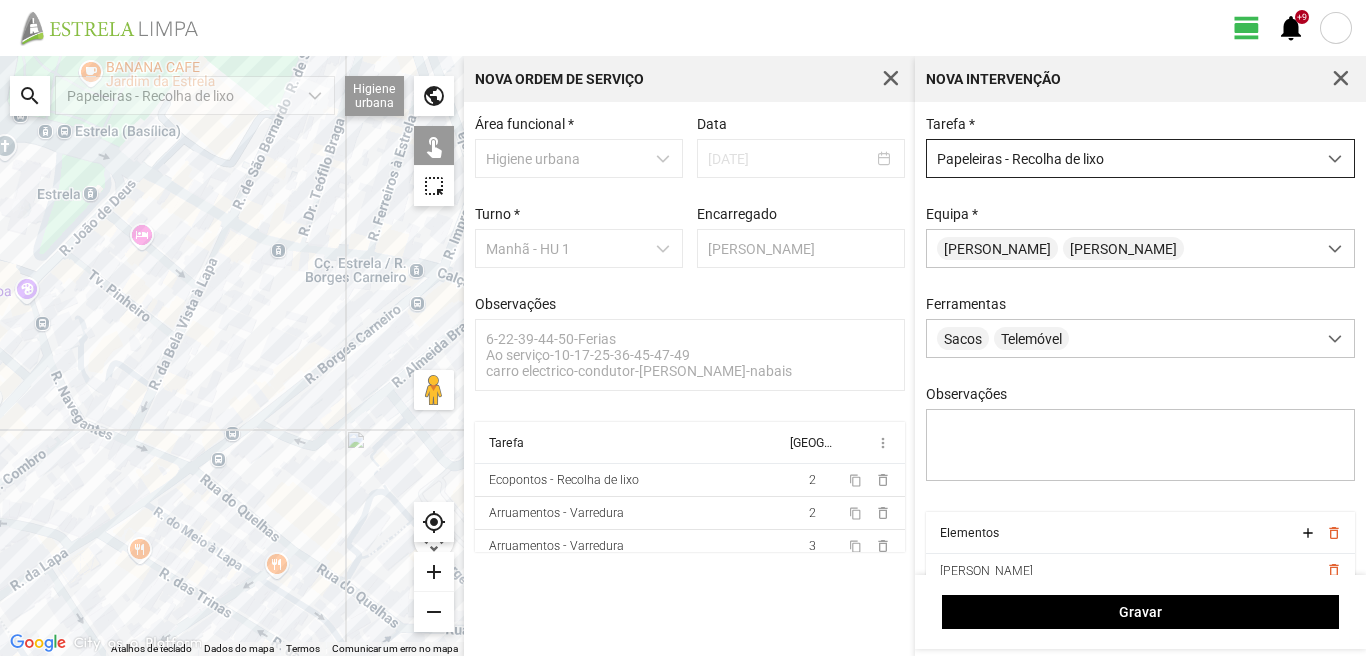 drag, startPoint x: 441, startPoint y: 344, endPoint x: 324, endPoint y: 402, distance: 130.58714 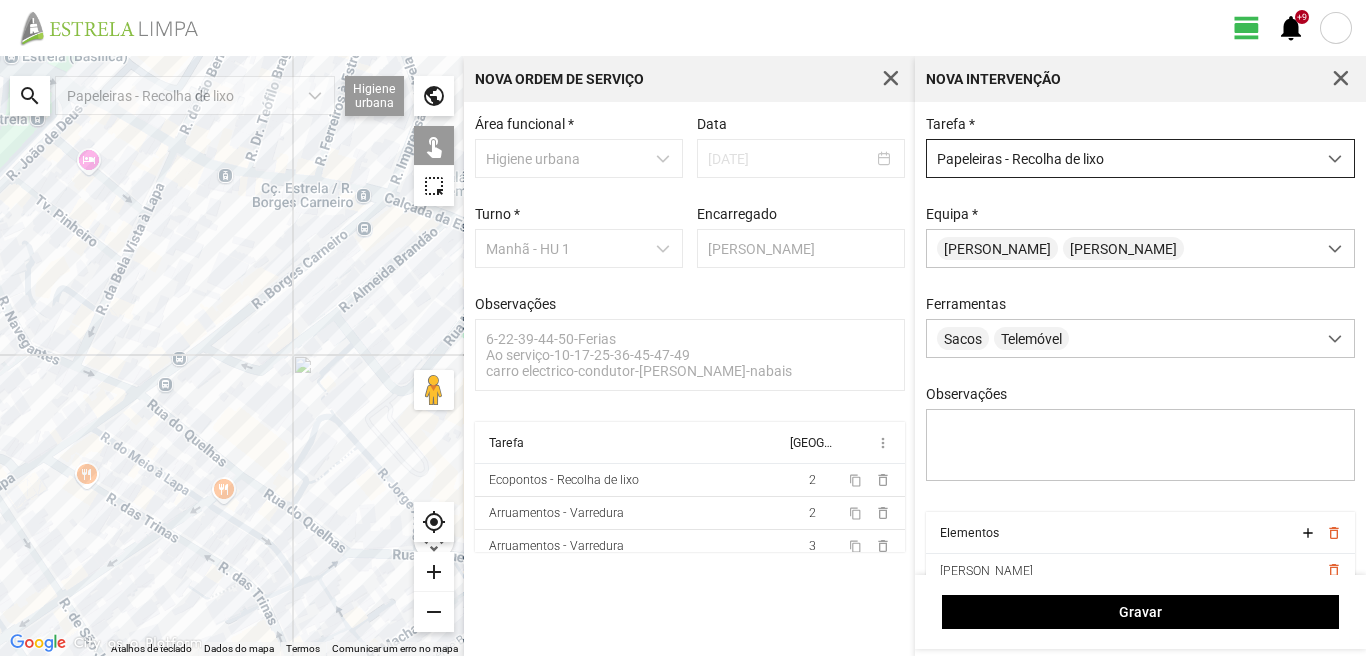 drag, startPoint x: 287, startPoint y: 582, endPoint x: 203, endPoint y: 447, distance: 159 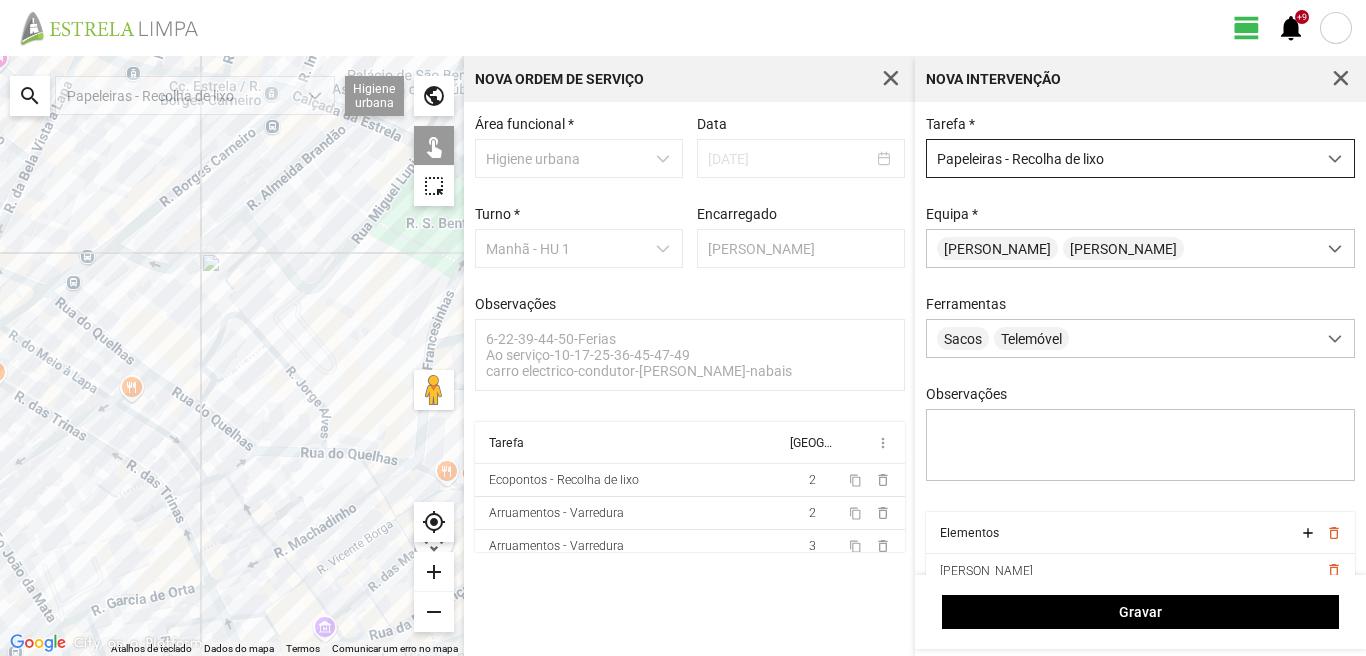 drag, startPoint x: 384, startPoint y: 275, endPoint x: 255, endPoint y: 297, distance: 130.86252 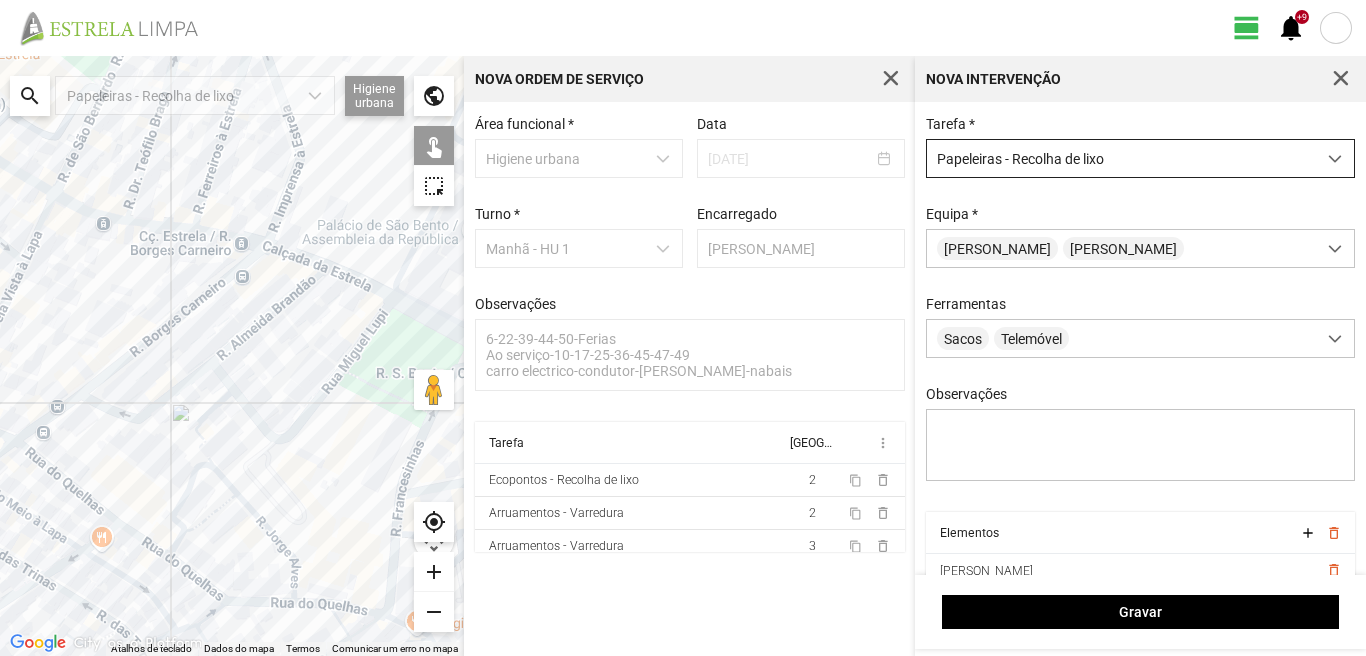 drag, startPoint x: 271, startPoint y: 251, endPoint x: 243, endPoint y: 410, distance: 161.44658 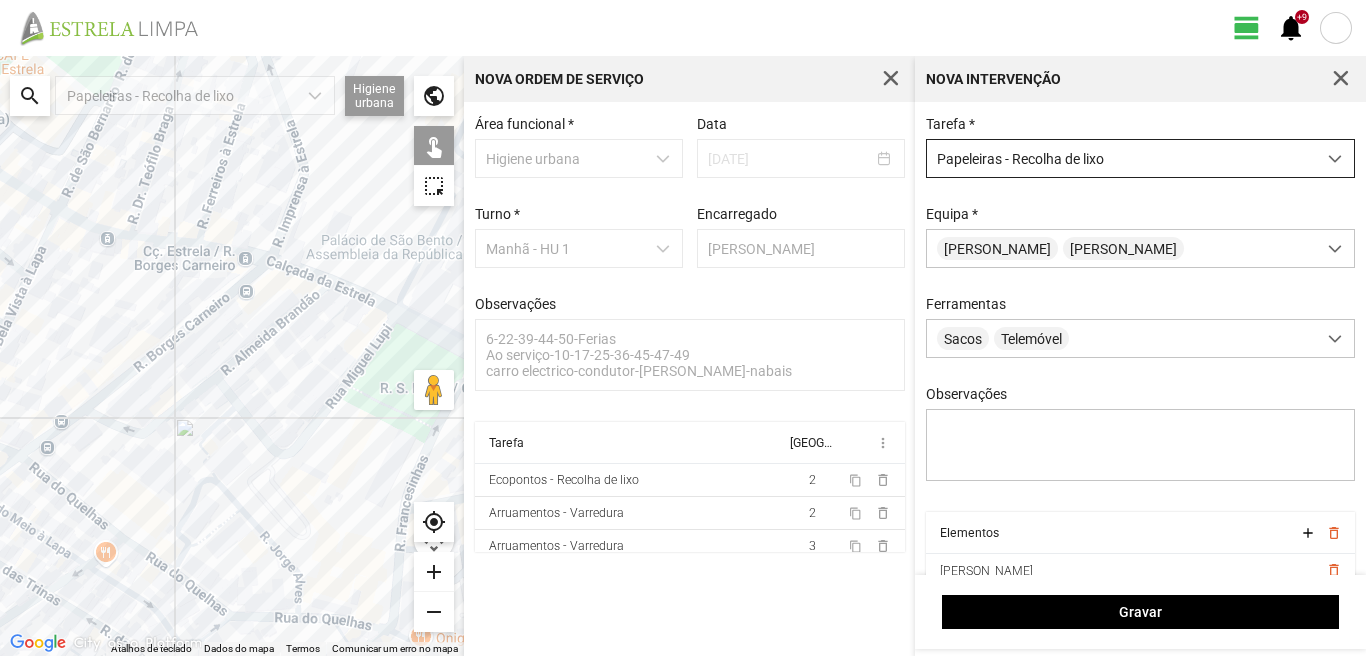drag, startPoint x: 242, startPoint y: 303, endPoint x: 238, endPoint y: 283, distance: 20.396078 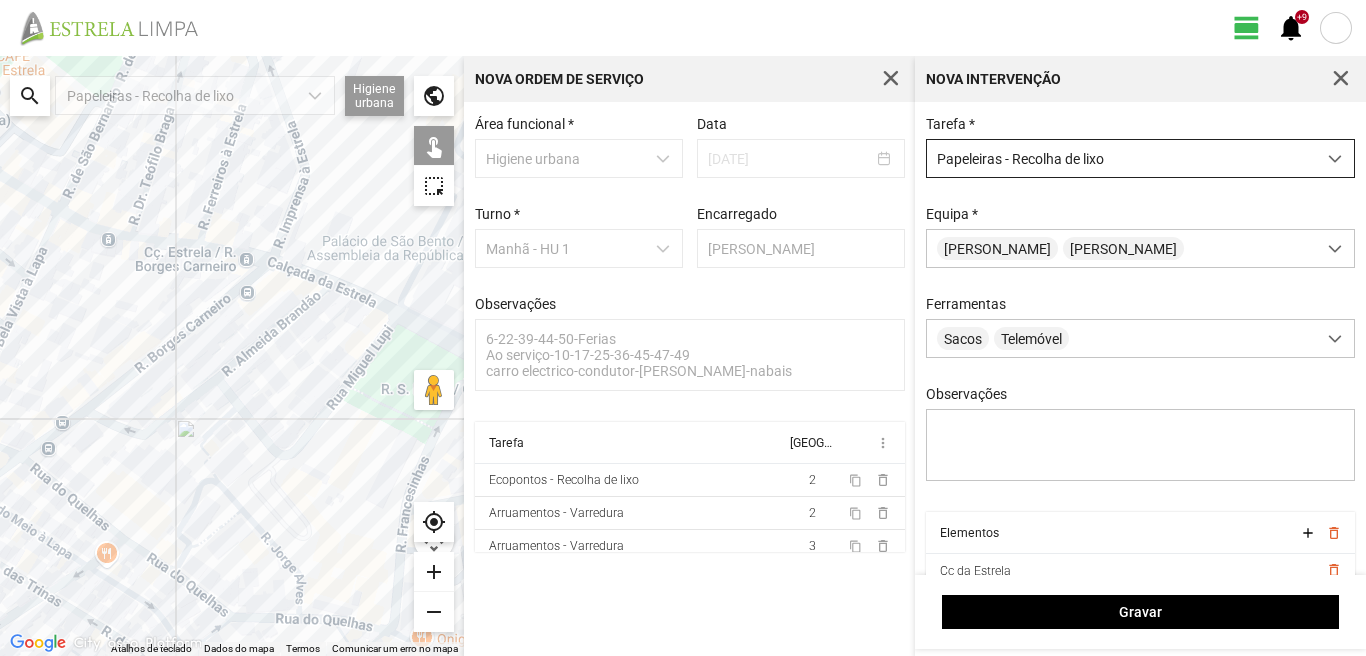 drag, startPoint x: 348, startPoint y: 299, endPoint x: 351, endPoint y: 316, distance: 17.262676 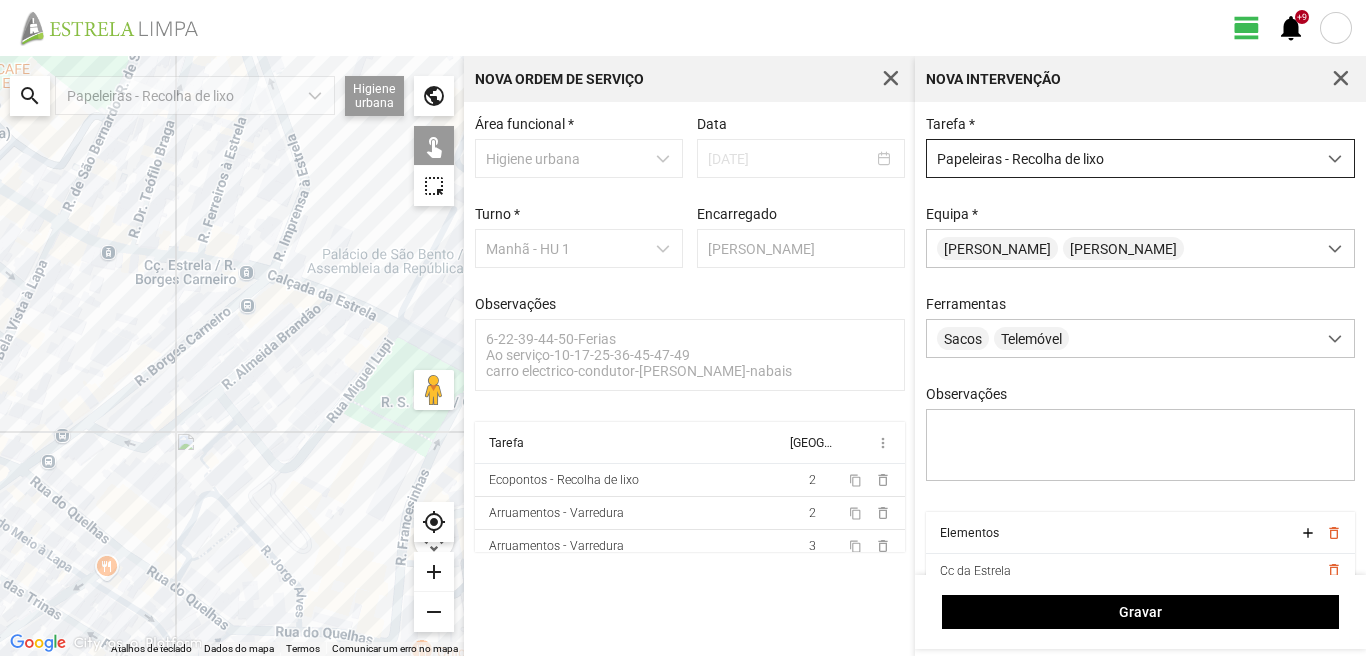 drag, startPoint x: 337, startPoint y: 404, endPoint x: 328, endPoint y: 413, distance: 12.727922 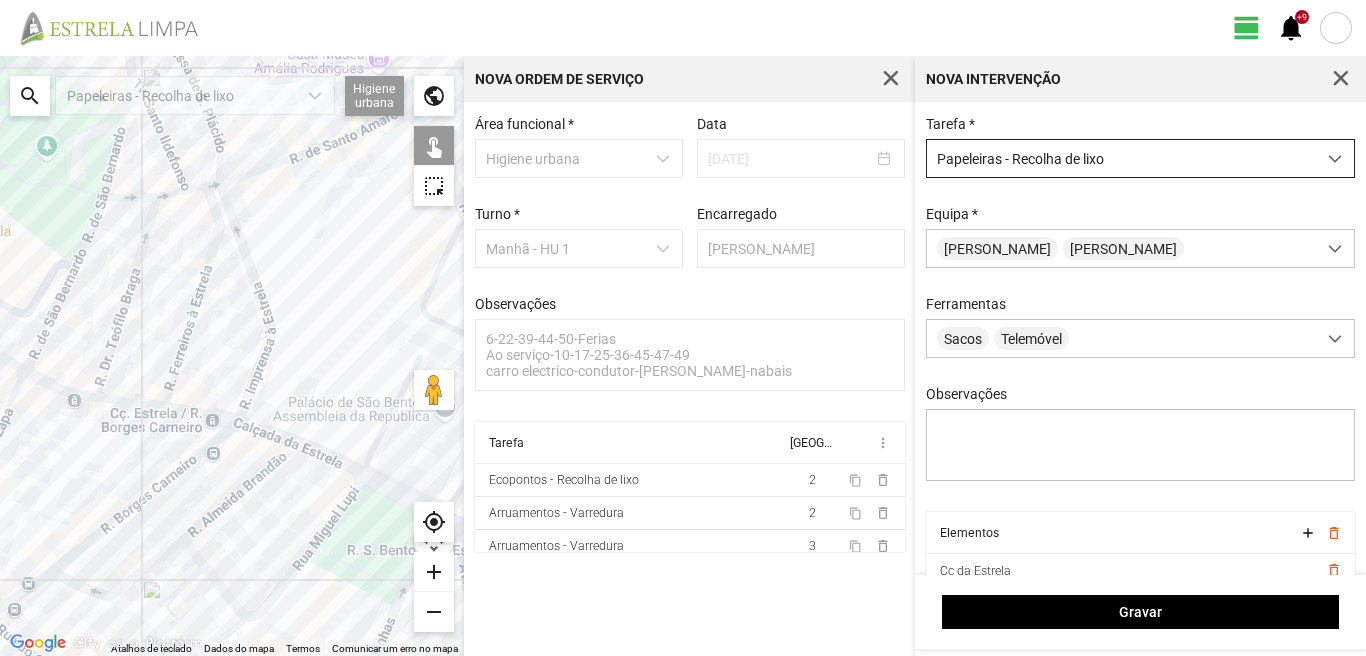 drag, startPoint x: 346, startPoint y: 292, endPoint x: 315, endPoint y: 443, distance: 154.14928 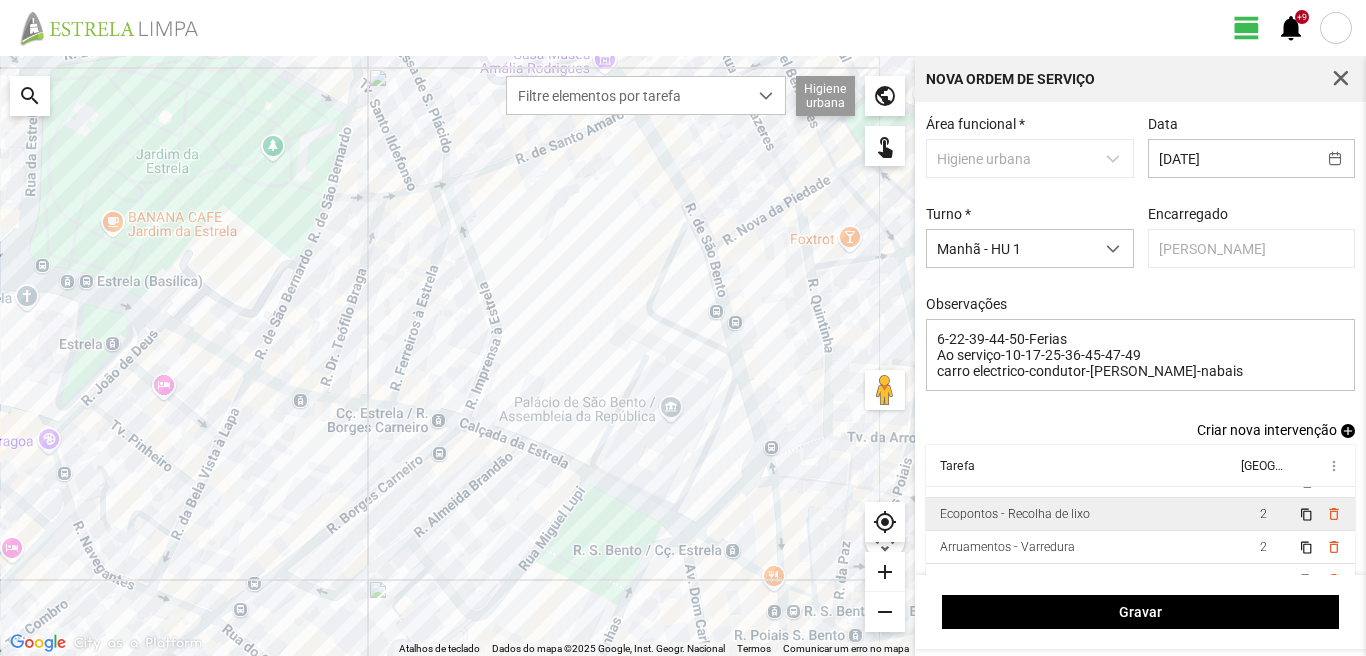 scroll, scrollTop: 0, scrollLeft: 0, axis: both 